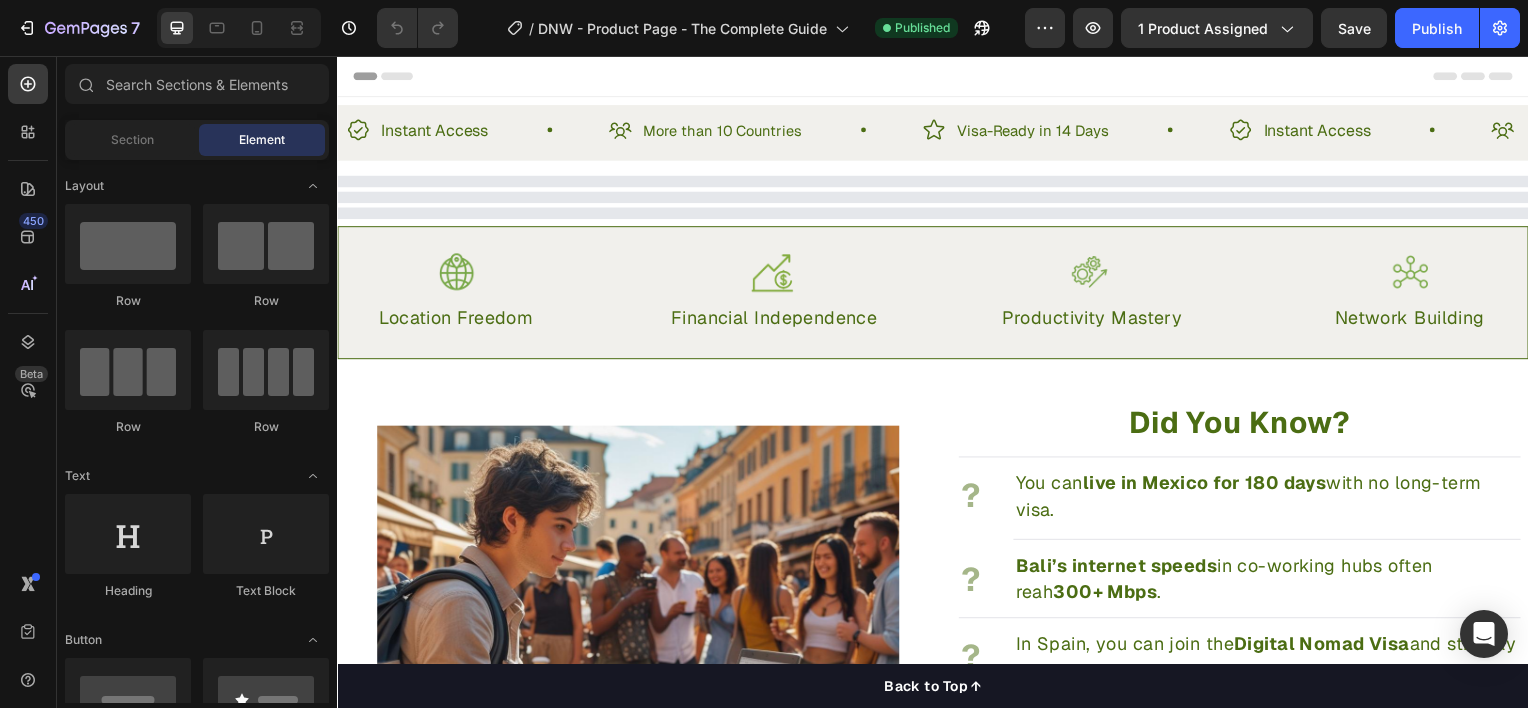 scroll, scrollTop: 0, scrollLeft: 0, axis: both 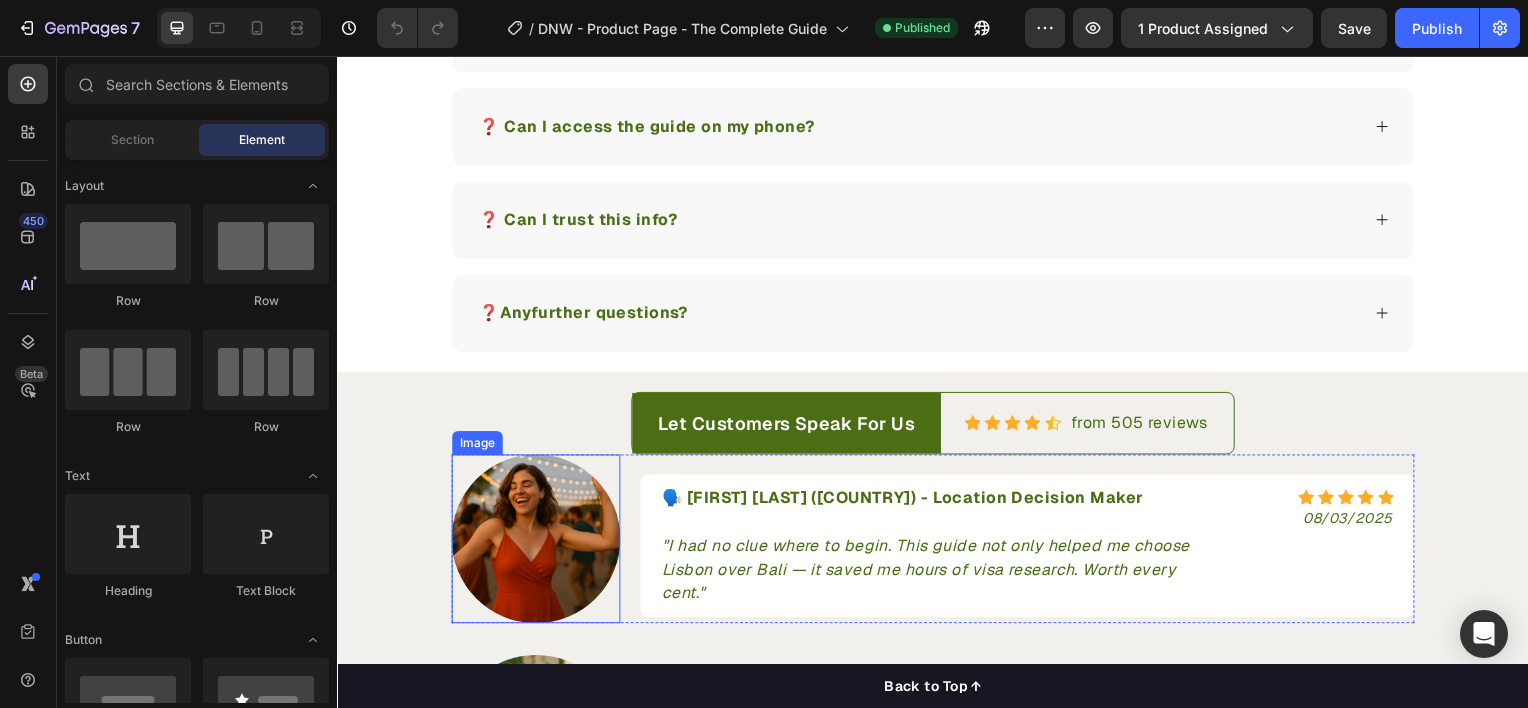 click at bounding box center [537, 542] 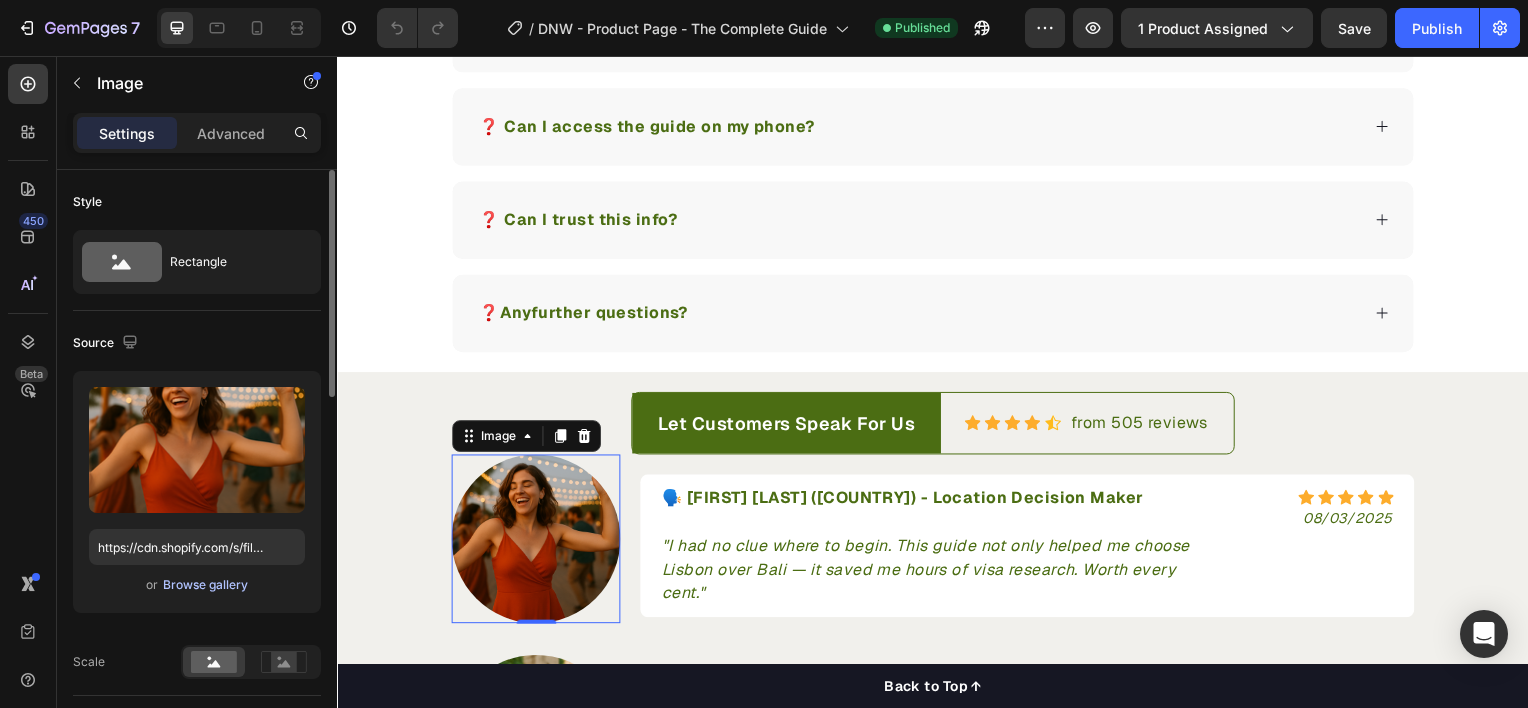 click on "Browse gallery" at bounding box center (205, 585) 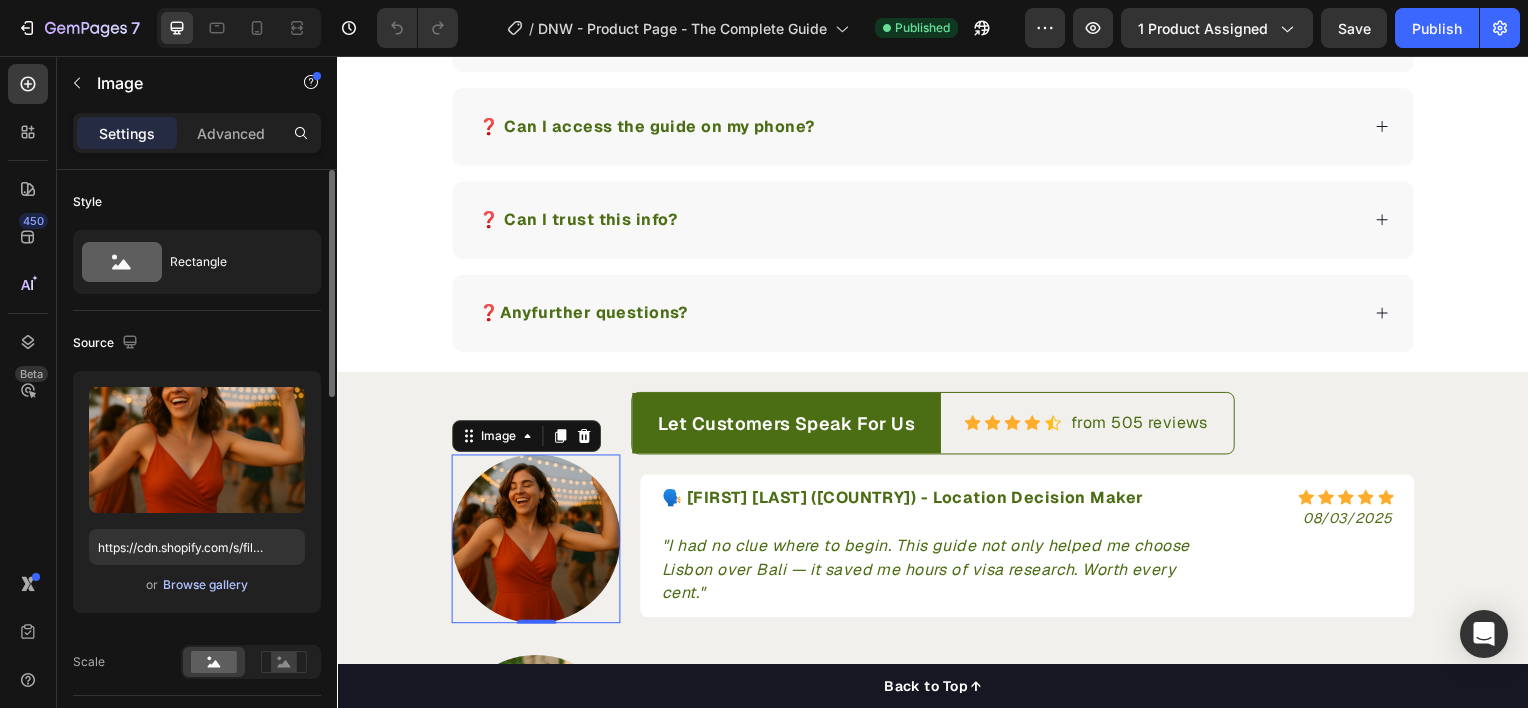 click on "Browse gallery" at bounding box center [205, 585] 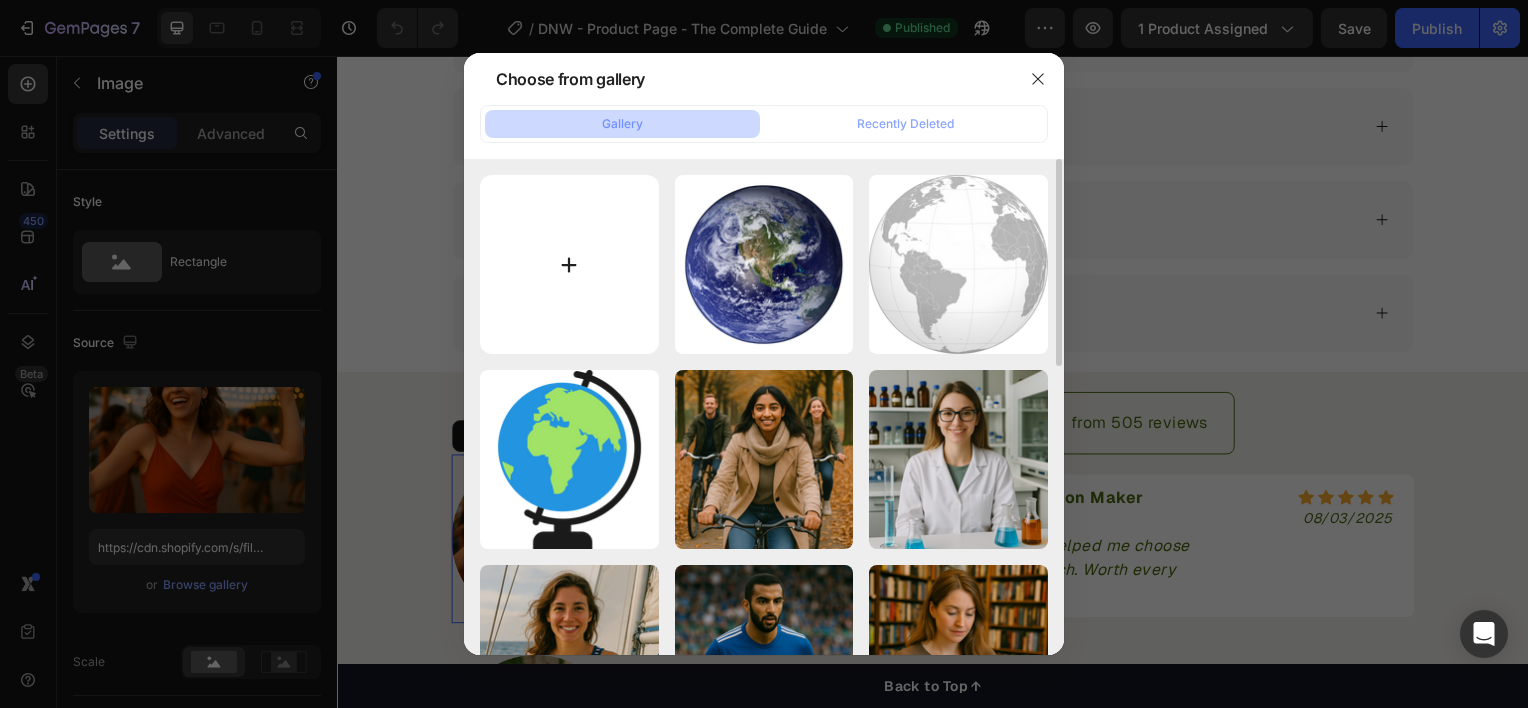 click at bounding box center (569, 264) 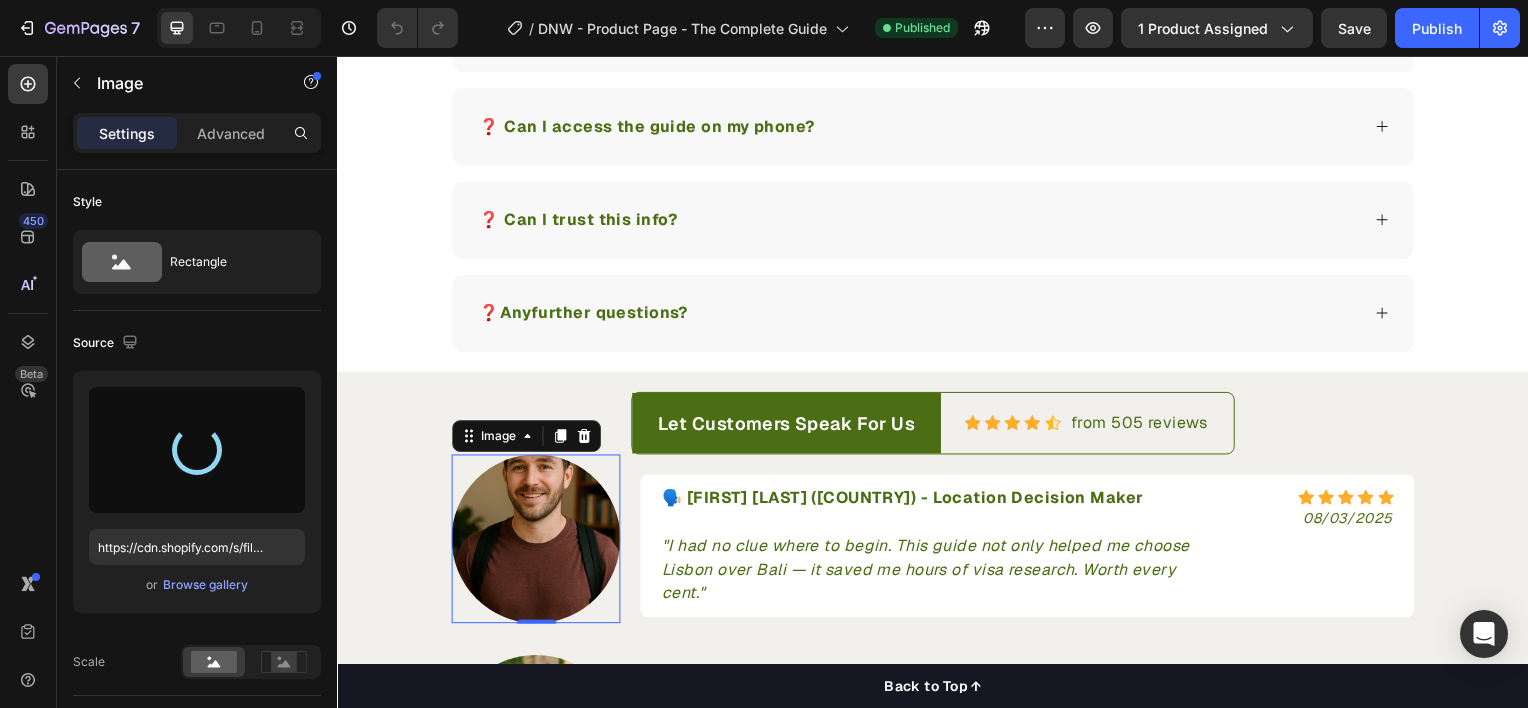 type on "https://cdn.shopify.com/s/files/1/0943/5709/4665/files/gempages_577501195380196340-c6b3502e-195a-48a3-be2a-c43046c4daed.png" 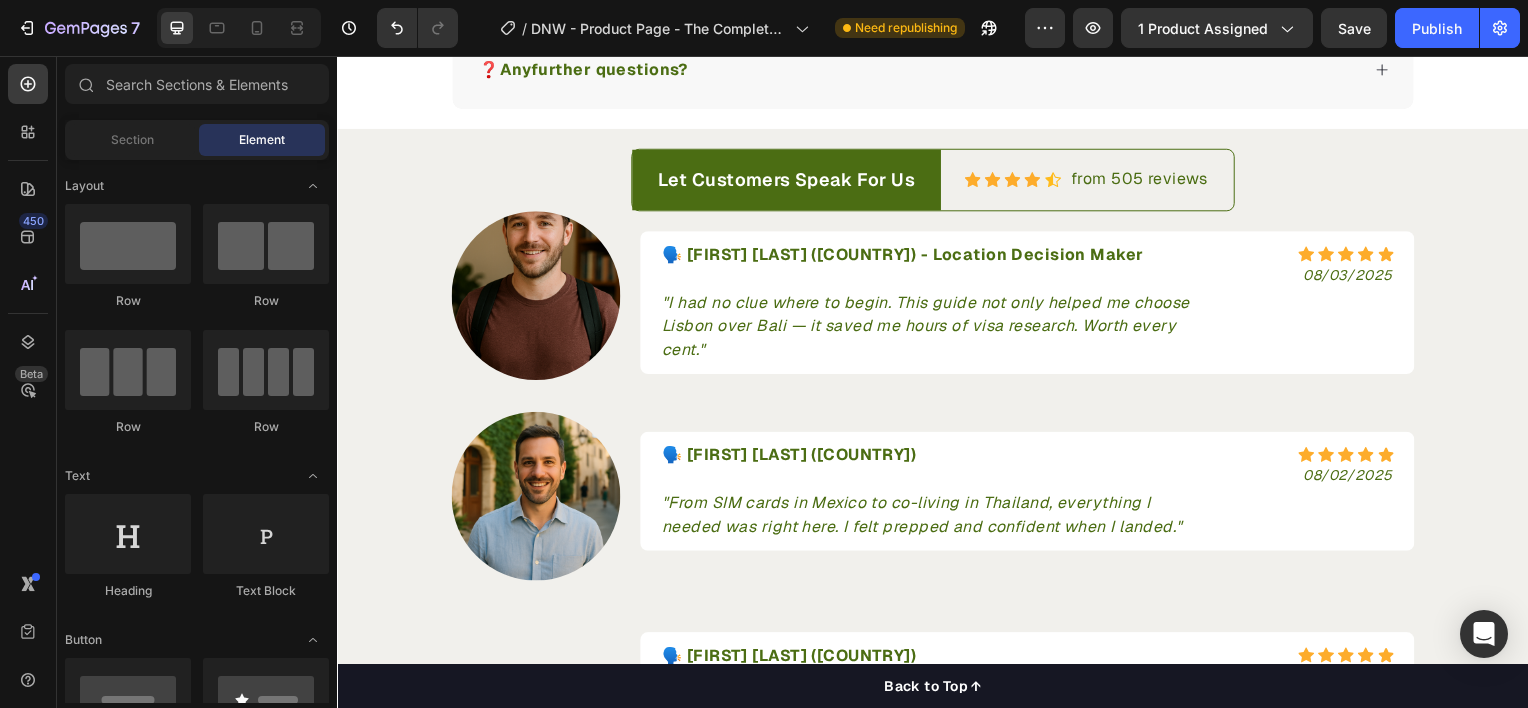 scroll, scrollTop: 4160, scrollLeft: 0, axis: vertical 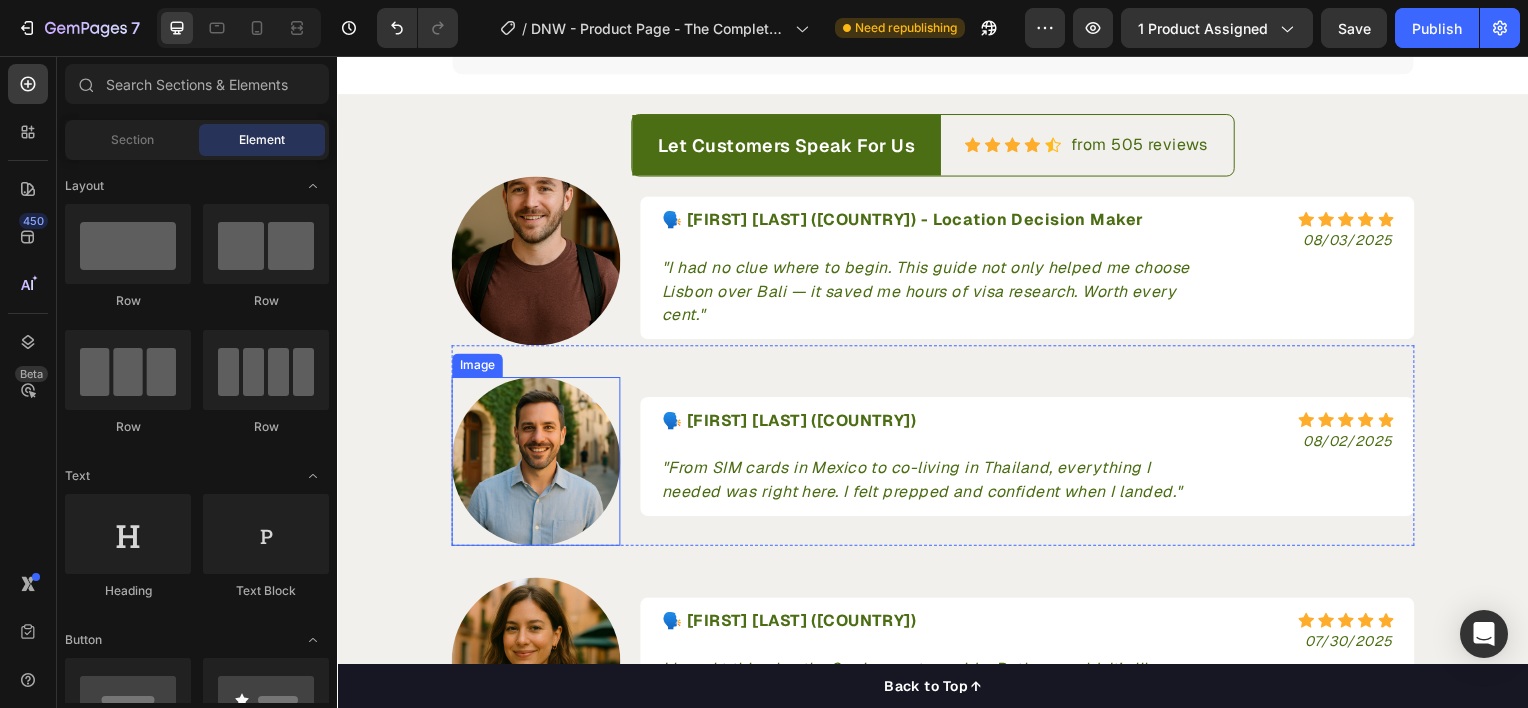click at bounding box center [537, 464] 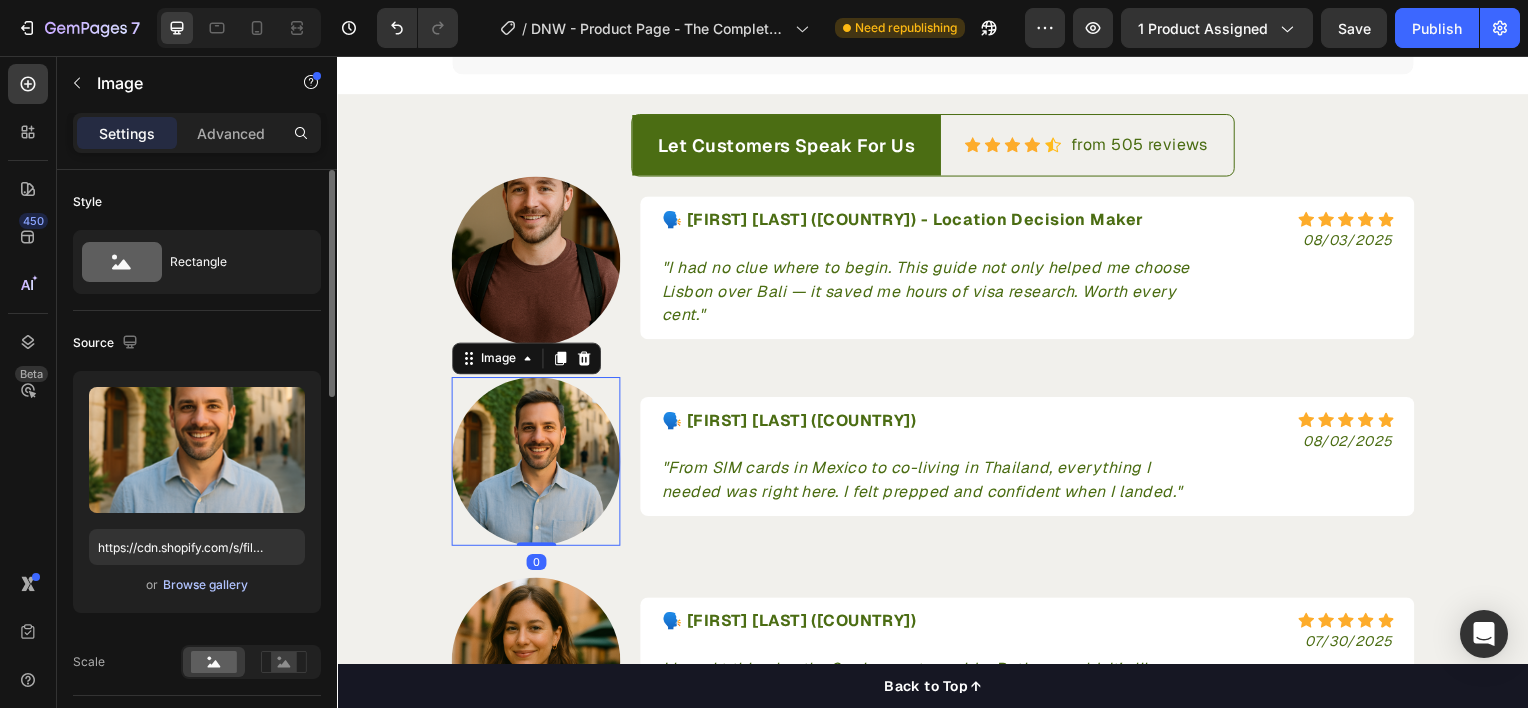 click on "Browse gallery" at bounding box center [205, 585] 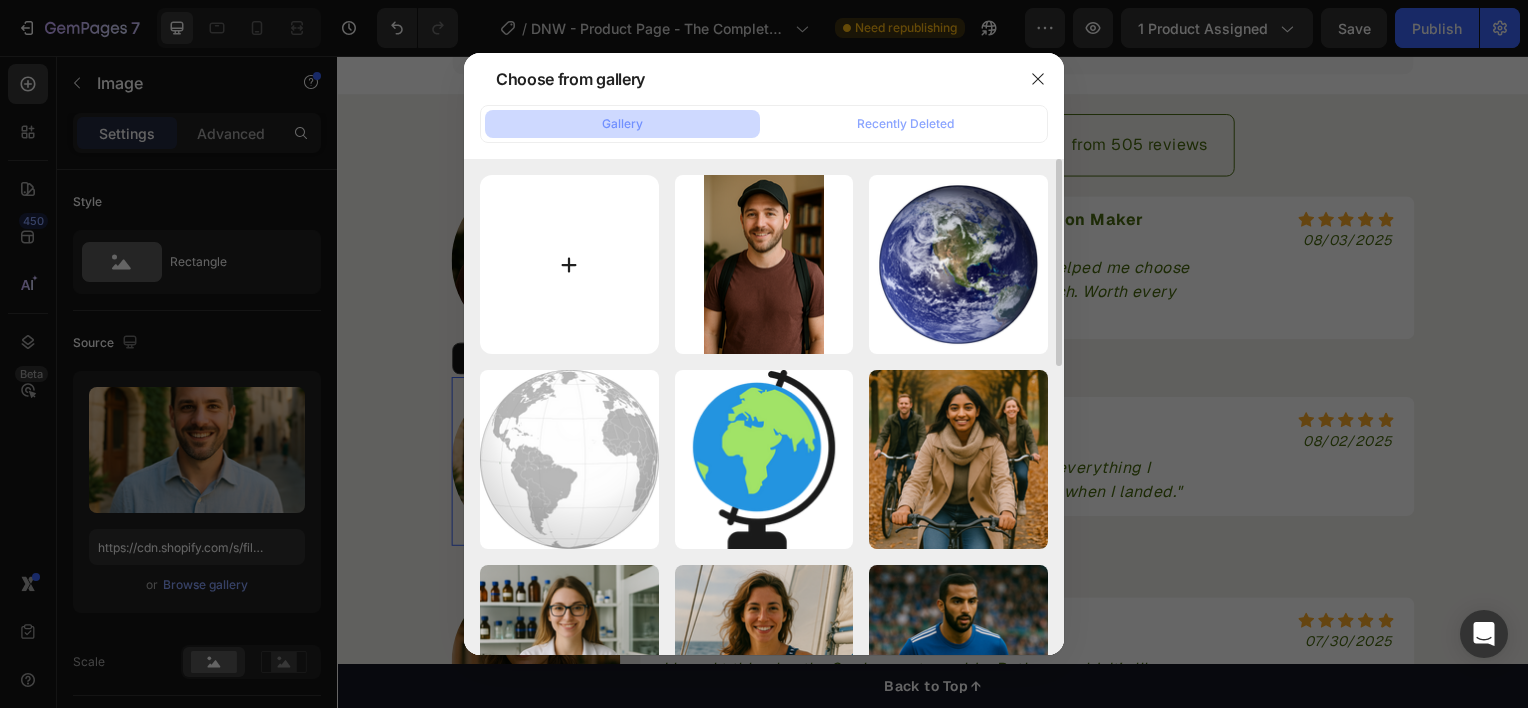 click at bounding box center [569, 264] 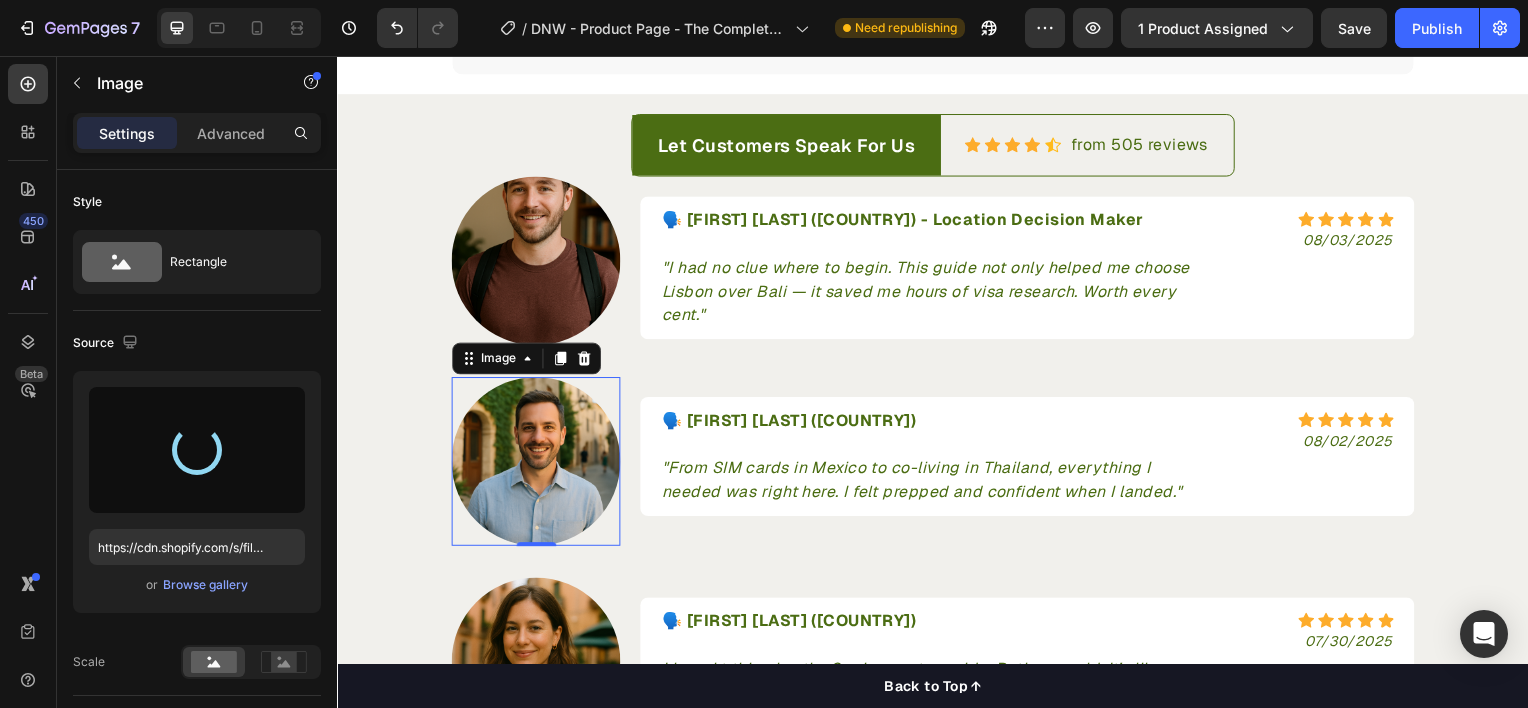 type on "https://cdn.shopify.com/s/files/1/0943/5709/4665/files/gempages_577501195380196340-dad6ddc3-7964-412e-b832-6f6ab5bbd5e0.png" 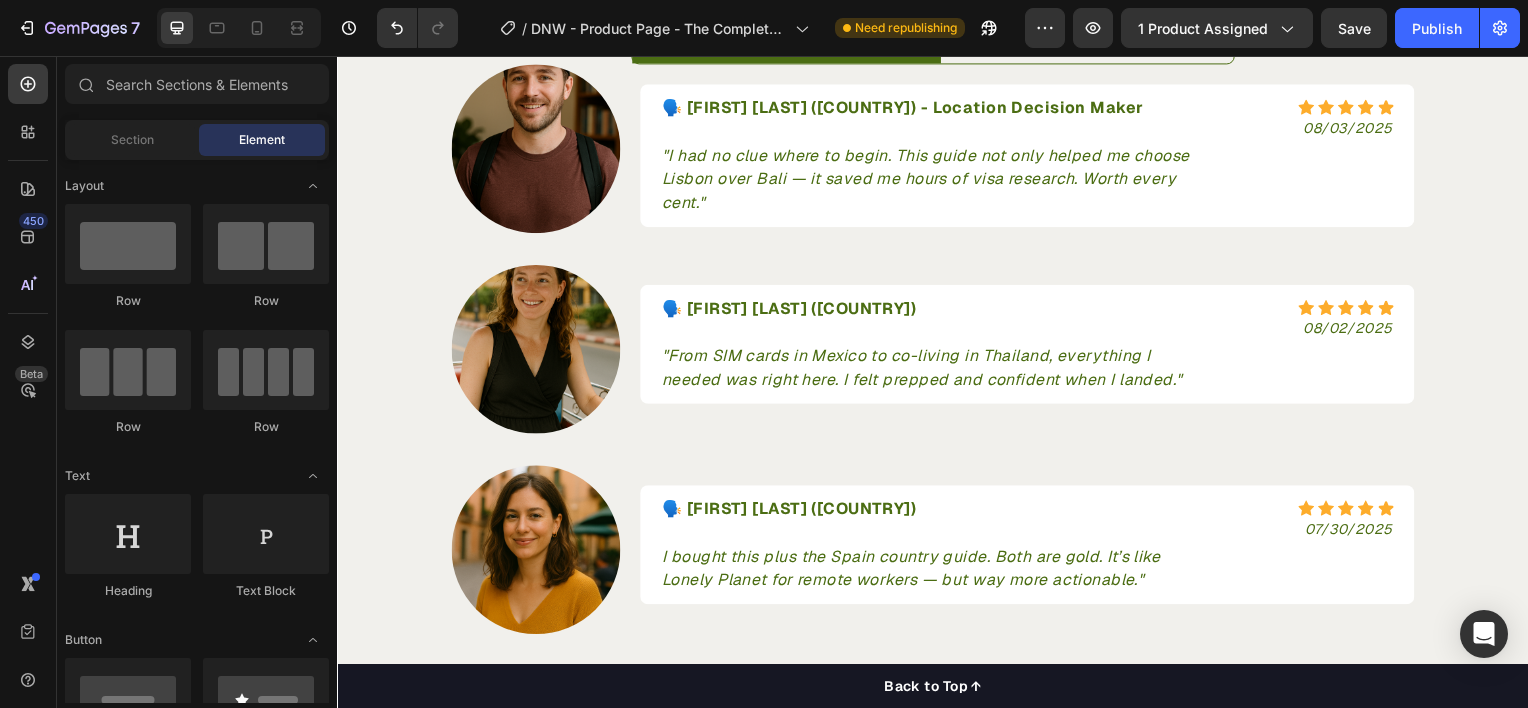 scroll, scrollTop: 4297, scrollLeft: 0, axis: vertical 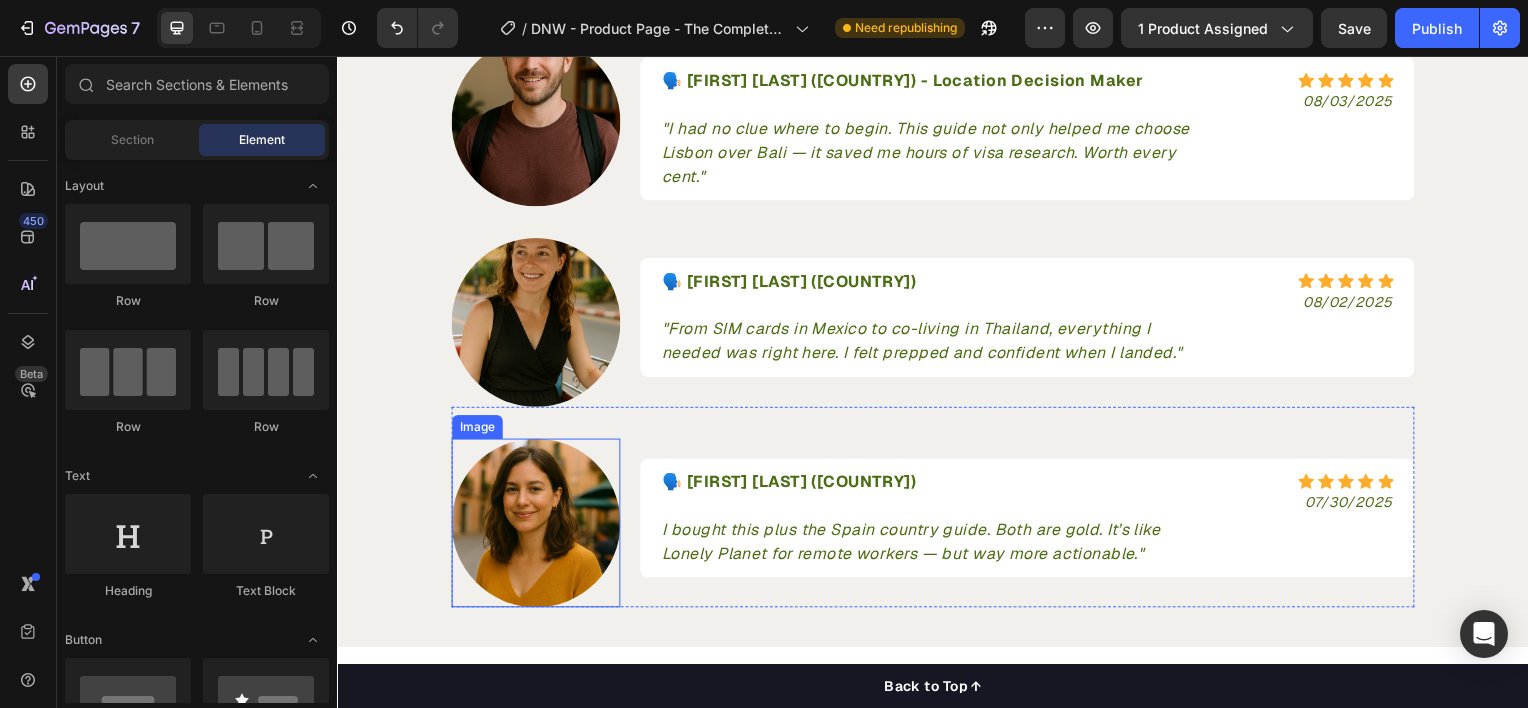 click at bounding box center (537, 526) 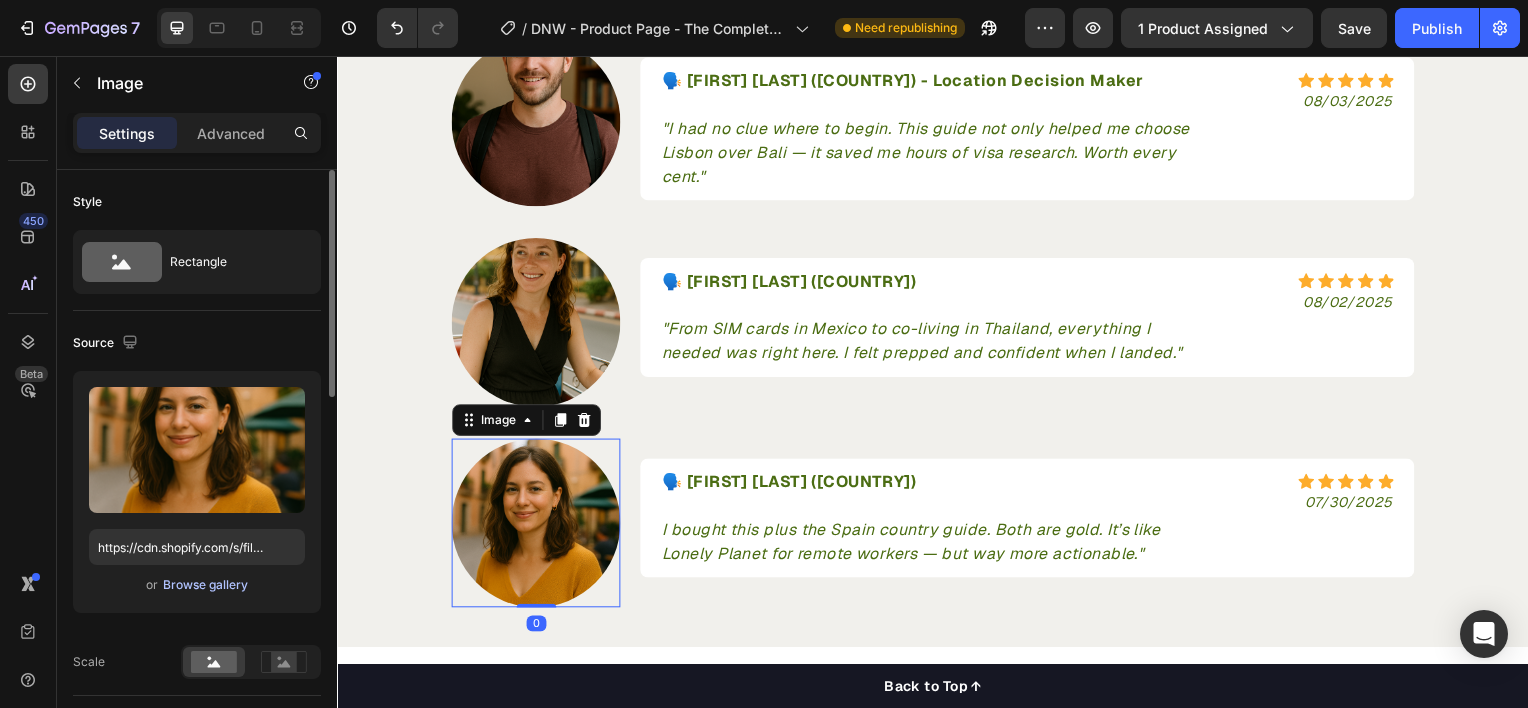 click on "Browse gallery" at bounding box center [205, 585] 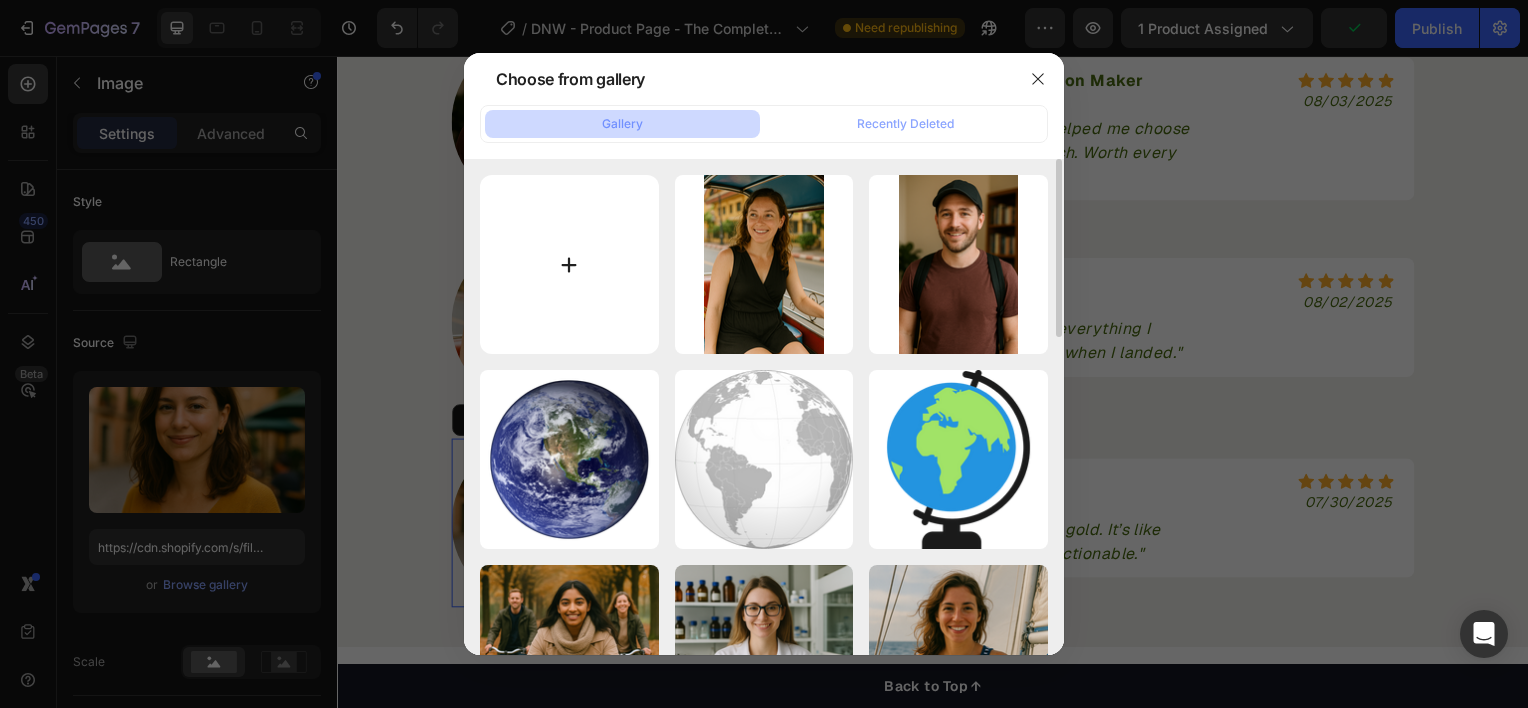 click at bounding box center [569, 264] 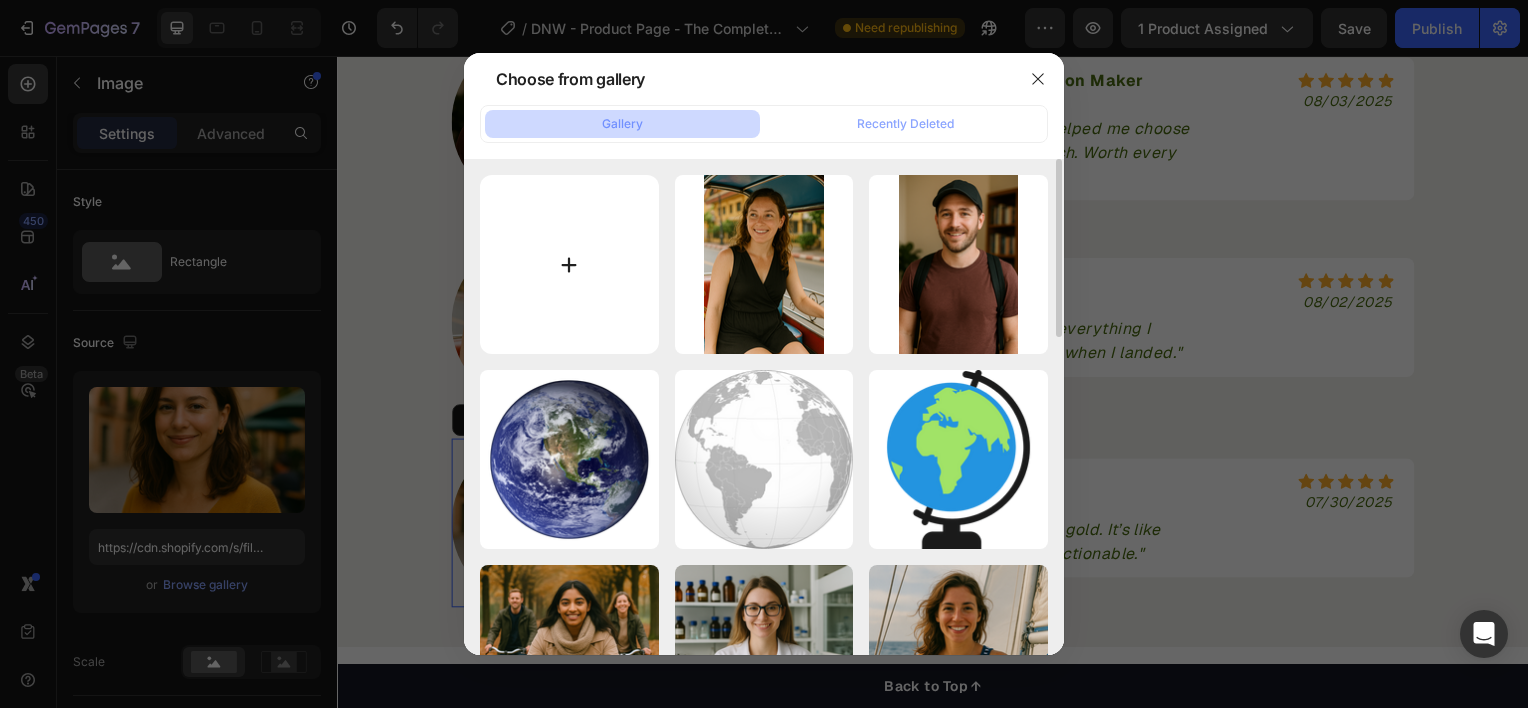 type on "C:\fakepath\ChatGPT Image Aug 3, 2025, 08_46_37 PM.png" 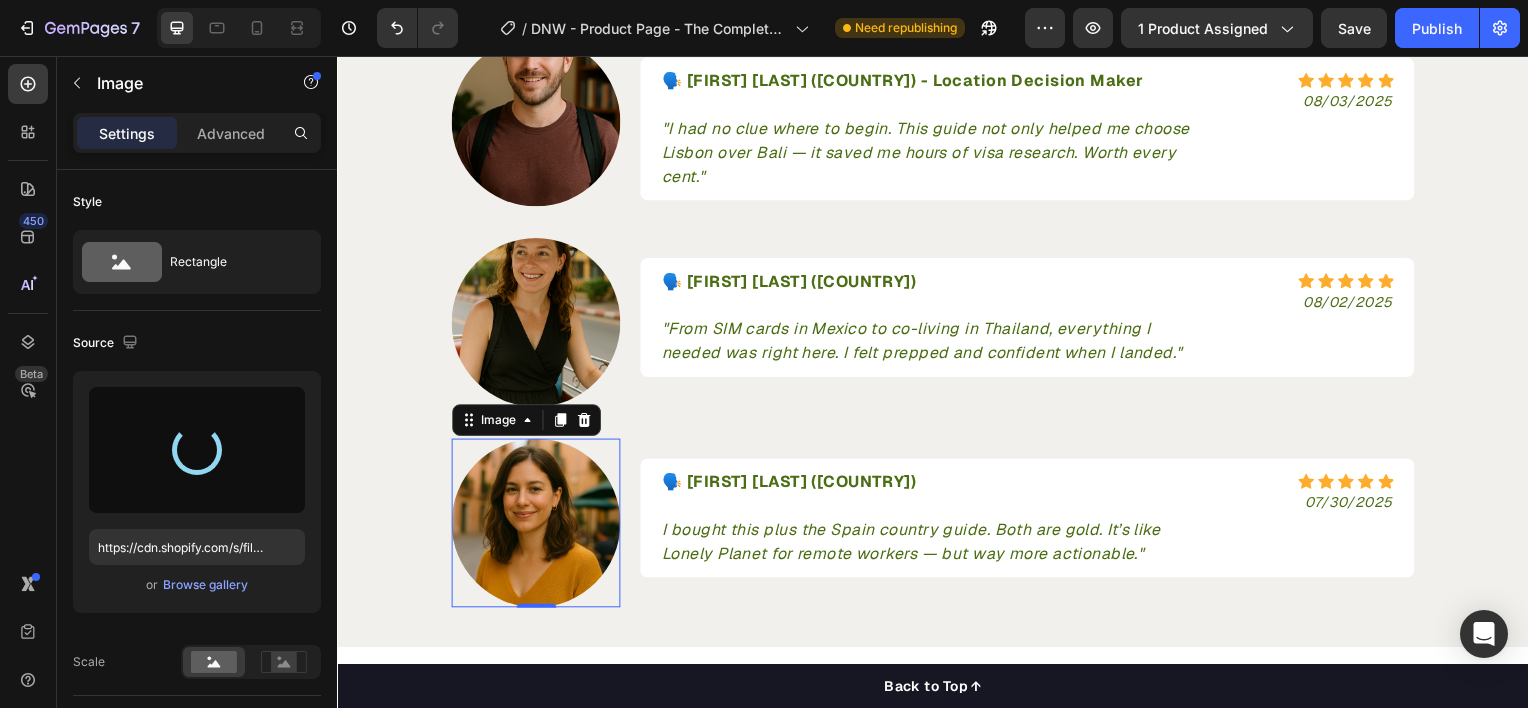 type on "https://cdn.shopify.com/s/files/1/0943/5709/4665/files/gempages_577501195380196340-c3b9164a-d5e5-4a3b-abb7-488e2977313b.png" 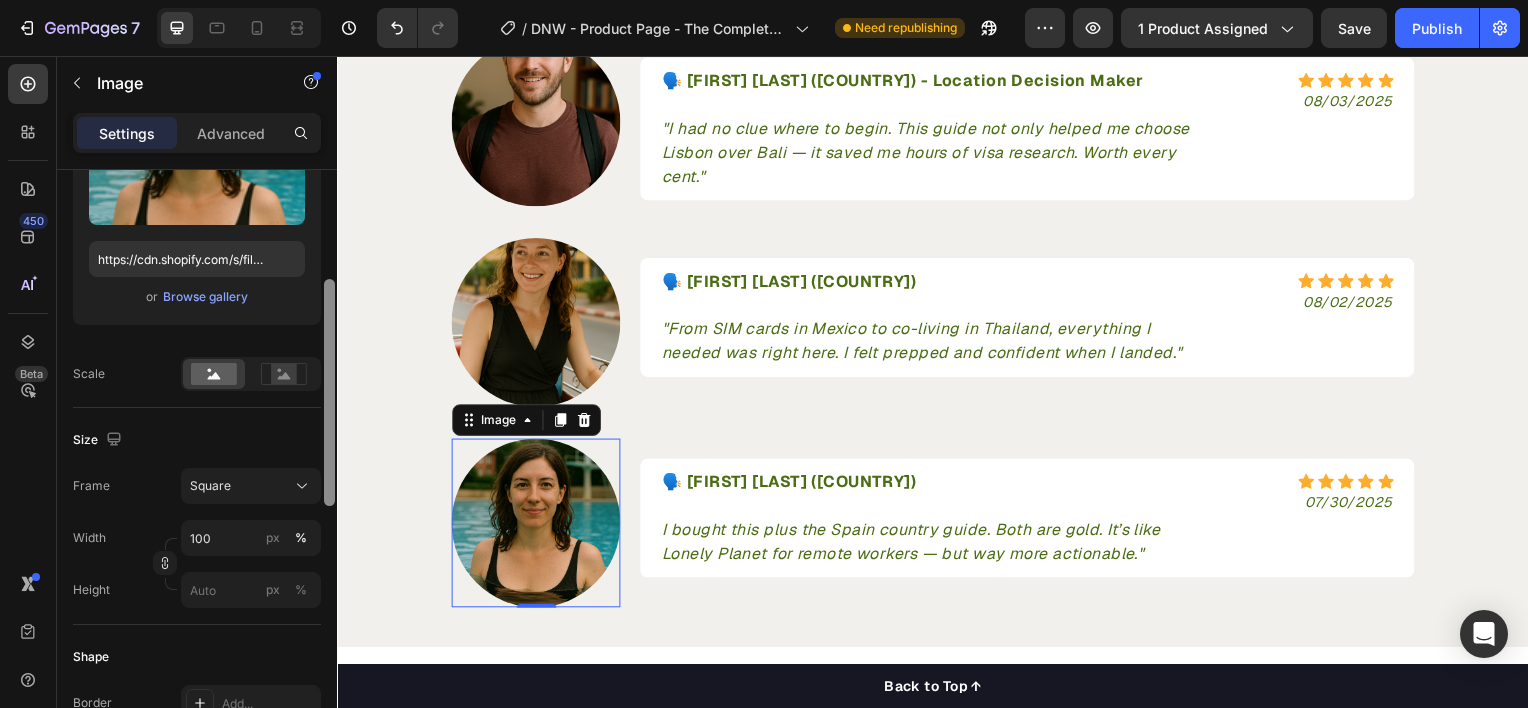 scroll, scrollTop: 332, scrollLeft: 0, axis: vertical 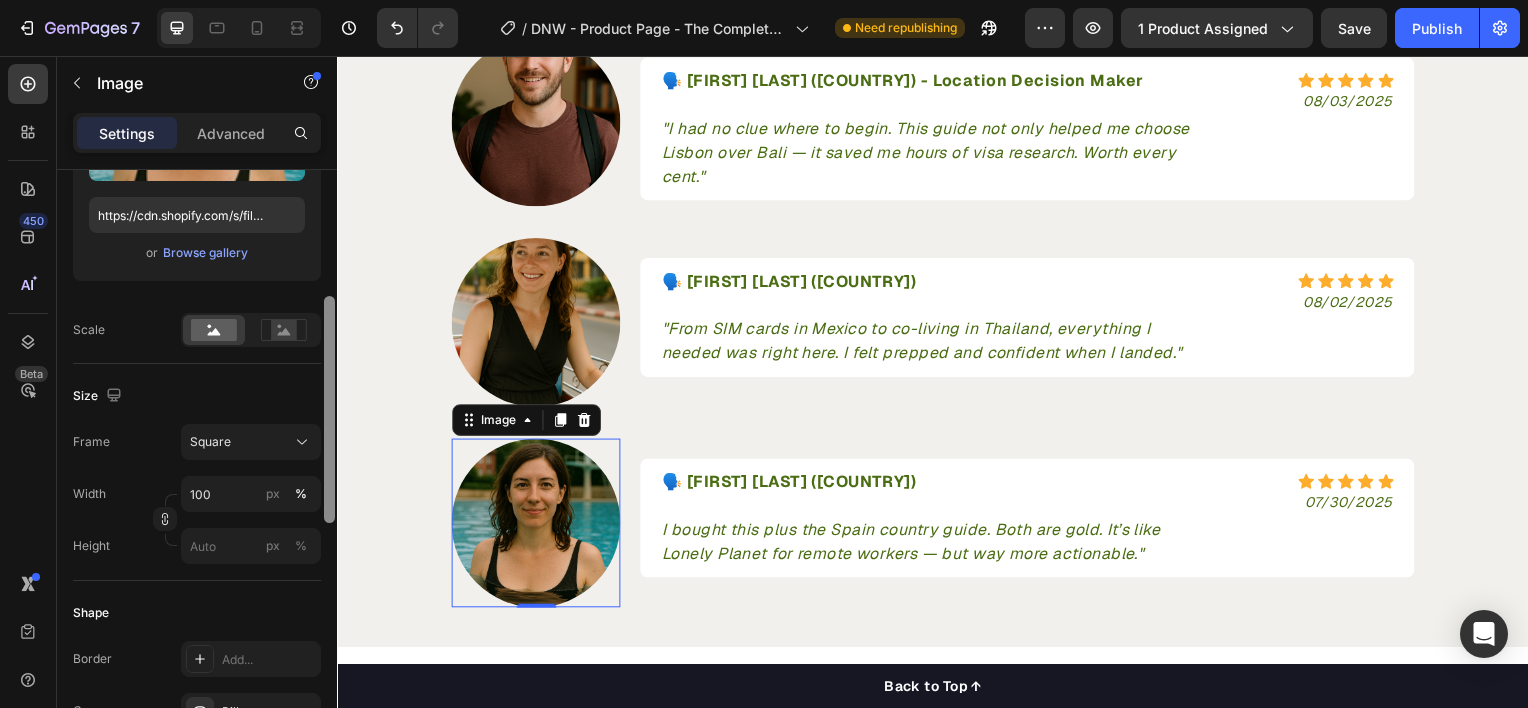 drag, startPoint x: 328, startPoint y: 365, endPoint x: 329, endPoint y: 492, distance: 127.00394 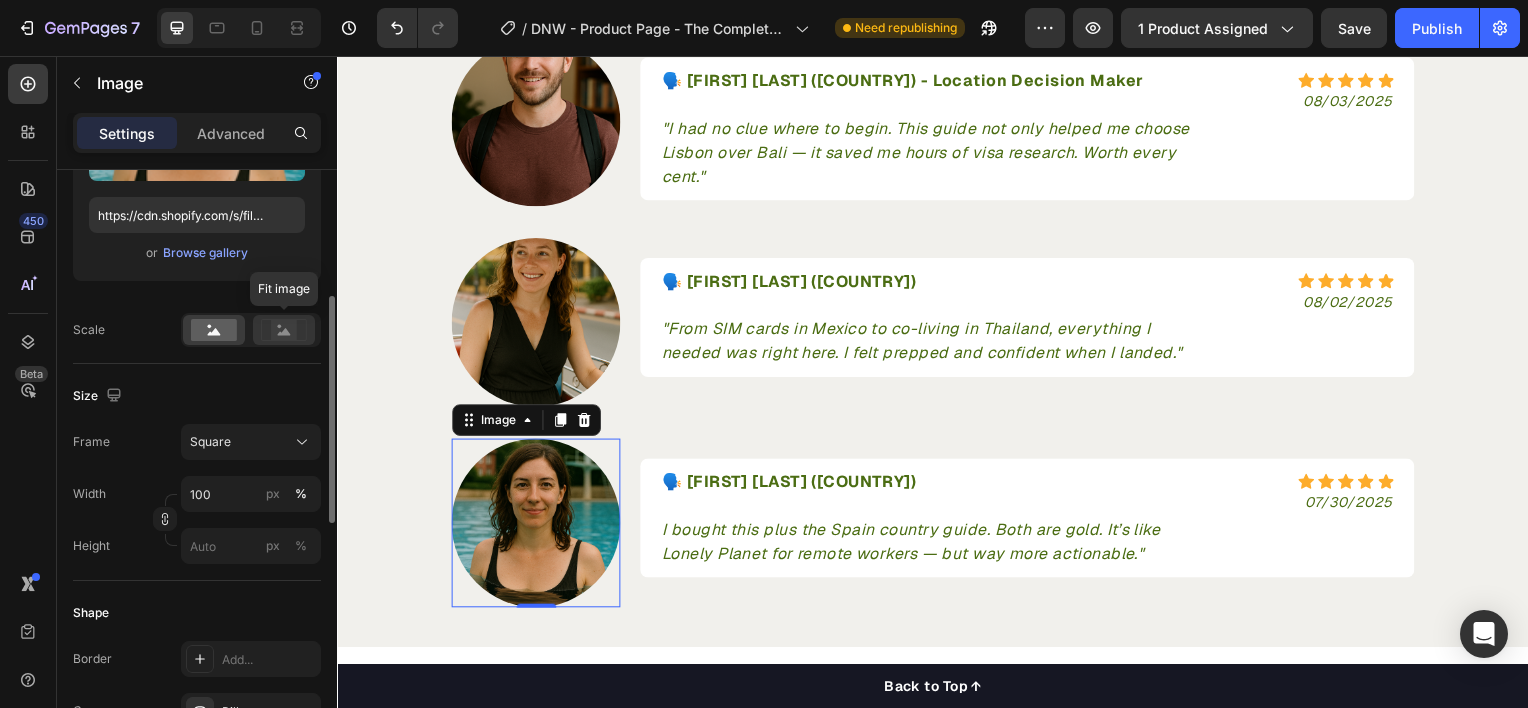 click 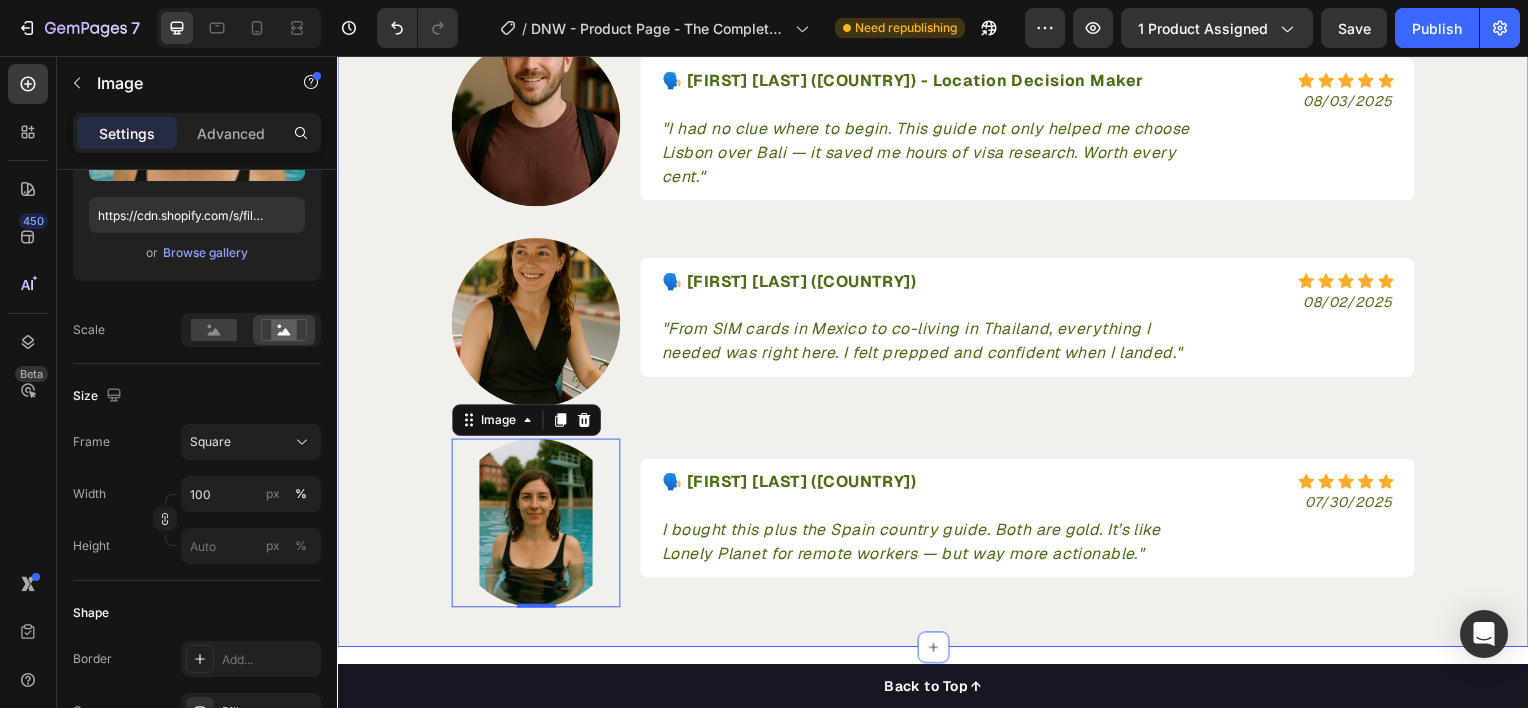 click on "Let Customers Speak For Us Text block Row Icon Icon Icon Icon
Icon Icon List Hoz from 505 reviews Text block Row Row Image 🗣️ Jordan T. (USA) - Location Decision Maker   "I had no clue where to begin. This guide not only helped me choose Lisbon over Bali — it saved me hours of visa research. Worth every cent." Text block Icon Icon Icon Icon
Icon Icon List Hoz 08/03/2025 Text block Row Row Row Image 🗣️ Freya L. (UK) - I Am Grateful   "From SIM cards in Mexico to co-living in Thailand, everything I needed was right here. I felt prepped and confident when I landed." Text block Icon Icon Icon Icon
Icon Icon List Hoz 08/02/2025 Text block Row Row Row Image   0 🗣️ Mika H. (DE)   I bought this plus the Spain country guide. Both are gold. It’s like Lonely Planet for remote workers — but way more actionable." Text block Icon Icon Icon Icon
Icon Icon List Hoz 07/30/2025 Text block Row Row Row Row" at bounding box center (937, 302) 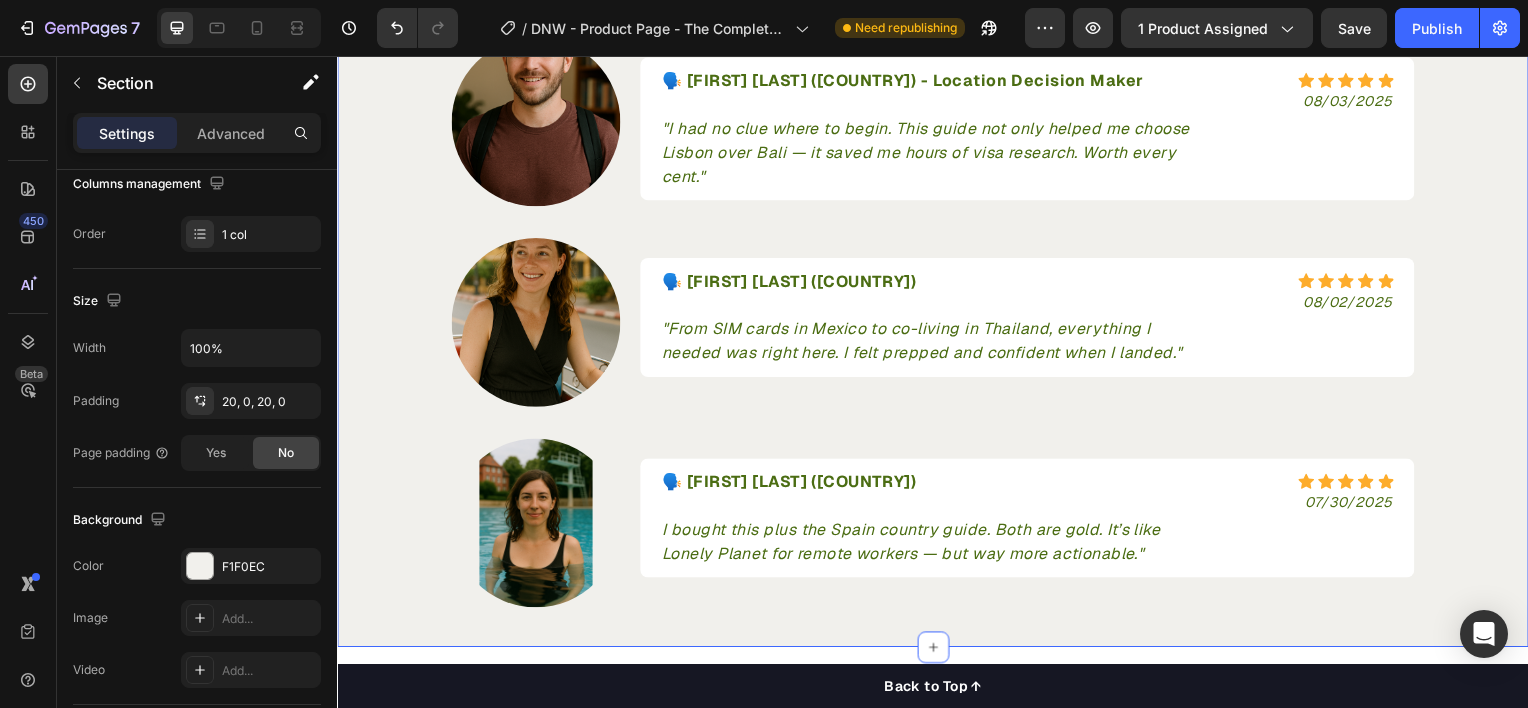 scroll, scrollTop: 0, scrollLeft: 0, axis: both 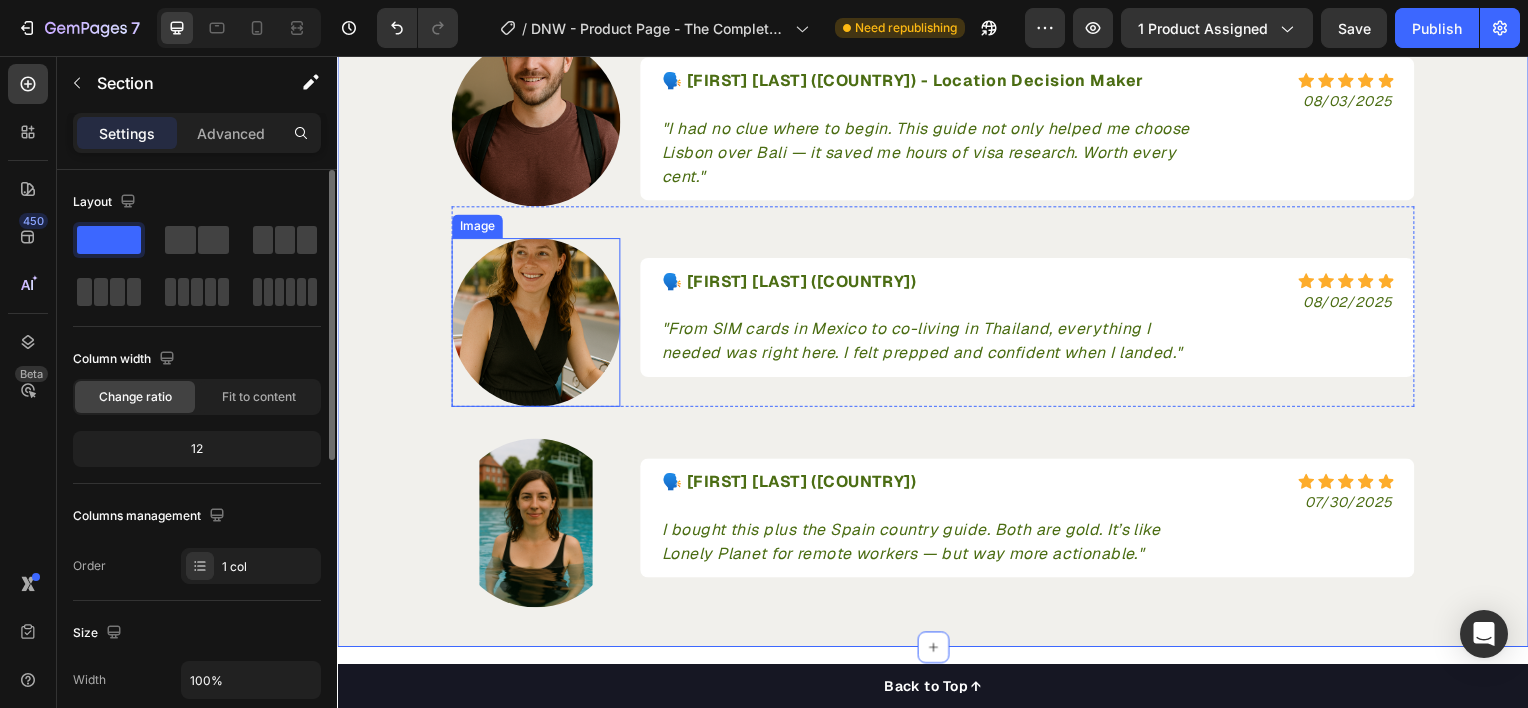 click at bounding box center [537, 324] 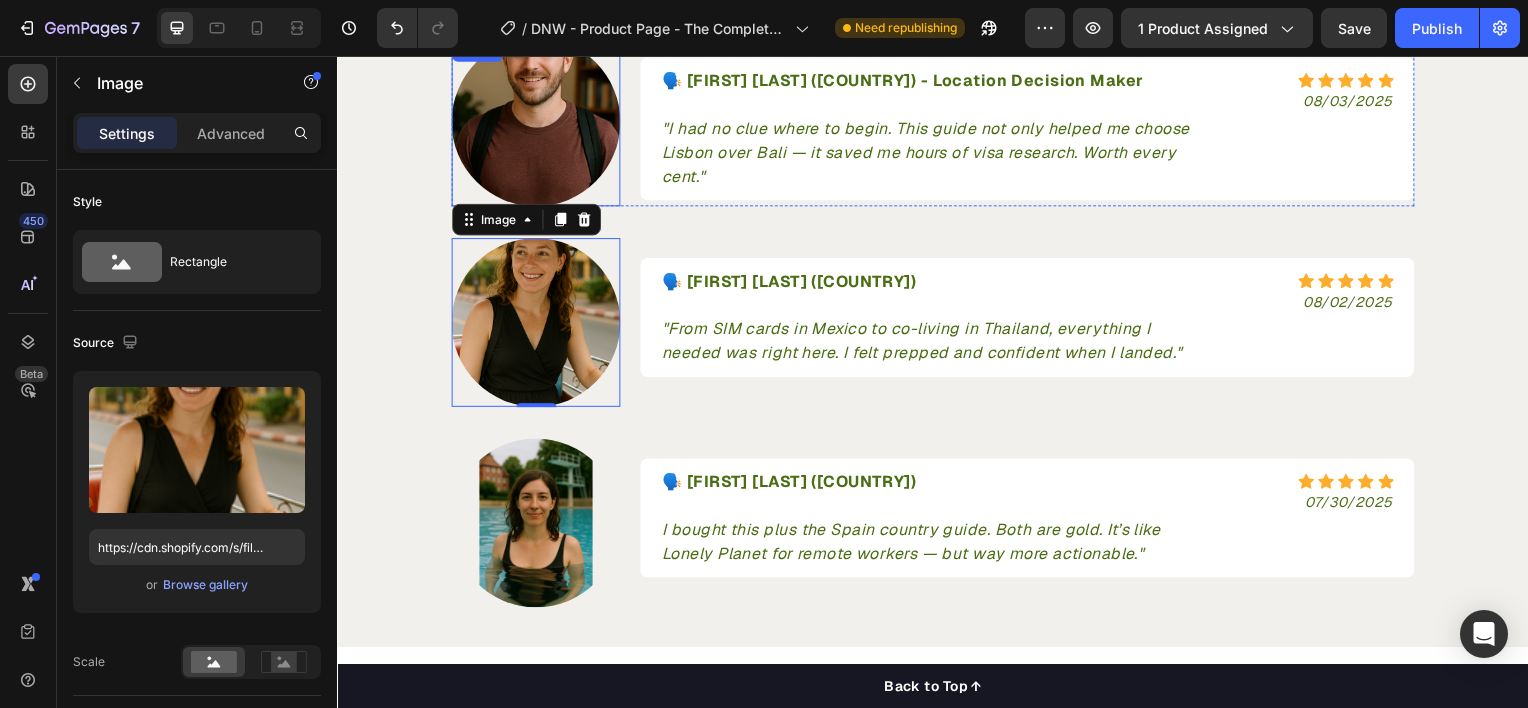 click at bounding box center [537, 122] 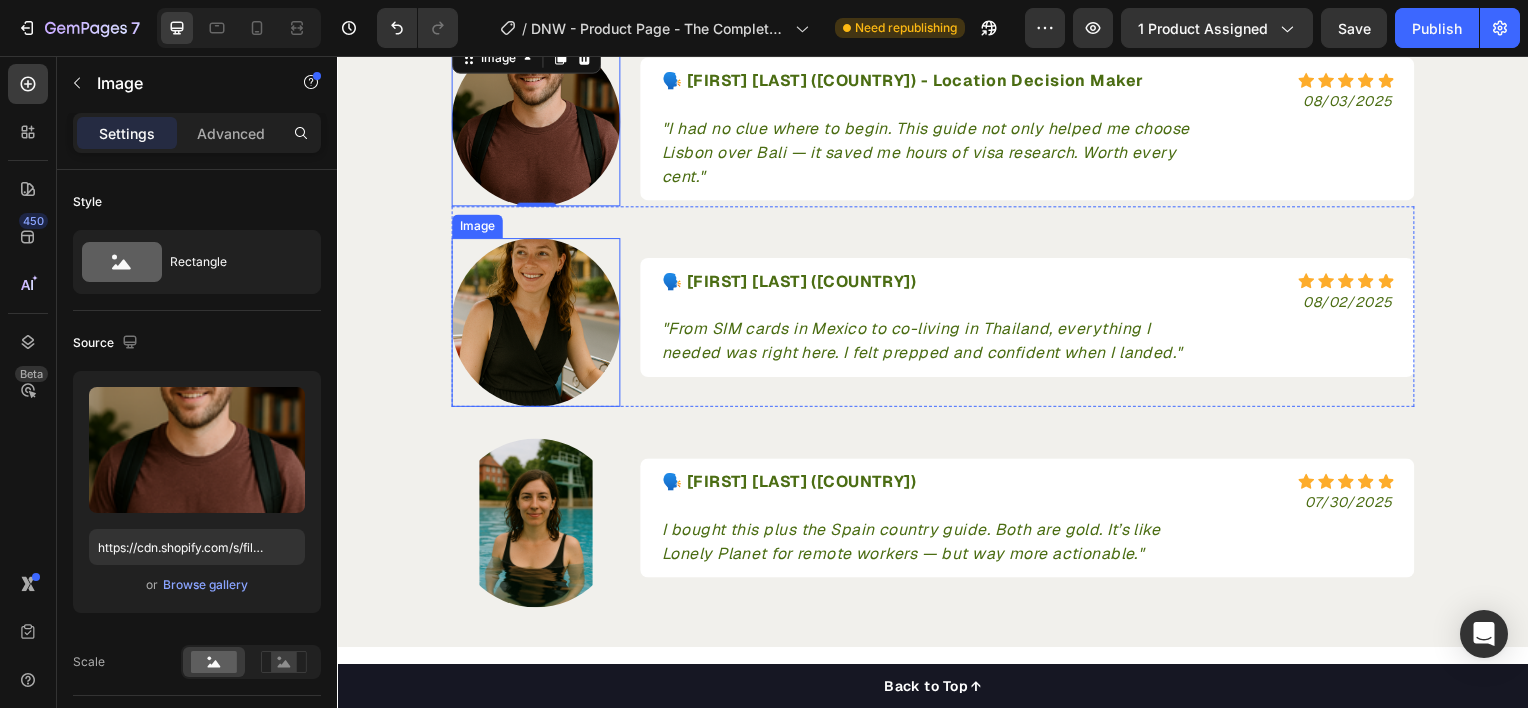 click at bounding box center (537, 324) 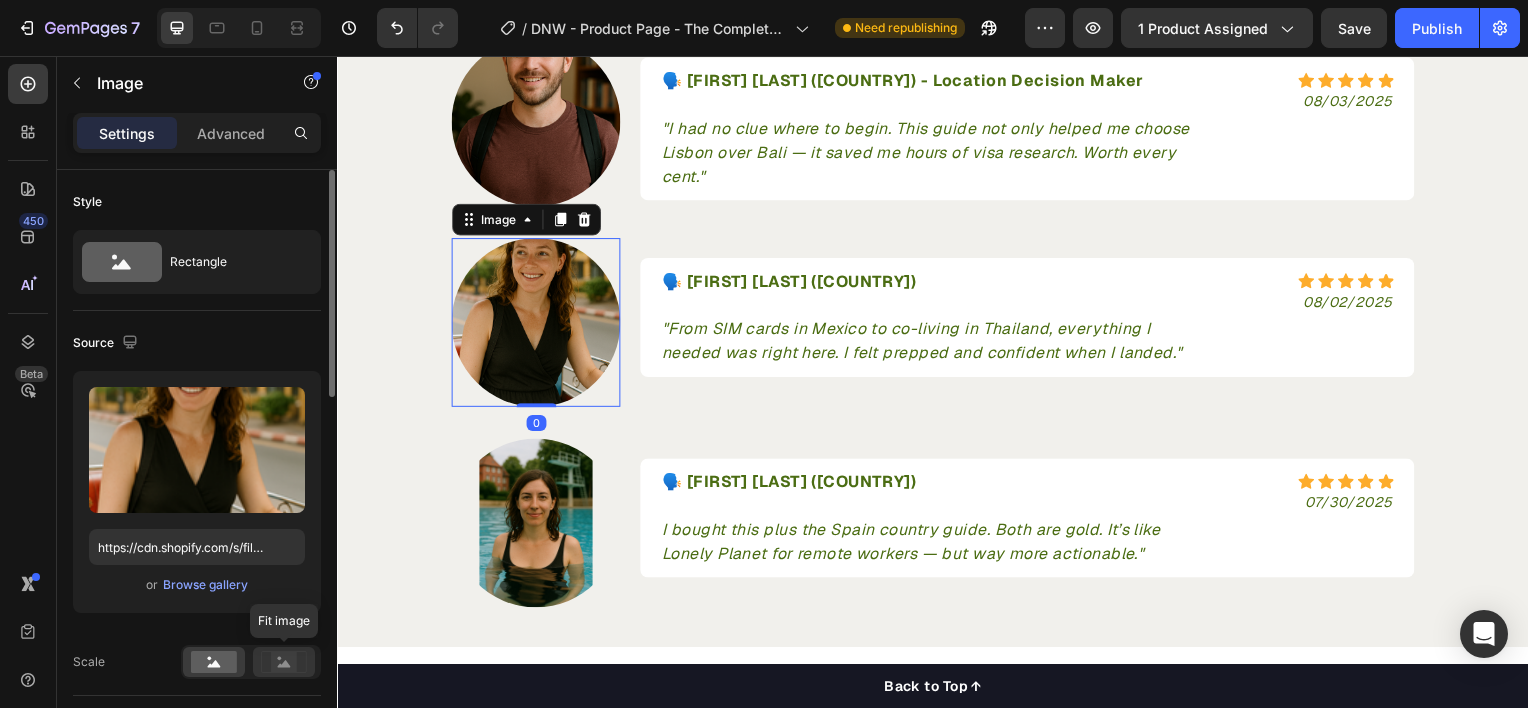 click 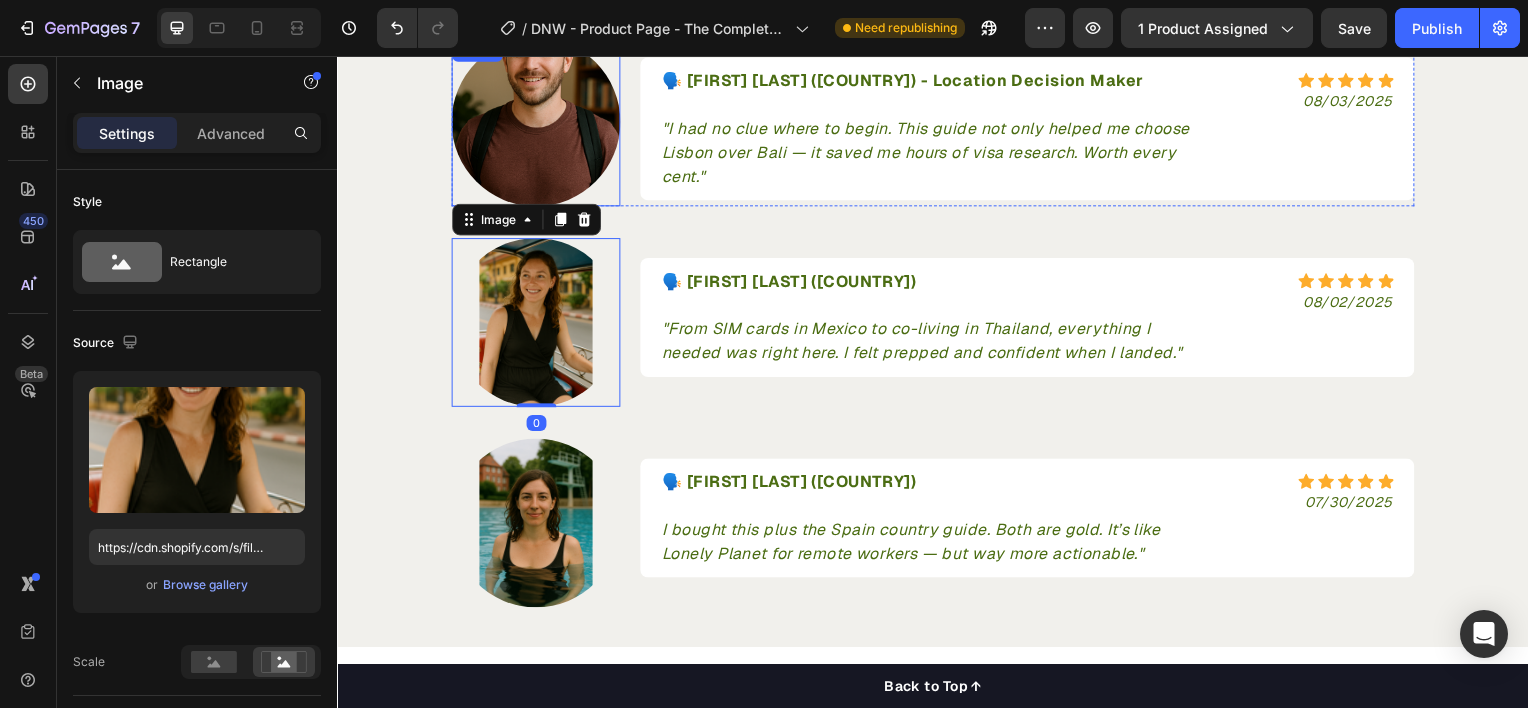 click at bounding box center (537, 122) 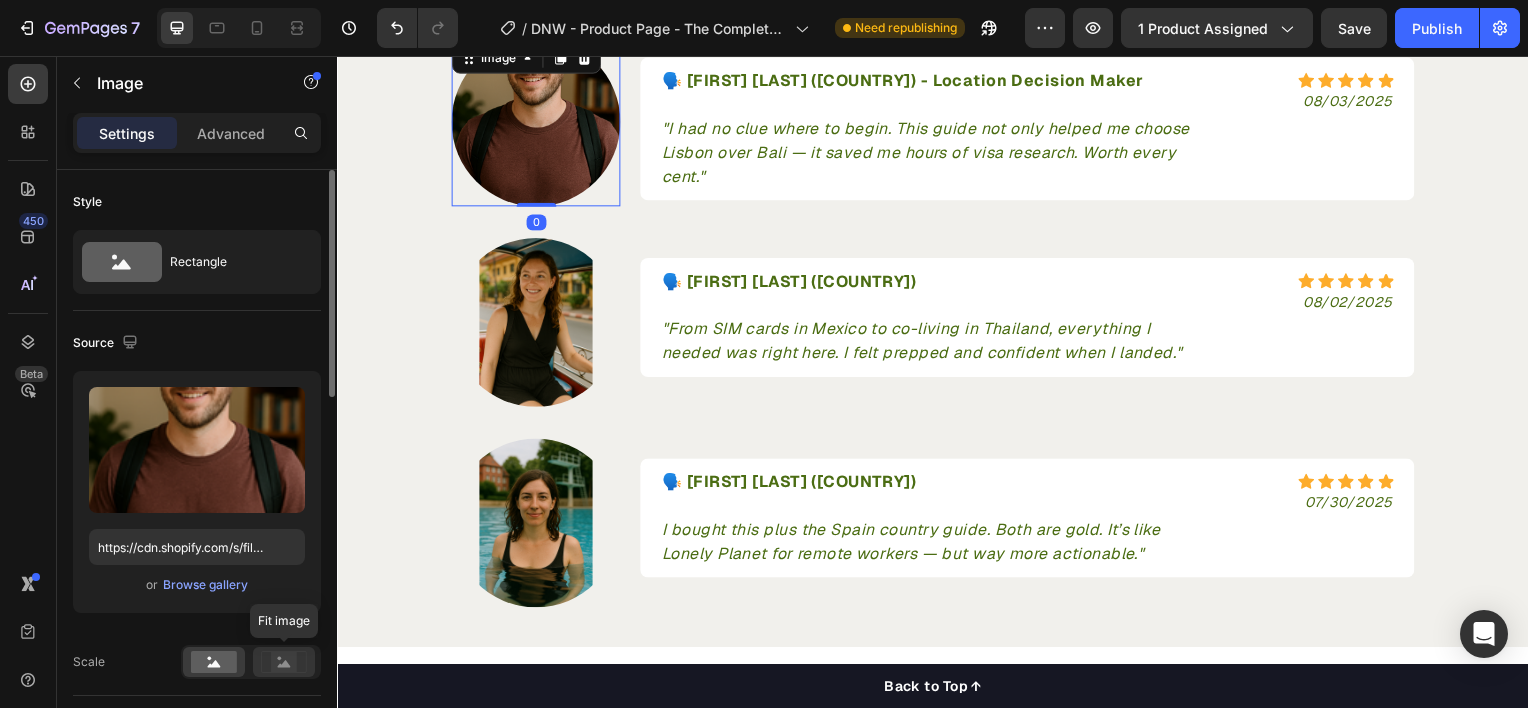 click 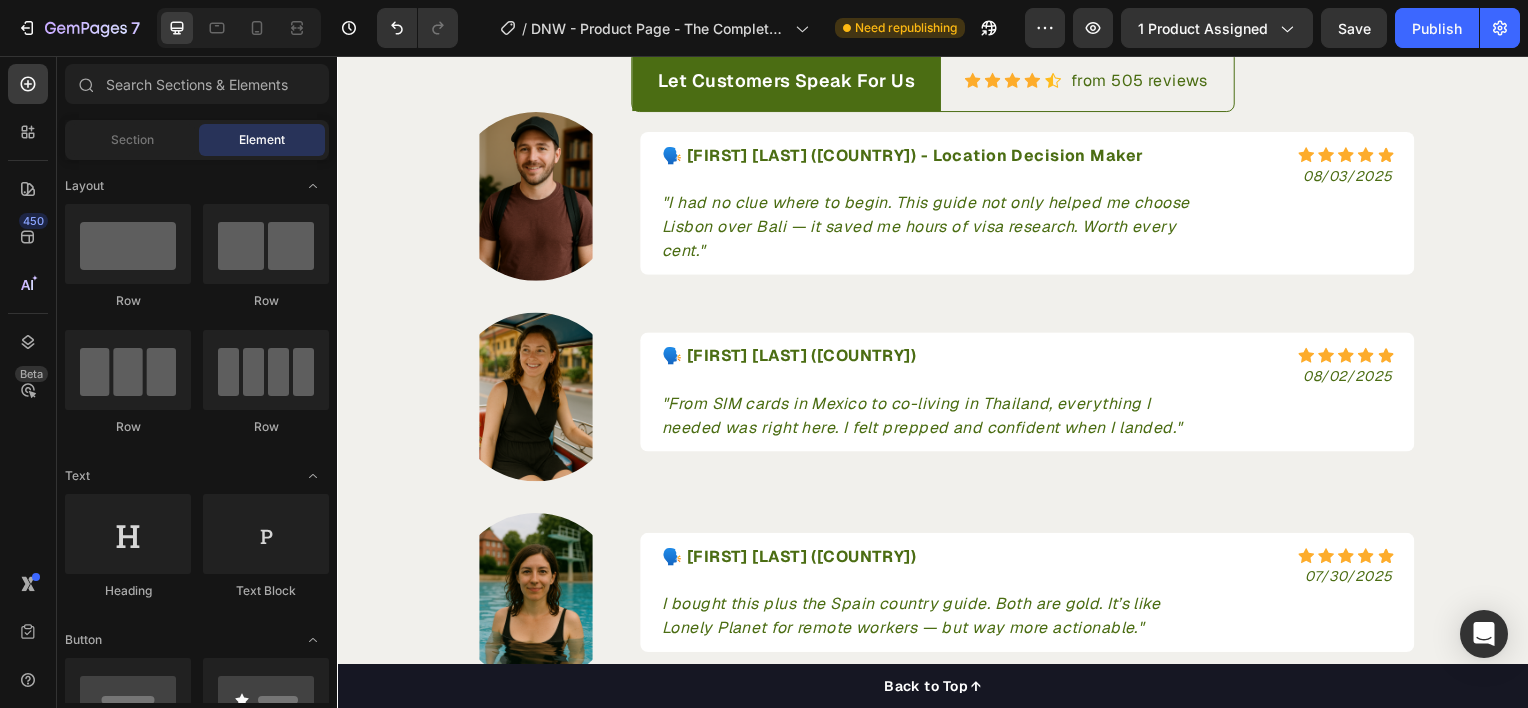 scroll, scrollTop: 4223, scrollLeft: 0, axis: vertical 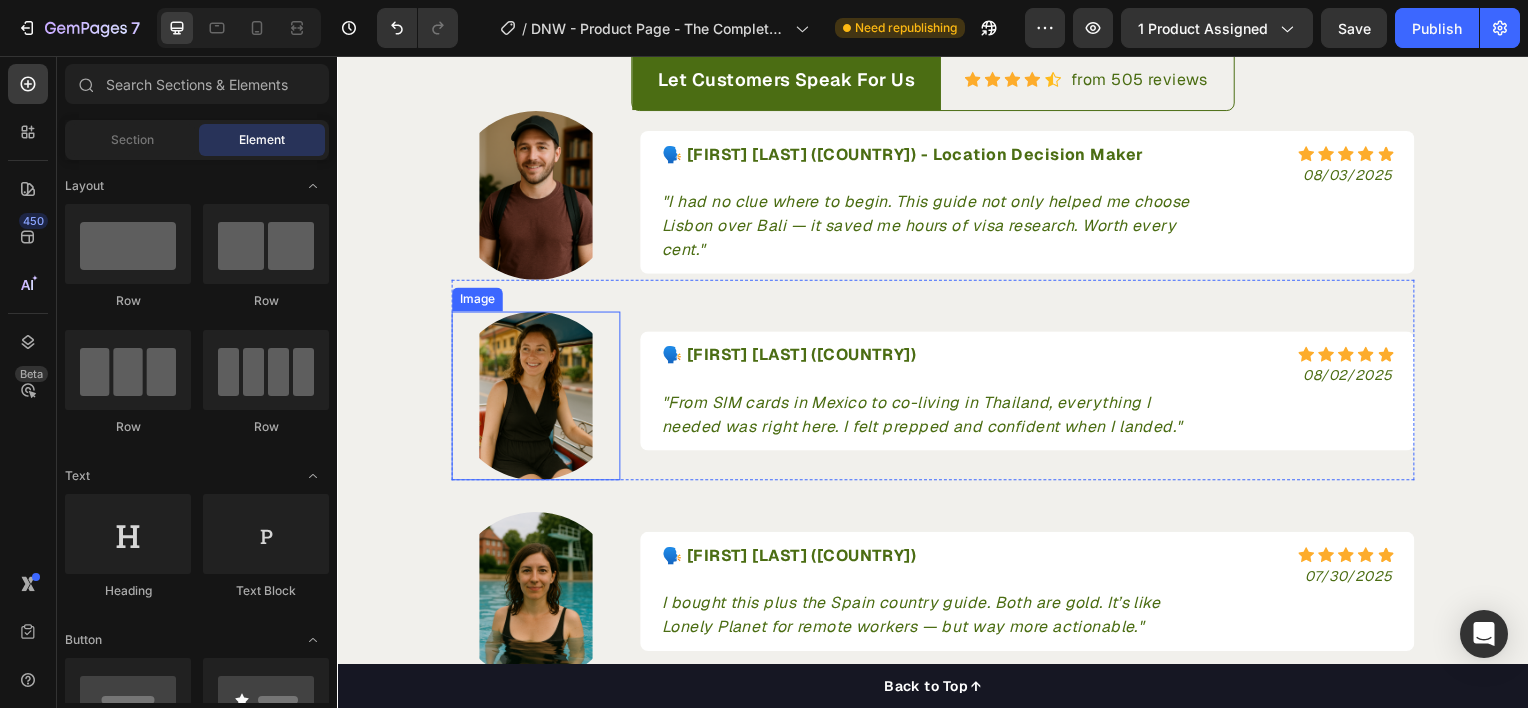 click at bounding box center (537, 398) 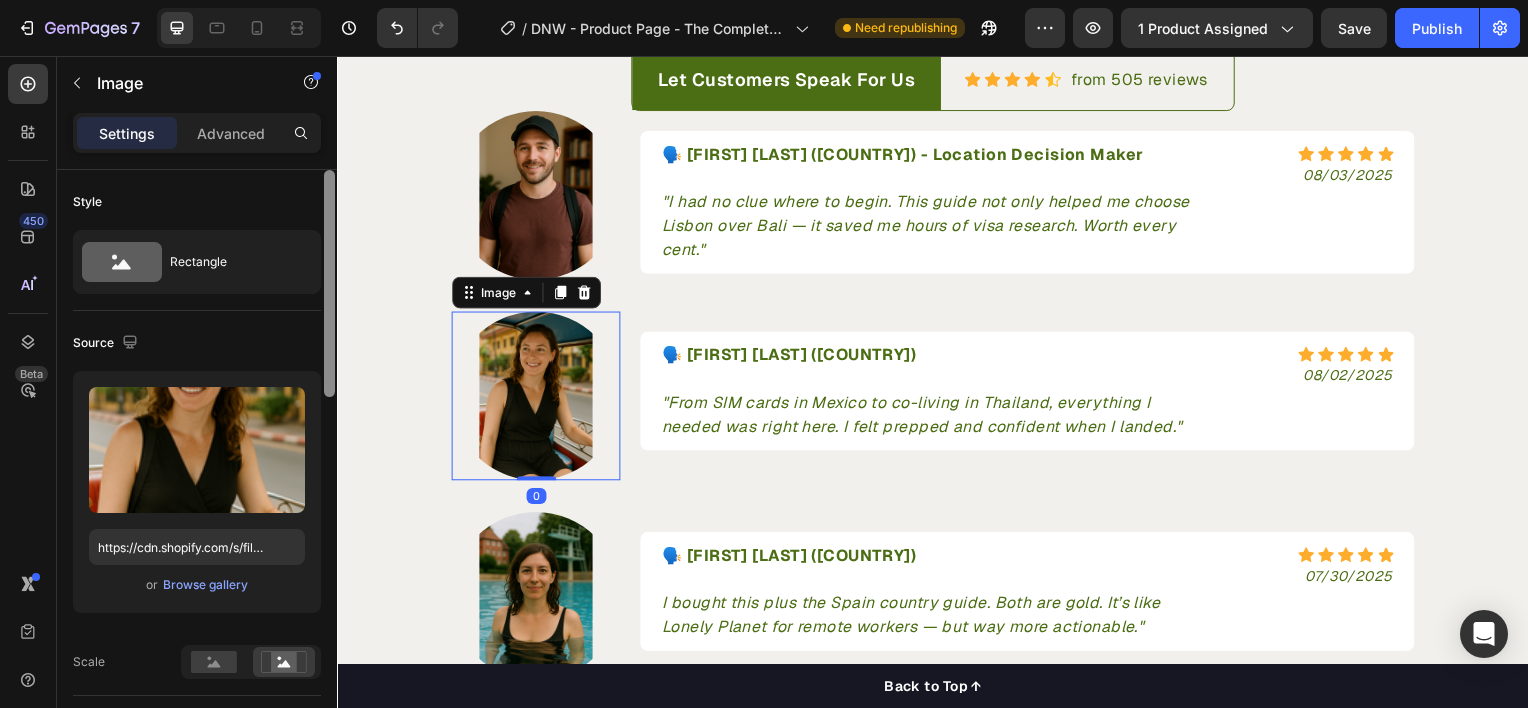 scroll, scrollTop: 595, scrollLeft: 0, axis: vertical 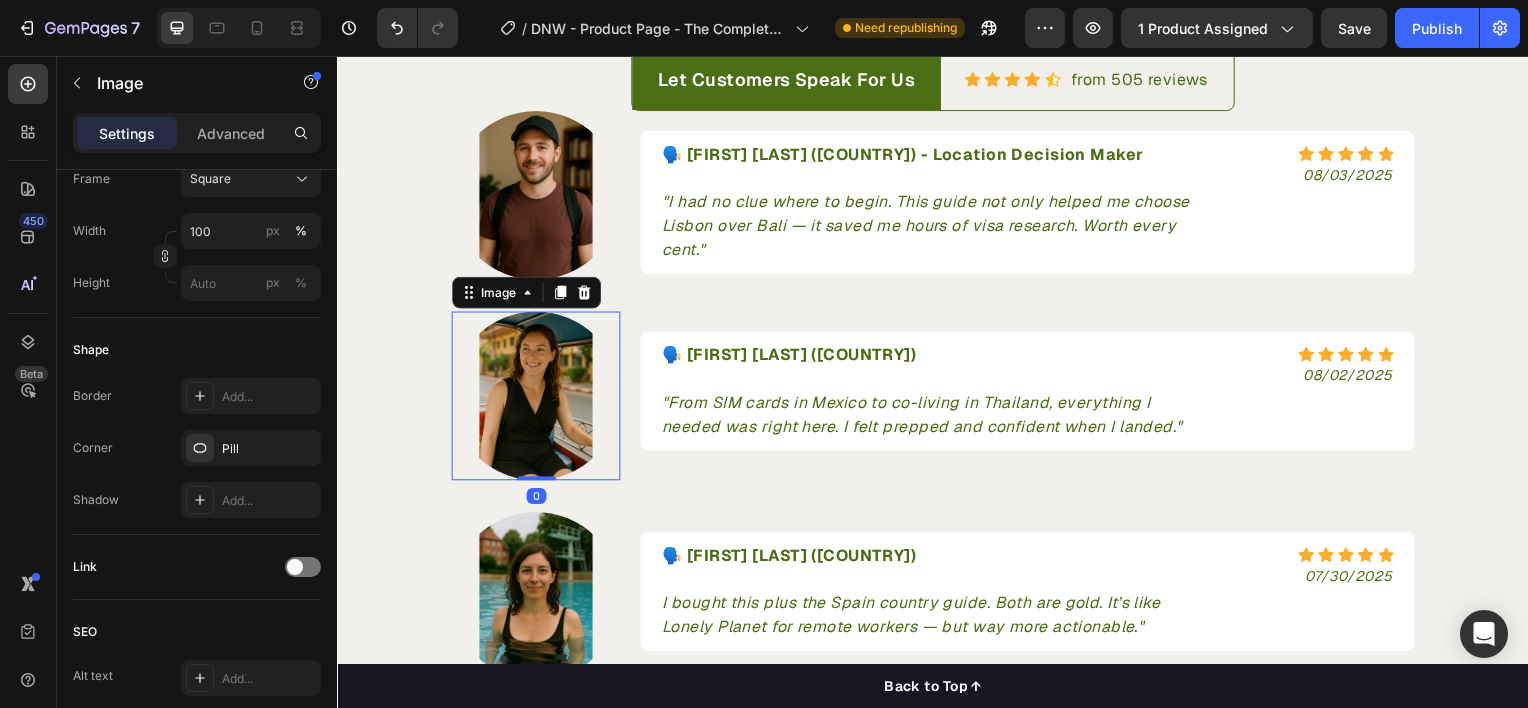 click at bounding box center [329, -128] 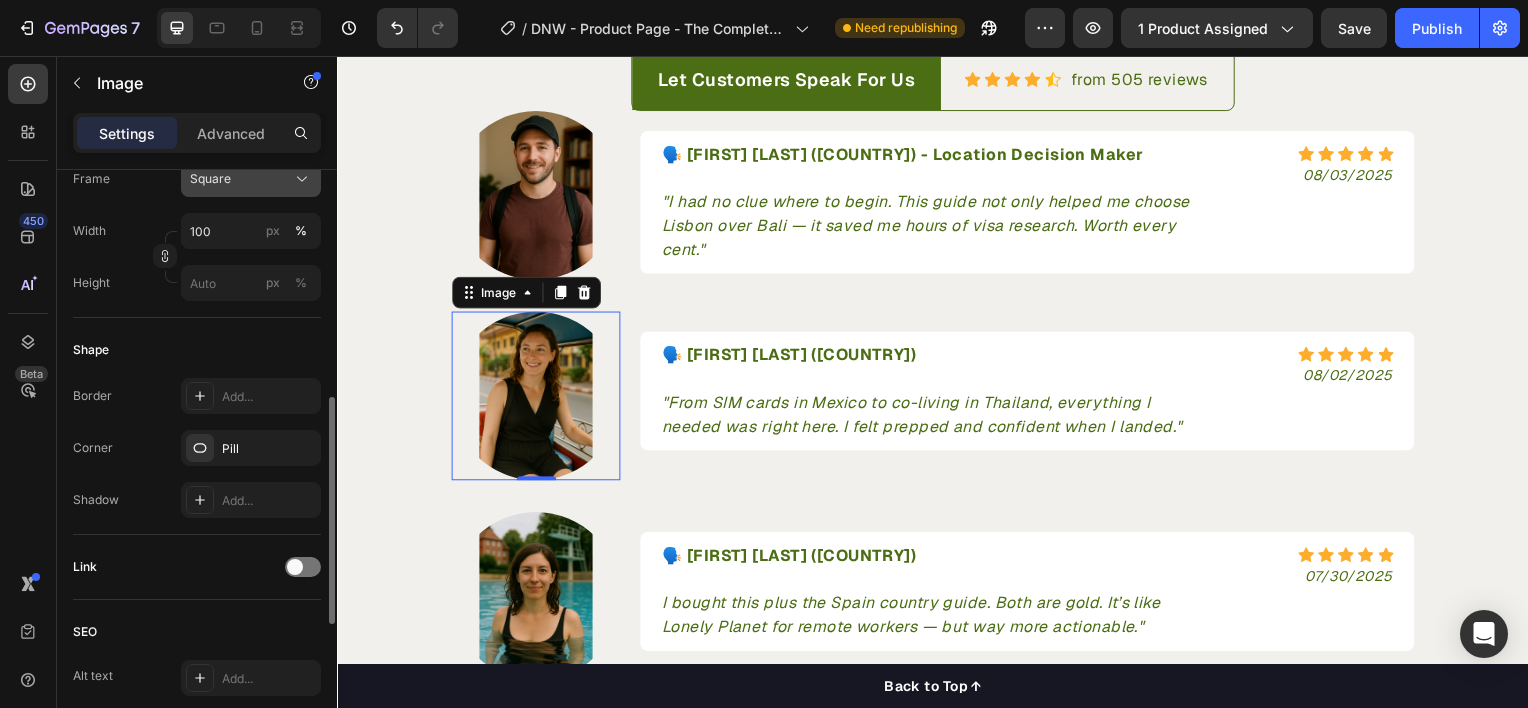 click on "Square" 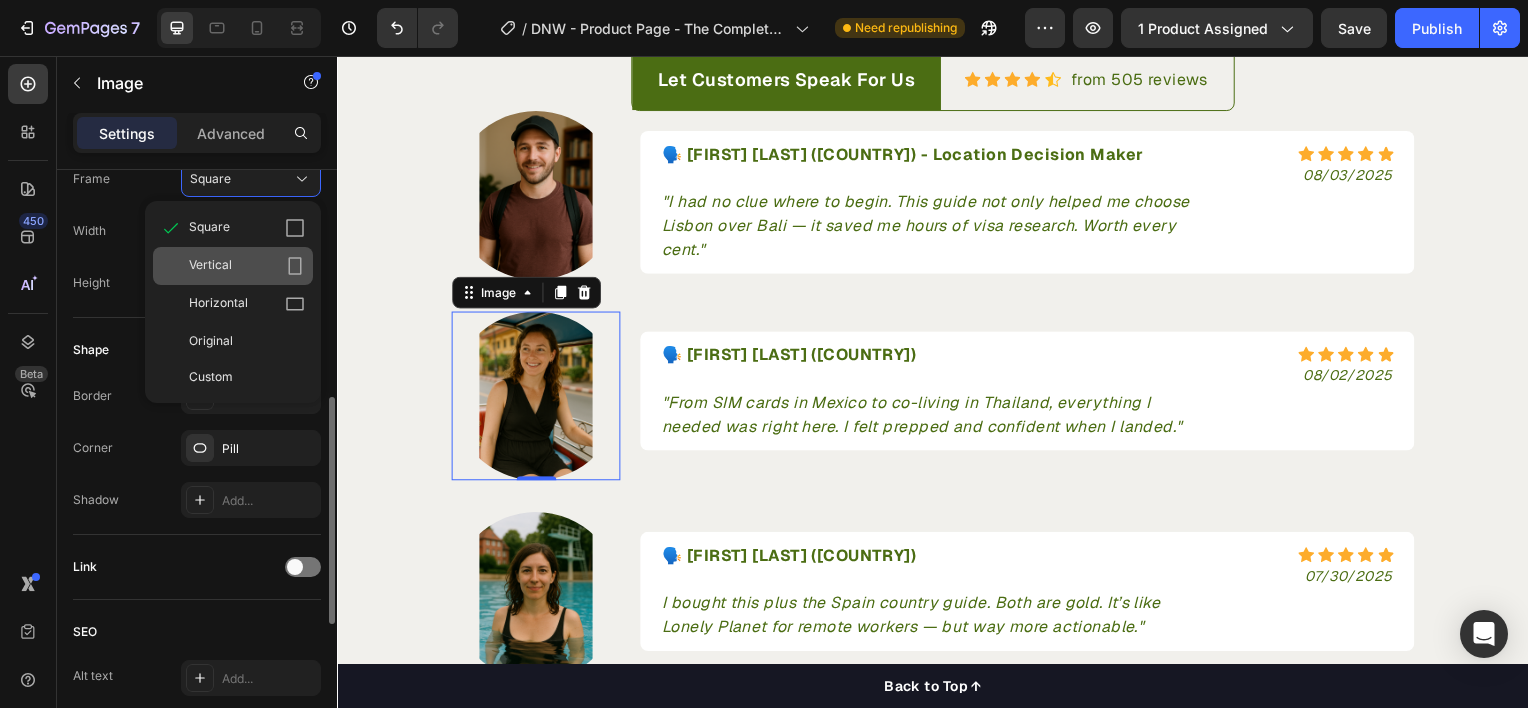 click on "Vertical" at bounding box center [210, 266] 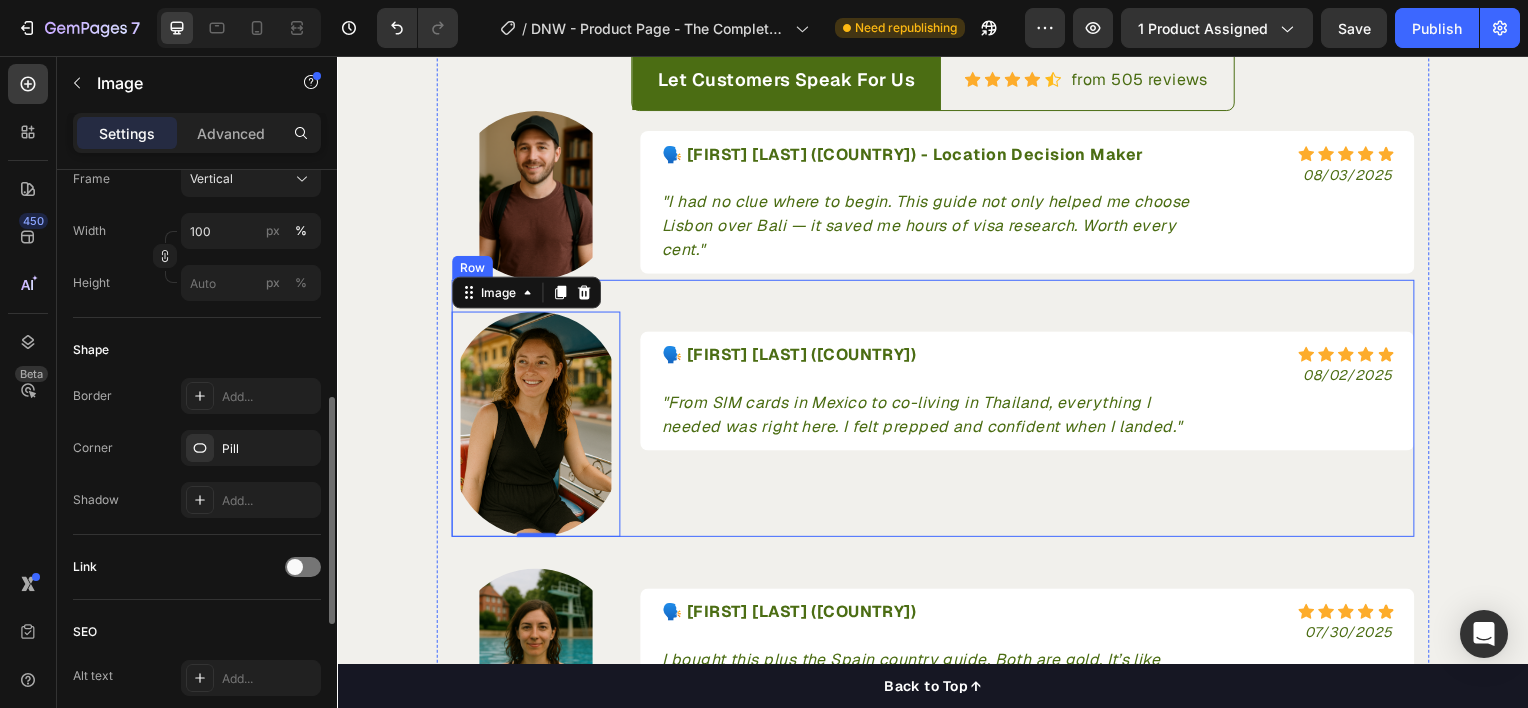 click on "🗣️ Freya L. (UK) - I Am Grateful   "From SIM cards in Mexico to co-living in Thailand, everything I needed was right here. I felt prepped and confident when I landed." Text block Icon Icon Icon Icon
Icon Icon List Hoz 08/02/2025 Text block Row Row" at bounding box center (1032, 426) 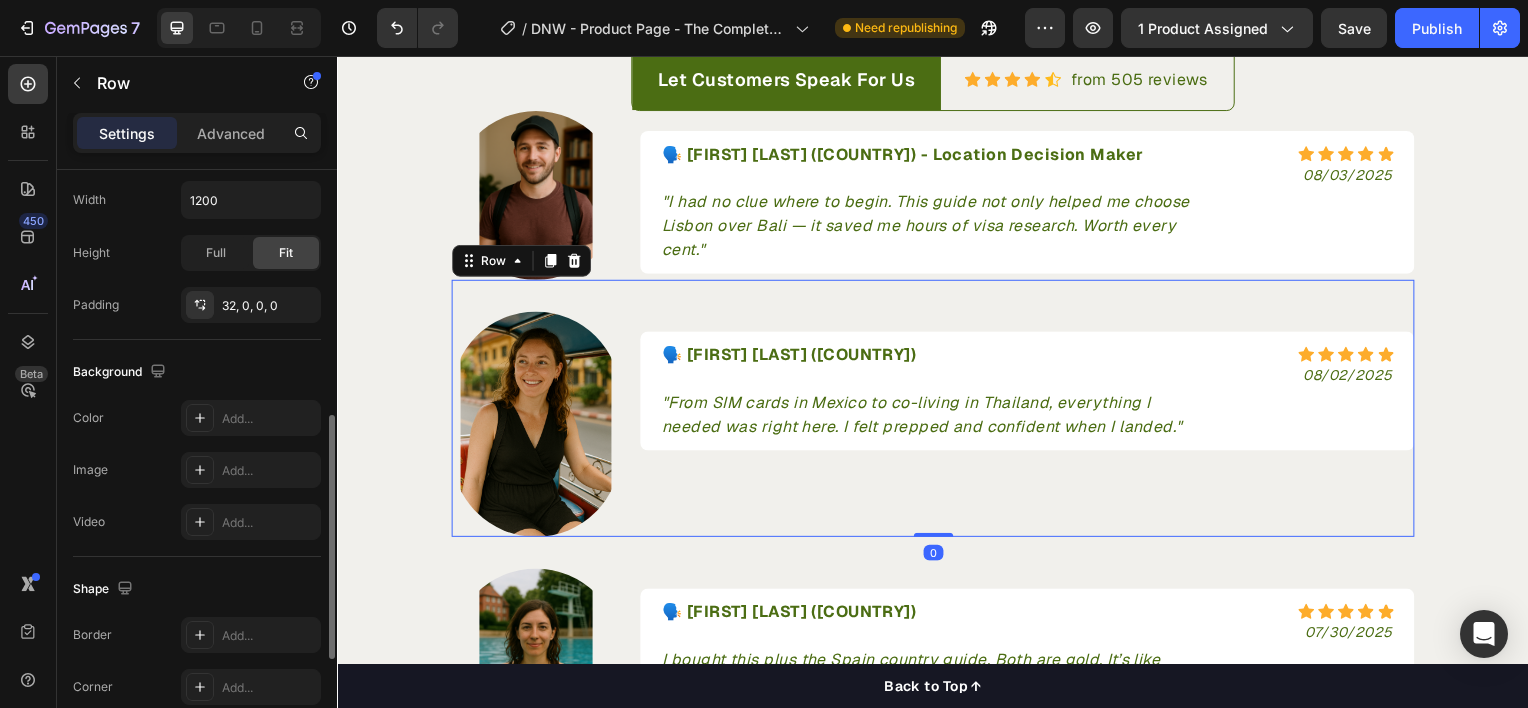 scroll, scrollTop: 0, scrollLeft: 0, axis: both 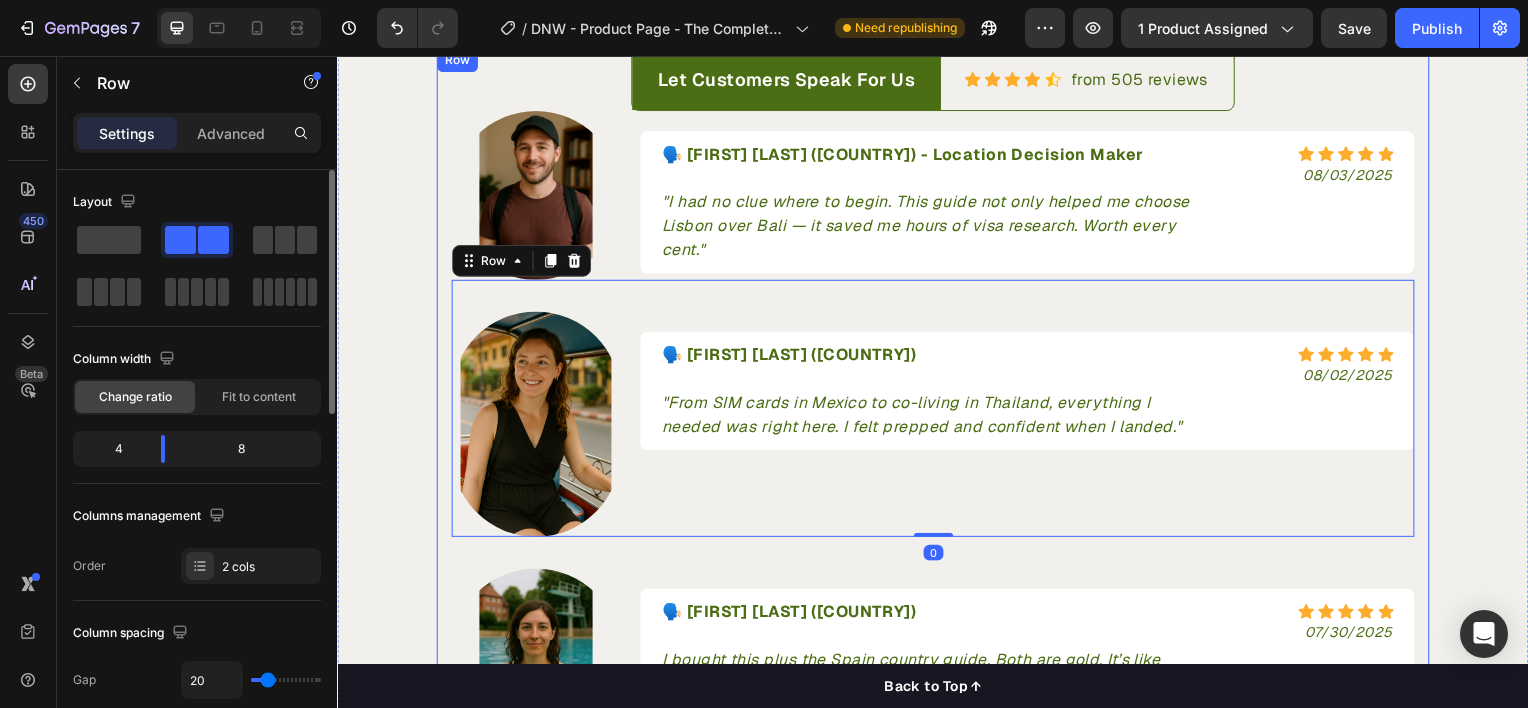 click on "Let Customers Speak For Us Text block Row Icon Icon Icon Icon
Icon Icon List Hoz from 505 reviews Text block Row Row Image 🗣️ Jordan T. (USA) - Location Decision Maker   "I had no clue where to begin. This guide not only helped me choose Lisbon over Bali — it saved me hours of visa research. Worth every cent." Text block Icon Icon Icon Icon
Icon Icon List Hoz 08/03/2025 Text block Row Row Row Image 🗣️ Freya L. (UK) - I Am Grateful   "From SIM cards in Mexico to co-living in Thailand, everything I needed was right here. I felt prepped and confident when I landed." Text block Icon Icon Icon Icon
Icon Icon List Hoz 08/02/2025 Text block Row Row Row   0 Image 🗣️ Mika H. (DE)   I bought this plus the Spain country guide. Both are gold. It’s like Lonely Planet for remote workers — but way more actionable." Text block Icon Icon Icon Icon
Icon Icon List Hoz 07/30/2025 Text block Row Row Row Row" at bounding box center (937, 405) 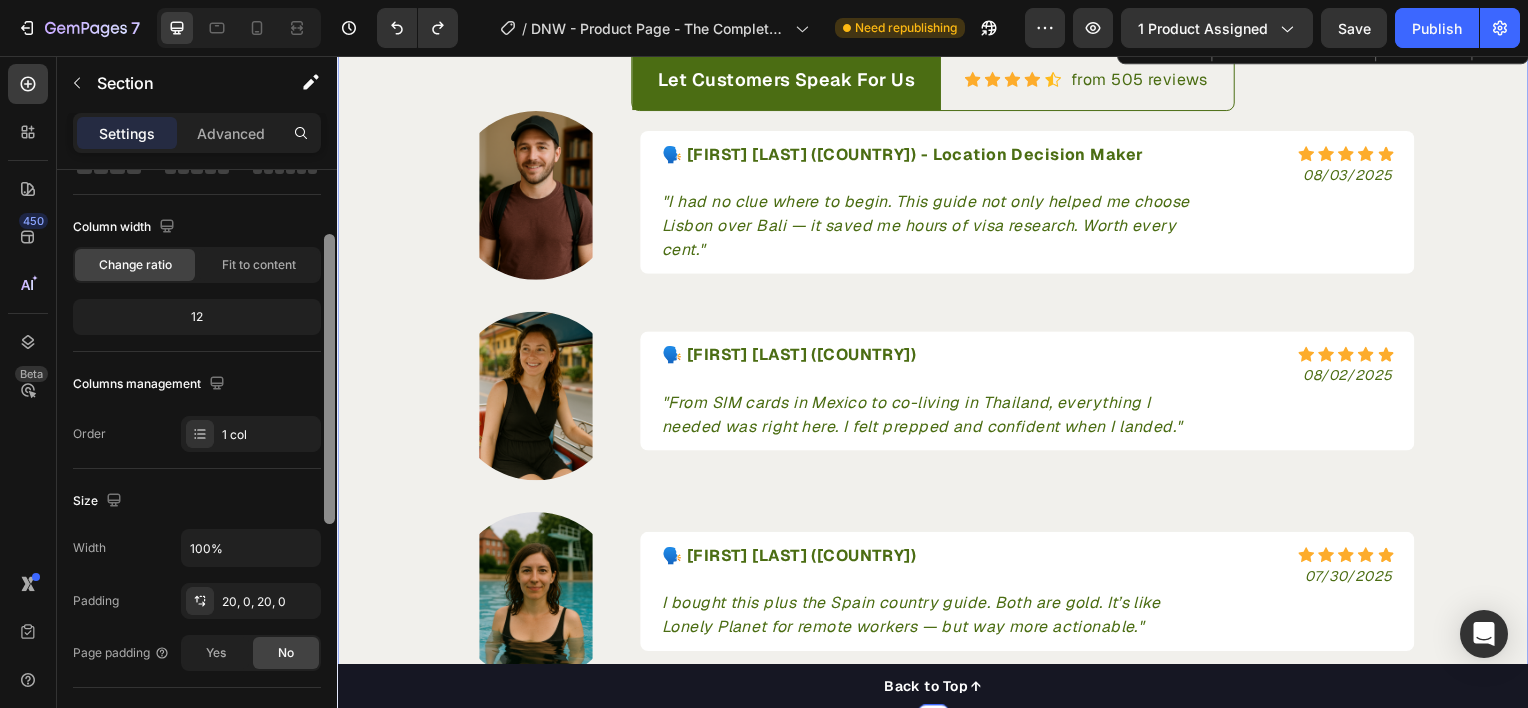 scroll, scrollTop: 216, scrollLeft: 0, axis: vertical 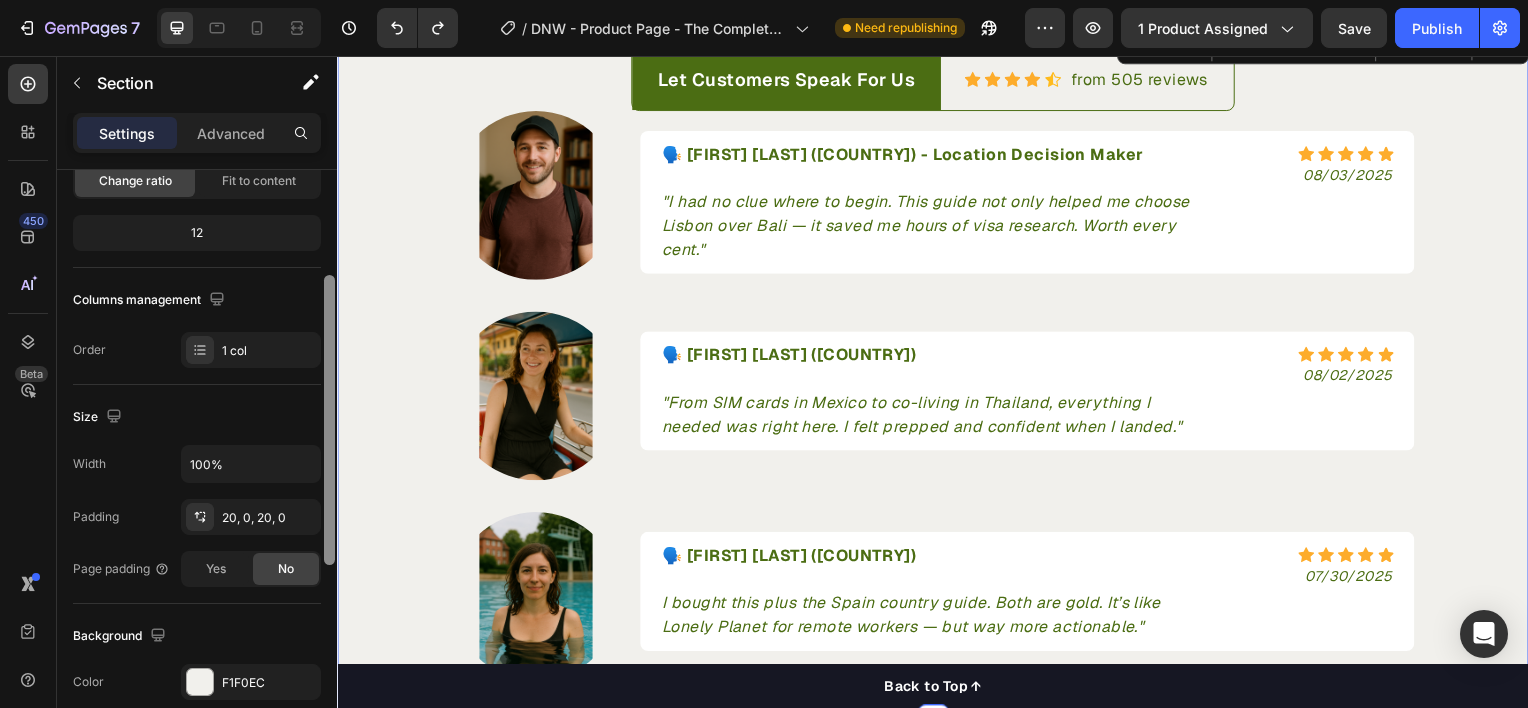 drag, startPoint x: 328, startPoint y: 440, endPoint x: 336, endPoint y: 546, distance: 106.30146 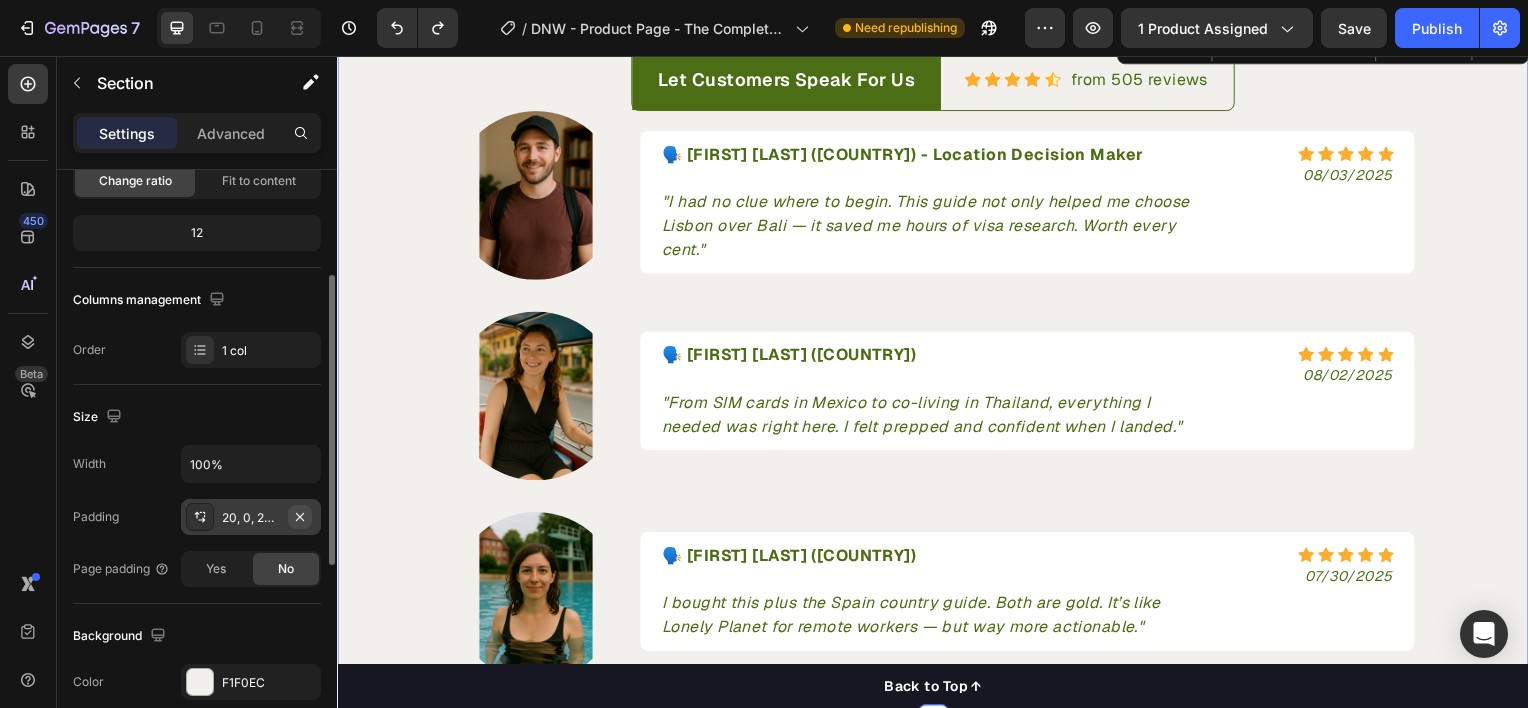 click 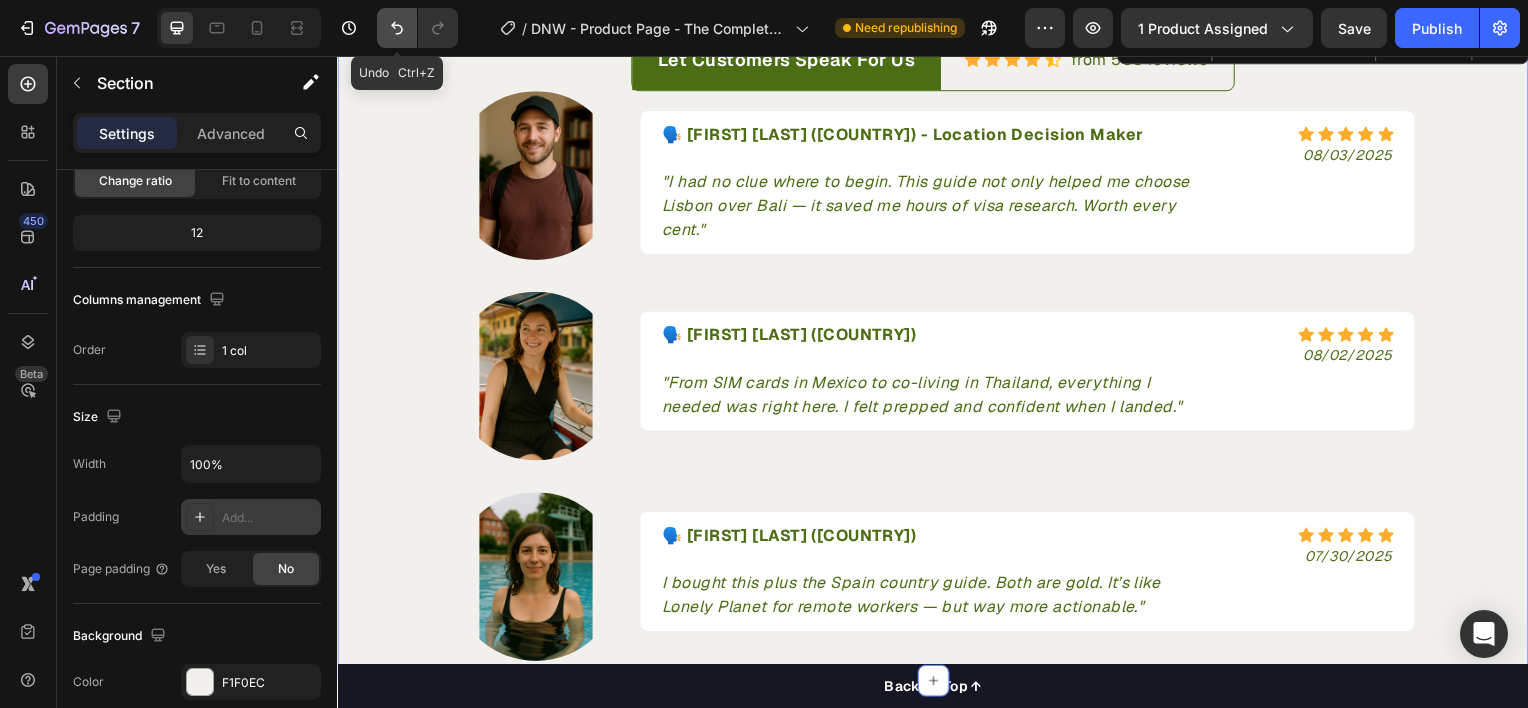 click 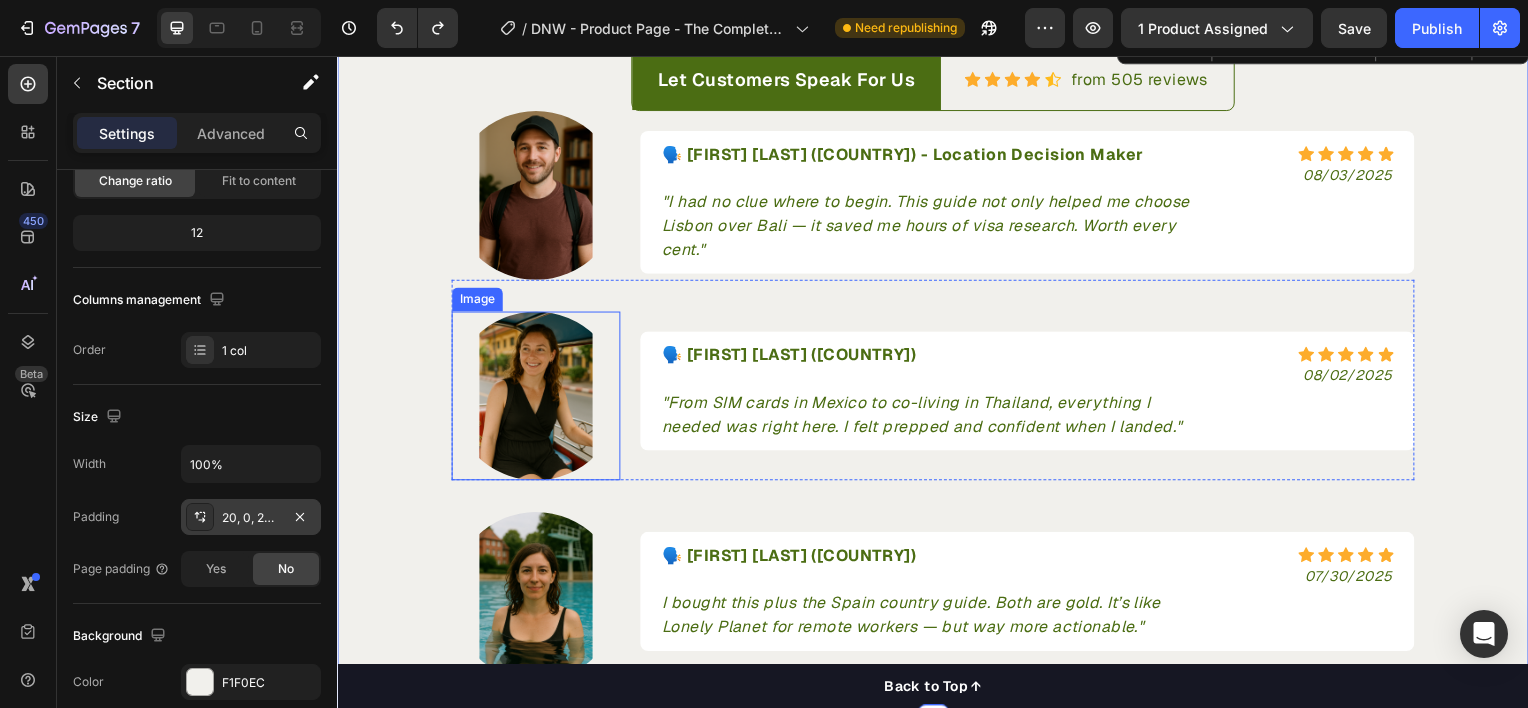 click at bounding box center [537, 398] 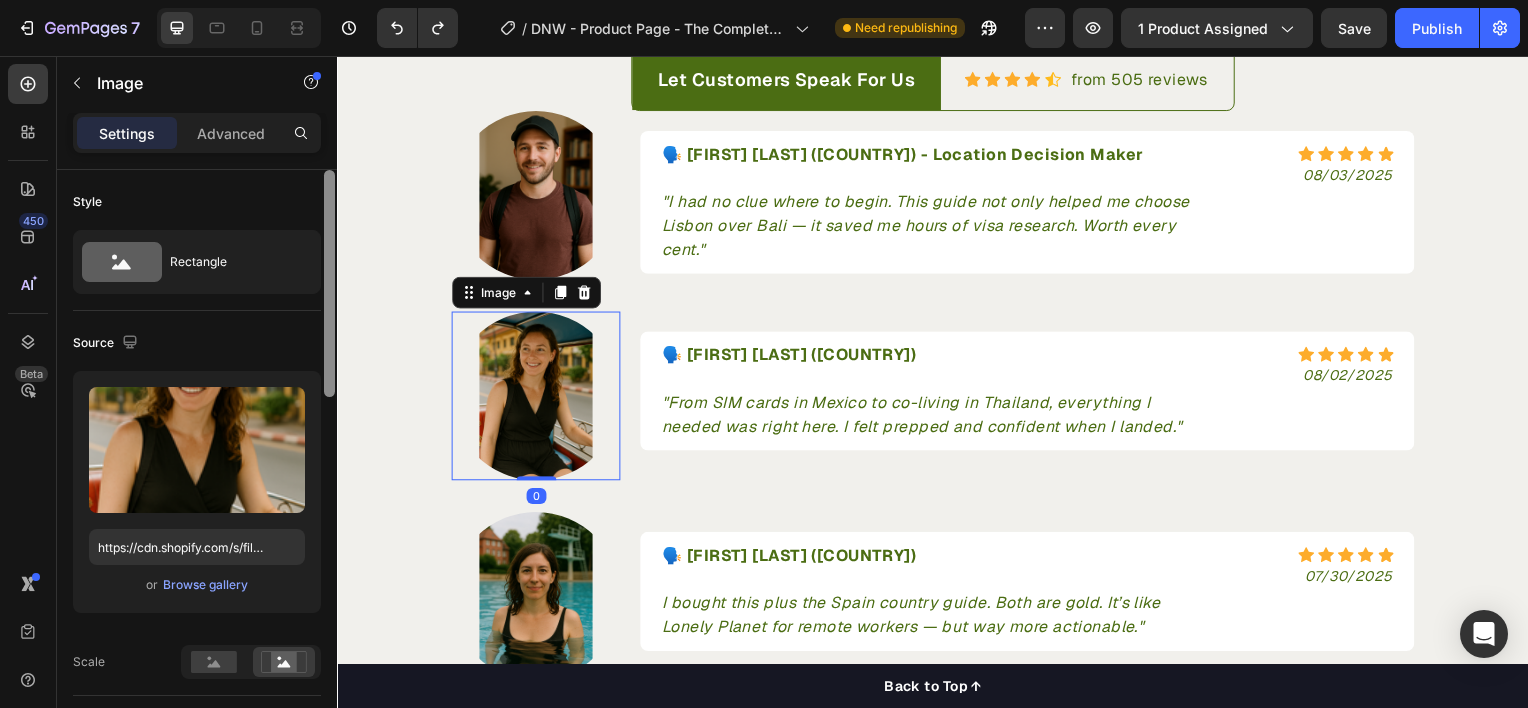 scroll, scrollTop: 595, scrollLeft: 0, axis: vertical 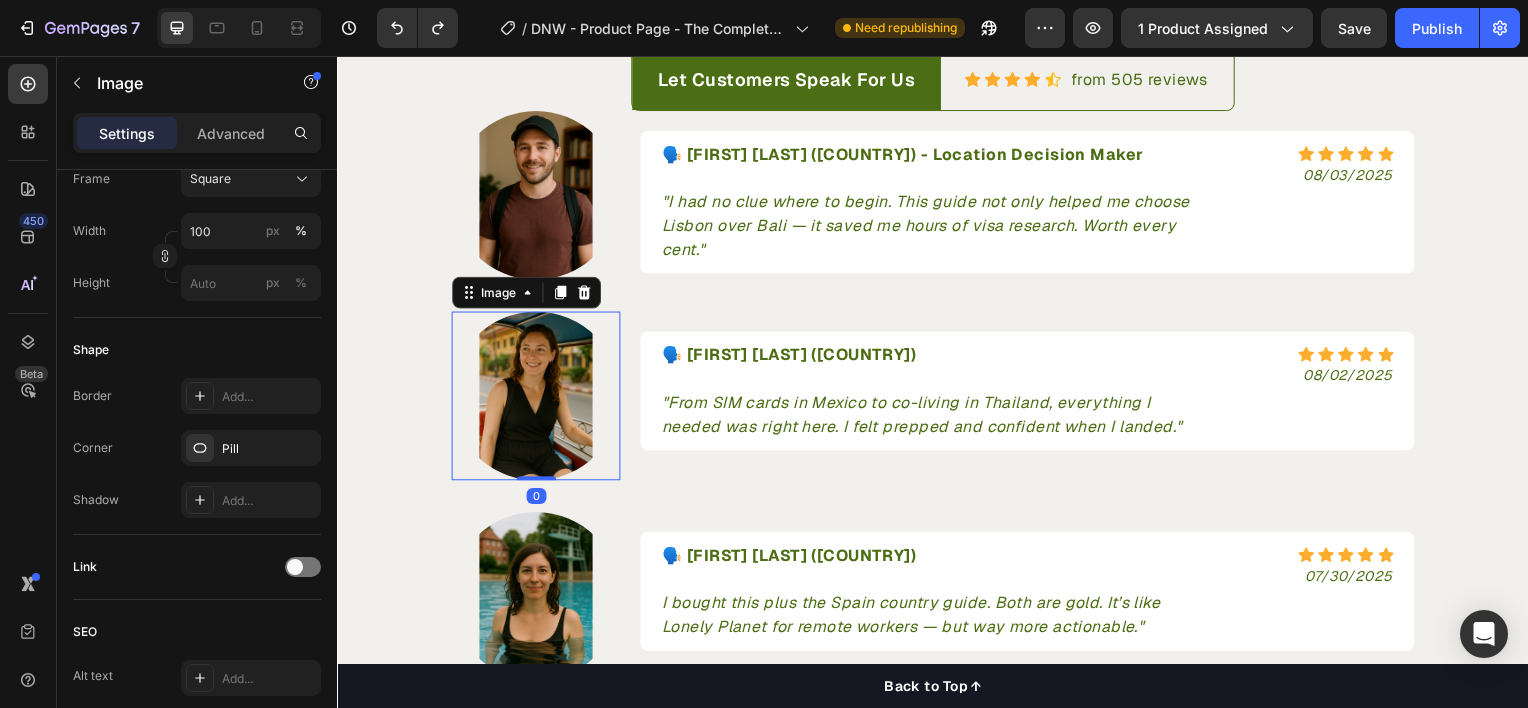 click at bounding box center (329, -128) 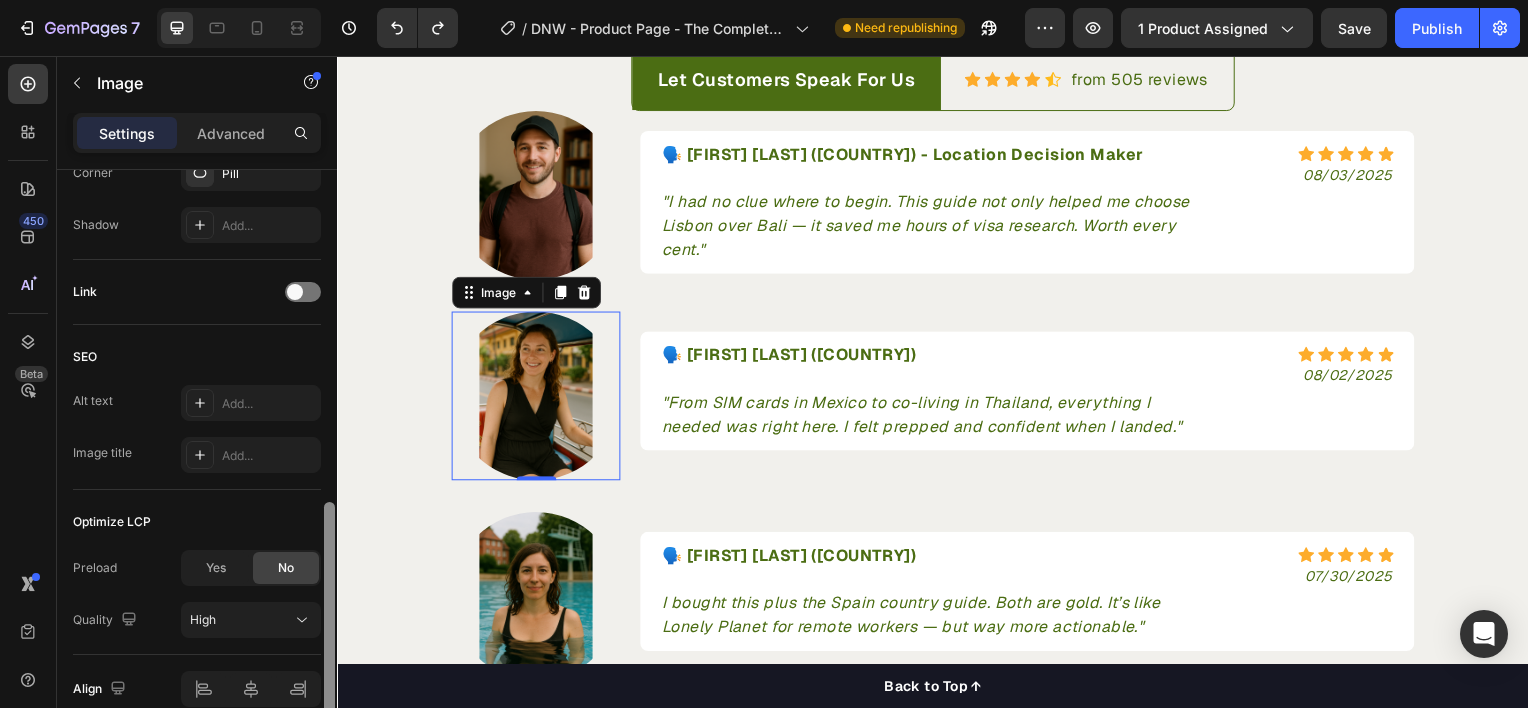 scroll, scrollTop: 928, scrollLeft: 0, axis: vertical 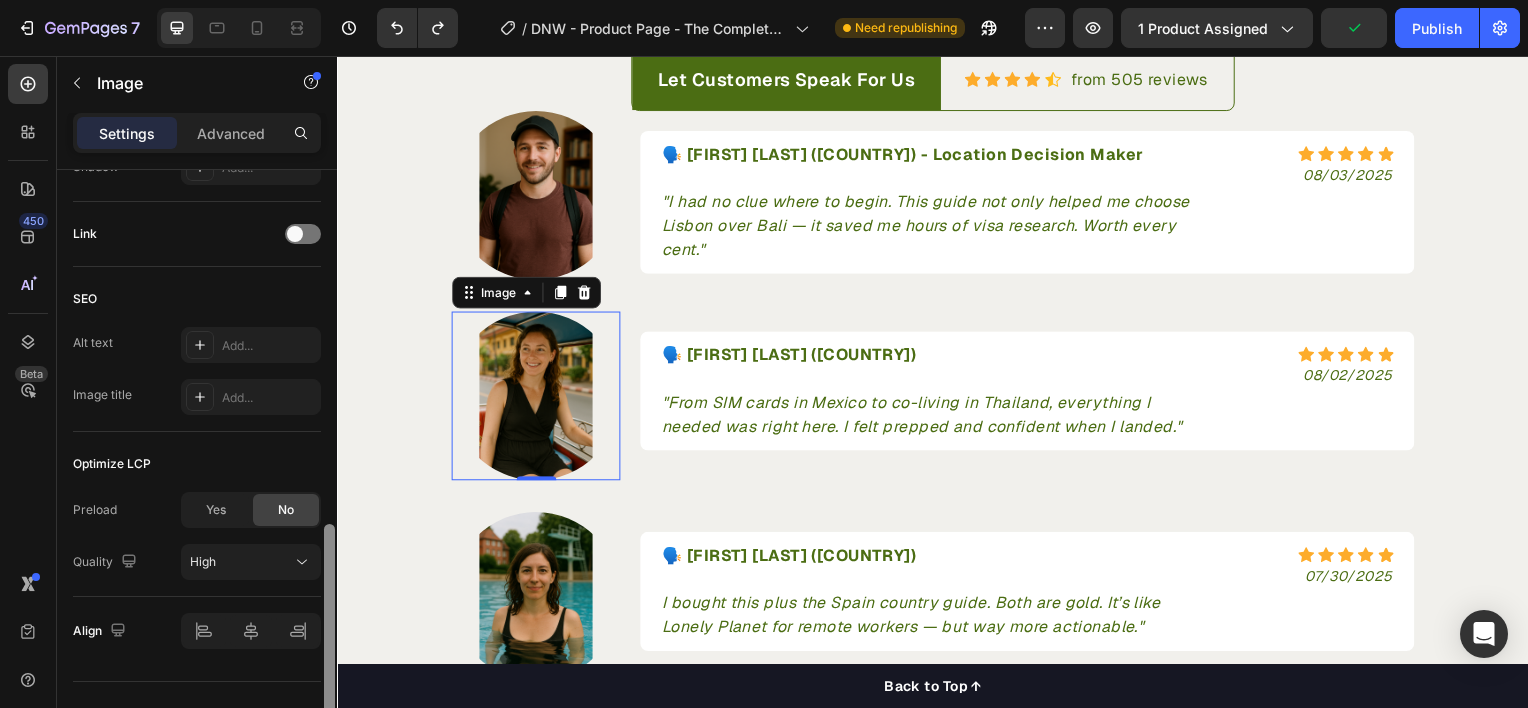 drag, startPoint x: 324, startPoint y: 536, endPoint x: 324, endPoint y: 663, distance: 127 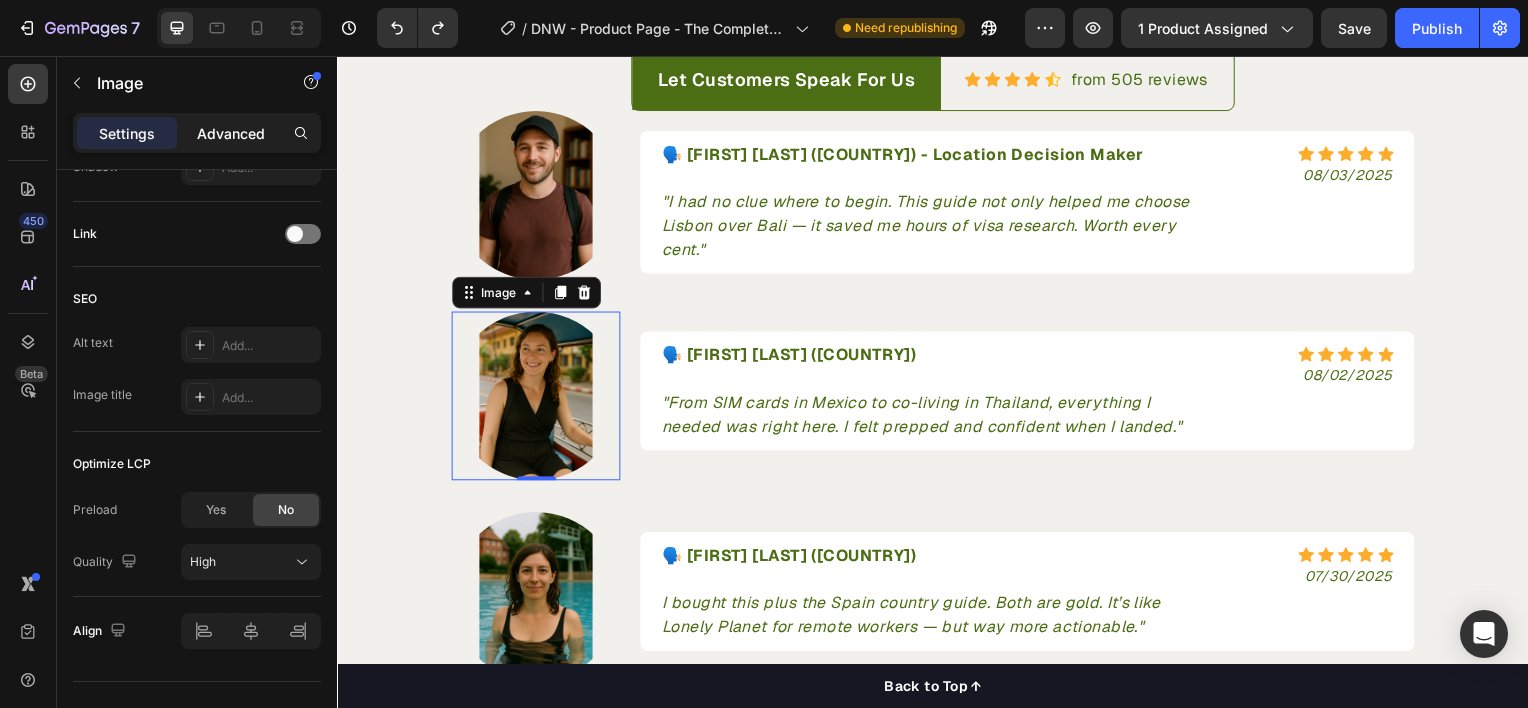 click on "Advanced" at bounding box center (231, 133) 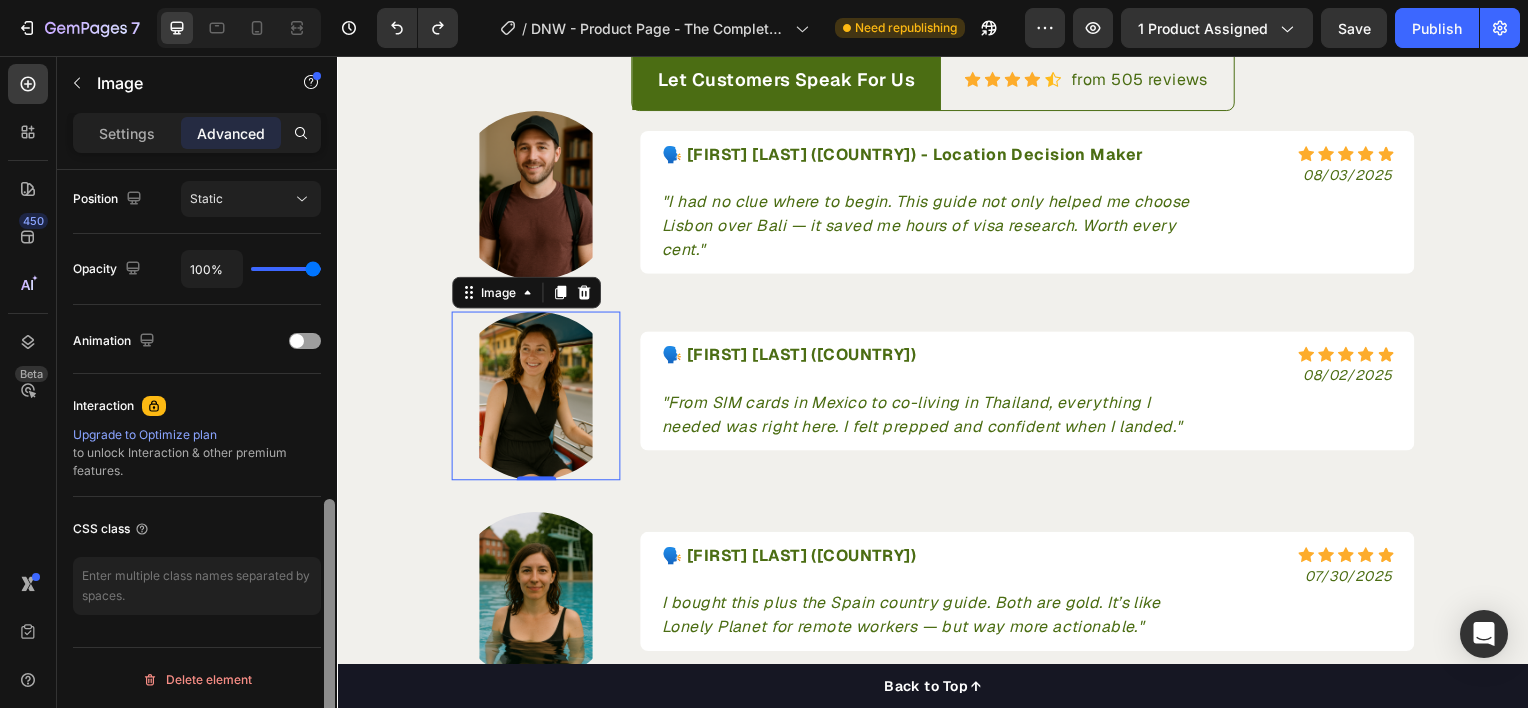 scroll, scrollTop: 141, scrollLeft: 0, axis: vertical 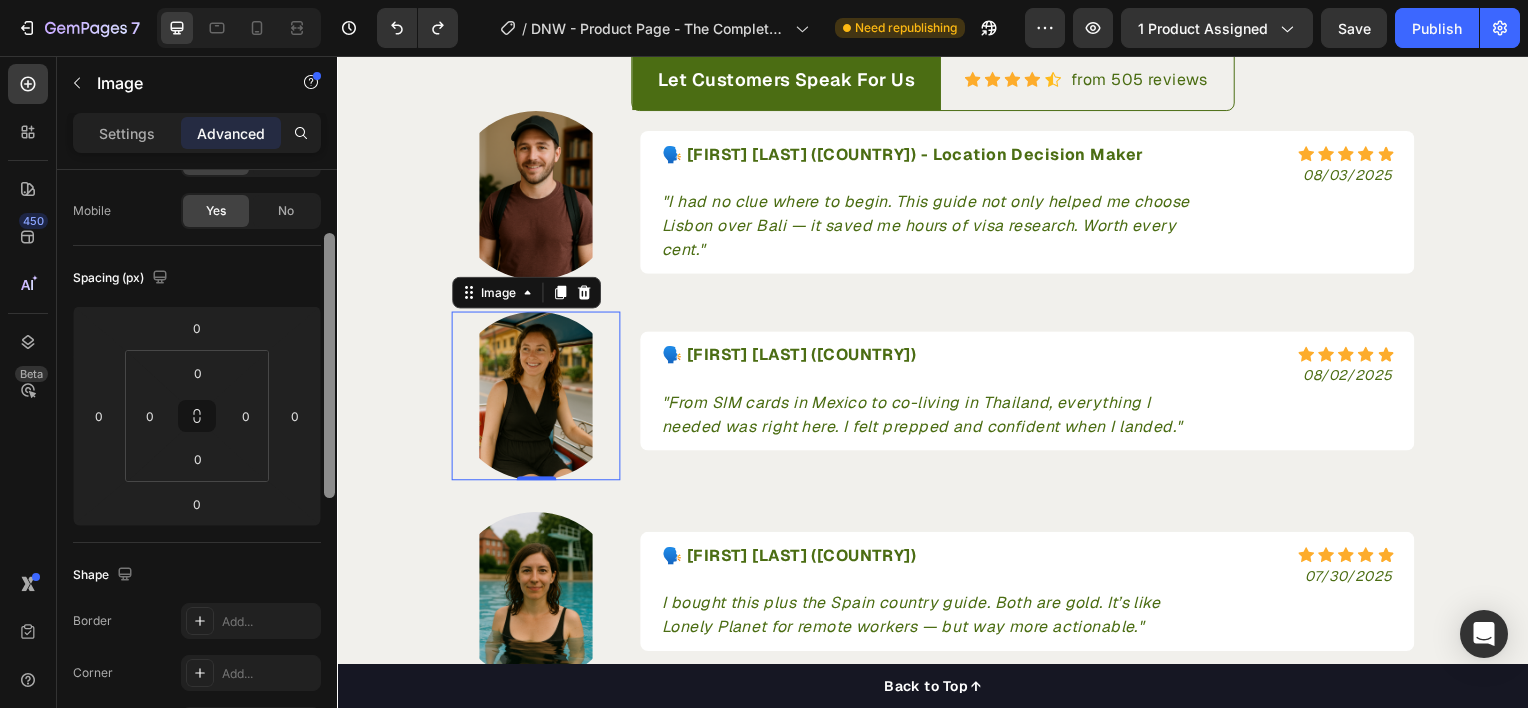 click at bounding box center (329, 467) 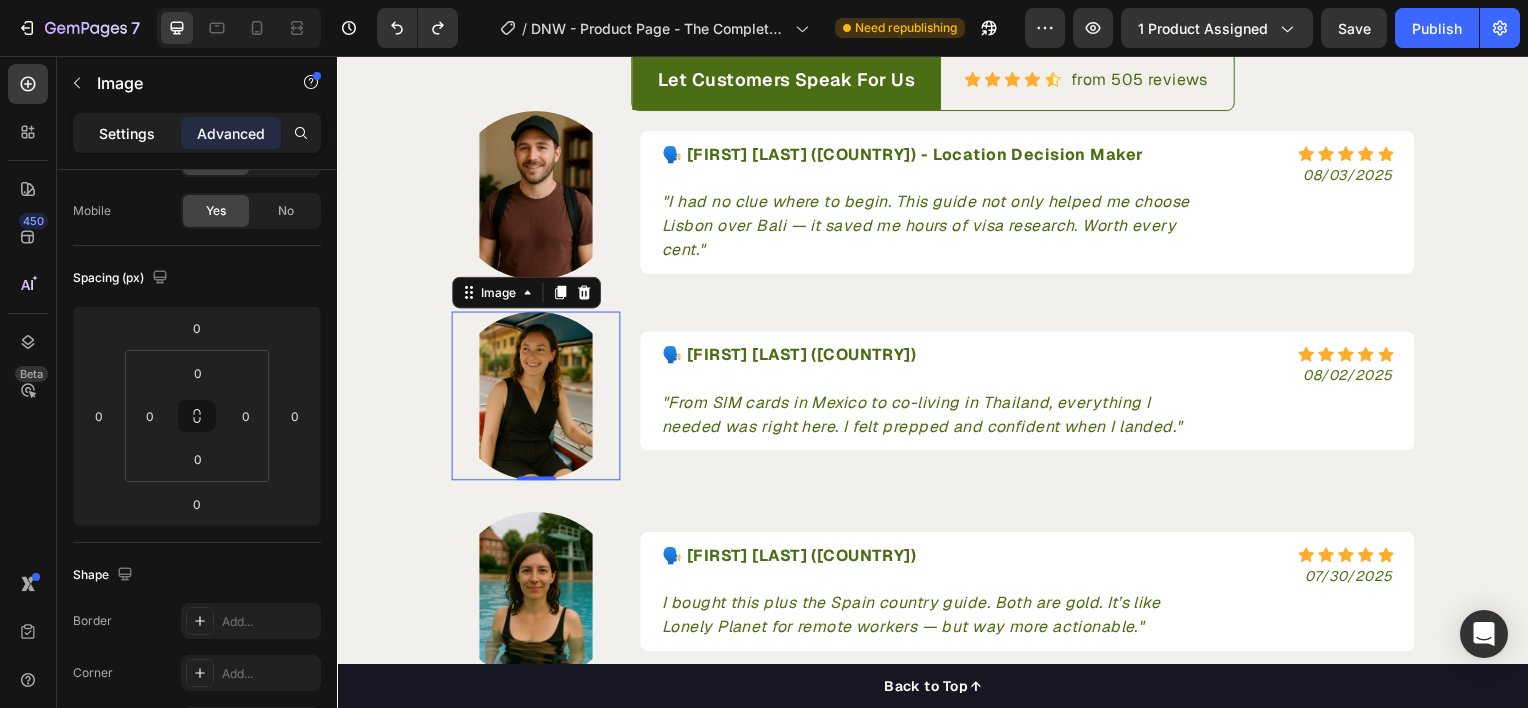 click on "Settings" at bounding box center (127, 133) 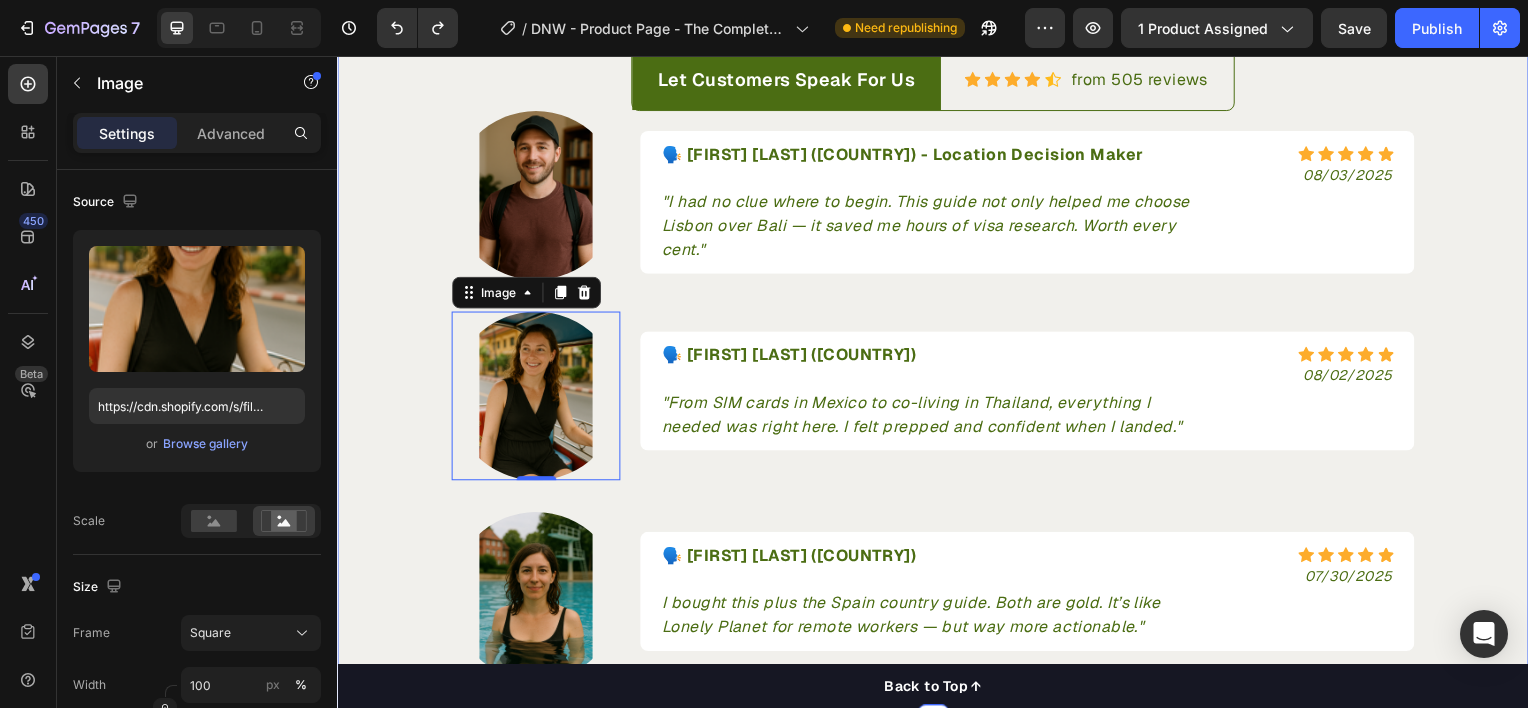 click on "Let Customers Speak For Us Text block Row Icon Icon Icon Icon
Icon Icon List Hoz from 505 reviews Text block Row Row Image 🗣️ Jordan T. (USA) - Location Decision Maker   "I had no clue where to begin. This guide not only helped me choose Lisbon over Bali — it saved me hours of visa research. Worth every cent." Text block Icon Icon Icon Icon
Icon Icon List Hoz 08/03/2025 Text block Row Row Row Image   0 🗣️ Freya L. (UK) - I Am Grateful   "From SIM cards in Mexico to co-living in Thailand, everything I needed was right here. I felt prepped and confident when I landed." Text block Icon Icon Icon Icon
Icon Icon List Hoz 08/02/2025 Text block Row Row Row Image 🗣️ Mika H. (DE)   I bought this plus the Spain country guide. Both are gold. It’s like Lonely Planet for remote workers — but way more actionable." Text block Icon Icon Icon Icon
Icon Icon List Hoz 07/30/2025 Text block Row Row Row Row" at bounding box center (937, 376) 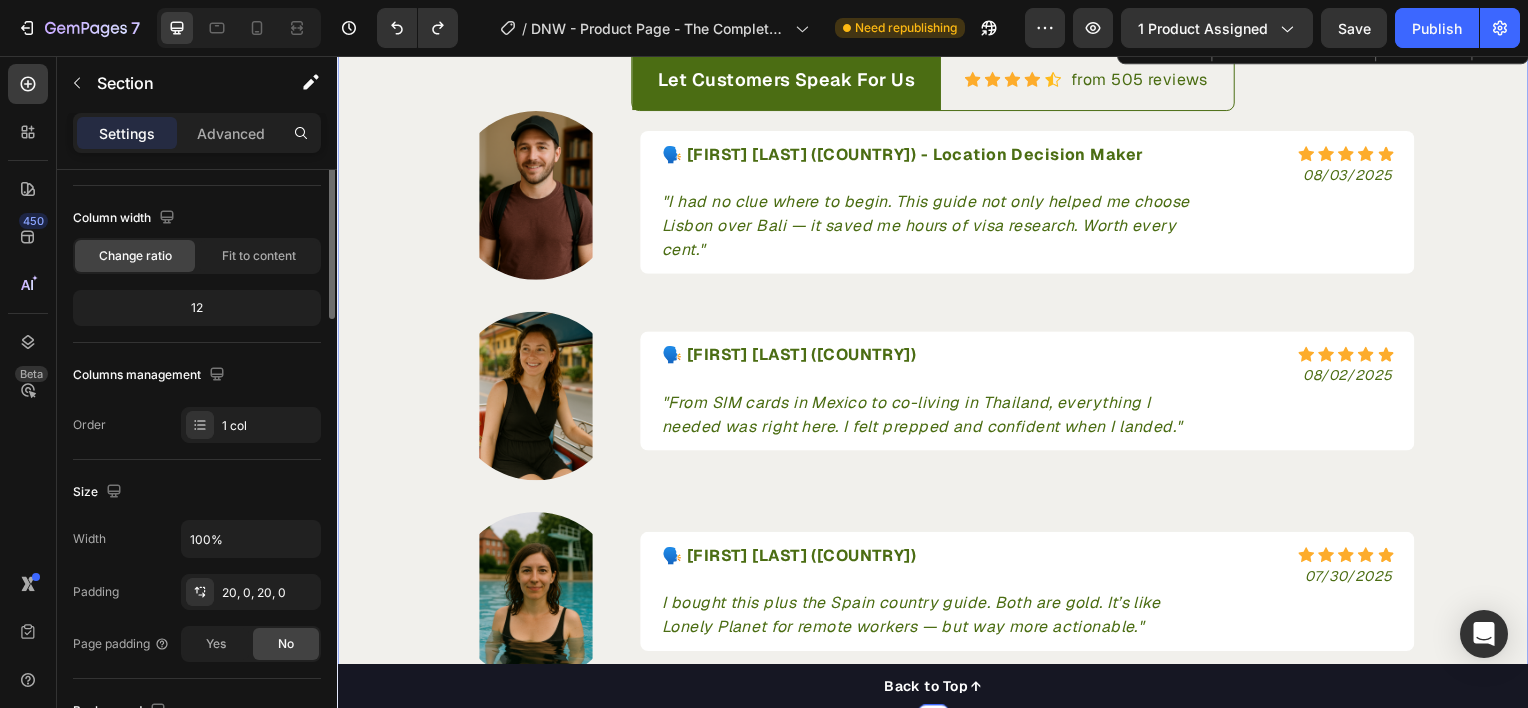 scroll, scrollTop: 0, scrollLeft: 0, axis: both 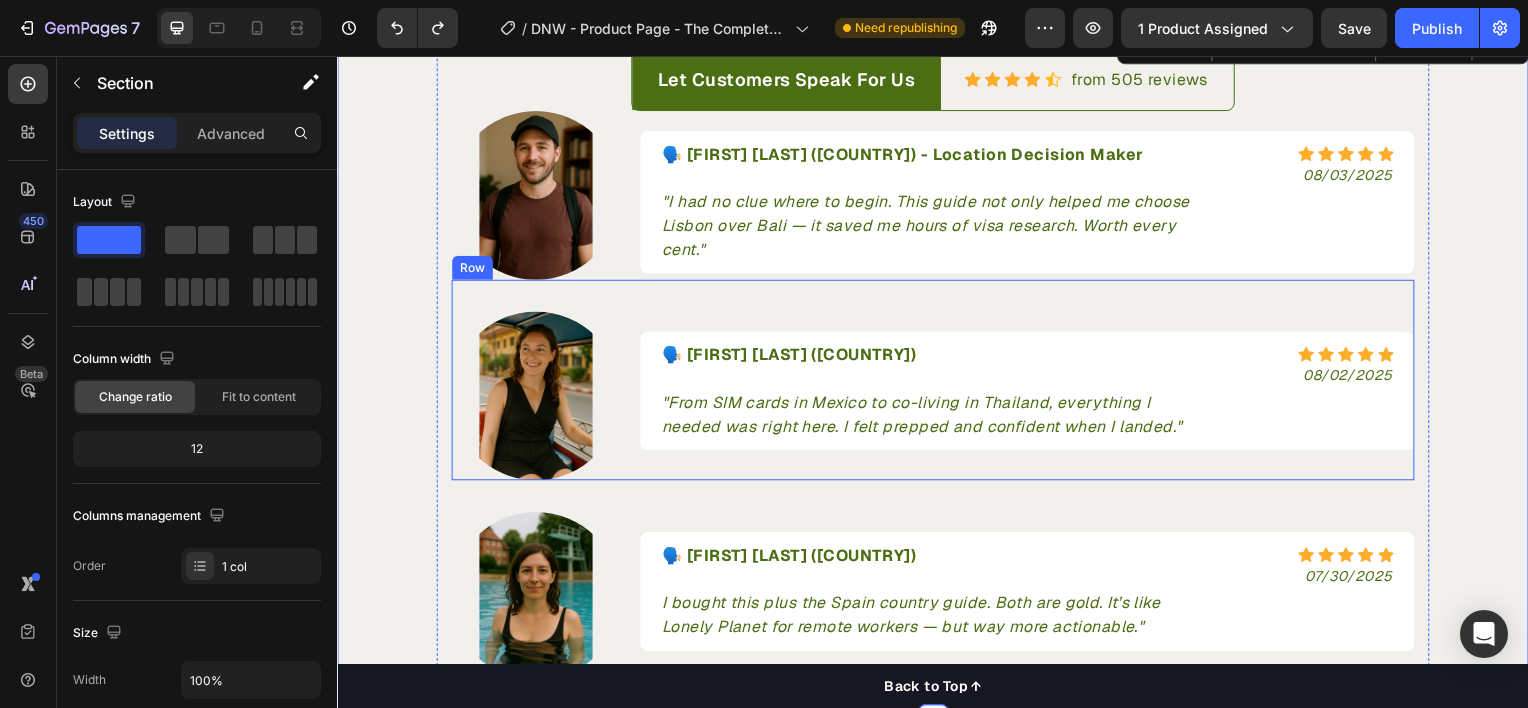 click on "Image 🗣️ Freya L. (UK) - I Am Grateful   "From SIM cards in Mexico to co-living in Thailand, everything I needed was right here. I felt prepped and confident when I landed." Text block Icon Icon Icon Icon
Icon Icon List Hoz 08/02/2025 Text block Row Row Row" at bounding box center [937, 382] 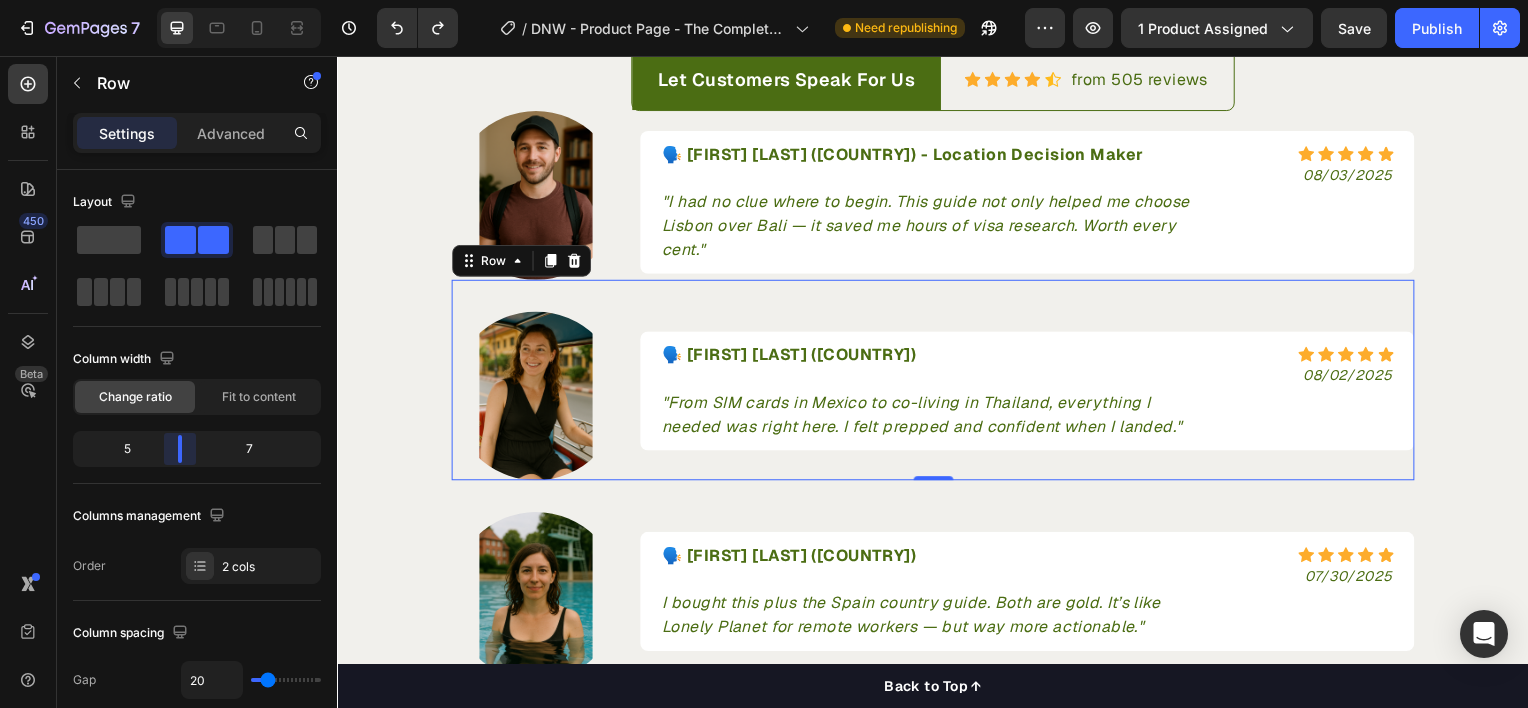 drag, startPoint x: 157, startPoint y: 454, endPoint x: 171, endPoint y: 454, distance: 14 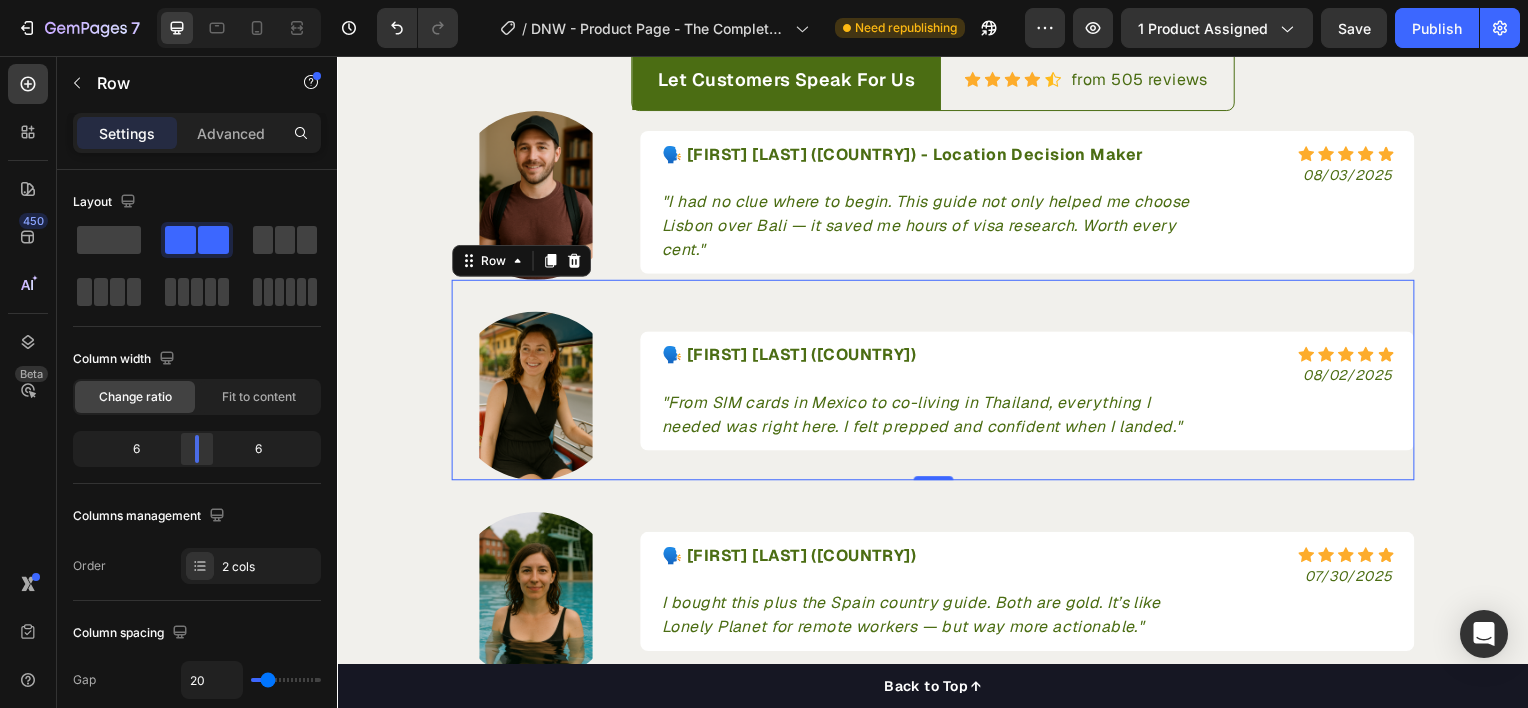 drag, startPoint x: 178, startPoint y: 446, endPoint x: 193, endPoint y: 441, distance: 15.811388 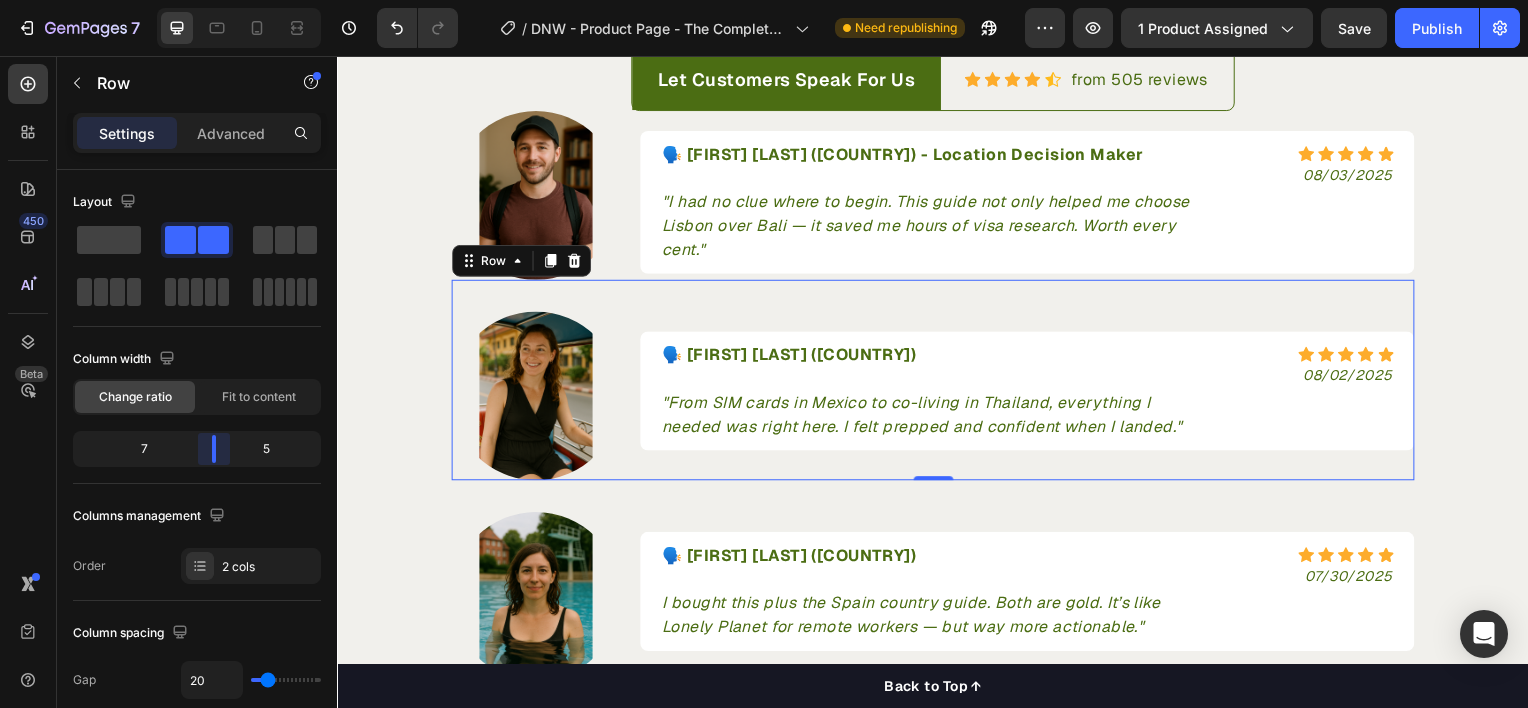 drag, startPoint x: 193, startPoint y: 441, endPoint x: 214, endPoint y: 447, distance: 21.84033 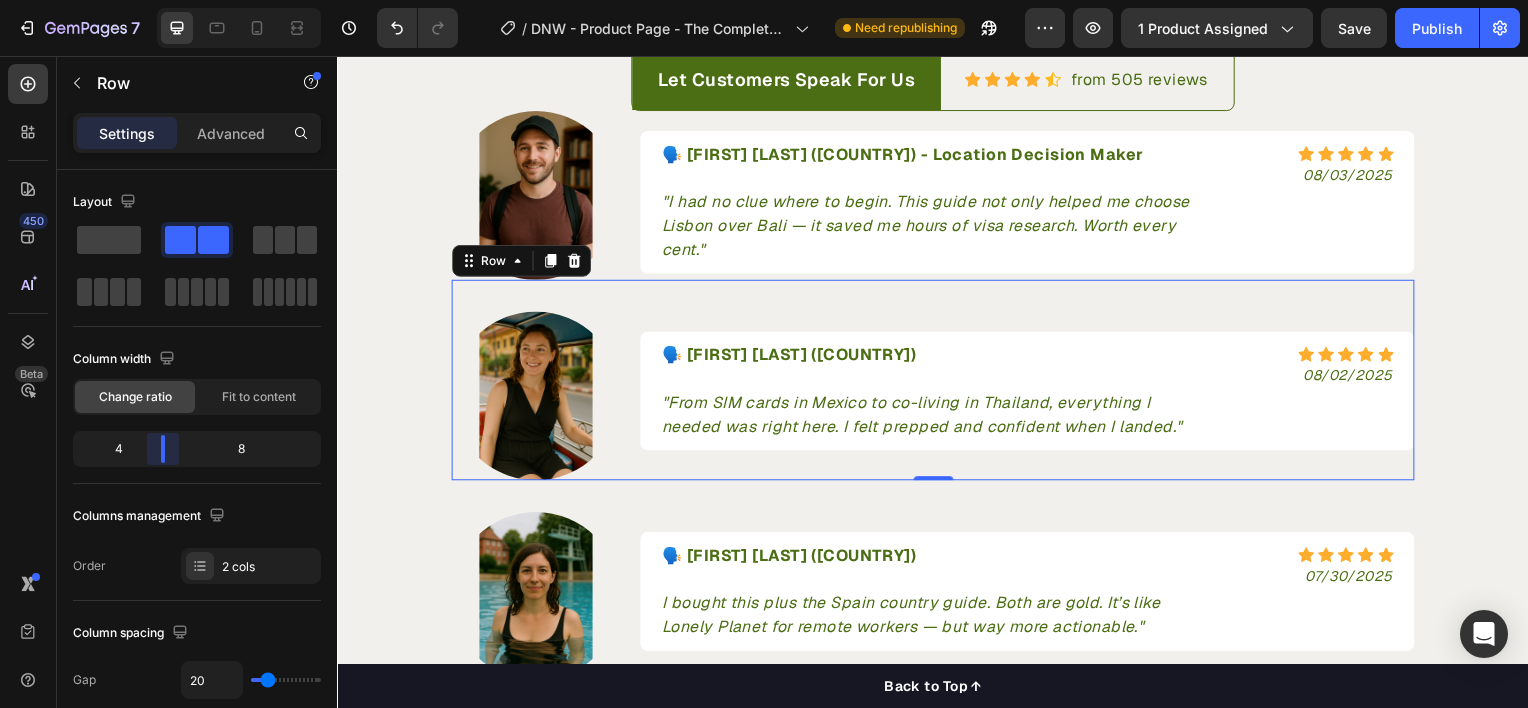 drag, startPoint x: 214, startPoint y: 447, endPoint x: 112, endPoint y: 432, distance: 103.09704 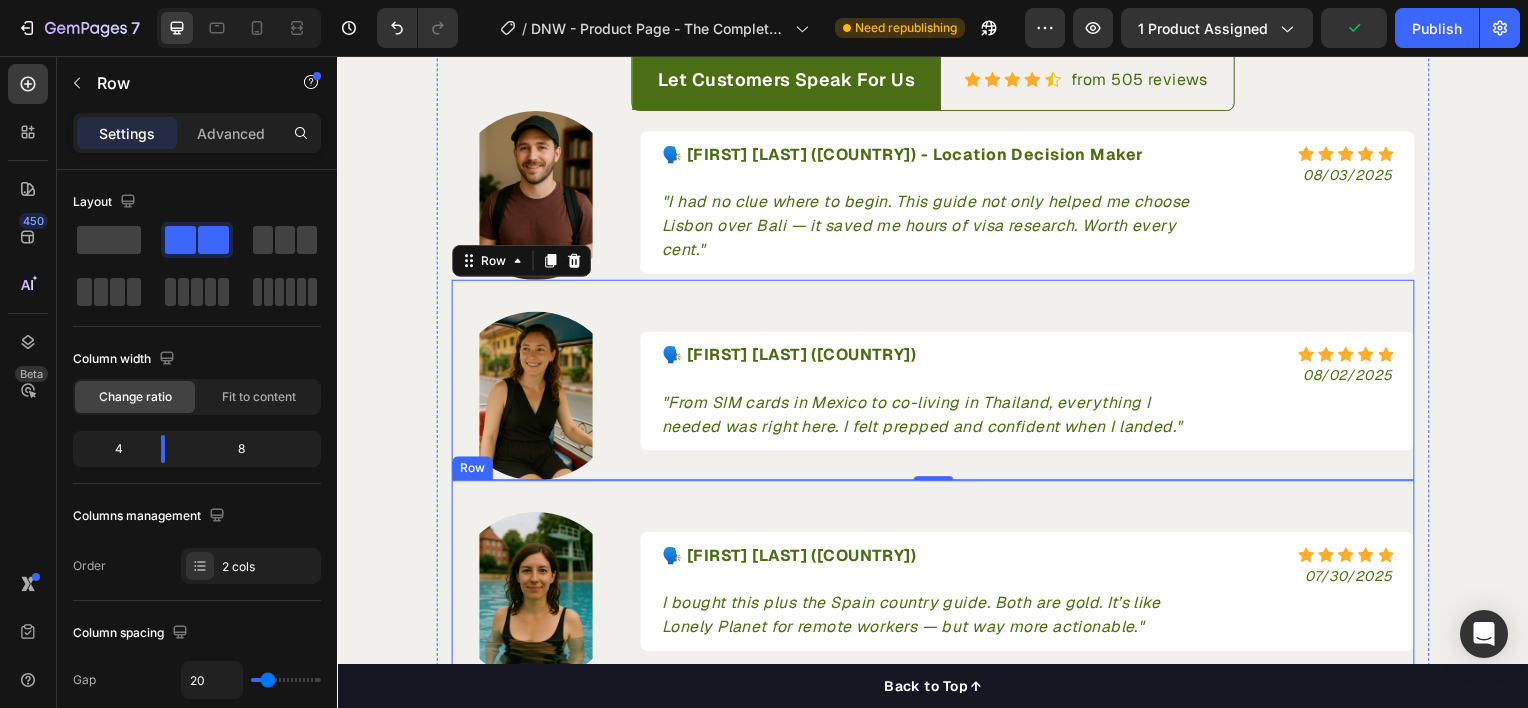 click on "Image 🗣️ Mika H. (DE)   I bought this plus the Spain country guide. Both are gold. It’s like Lonely Planet for remote workers — but way more actionable." Text block Icon Icon Icon Icon
Icon Icon List Hoz 07/30/2025 Text block Row Row Row" at bounding box center (937, 584) 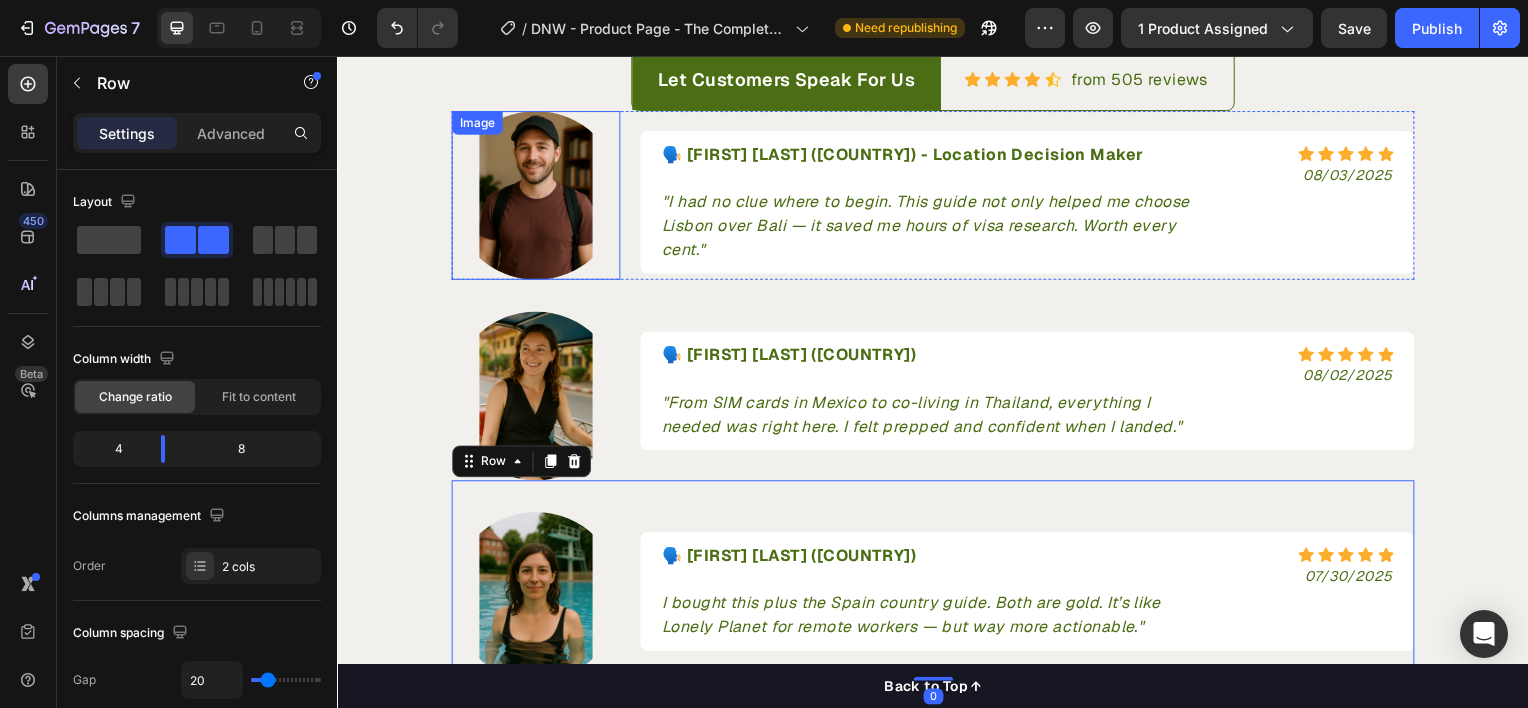 click at bounding box center [537, 196] 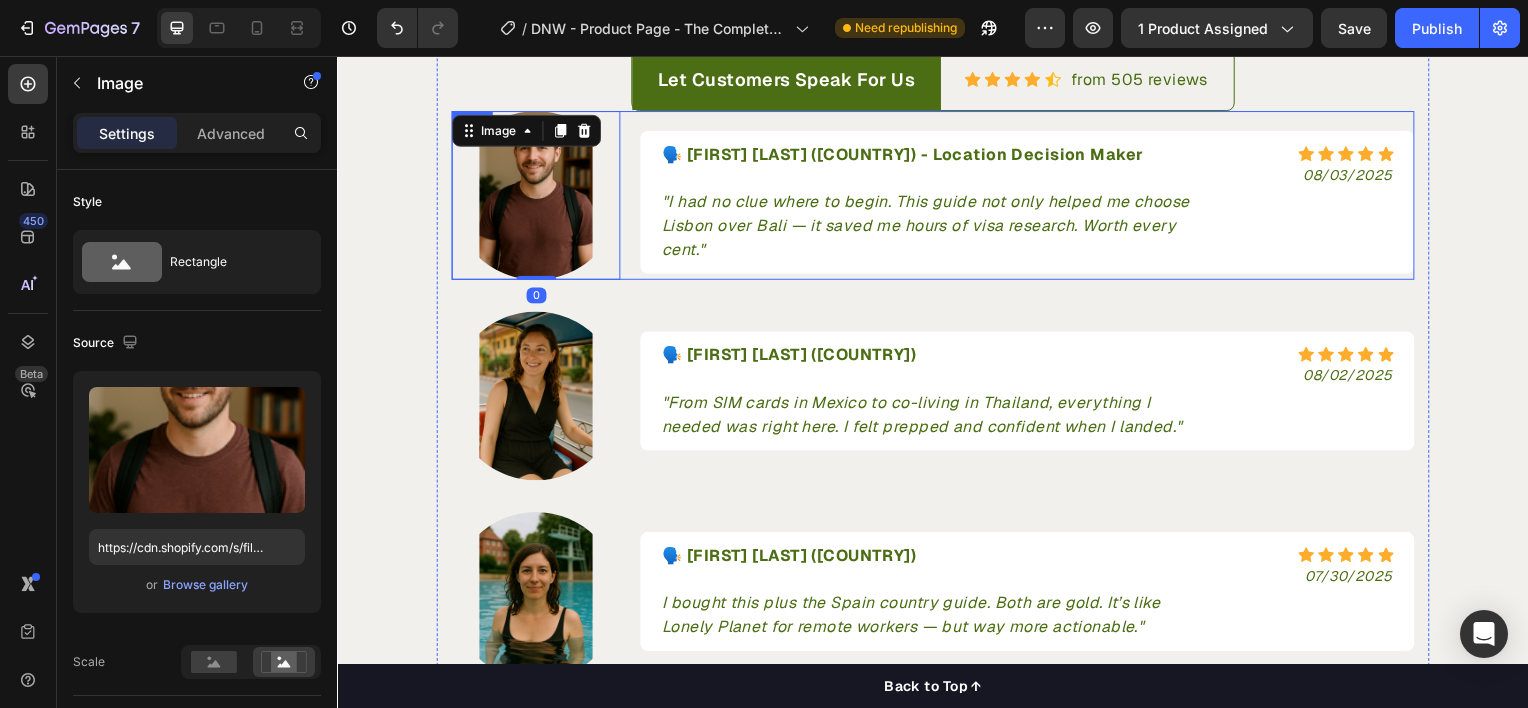 click on "Image   0 🗣️ Jordan T. (USA) - Location Decision Maker   "I had no clue where to begin. This guide not only helped me choose Lisbon over Bali — it saved me hours of visa research. Worth every cent." Text block Icon Icon Icon Icon
Icon Icon List Hoz 08/03/2025 Text block Row Row Row" at bounding box center (937, 196) 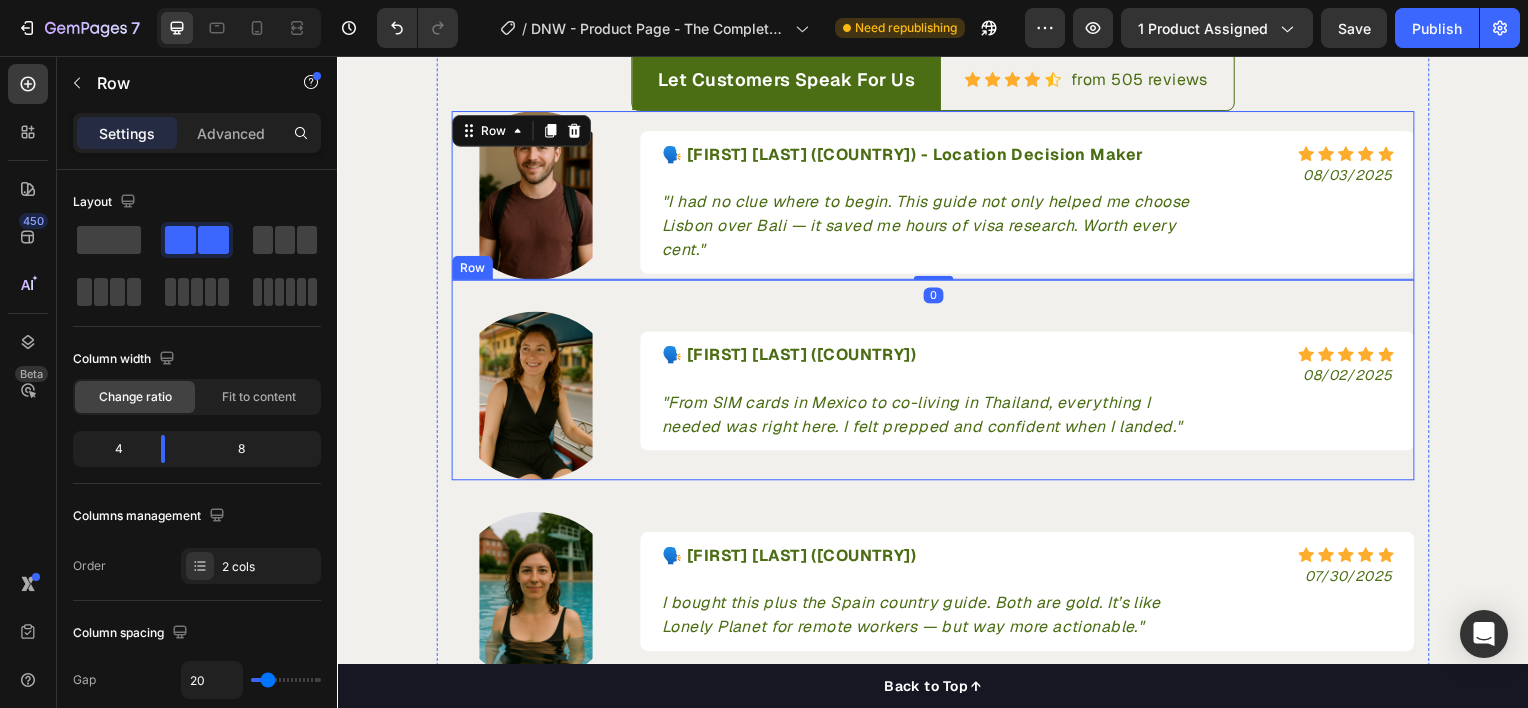click on "Image 🗣️ Freya L. (UK) - I Am Grateful   "From SIM cards in Mexico to co-living in Thailand, everything I needed was right here. I felt prepped and confident when I landed." Text block Icon Icon Icon Icon
Icon Icon List Hoz 08/02/2025 Text block Row Row Row" at bounding box center (937, 382) 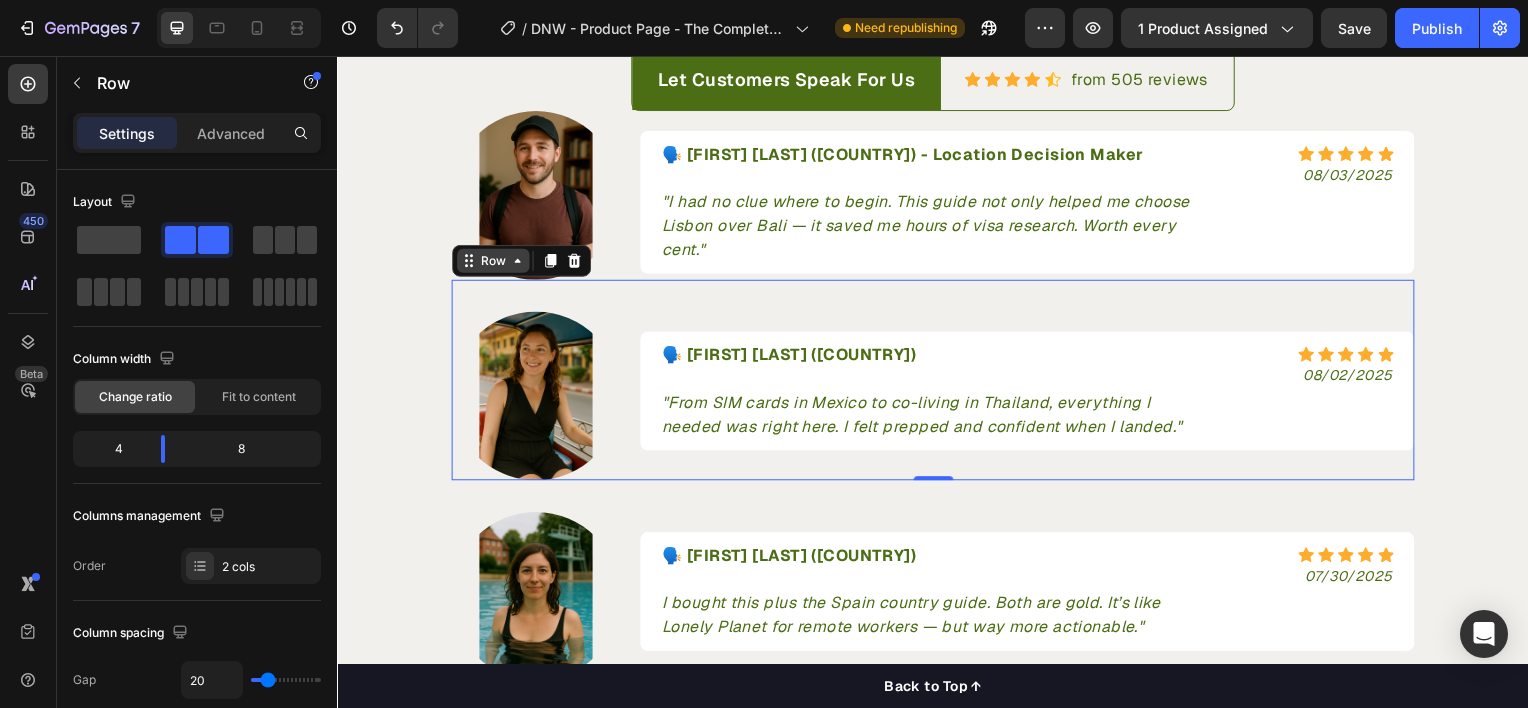 click on "Row" at bounding box center [493, 262] 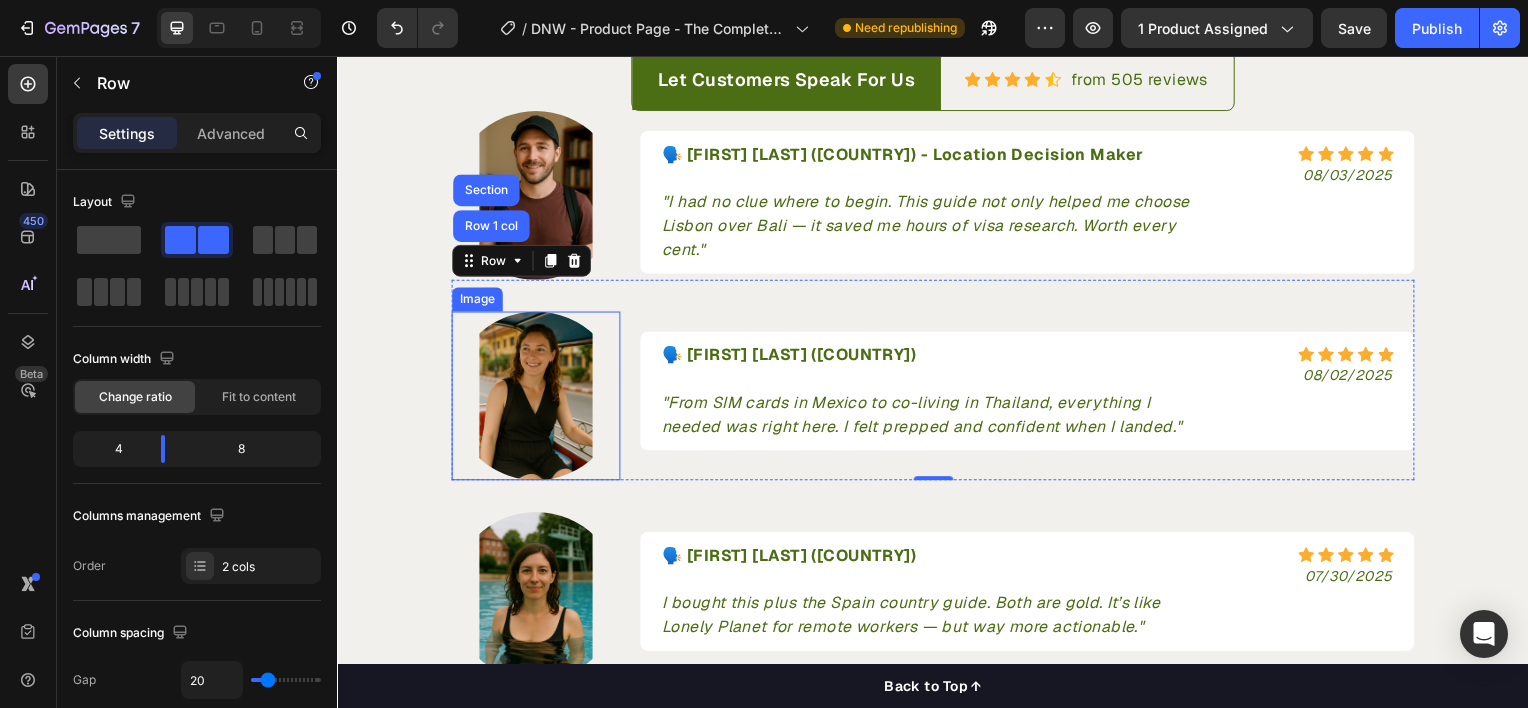 click at bounding box center (537, 398) 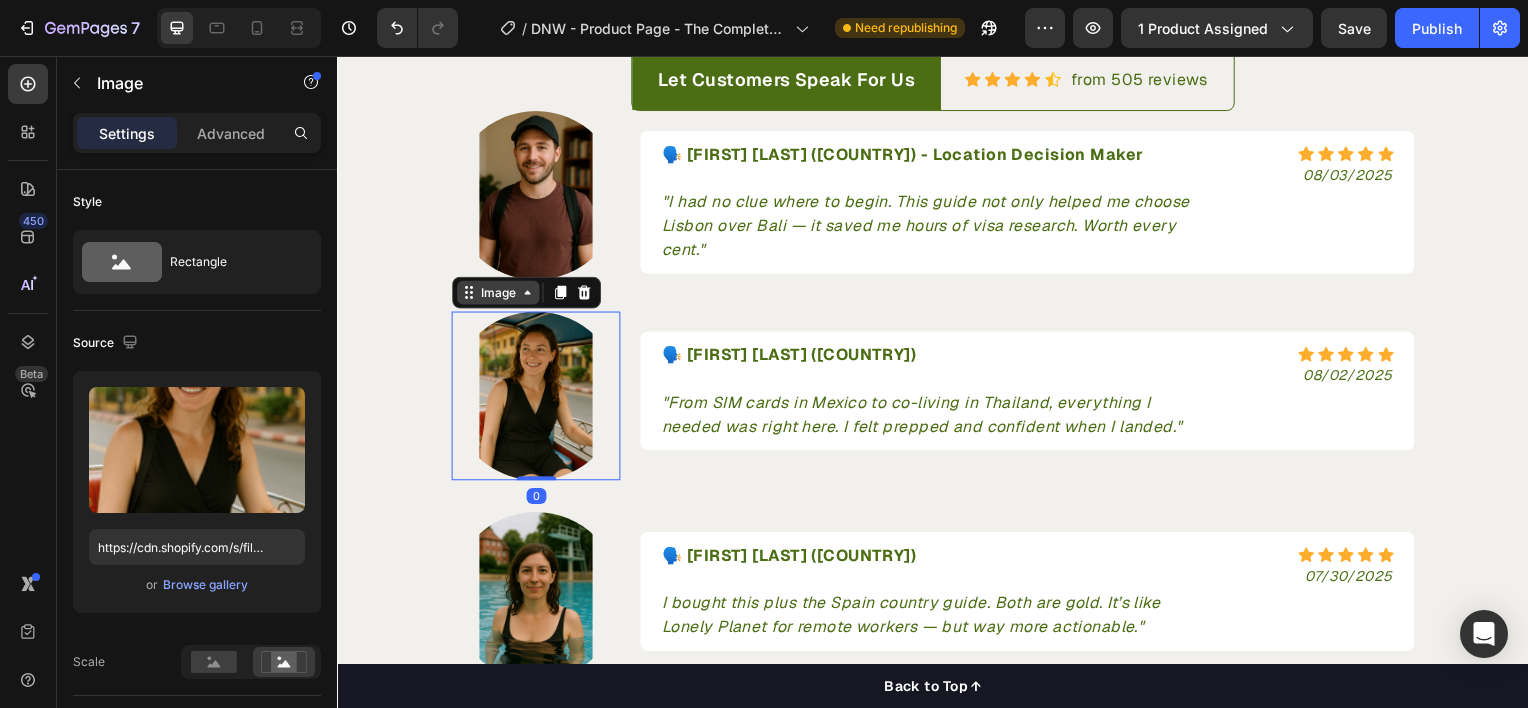 click 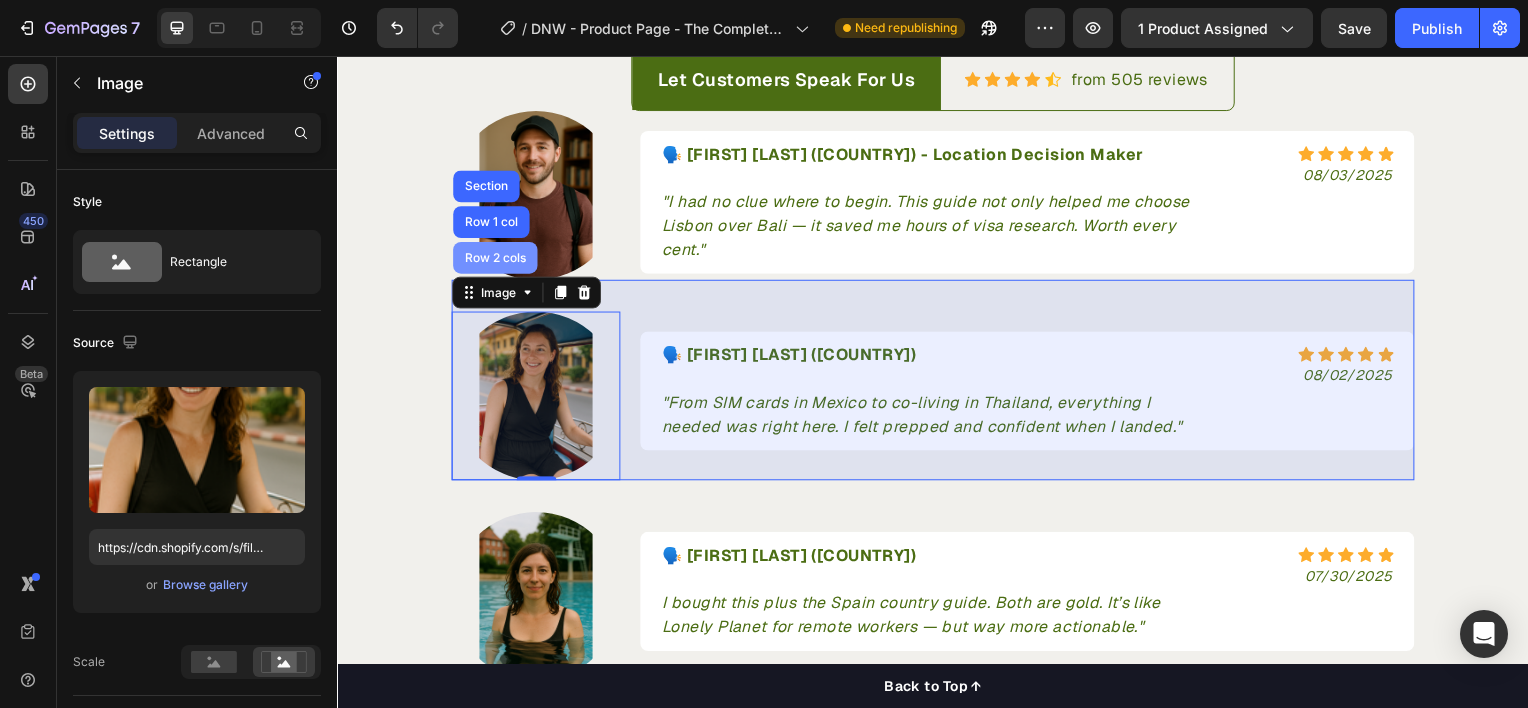 click on "Row 2 cols" at bounding box center (495, 259) 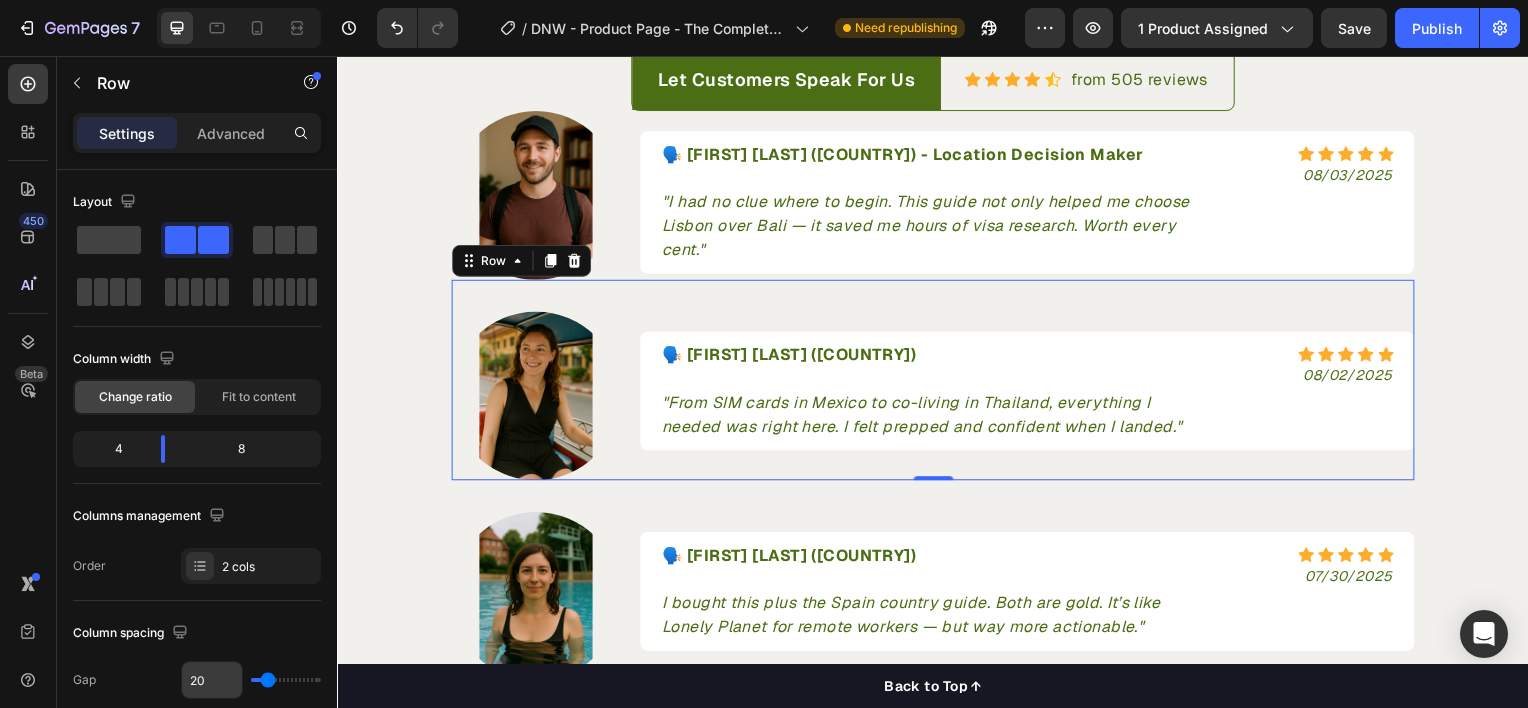 click on "20" at bounding box center [212, 680] 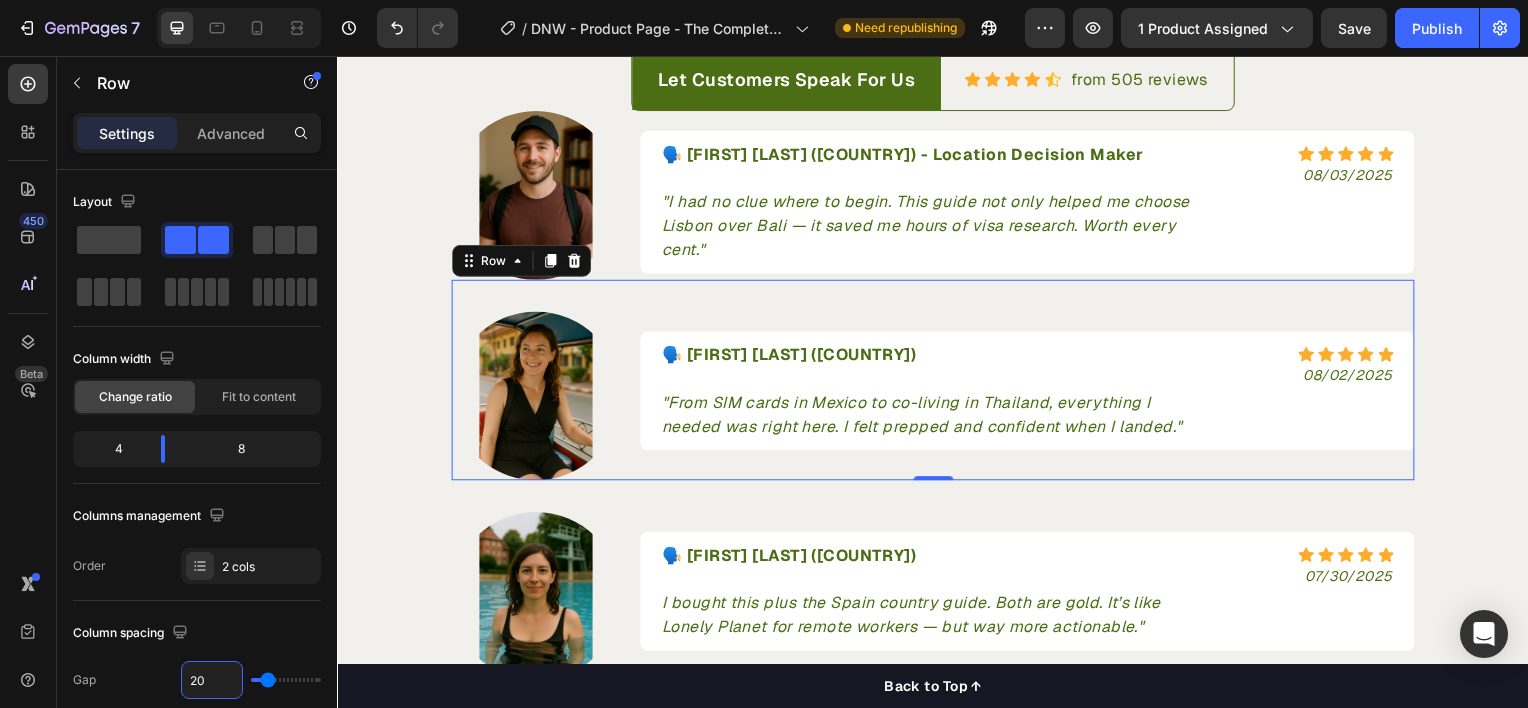 type on "1" 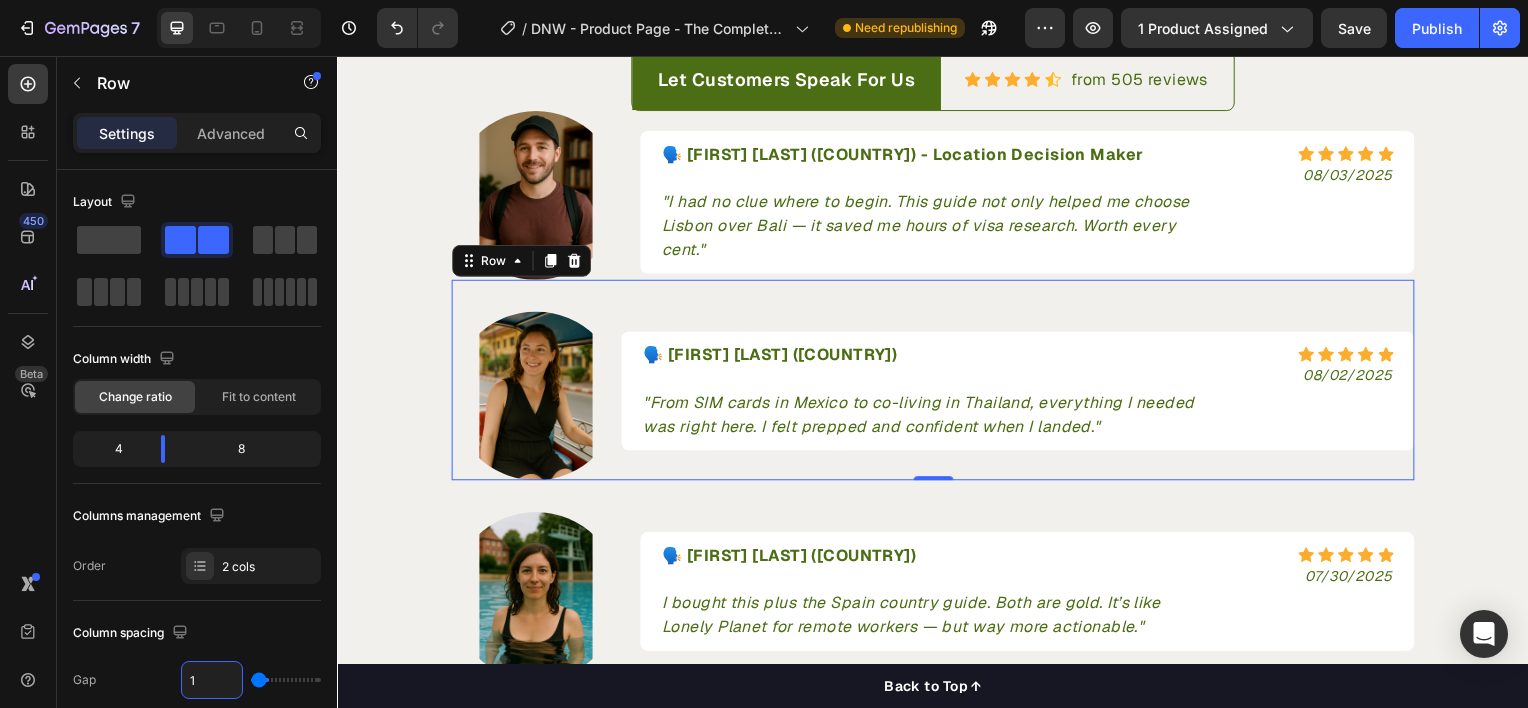 type on "10" 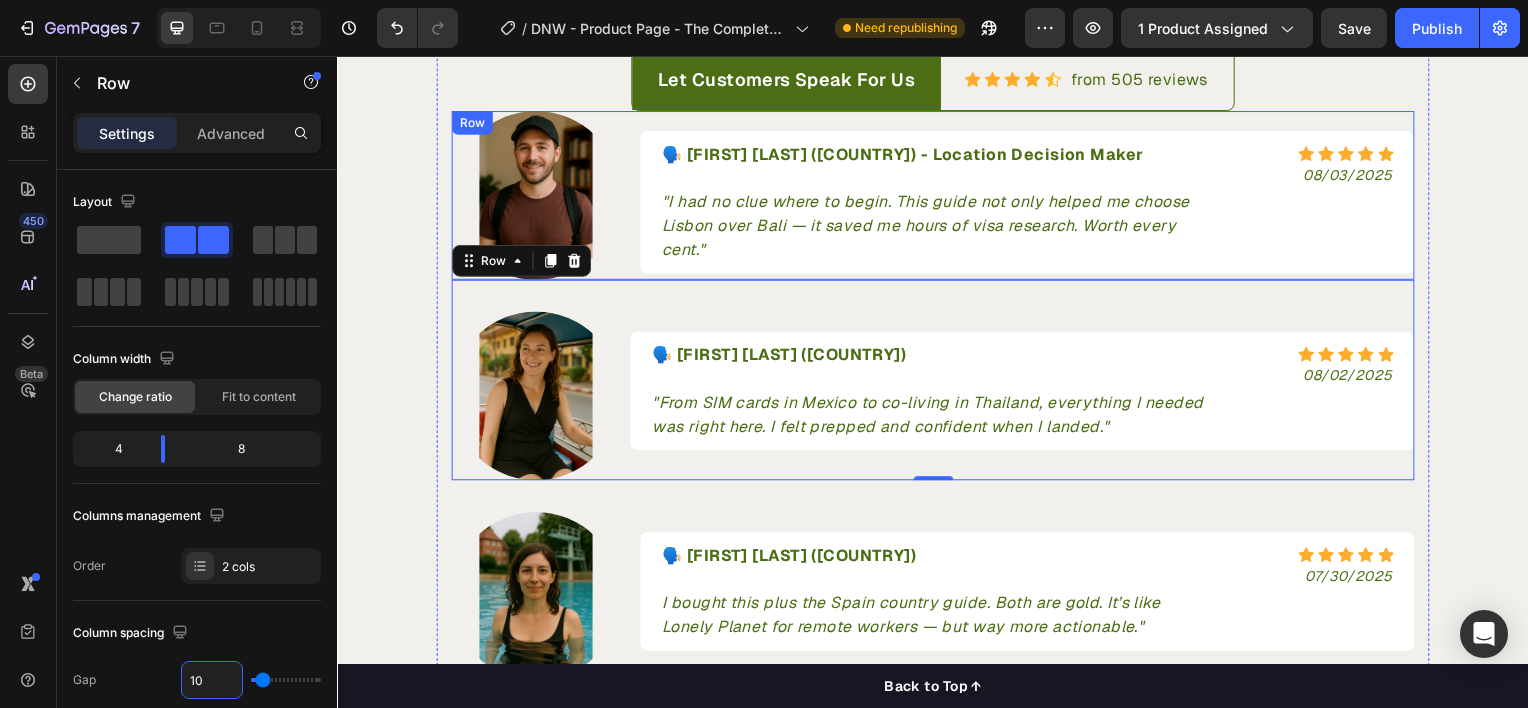 click on "Image 🗣️ Jordan T. (USA) - Location Decision Maker   "I had no clue where to begin. This guide not only helped me choose Lisbon over Bali — it saved me hours of visa research. Worth every cent." Text block Icon Icon Icon Icon
Icon Icon List Hoz 08/03/2025 Text block Row Row Row" at bounding box center (937, 196) 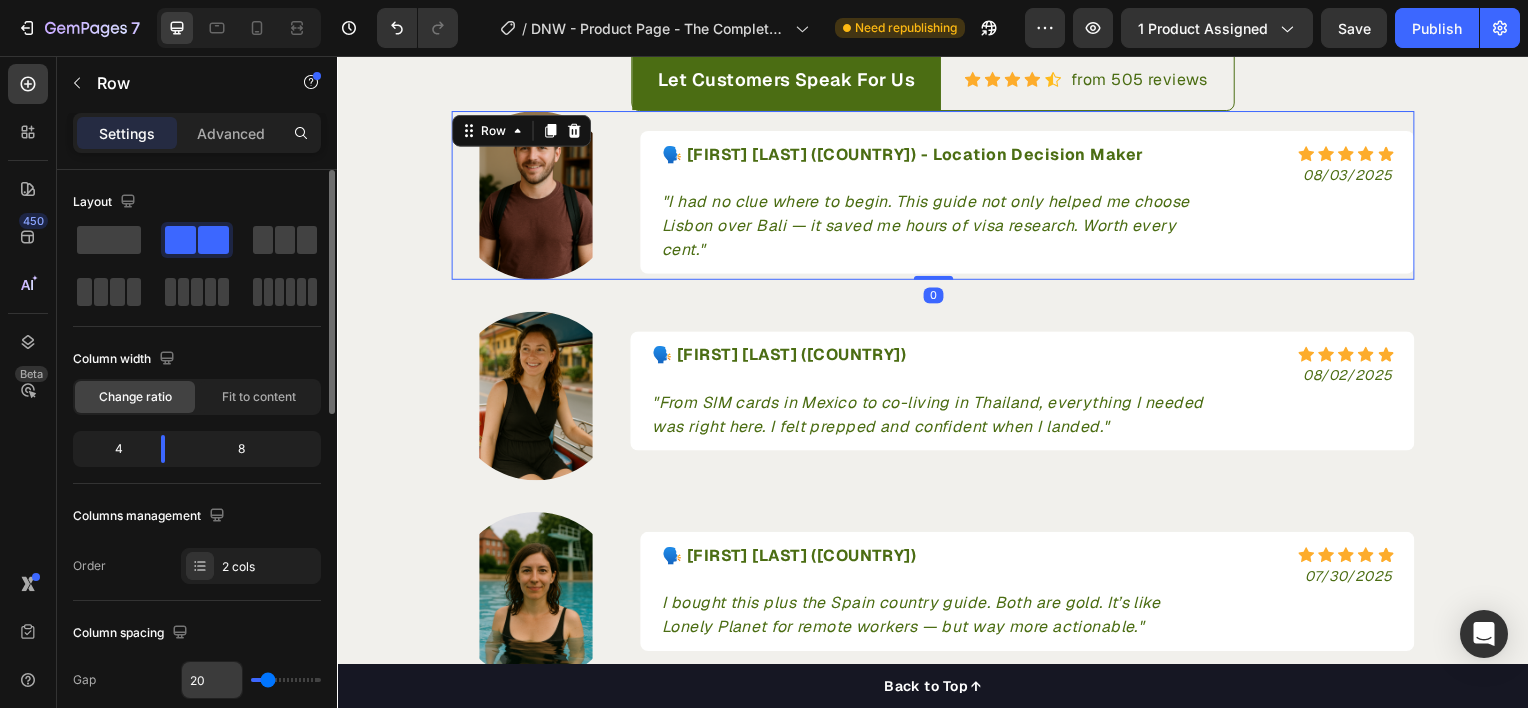 click on "20" at bounding box center (212, 680) 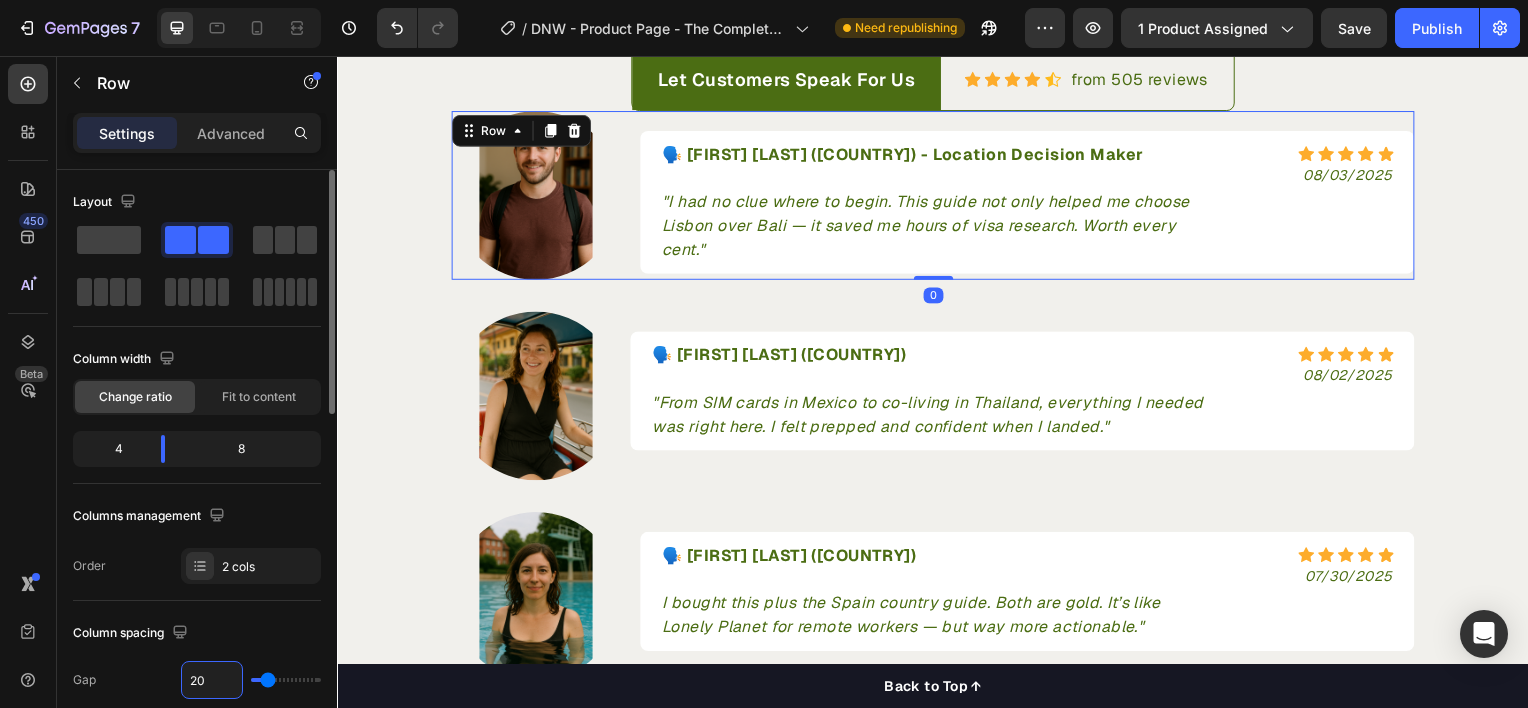 type on "1" 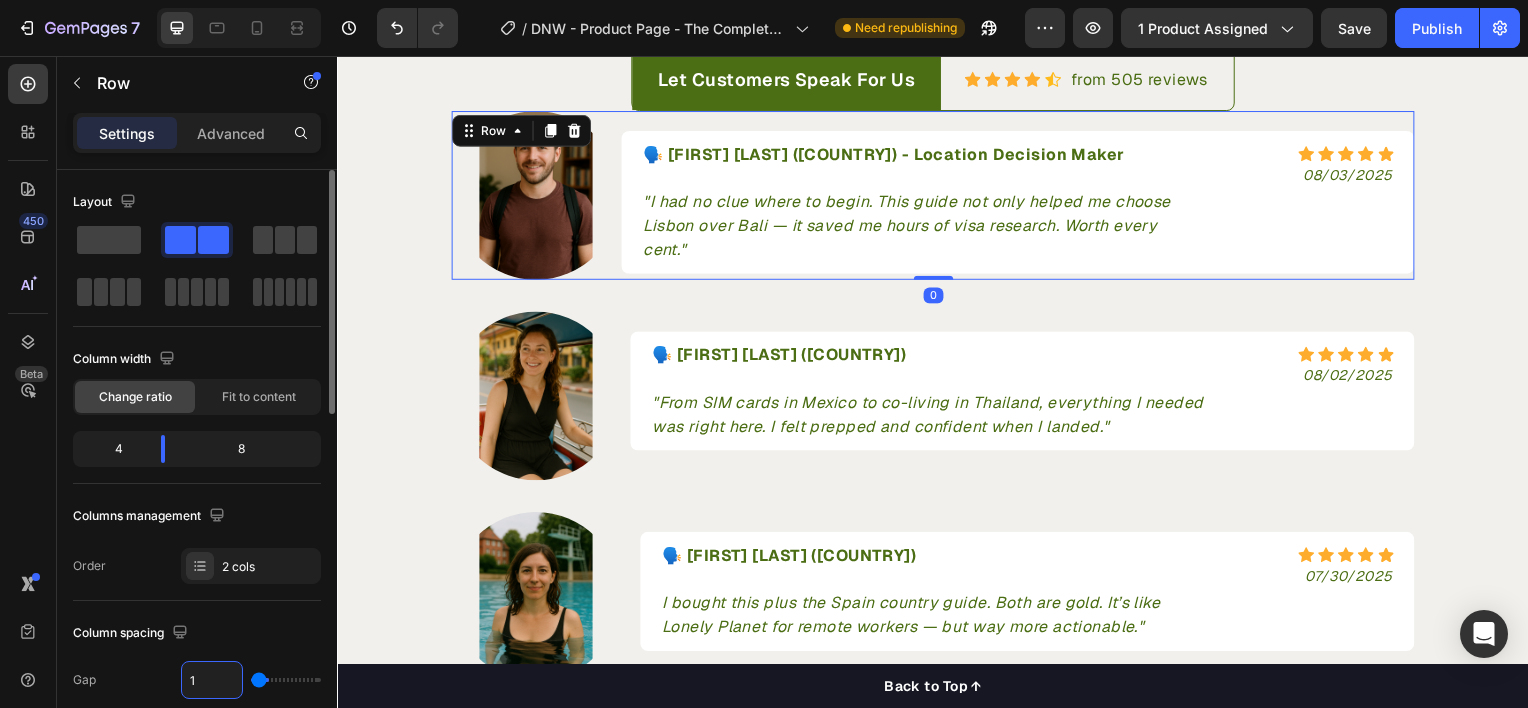 type on "10" 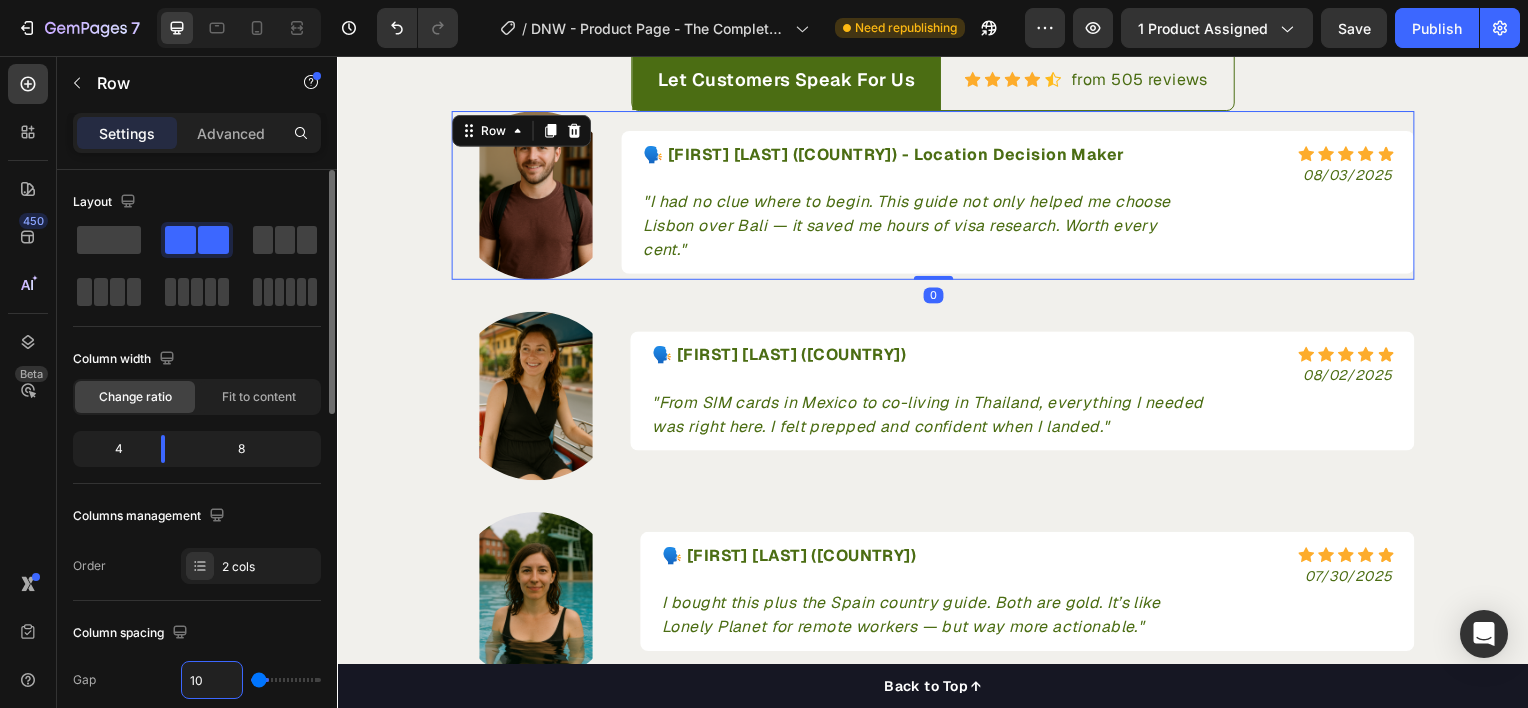 type on "10" 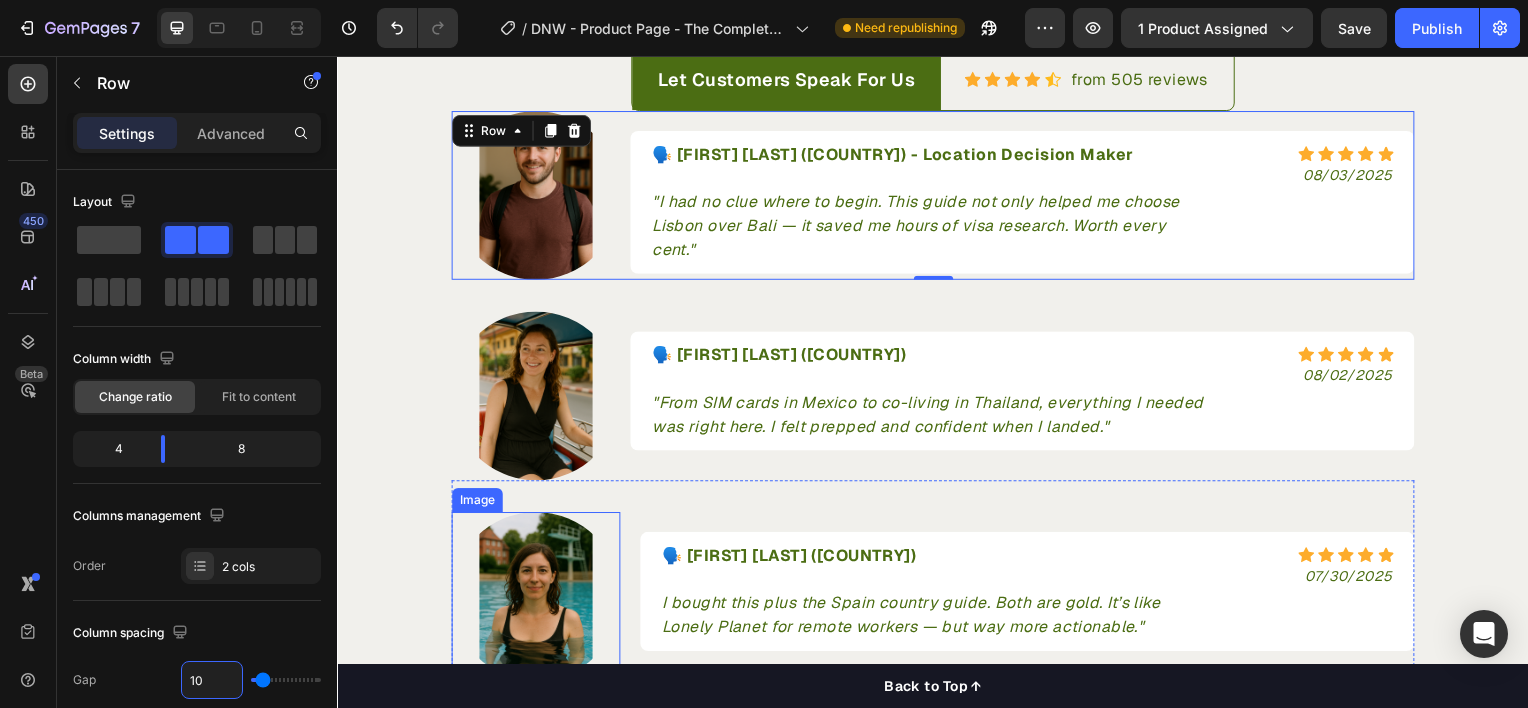 click at bounding box center [537, 600] 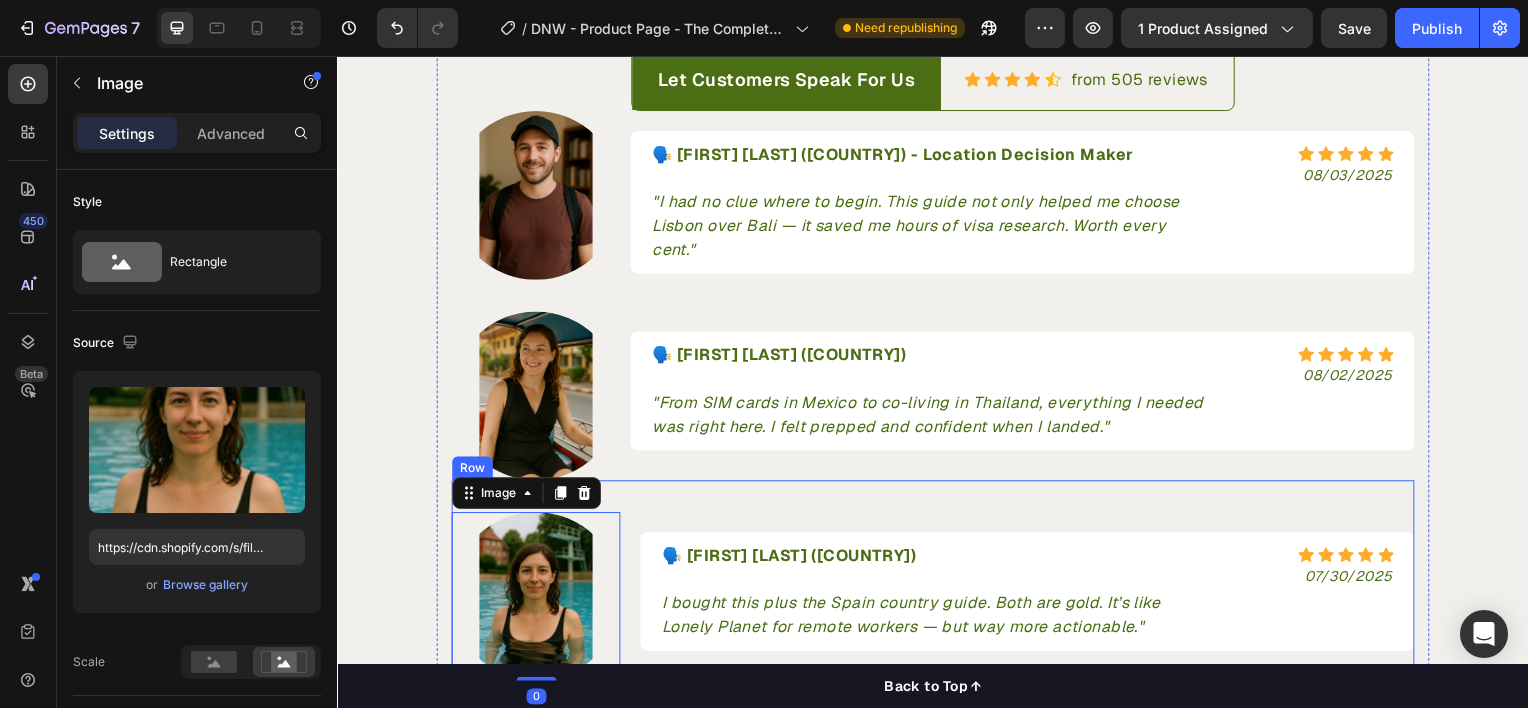 click on "Image   0 🗣️ Mika H. (DE)   I bought this plus the Spain country guide. Both are gold. It’s like Lonely Planet for remote workers — but way more actionable." Text block Icon Icon Icon Icon
Icon Icon List Hoz 07/30/2025 Text block Row Row Row" at bounding box center (937, 584) 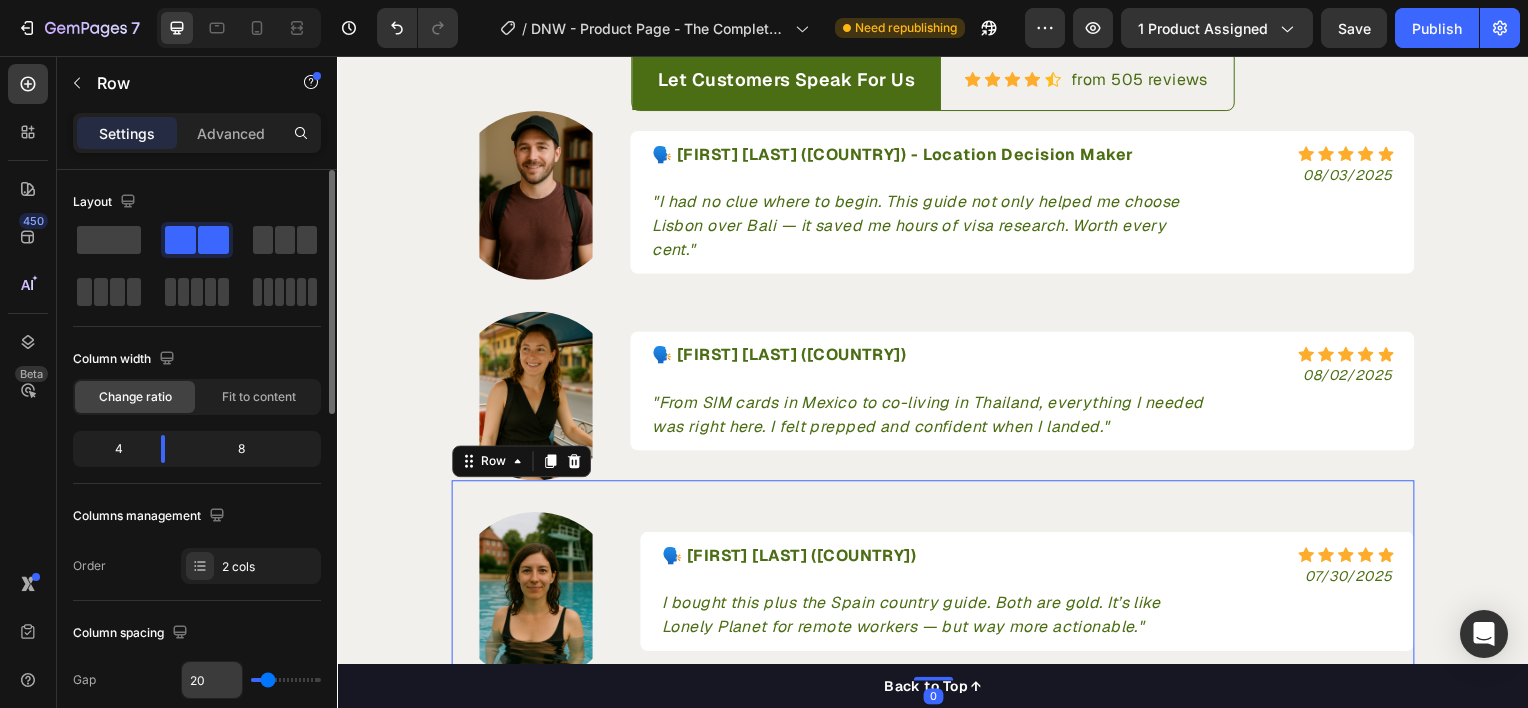 click on "20" at bounding box center [212, 680] 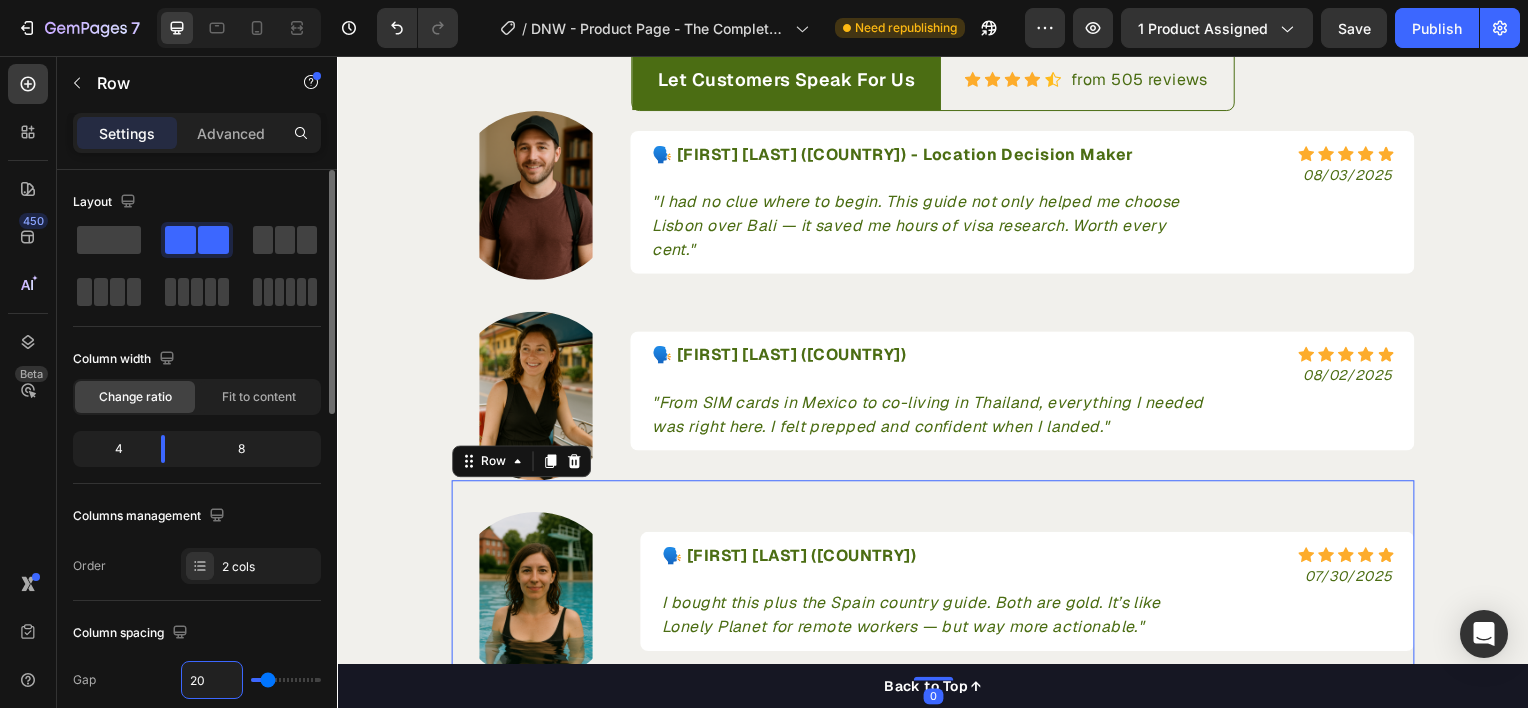 type on "1" 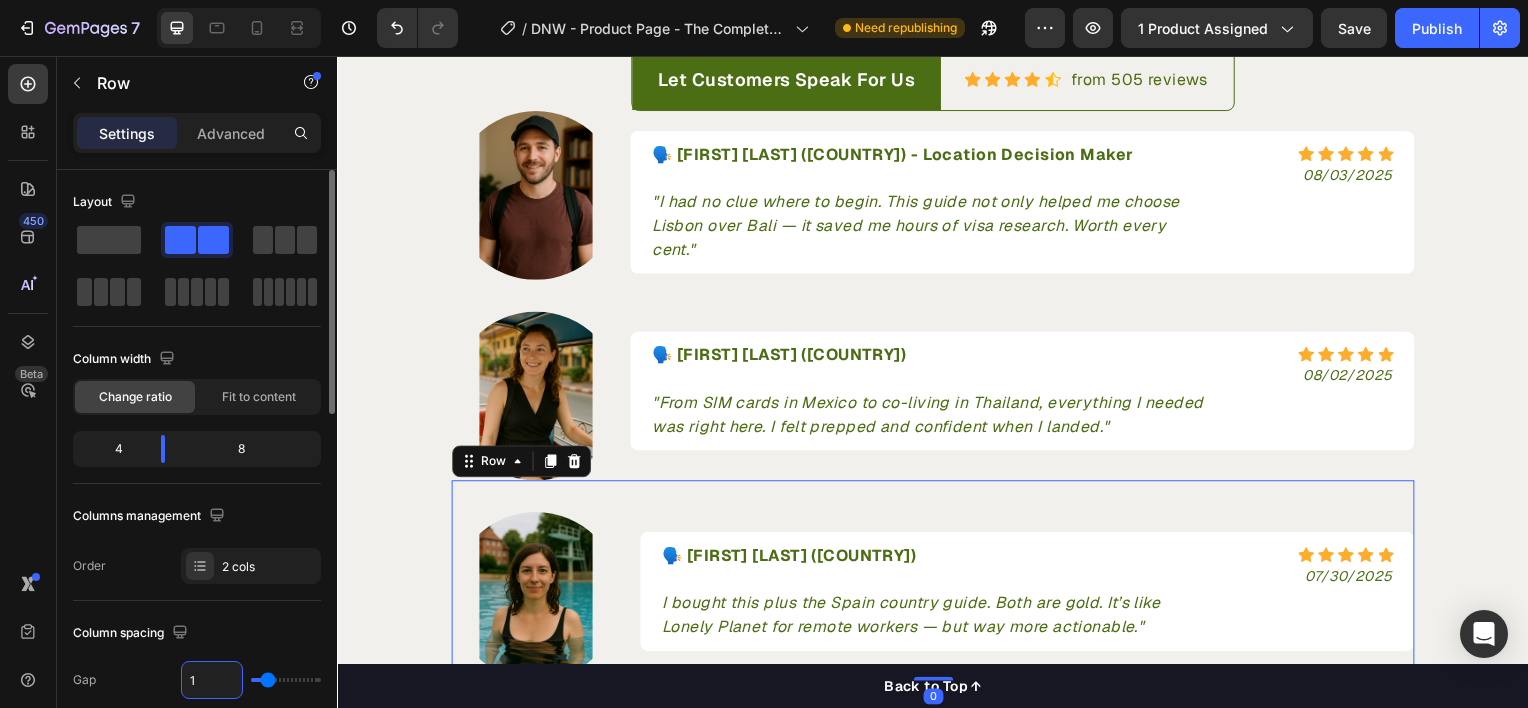 type on "1" 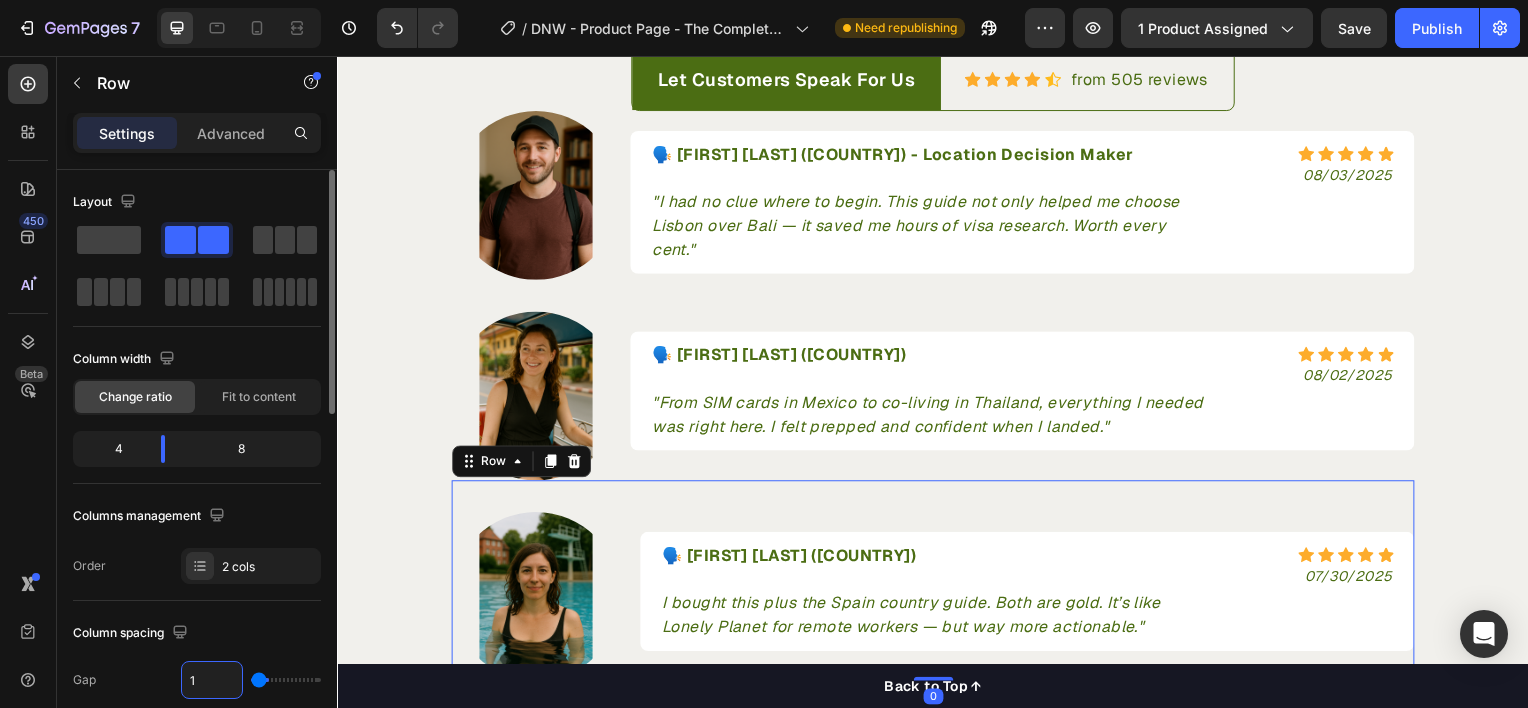 type on "10" 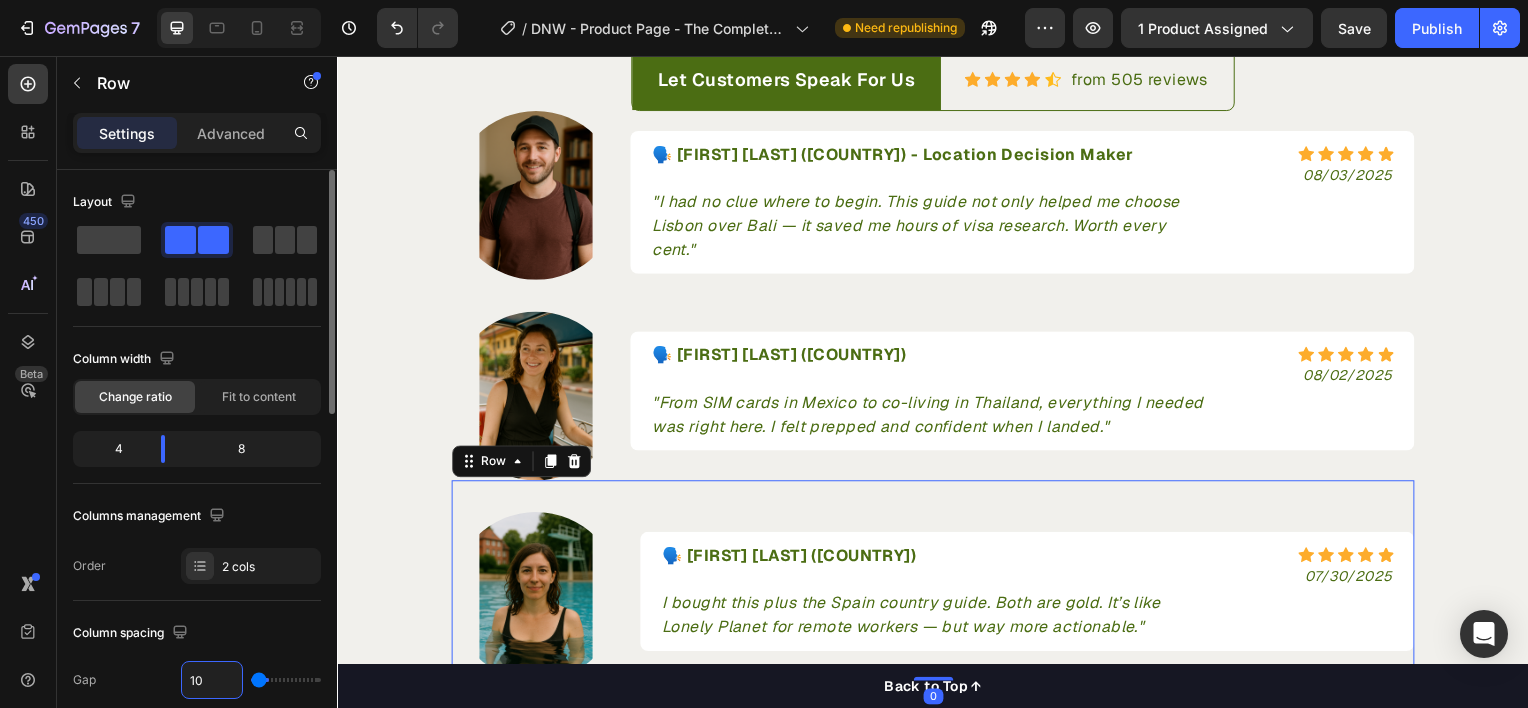 type on "10" 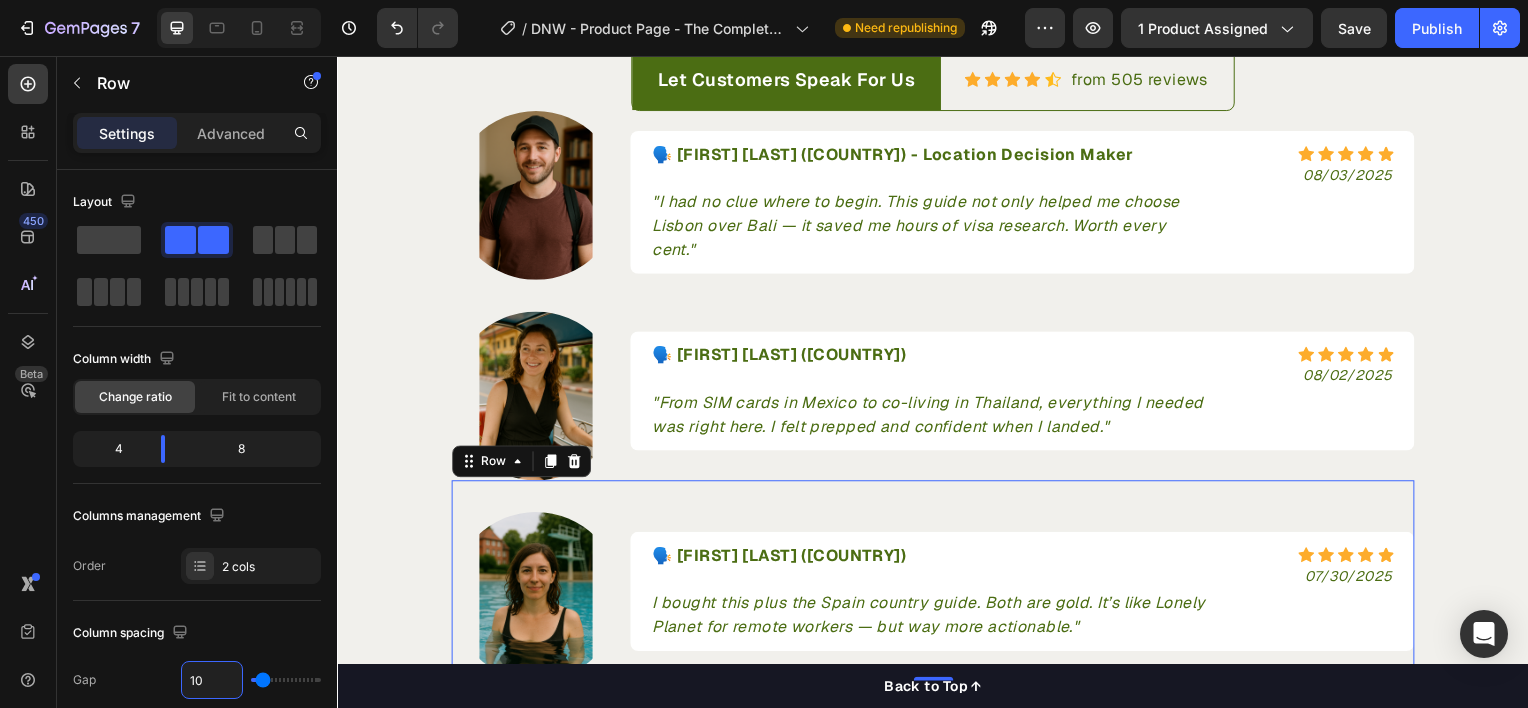 click on "Let Customers Speak For Us Text block Row Icon Icon Icon Icon
Icon Icon List Hoz from 505 reviews Text block Row Row Image 🗣️ Jordan T. (USA) - Location Decision Maker   "I had no clue where to begin. This guide not only helped me choose Lisbon over Bali — it saved me hours of visa research. Worth every cent." Text block Icon Icon Icon Icon
Icon Icon List Hoz 08/03/2025 Text block Row Row Row Image 🗣️ Freya L. (UK) - I Am Grateful   "From SIM cards in Mexico to co-living in Thailand, everything I needed was right here. I felt prepped and confident when I landed." Text block Icon Icon Icon Icon
Icon Icon List Hoz 08/02/2025 Text block Row Row Row Image 🗣️ Mika H. (DE)   I bought this plus the Spain country guide. Both are gold. It’s like Lonely Planet for remote workers — but way more actionable." Text block Icon Icon Icon Icon
Icon Icon List Hoz 07/30/2025 Text block Row Row Row   0 Row" at bounding box center (937, 376) 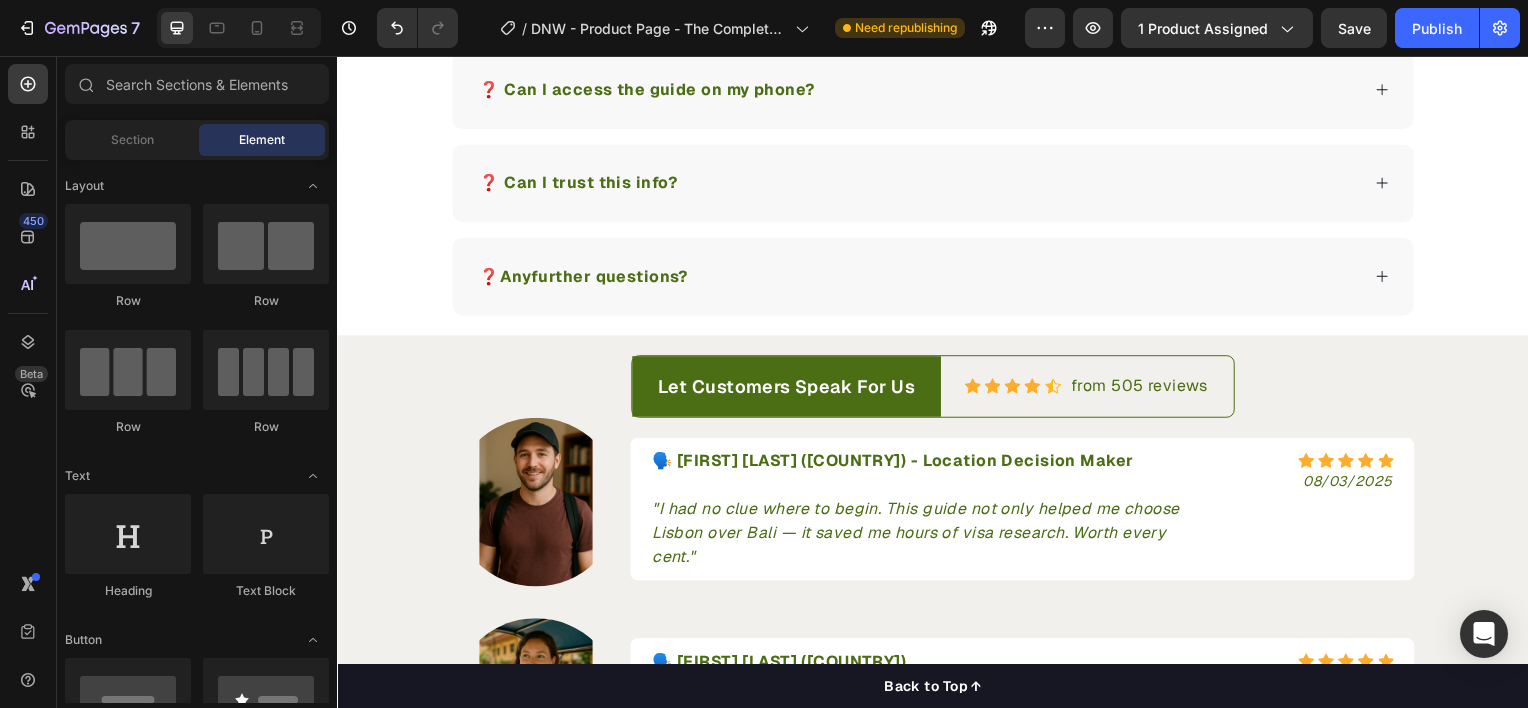 scroll, scrollTop: 3910, scrollLeft: 0, axis: vertical 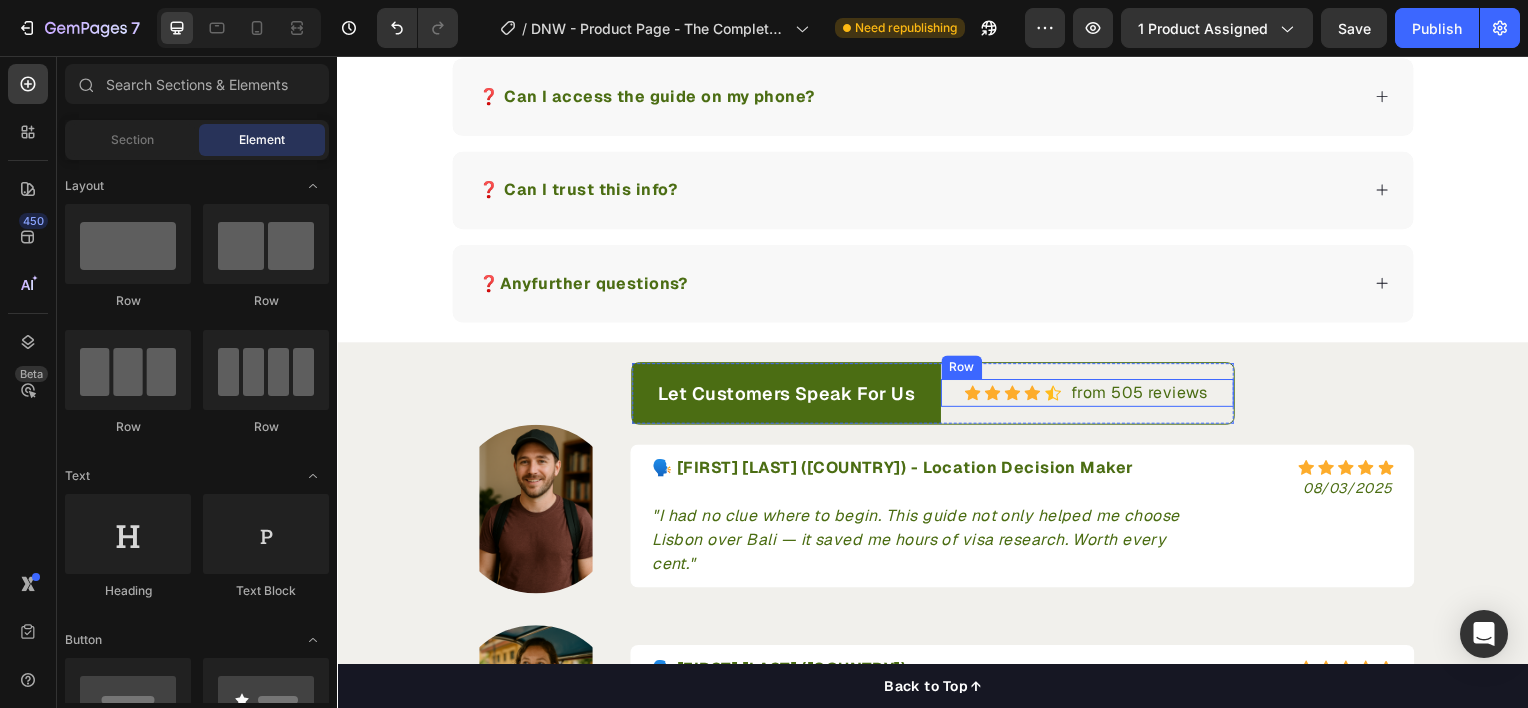 click on "Icon Icon Icon Icon
Icon Icon List Hoz from 505 reviews Text block Row" at bounding box center (1092, 395) 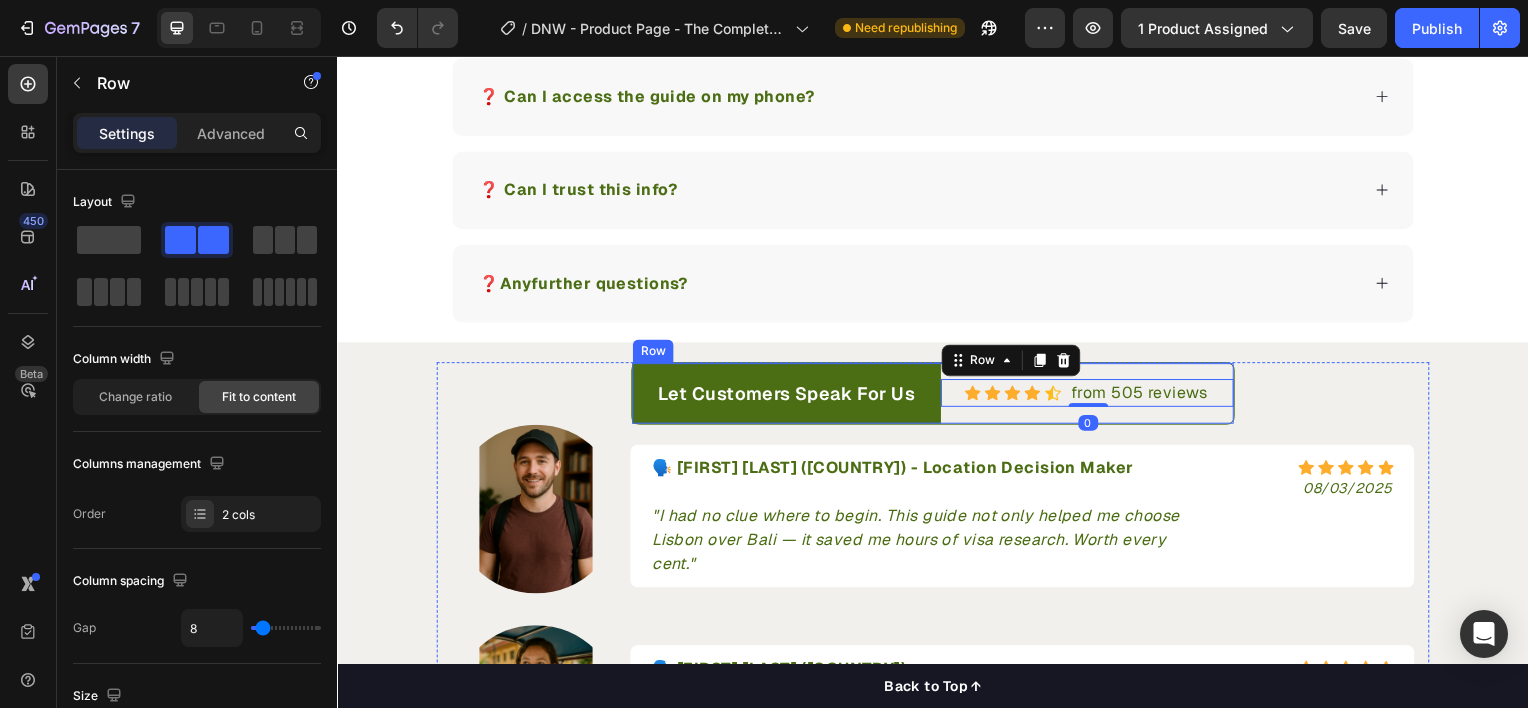 click on "Icon Icon Icon Icon
Icon Icon List Hoz from 505 reviews Text block Row   0" at bounding box center (1092, 395) 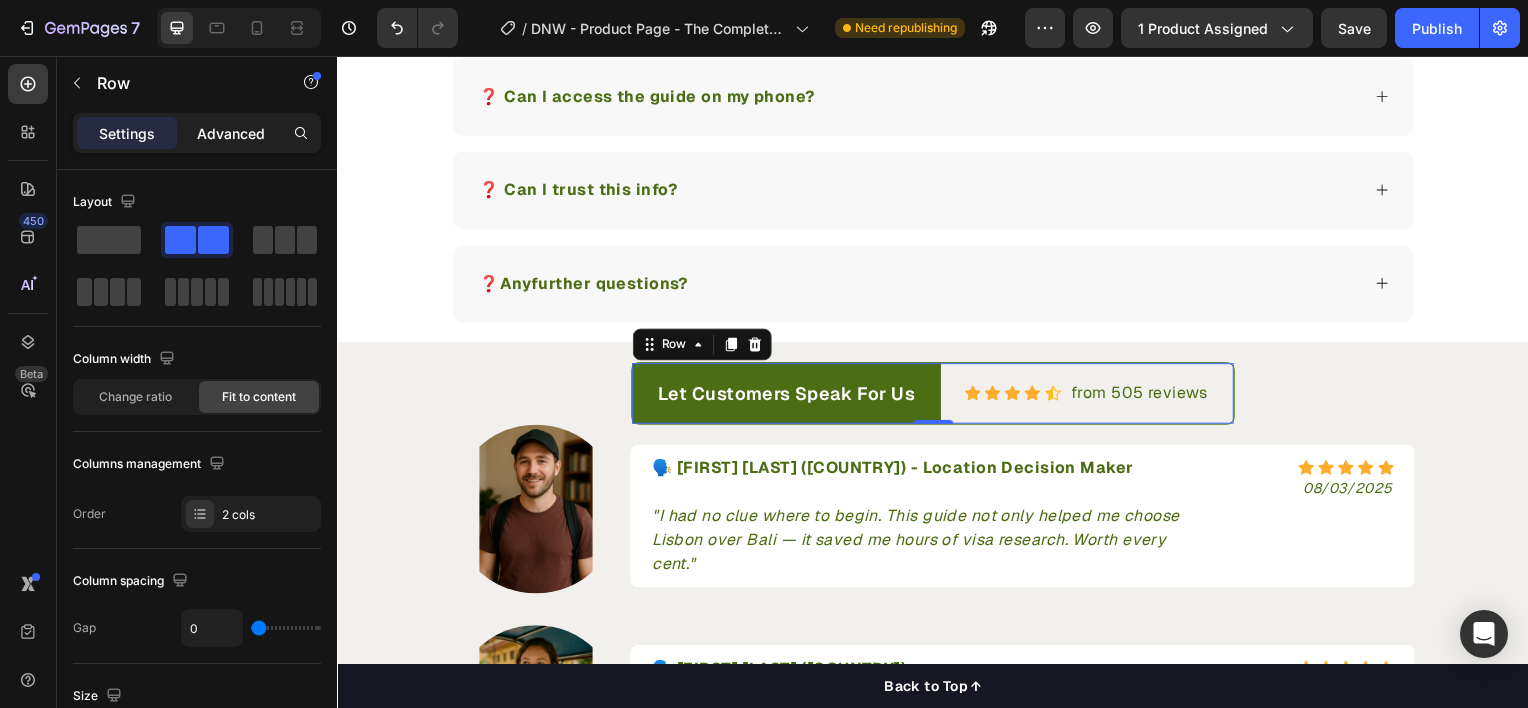 click on "Advanced" at bounding box center (231, 133) 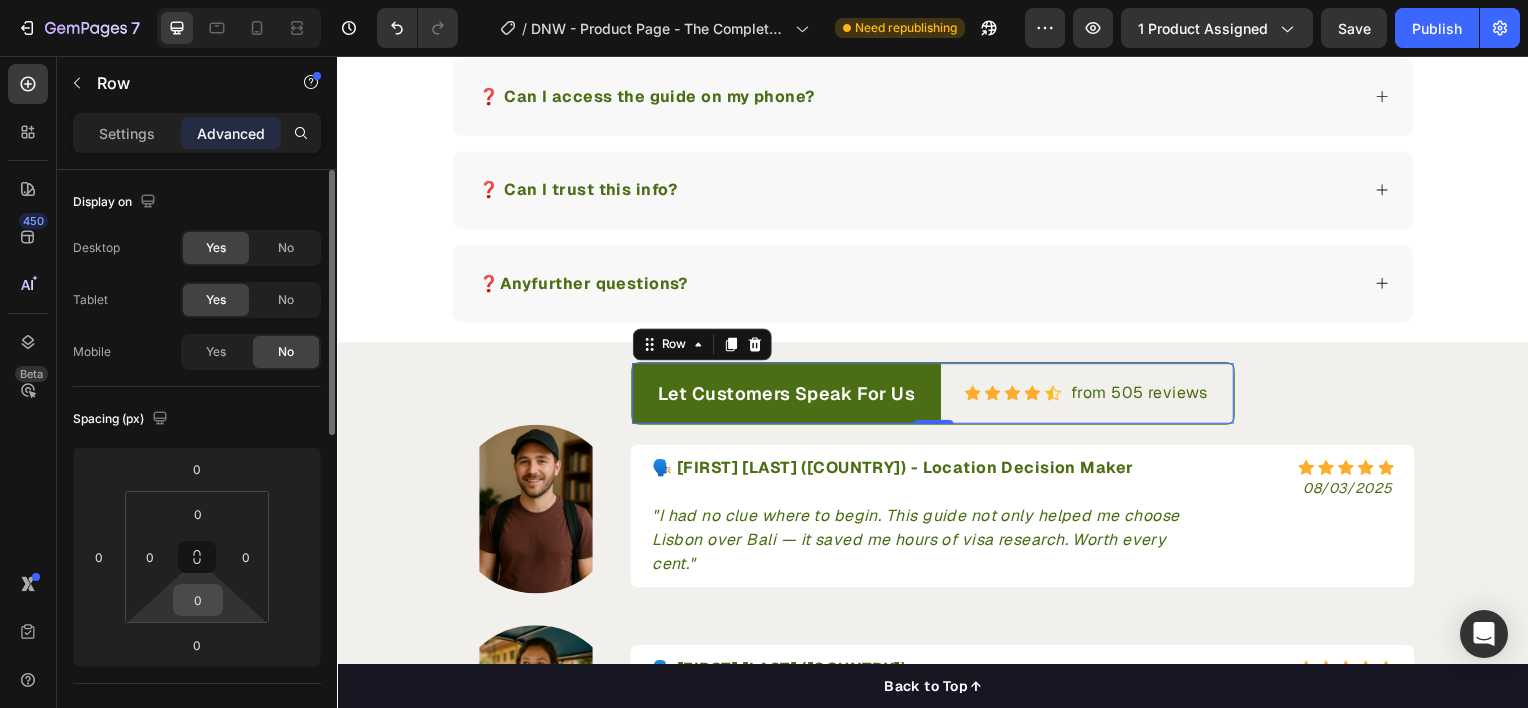 click on "0" at bounding box center [198, 600] 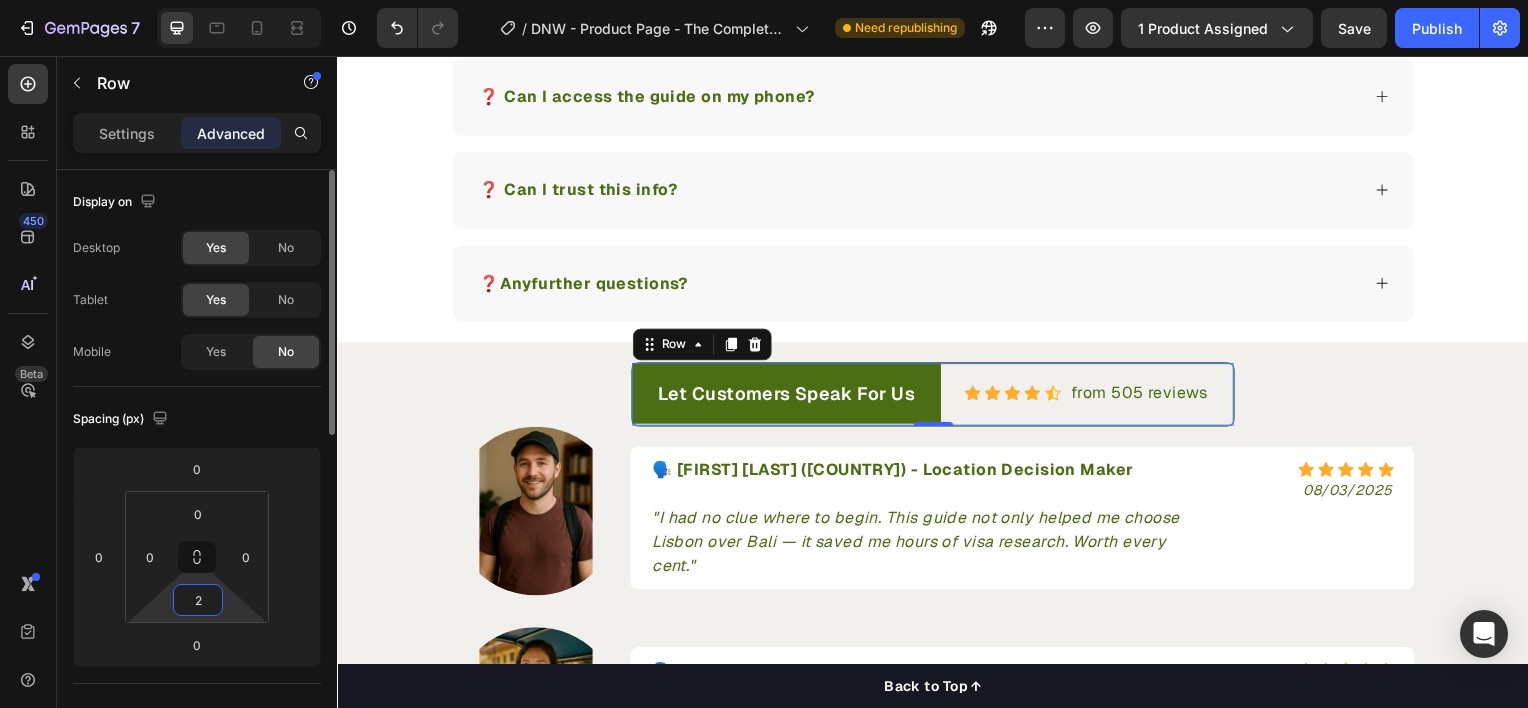 type on "20" 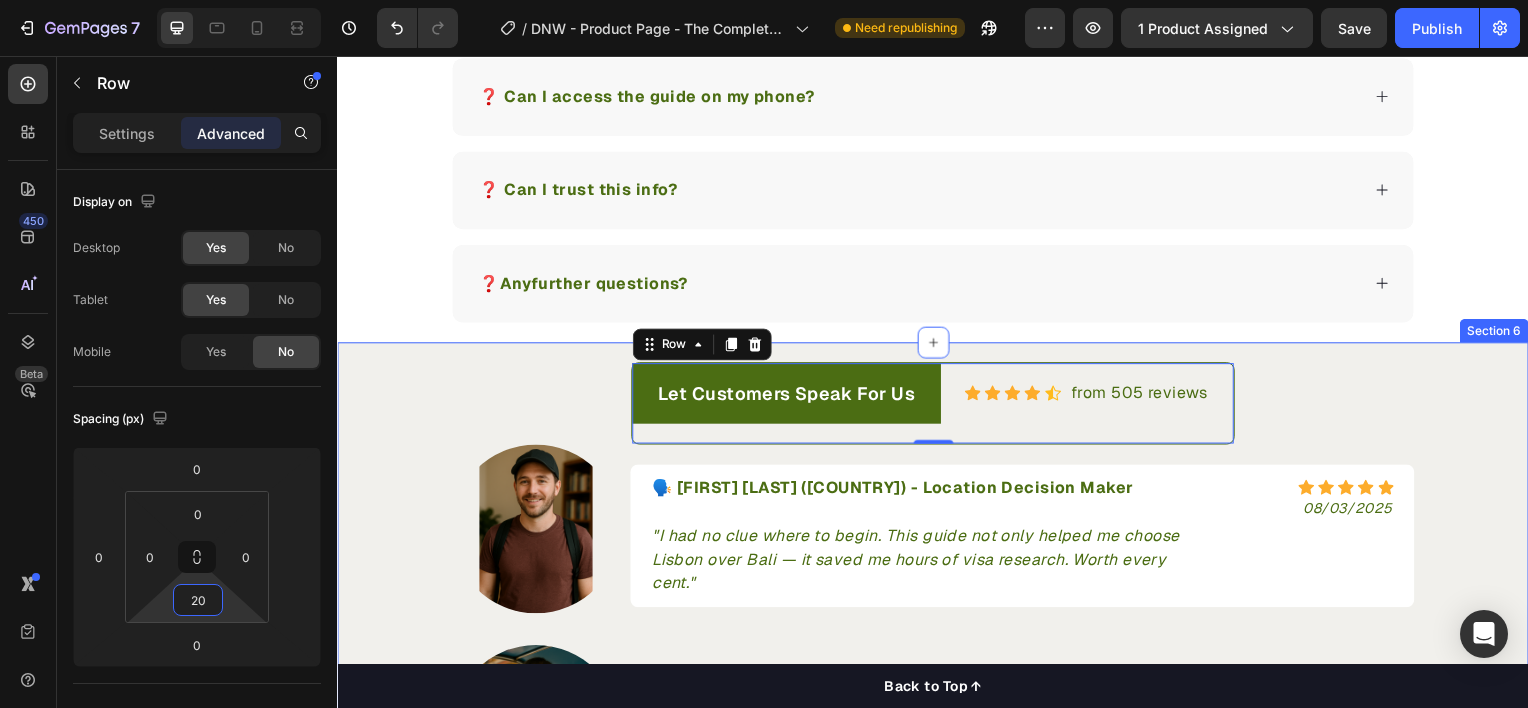 click on "Let Customers Speak For Us Text block Row Icon Icon Icon Icon
Icon Icon List Hoz from 505 reviews Text block Row Row   0 Image 🗣️ Jordan T. (USA) - Location Decision Maker   "I had no clue where to begin. This guide not only helped me choose Lisbon over Bali — it saved me hours of visa research. Worth every cent." Text block Icon Icon Icon Icon
Icon Icon List Hoz 08/03/2025 Text block Row Row Row Image 🗣️ Freya L. (UK) - I Am Grateful   "From SIM cards in Mexico to co-living in Thailand, everything I needed was right here. I felt prepped and confident when I landed." Text block Icon Icon Icon Icon
Icon Icon List Hoz 08/02/2025 Text block Row Row Row Image 🗣️ Mika H. (DE)   I bought this plus the Spain country guide. Both are gold. It’s like Lonely Planet for remote workers — but way more actionable." Text block Icon Icon Icon Icon
Icon Icon List Hoz 07/30/2025 Text block Row Row Row Row Section 6" at bounding box center (937, 702) 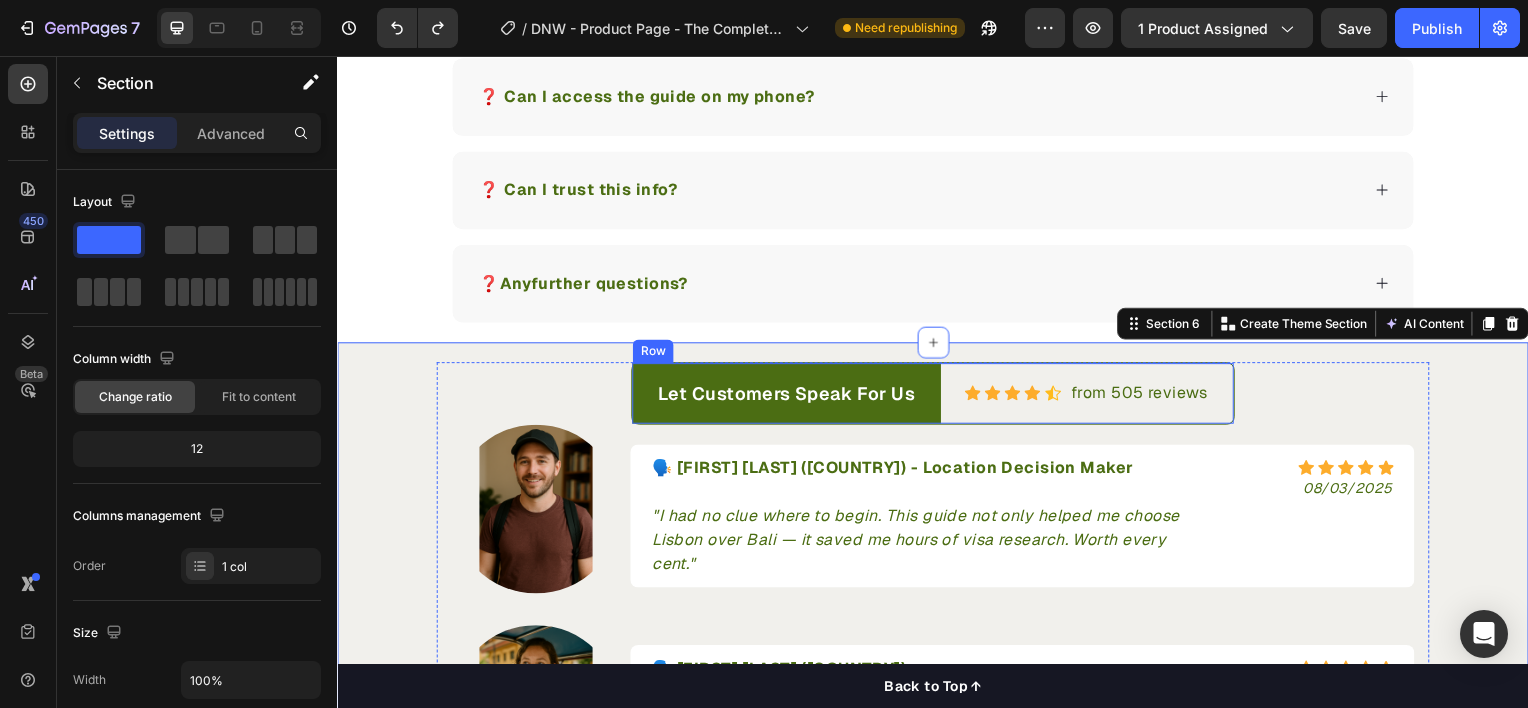 click on "Icon Icon Icon Icon
Icon Icon List Hoz from 505 reviews Text block Row" at bounding box center (1092, 395) 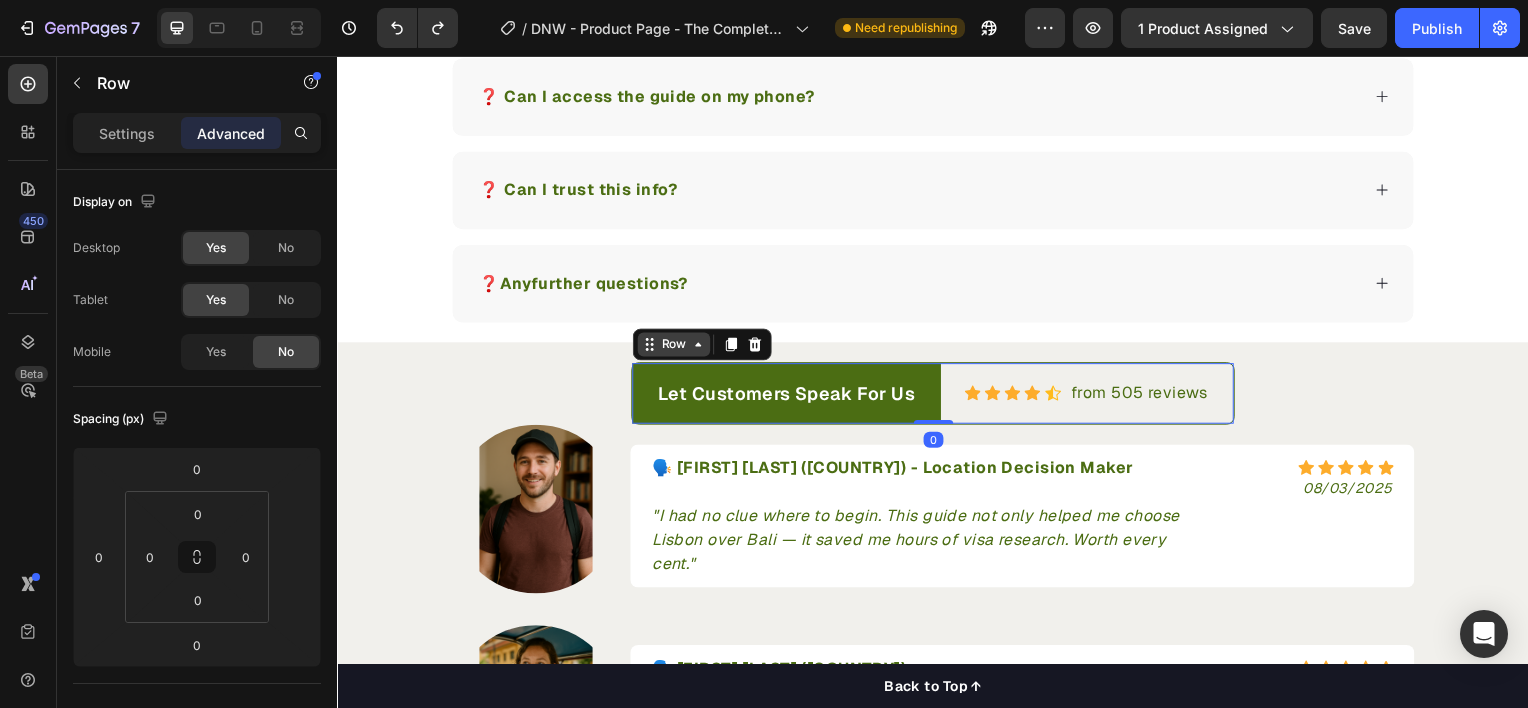 click on "Row" at bounding box center (675, 346) 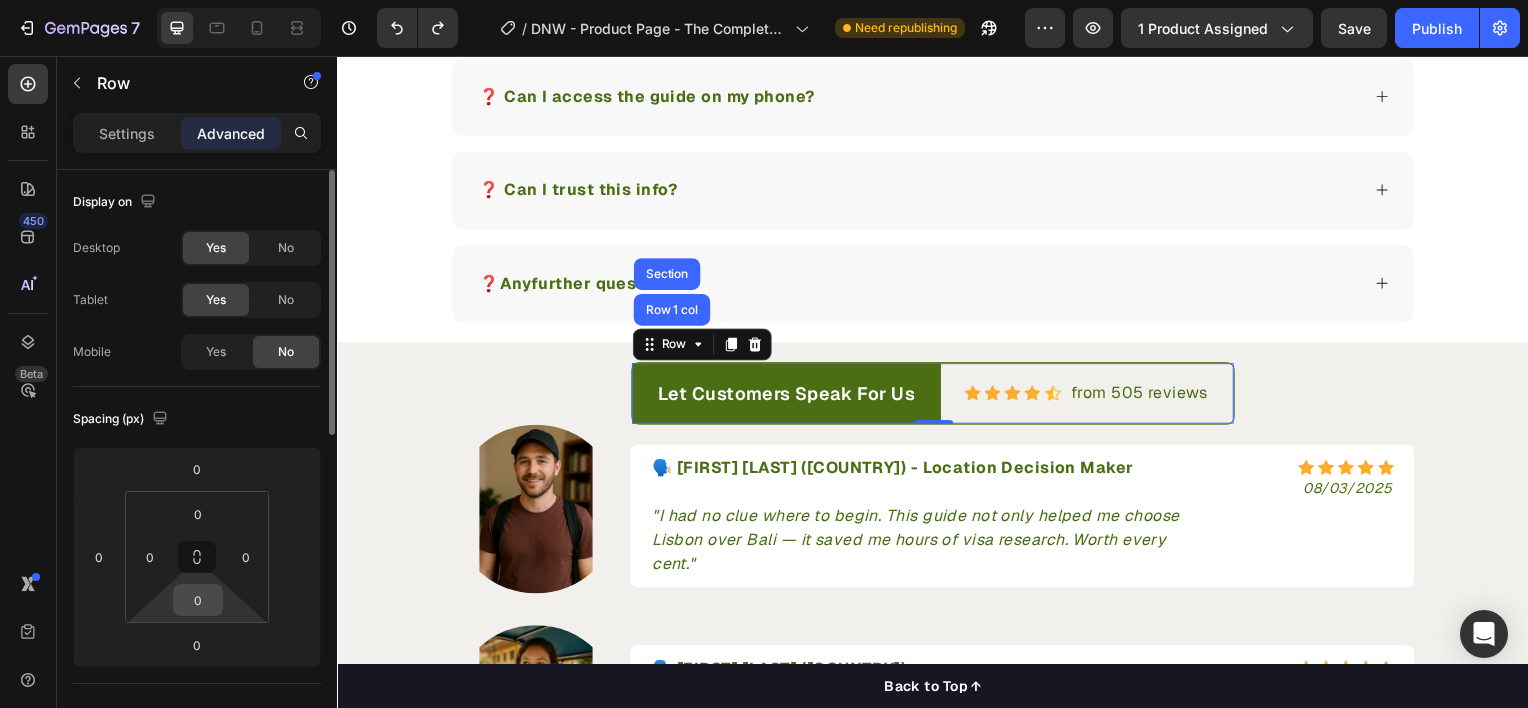 click on "0" at bounding box center [198, 600] 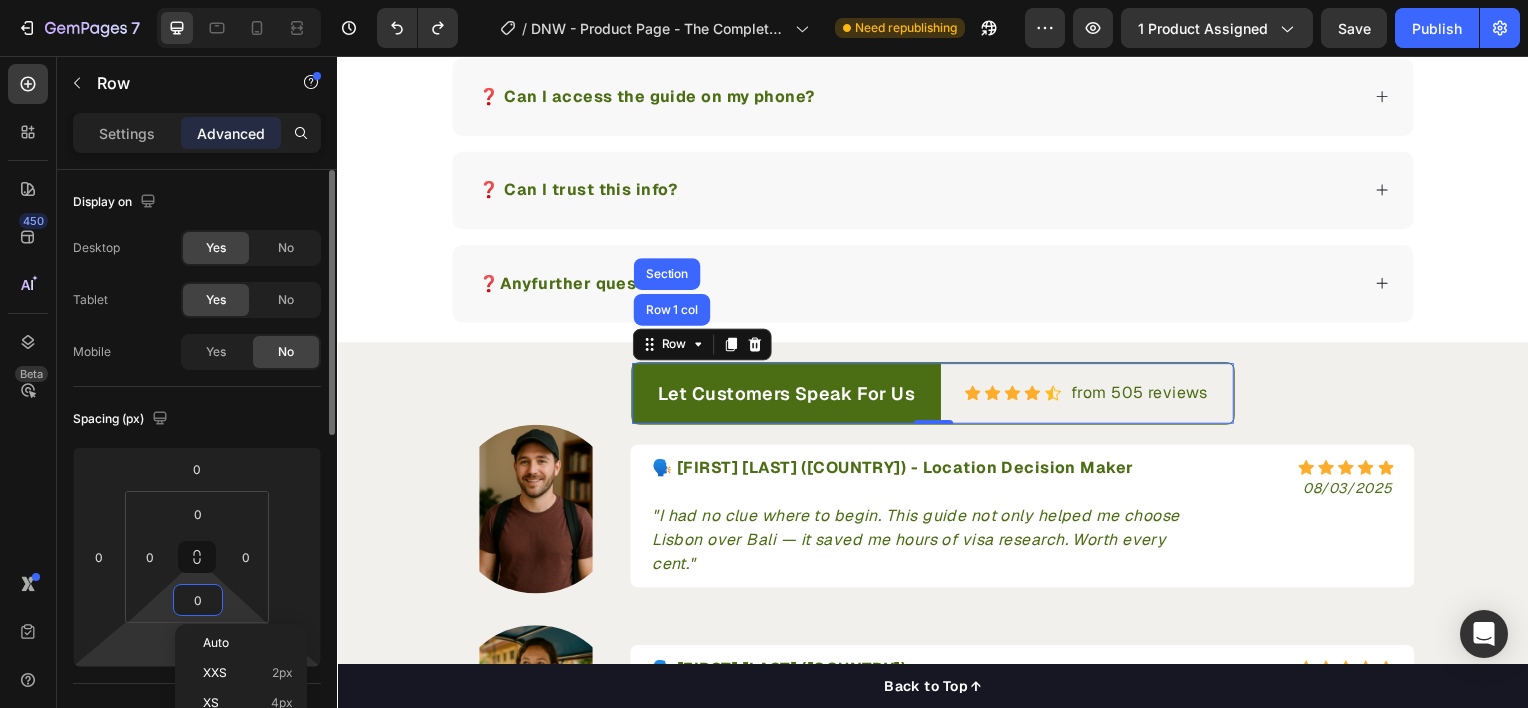 click on "7  Version history  /  DNW - Product Page - The Complete Guide Need republishing Preview 1 product assigned  Save   Publish  450 Beta Sections(18) Elements(84) Section Element Hero Section Product Detail Brands Trusted Badges Guarantee Product Breakdown How to use Testimonials Compare Bundle FAQs Social Proof Brand Story Product List Collection Blog List Contact Sticky Add to Cart Custom Footer Browse Library 450 Layout
Row
Row
Row
Row Text
Heading
Text Block Button
Button
Button Media
Image" at bounding box center [764, 0] 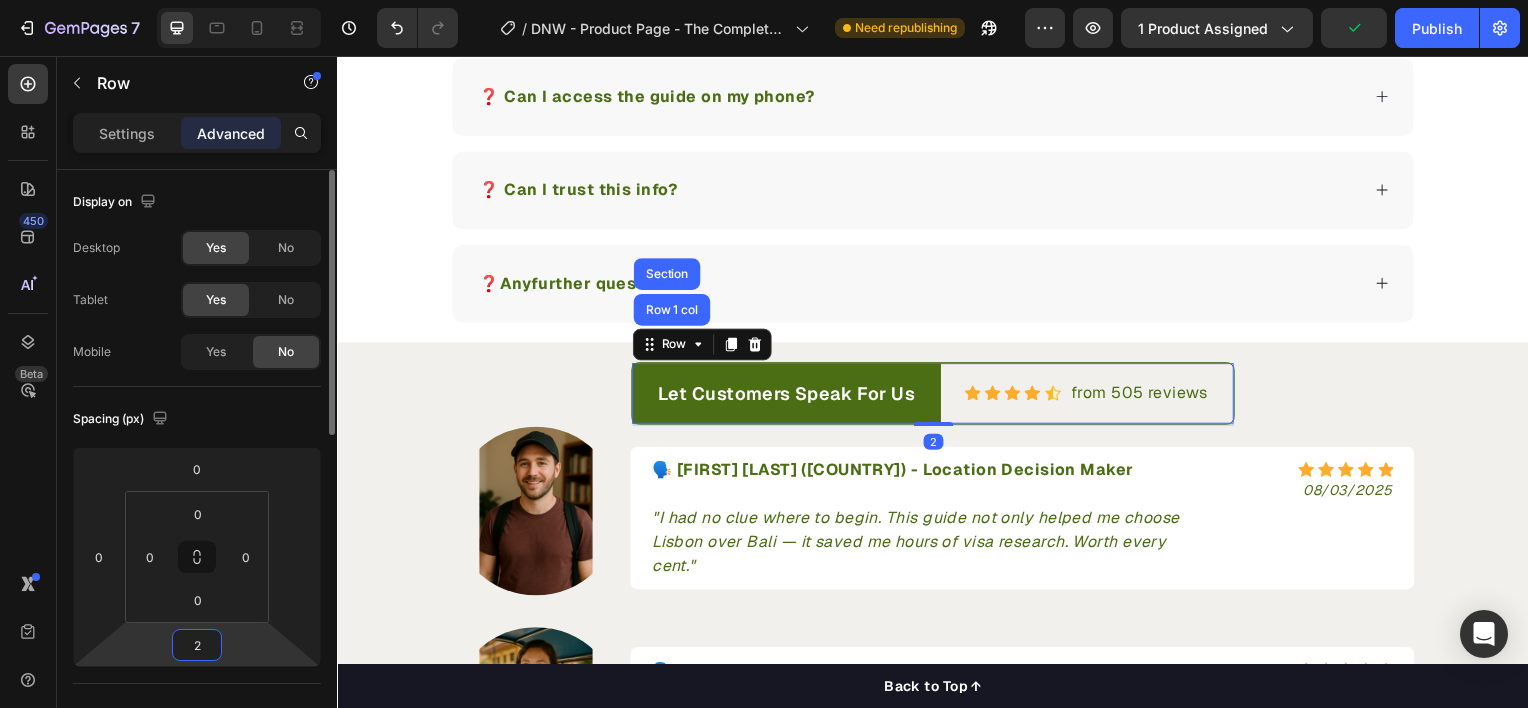 type on "20" 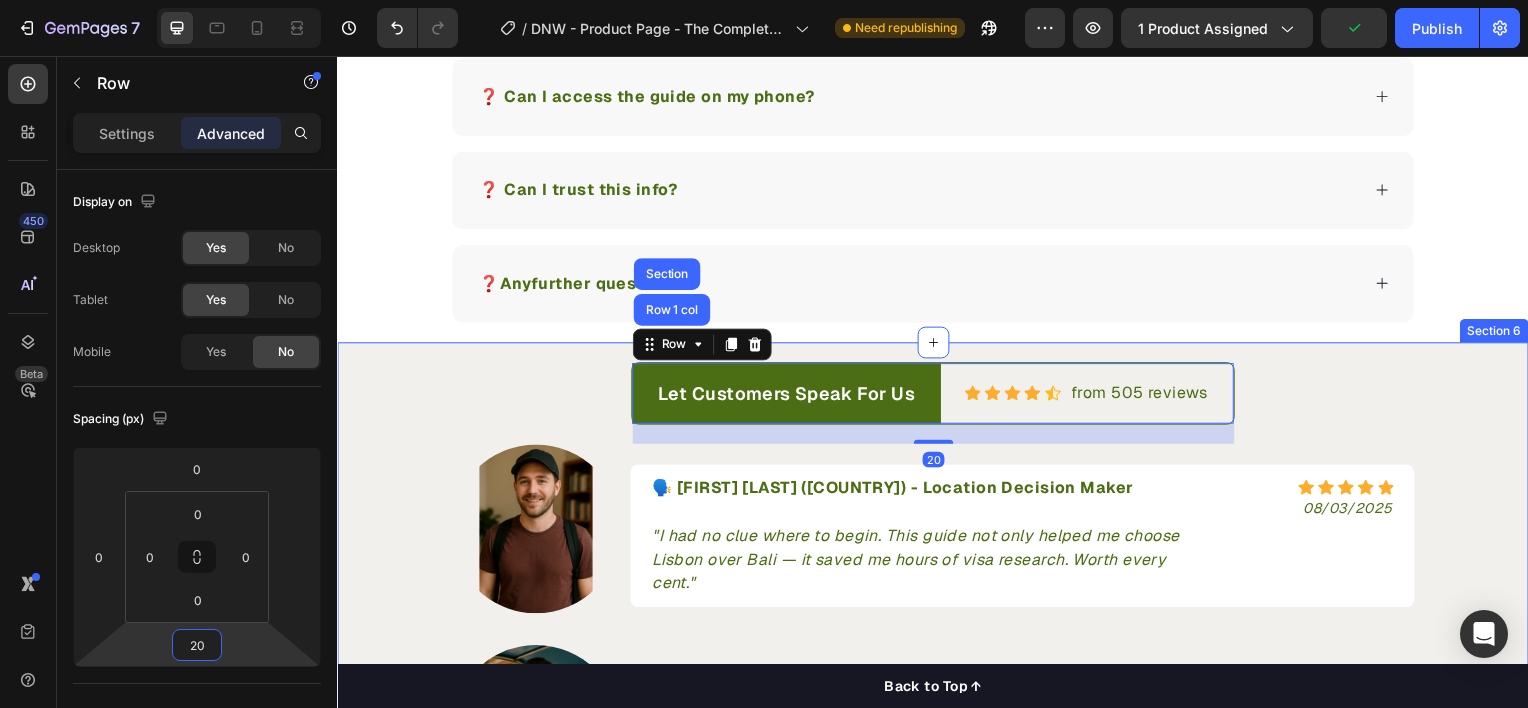 click on "Let Customers Speak For Us Text block Row Icon Icon Icon Icon
Icon Icon List Hoz from 505 reviews Text block Row Row Row 1 col Section   20 Image 🗣️ Jordan T. (USA) - Location Decision Maker   "I had no clue where to begin. This guide not only helped me choose Lisbon over Bali — it saved me hours of visa research. Worth every cent." Text block Icon Icon Icon Icon
Icon Icon List Hoz 08/03/2025 Text block Row Row Row Image 🗣️ Freya L. (UK) - I Am Grateful   "From SIM cards in Mexico to co-living in Thailand, everything I needed was right here. I felt prepped and confident when I landed." Text block Icon Icon Icon Icon
Icon Icon List Hoz 08/02/2025 Text block Row Row Row Image 🗣️ Mika H. (DE)   I bought this plus the Spain country guide. Both are gold. It’s like Lonely Planet for remote workers — but way more actionable." Text block Icon Icon Icon Icon
Icon Icon List Hoz 07/30/2025 Text block Row Row Row Row" at bounding box center [937, 702] 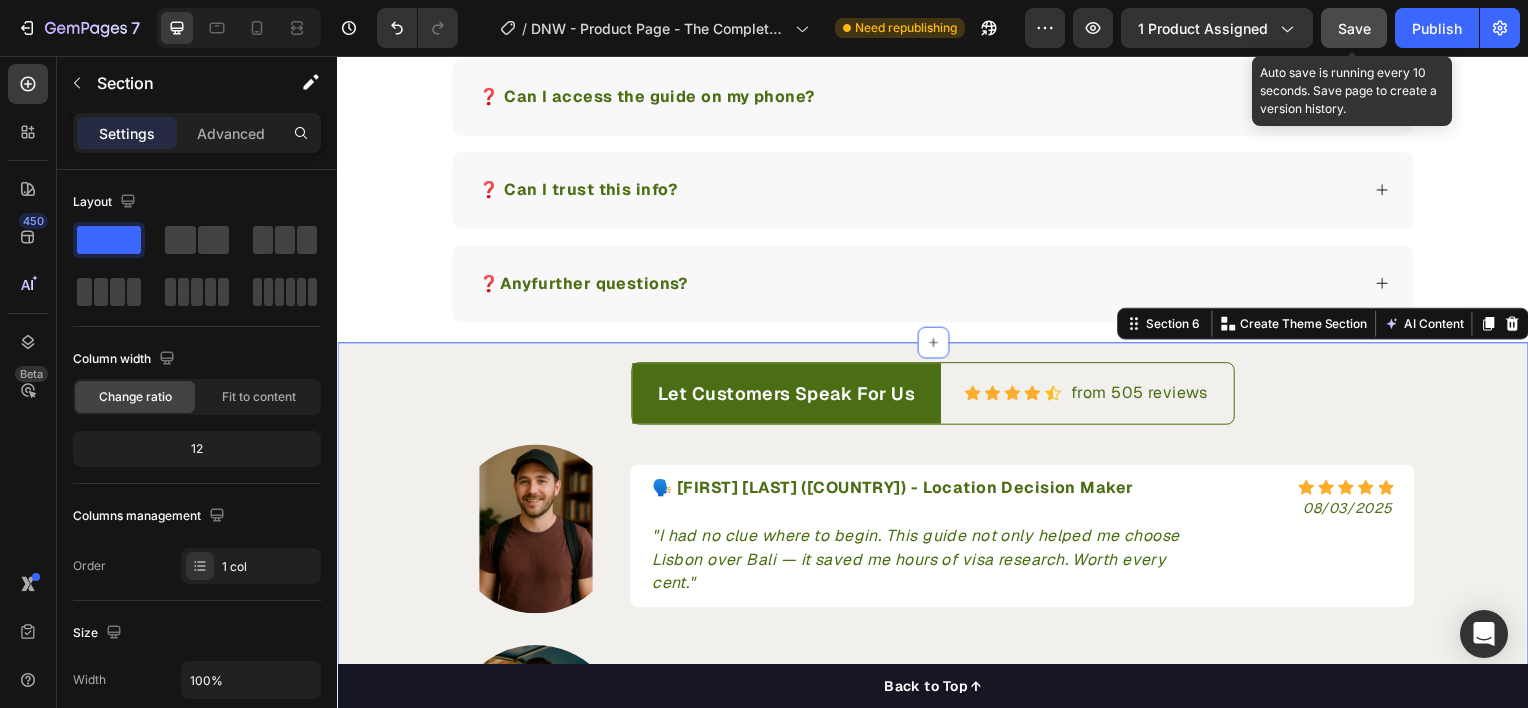 click on "Save" 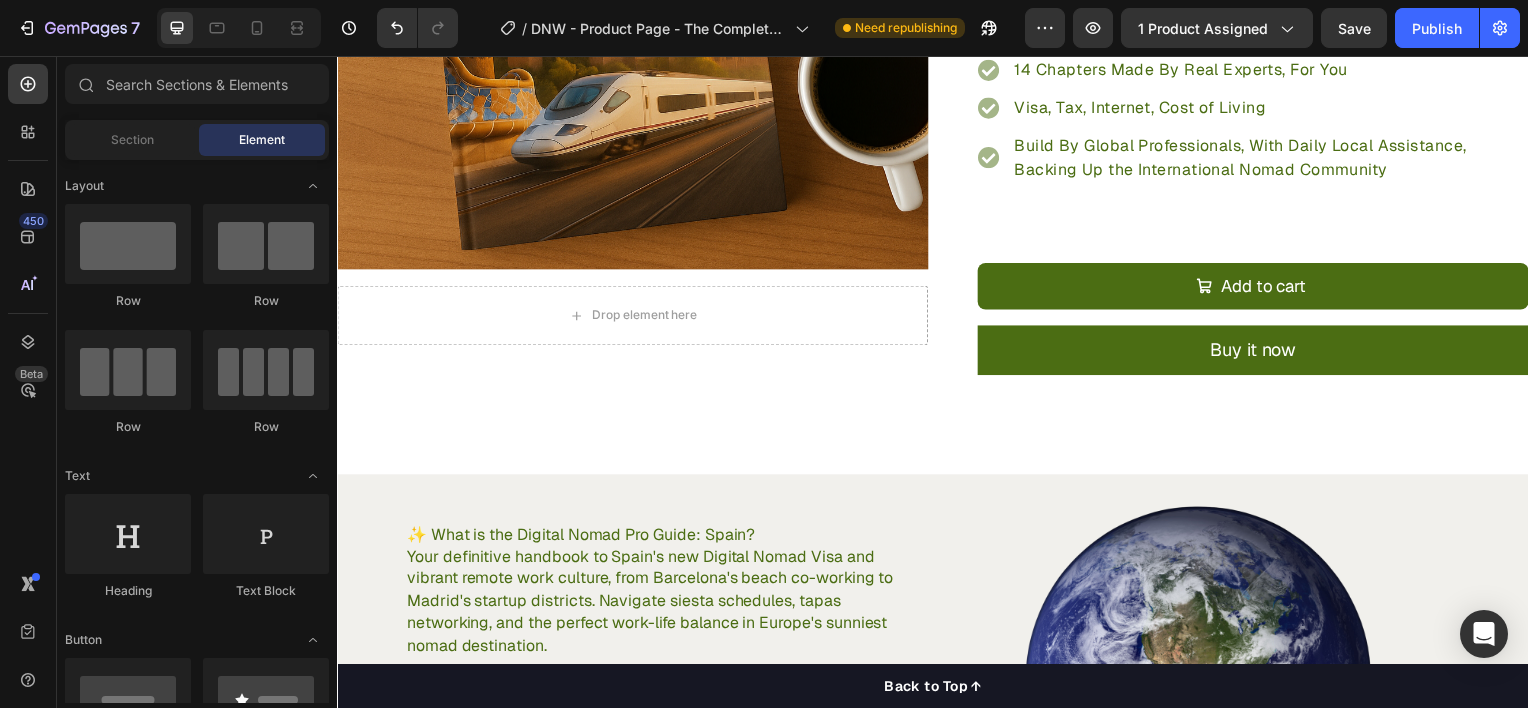 scroll, scrollTop: 0, scrollLeft: 0, axis: both 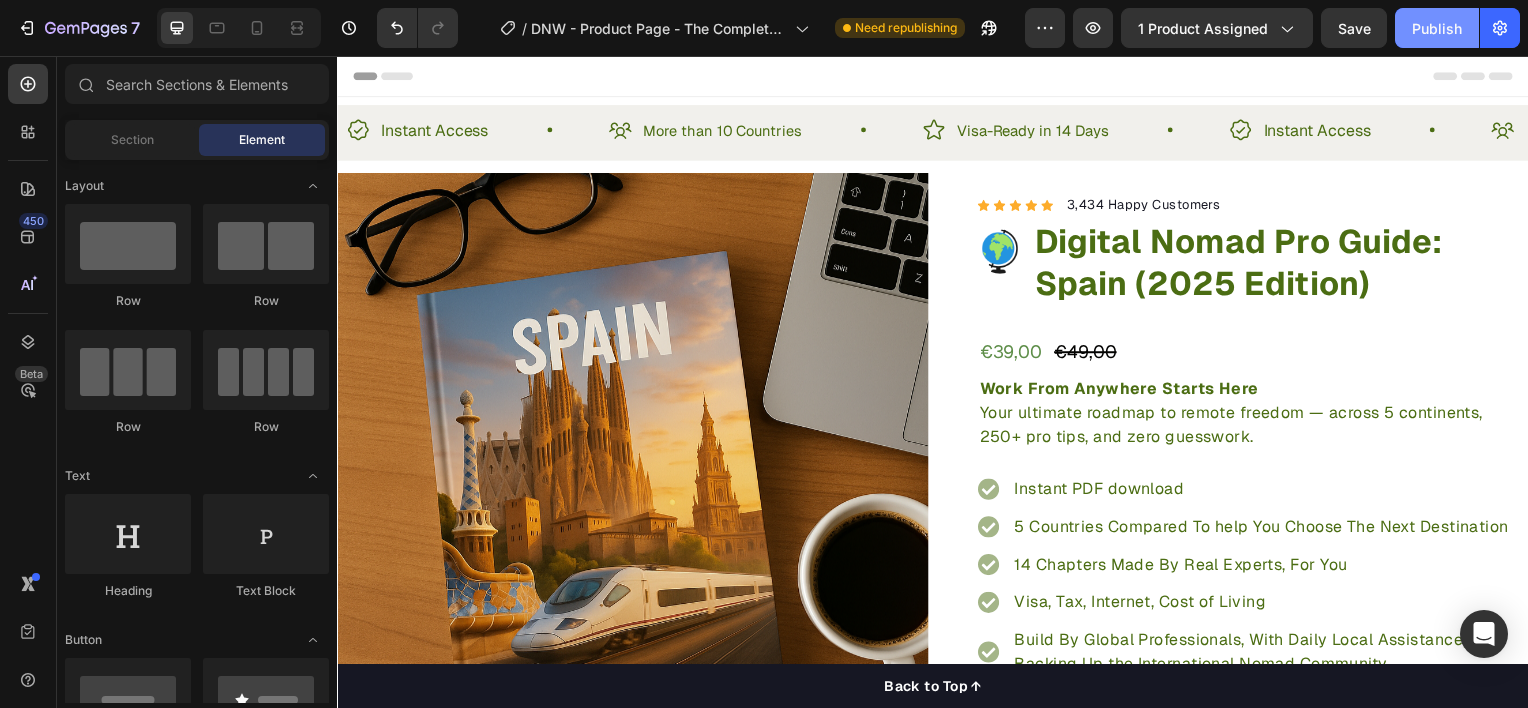 click on "Publish" 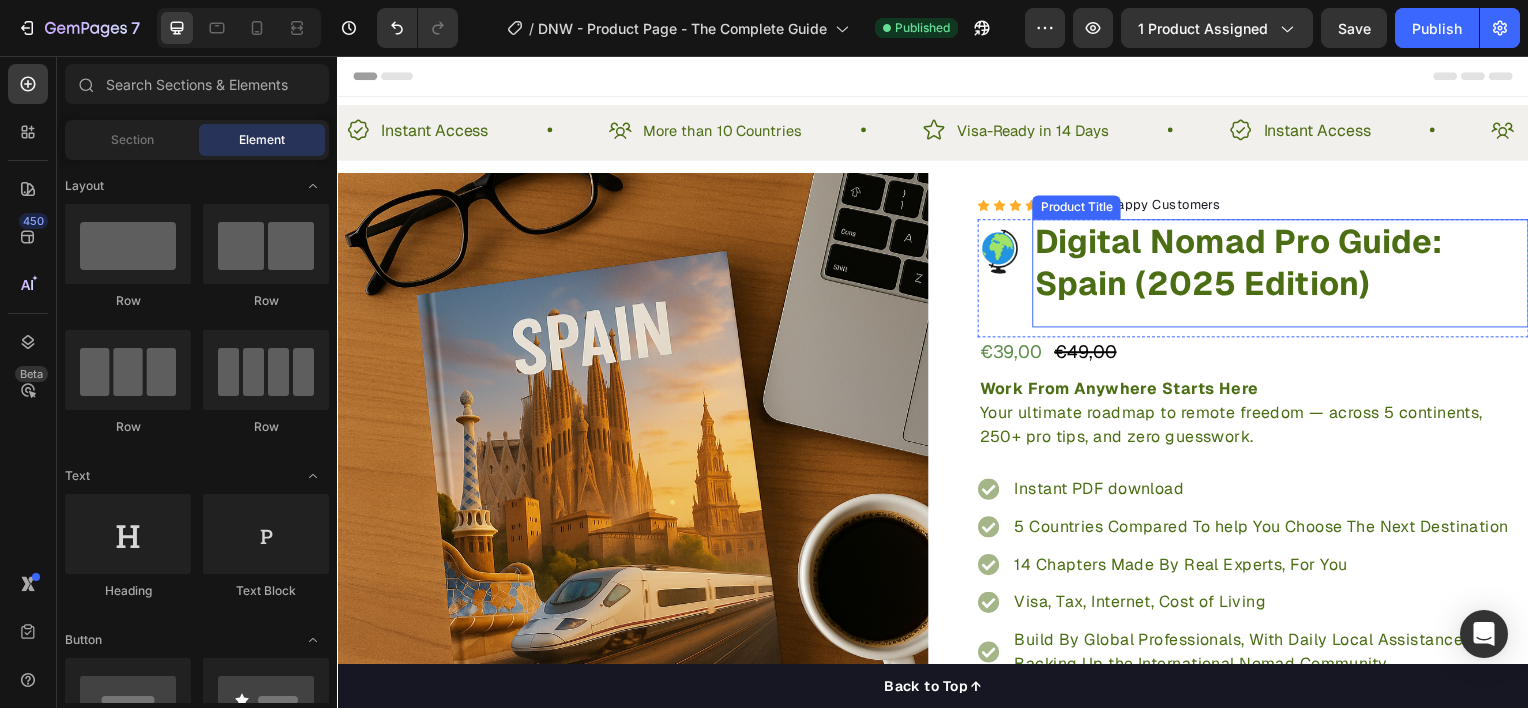 click on "Digital Nomad Pro Guide: Spain (2025 Edition)" at bounding box center (1287, 265) 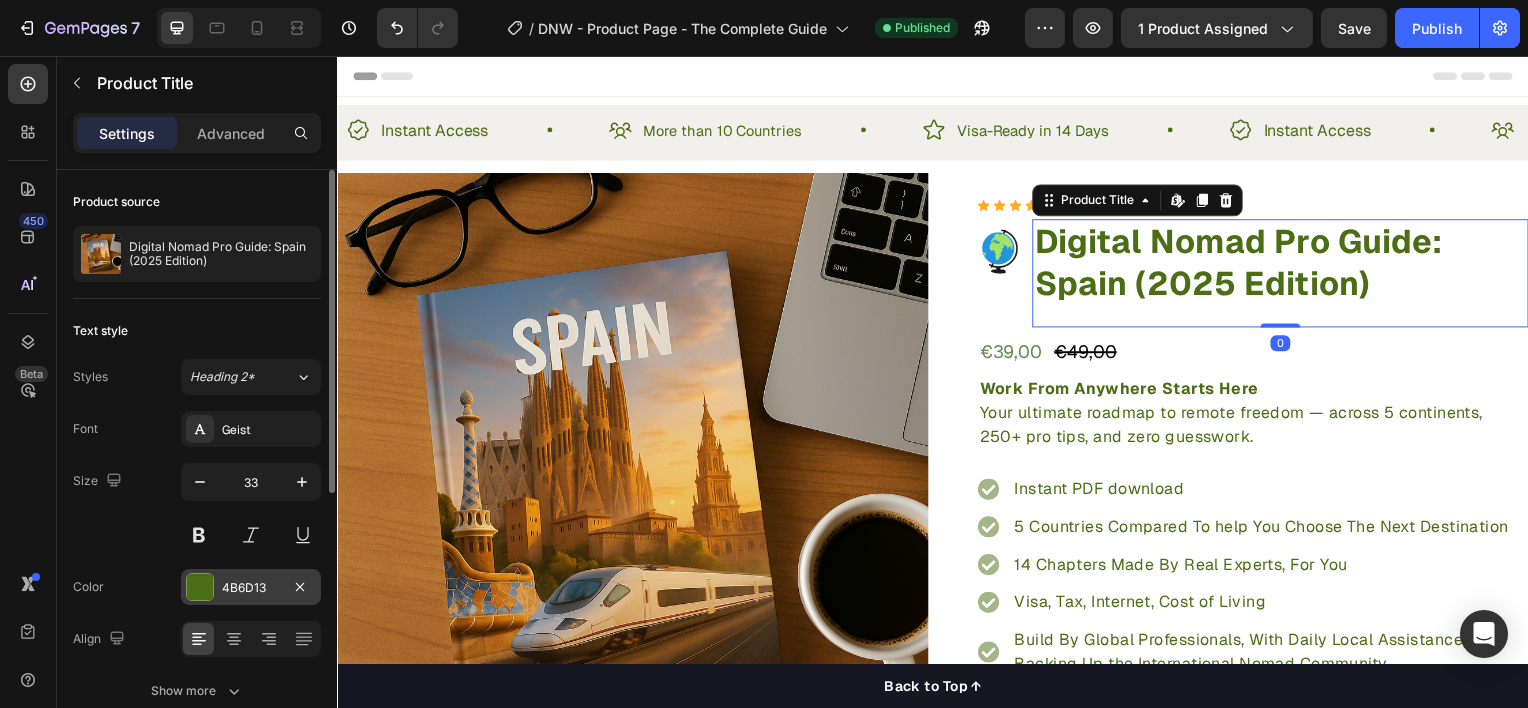 click on "4B6D13" at bounding box center (251, 588) 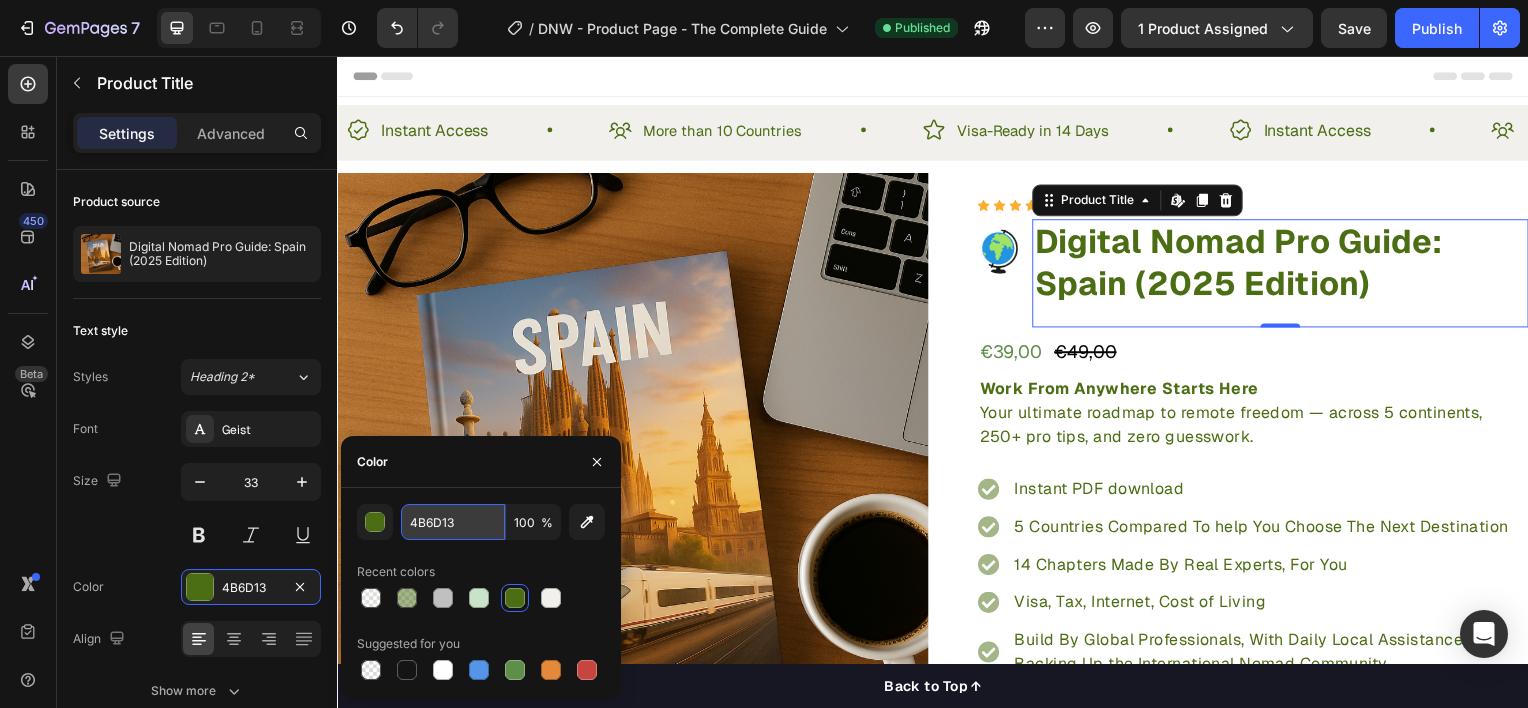 click on "4B6D13" at bounding box center [453, 522] 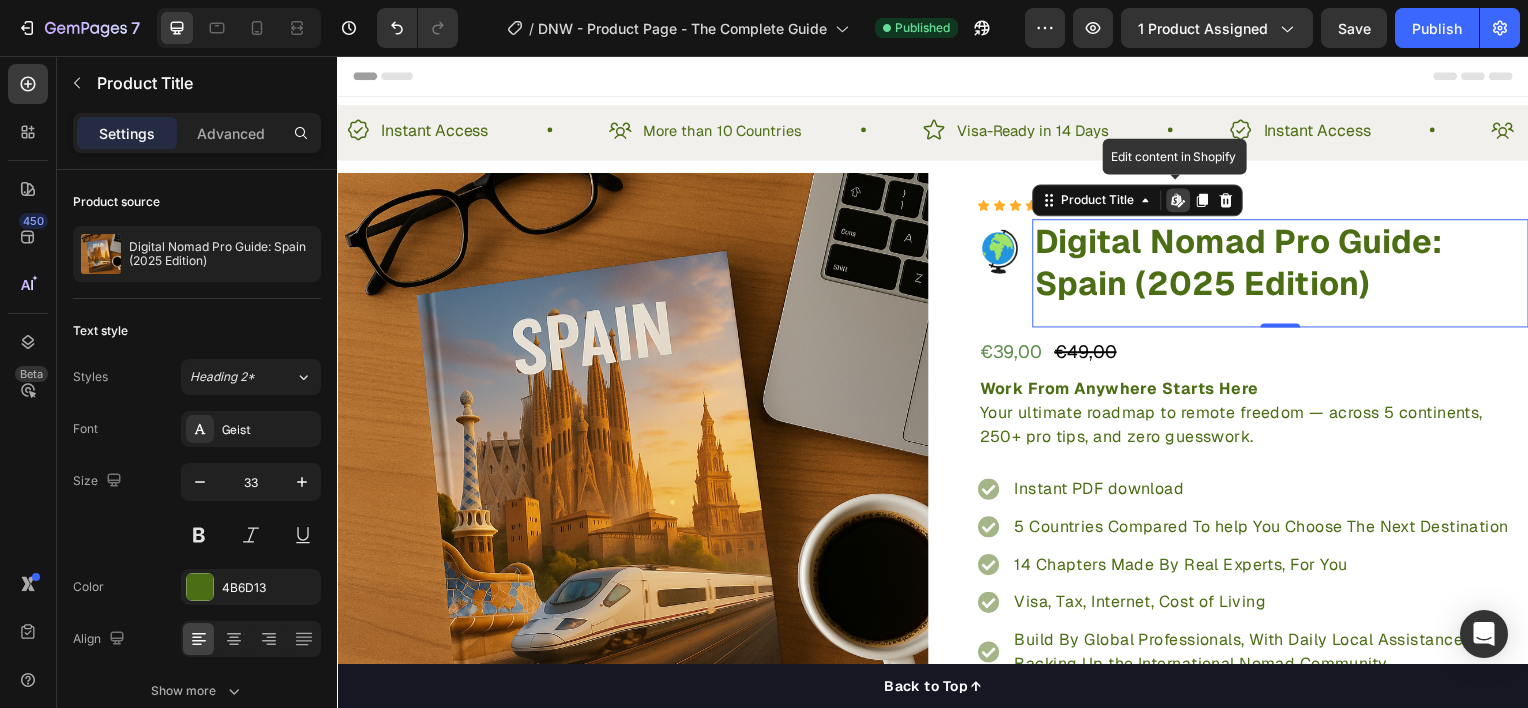 click 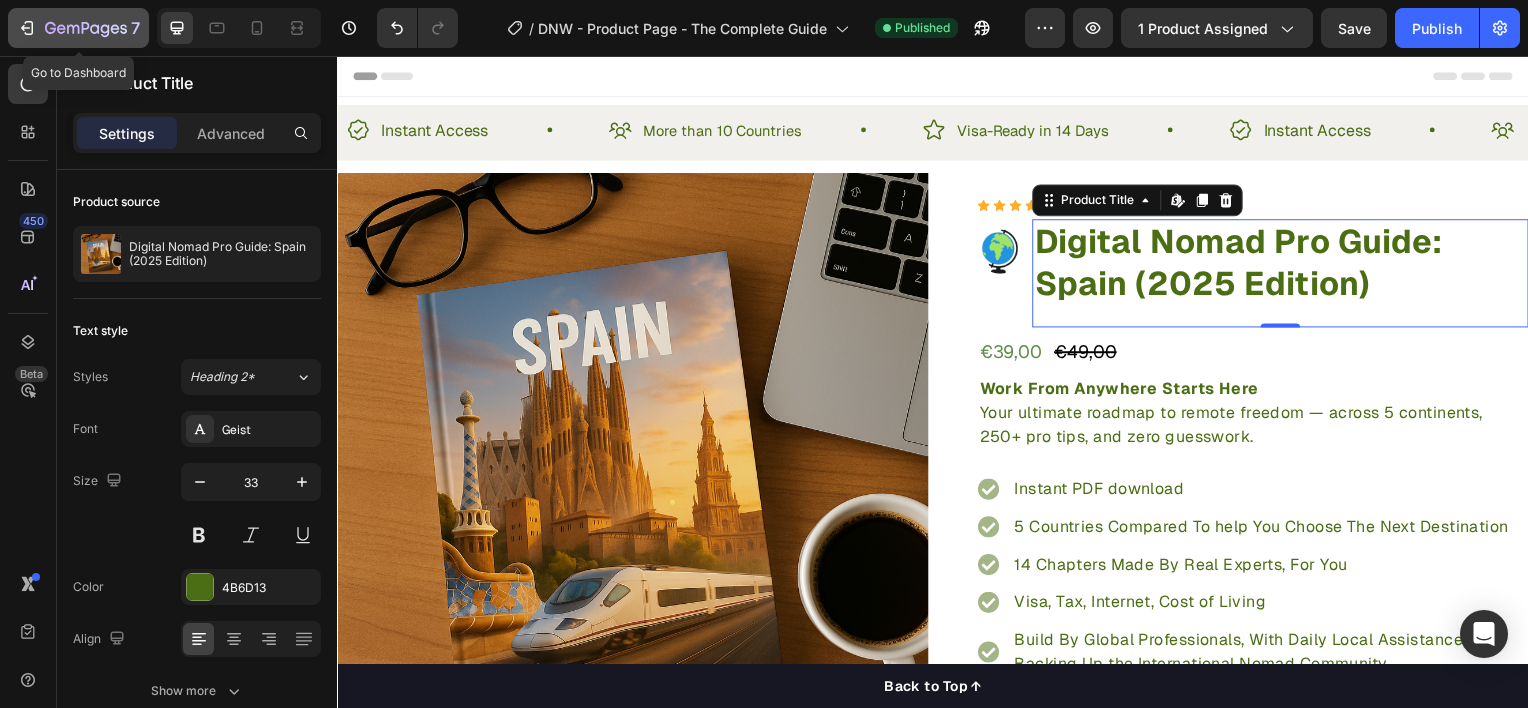 click 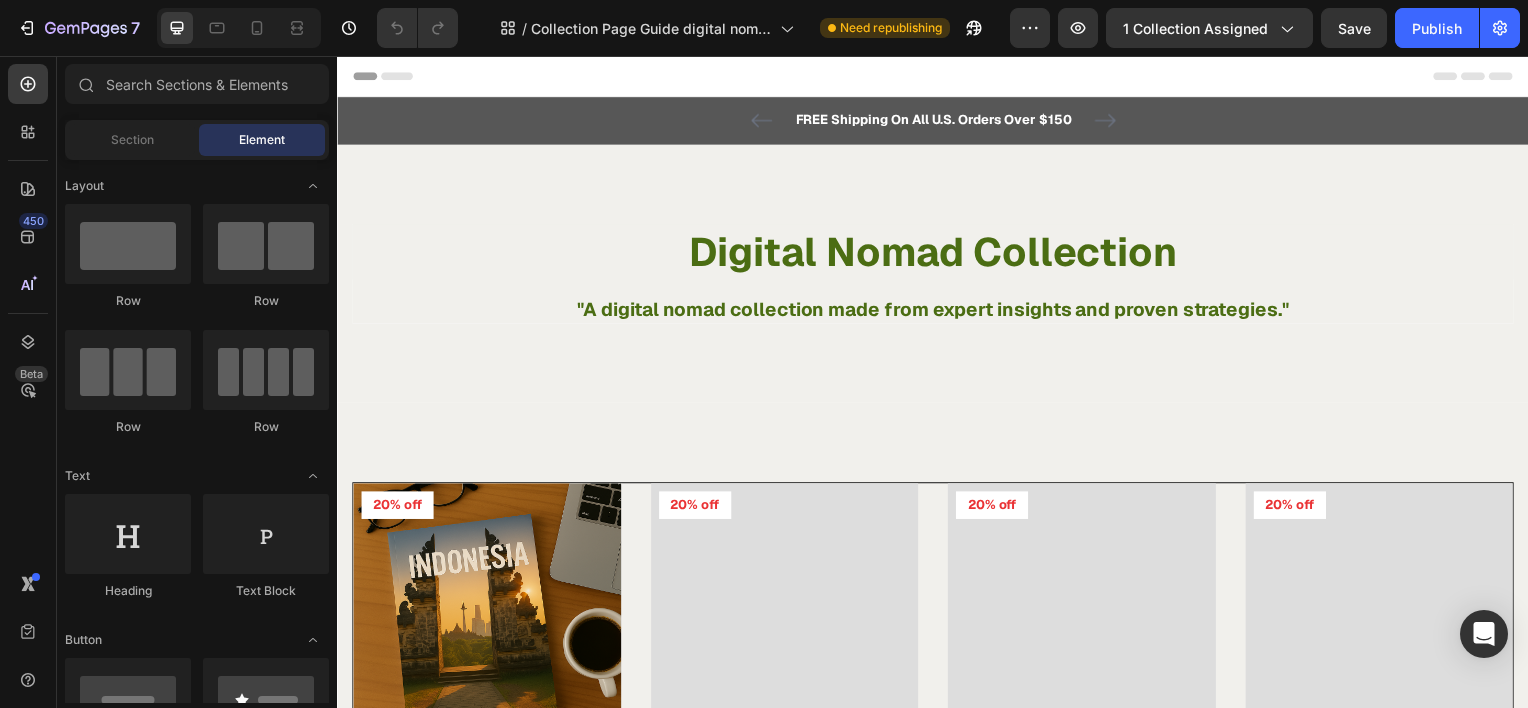scroll, scrollTop: 0, scrollLeft: 0, axis: both 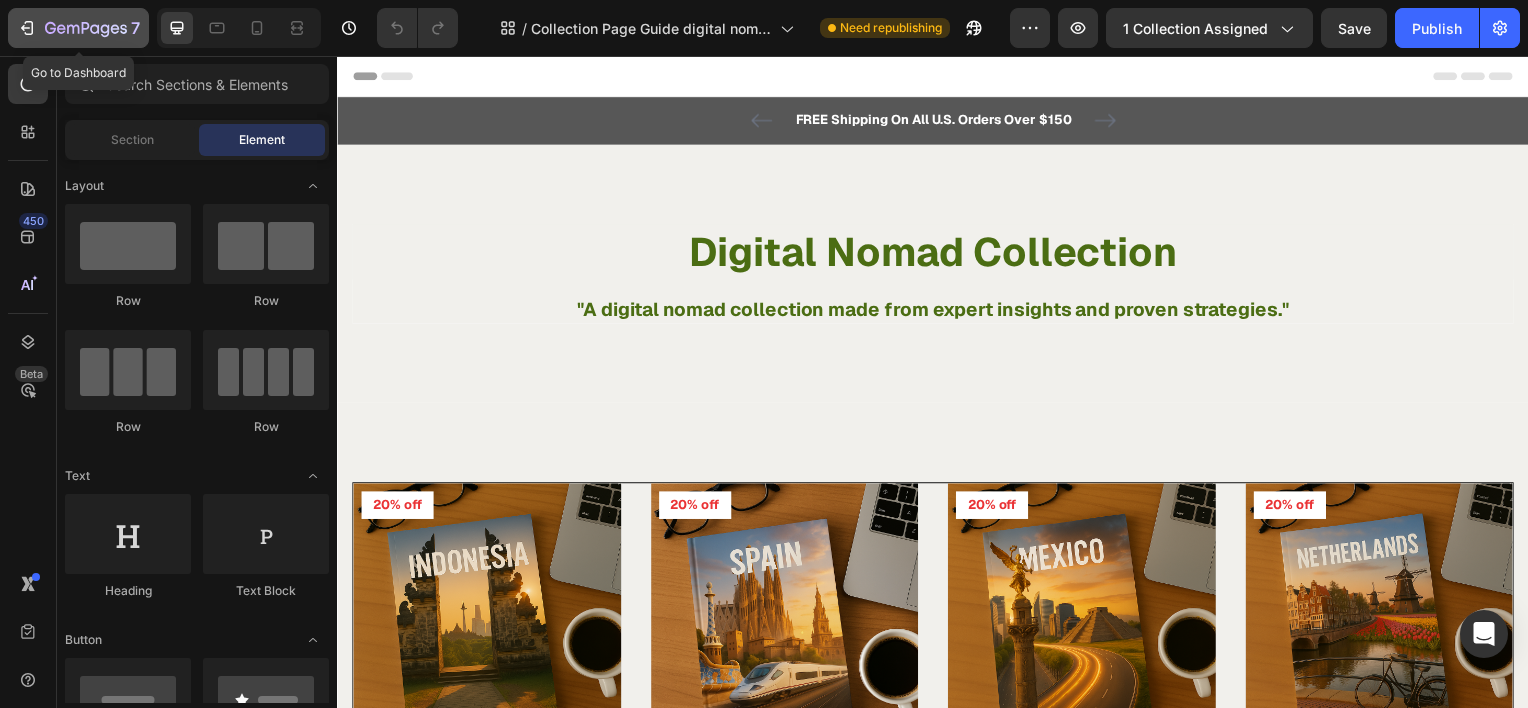 click 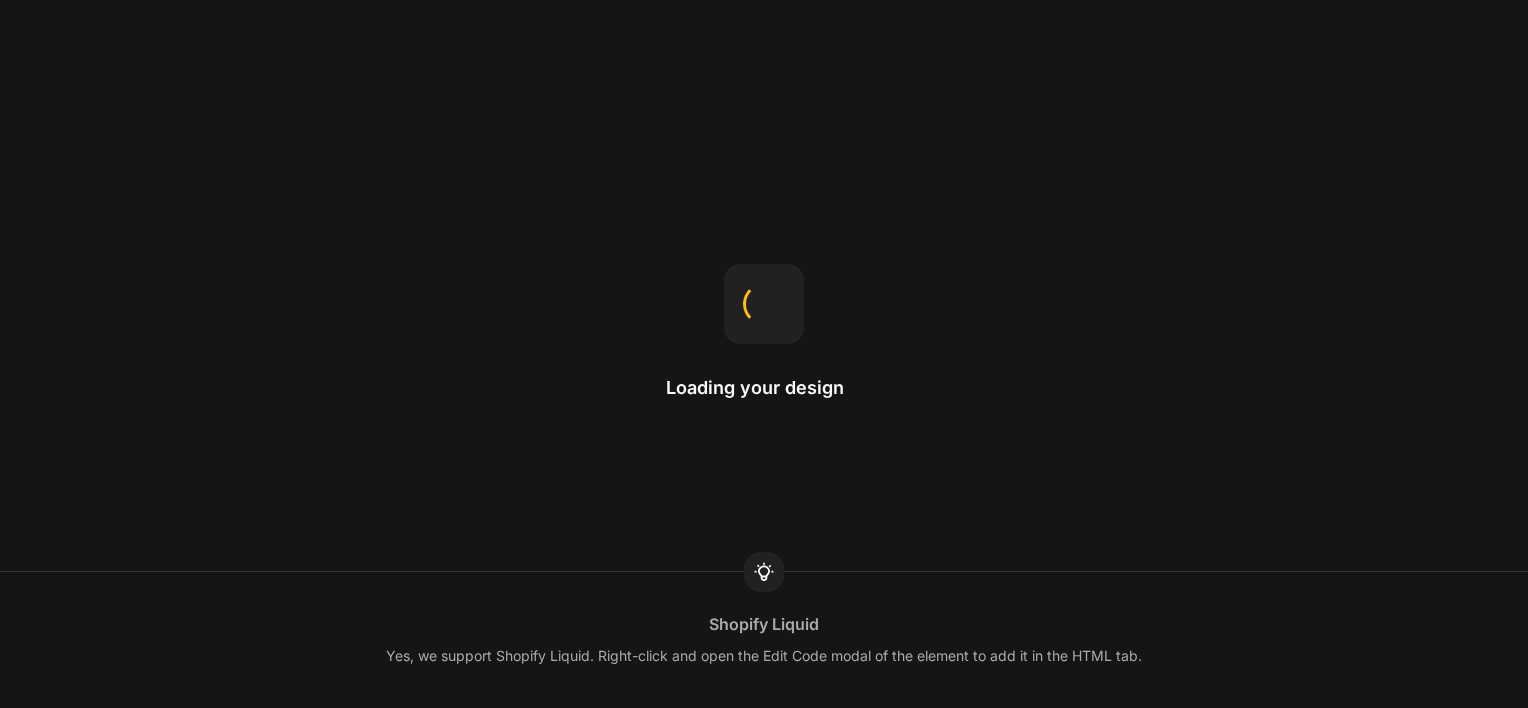 scroll, scrollTop: 0, scrollLeft: 0, axis: both 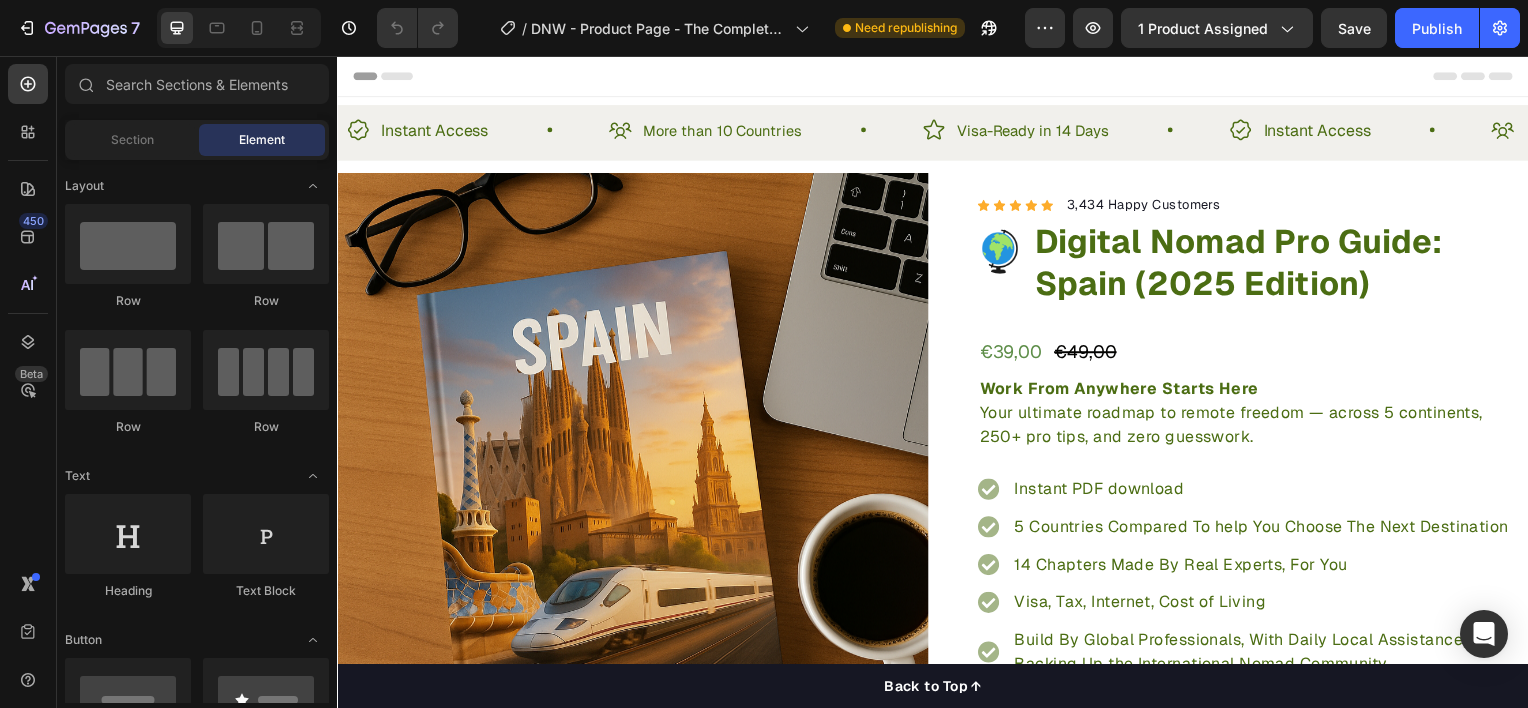 click on "Digital Nomad Pro Guide: Spain (2025 Edition)" at bounding box center (1287, 265) 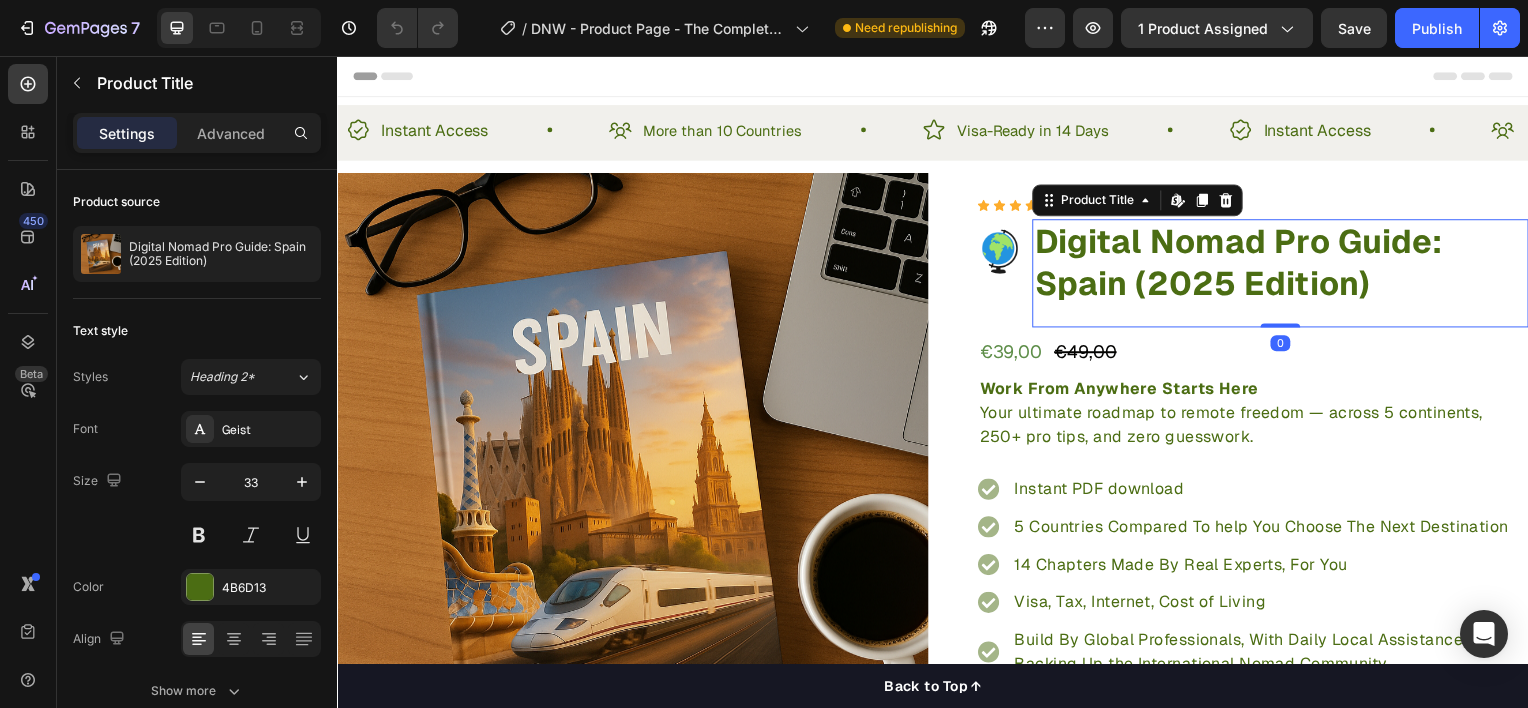 click on "Digital Nomad Pro Guide: Spain (2025 Edition)" at bounding box center (1287, 265) 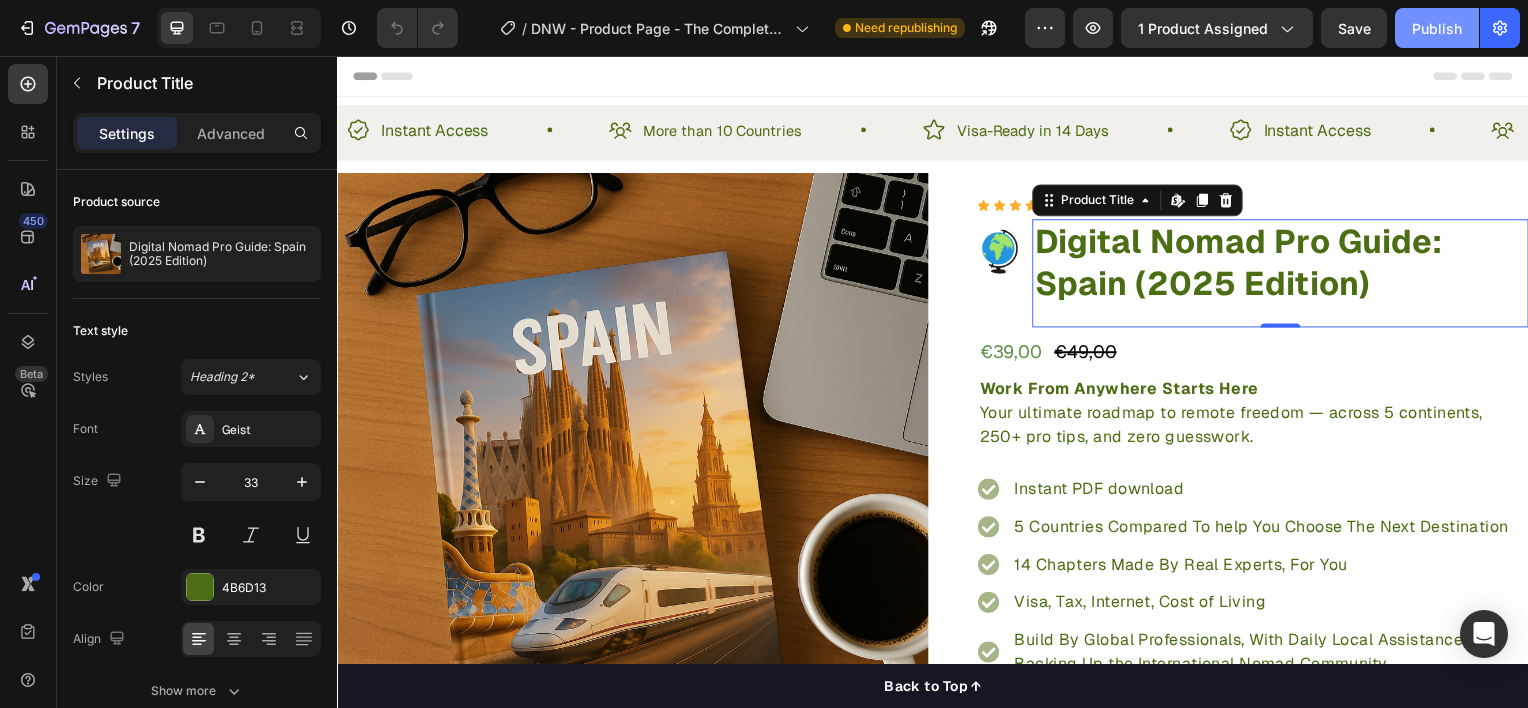 click on "Publish" 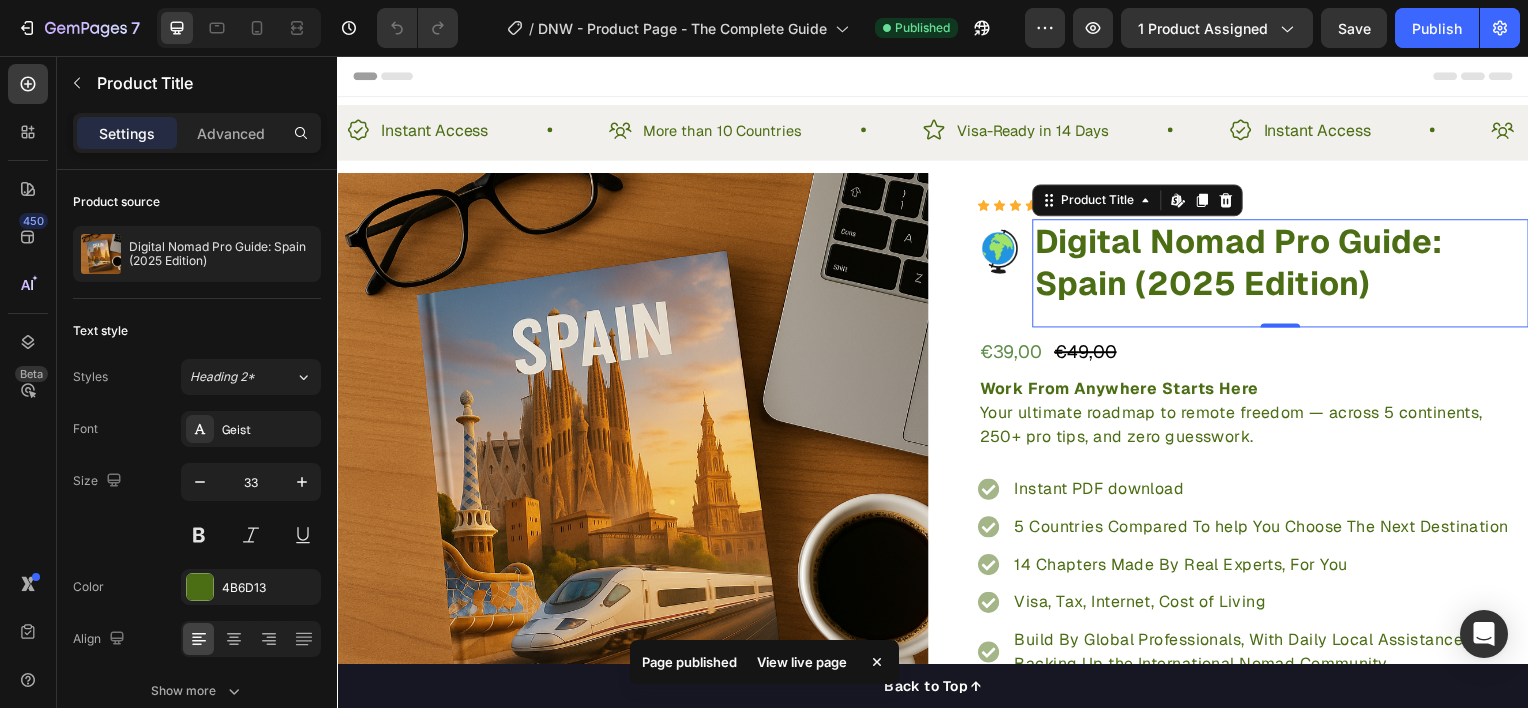 click on "View live page" at bounding box center (802, 662) 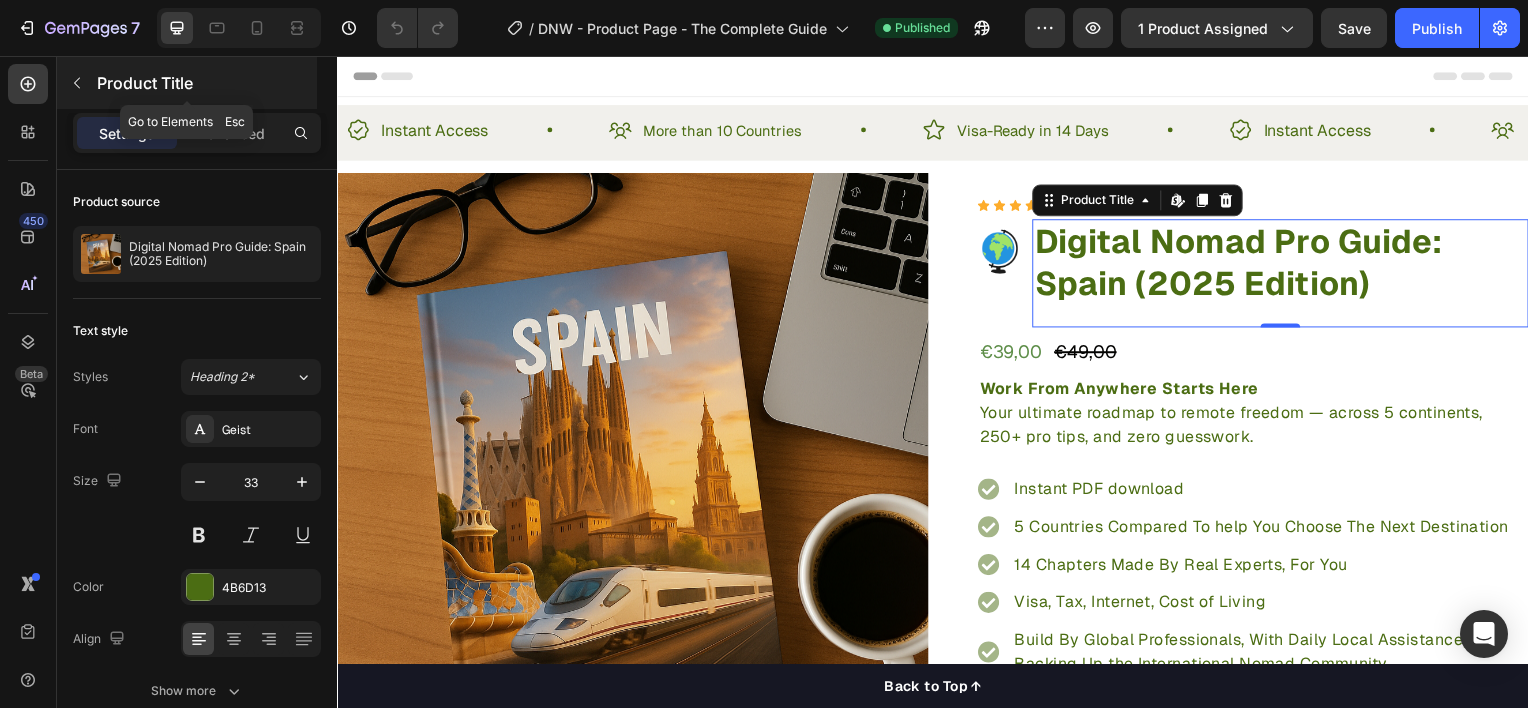 click on "Product Title" at bounding box center [205, 83] 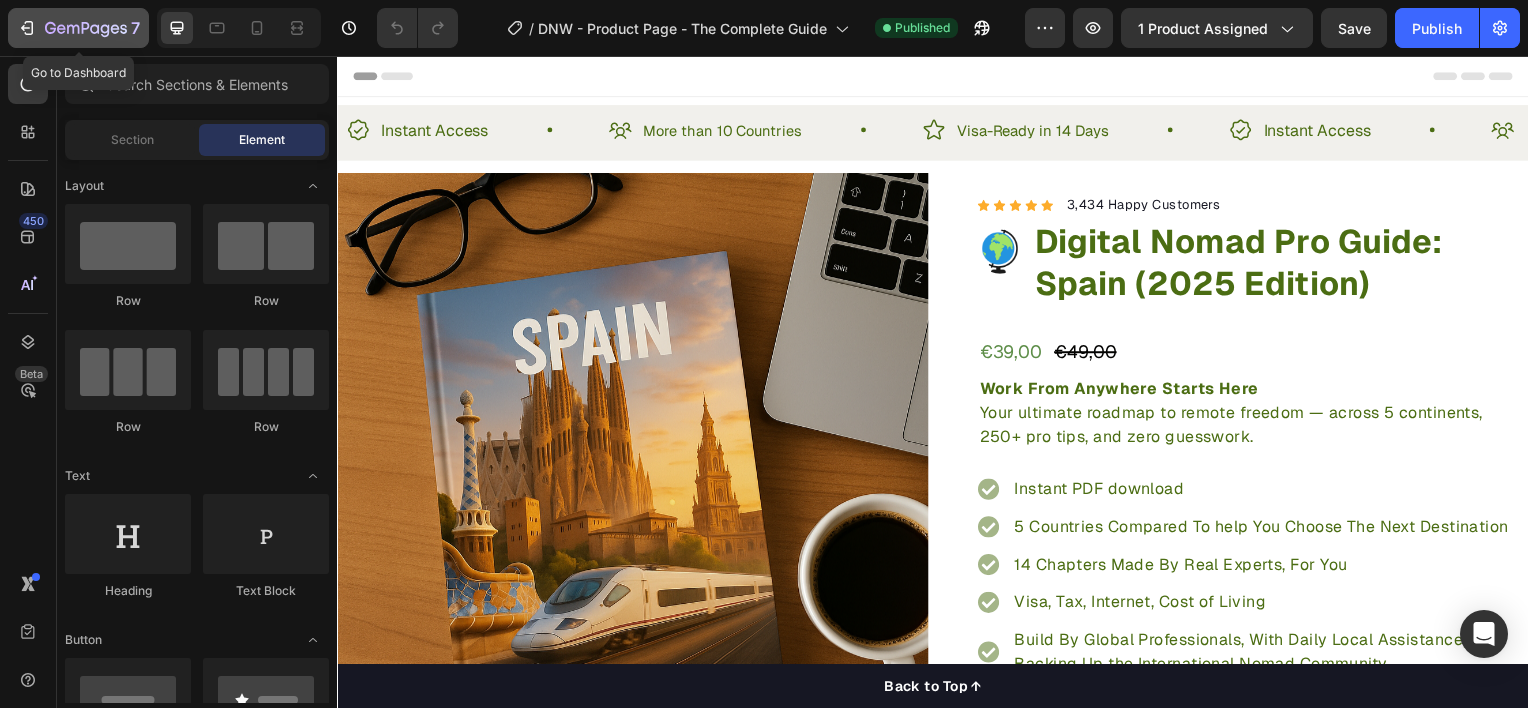 click 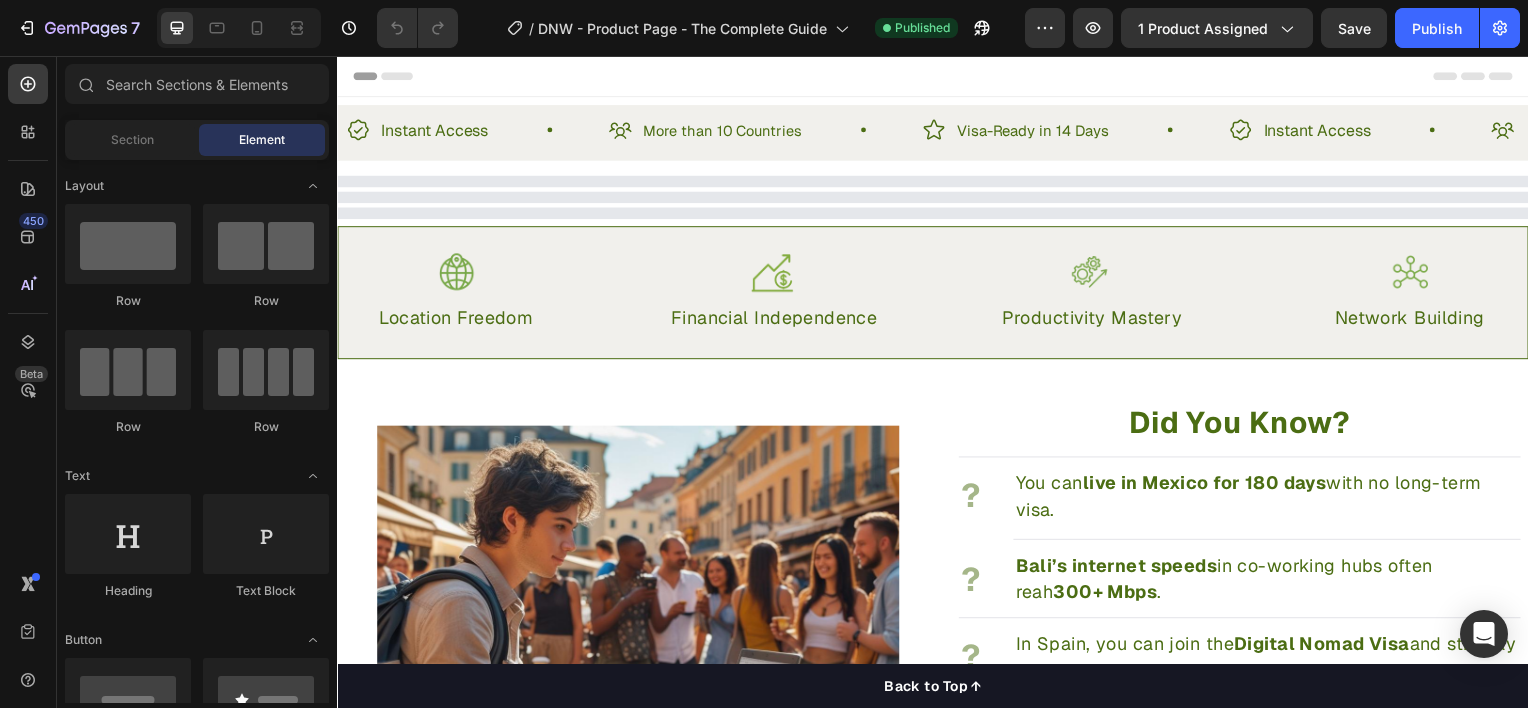 scroll, scrollTop: 0, scrollLeft: 0, axis: both 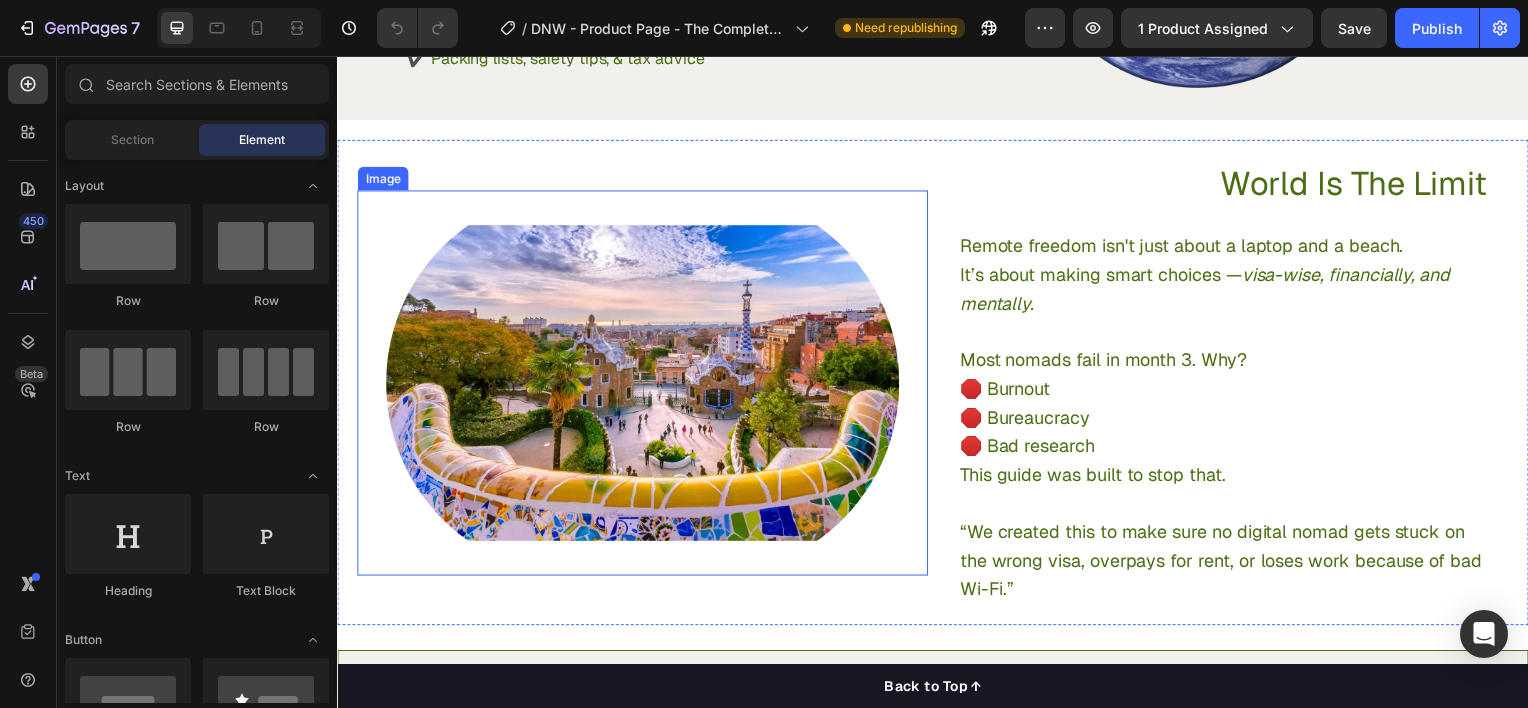 click at bounding box center (645, 385) 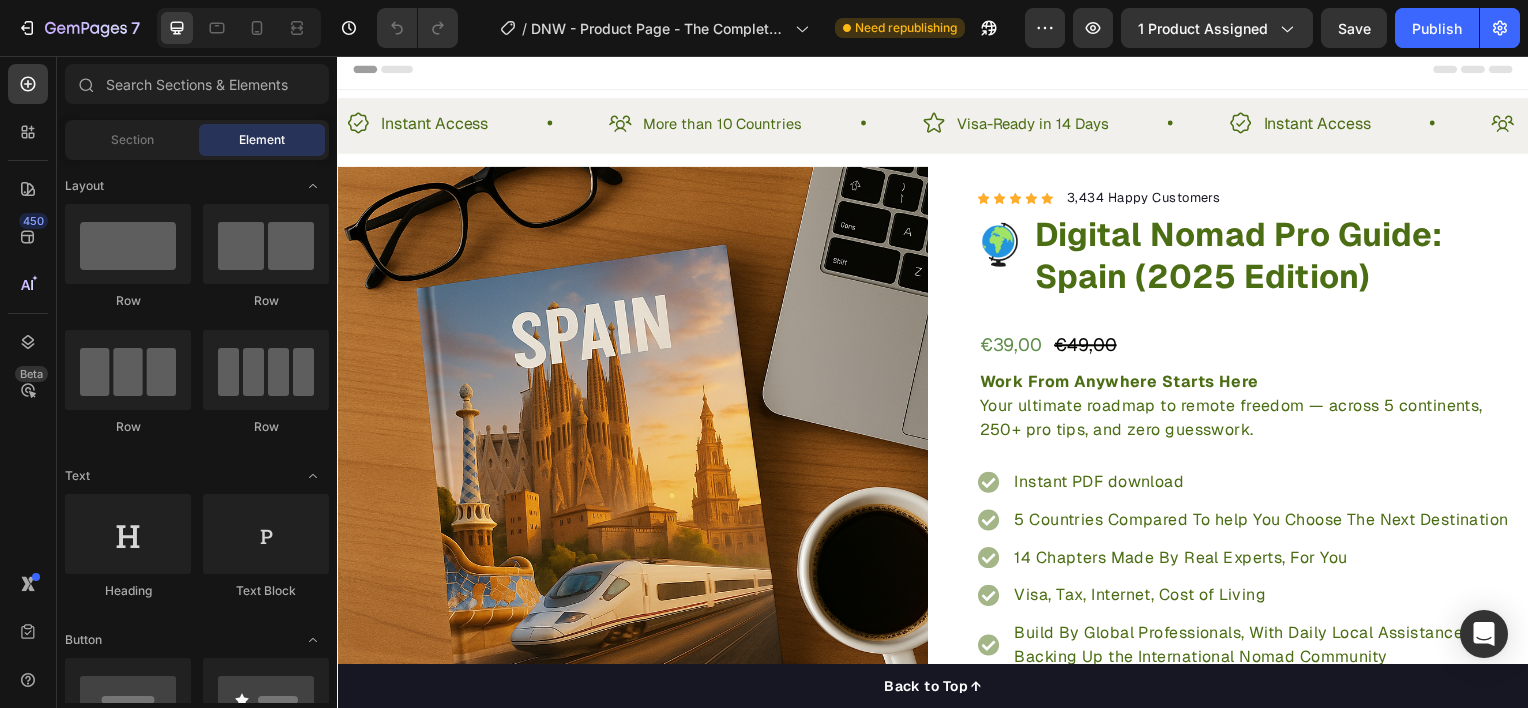 scroll, scrollTop: 27, scrollLeft: 0, axis: vertical 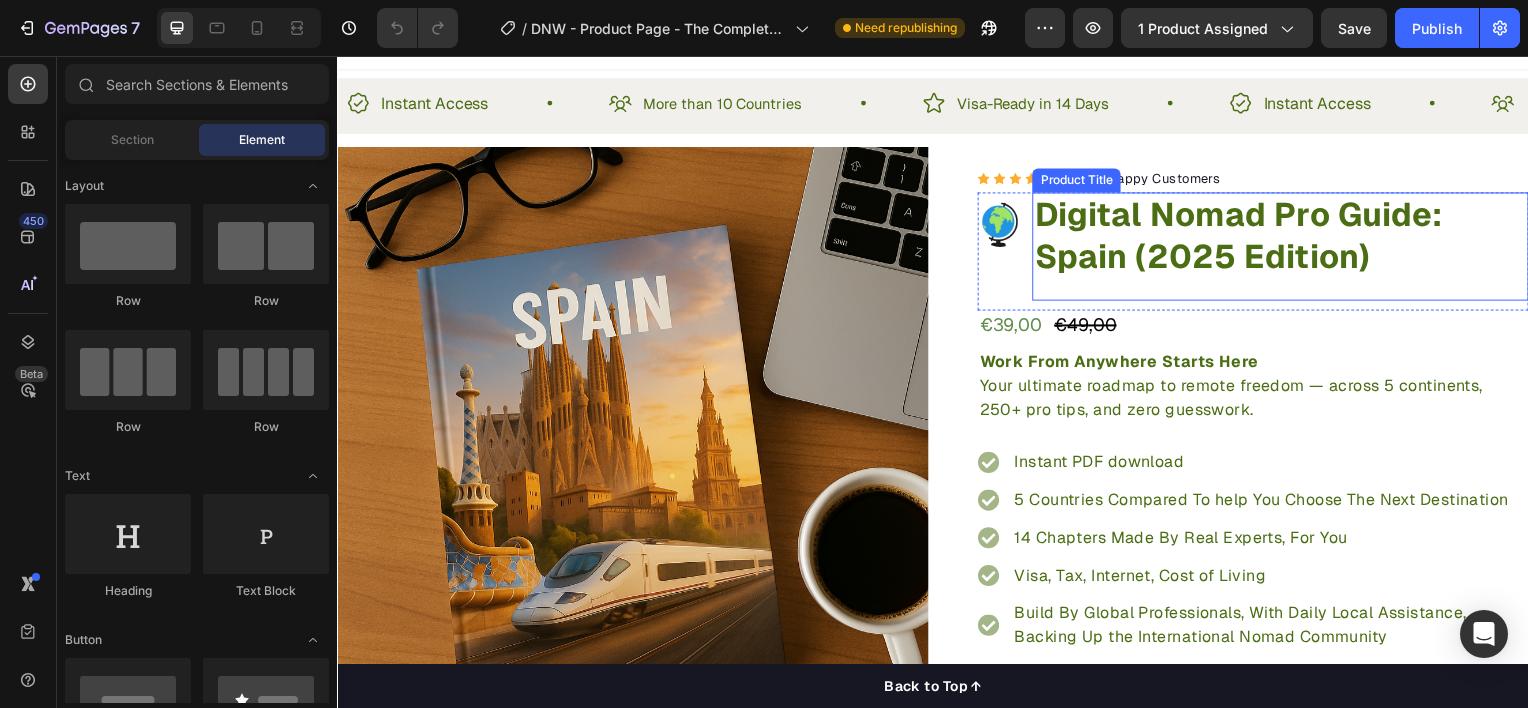 click on "Digital Nomad Pro Guide: Spain (2025 Edition)" at bounding box center (1287, 238) 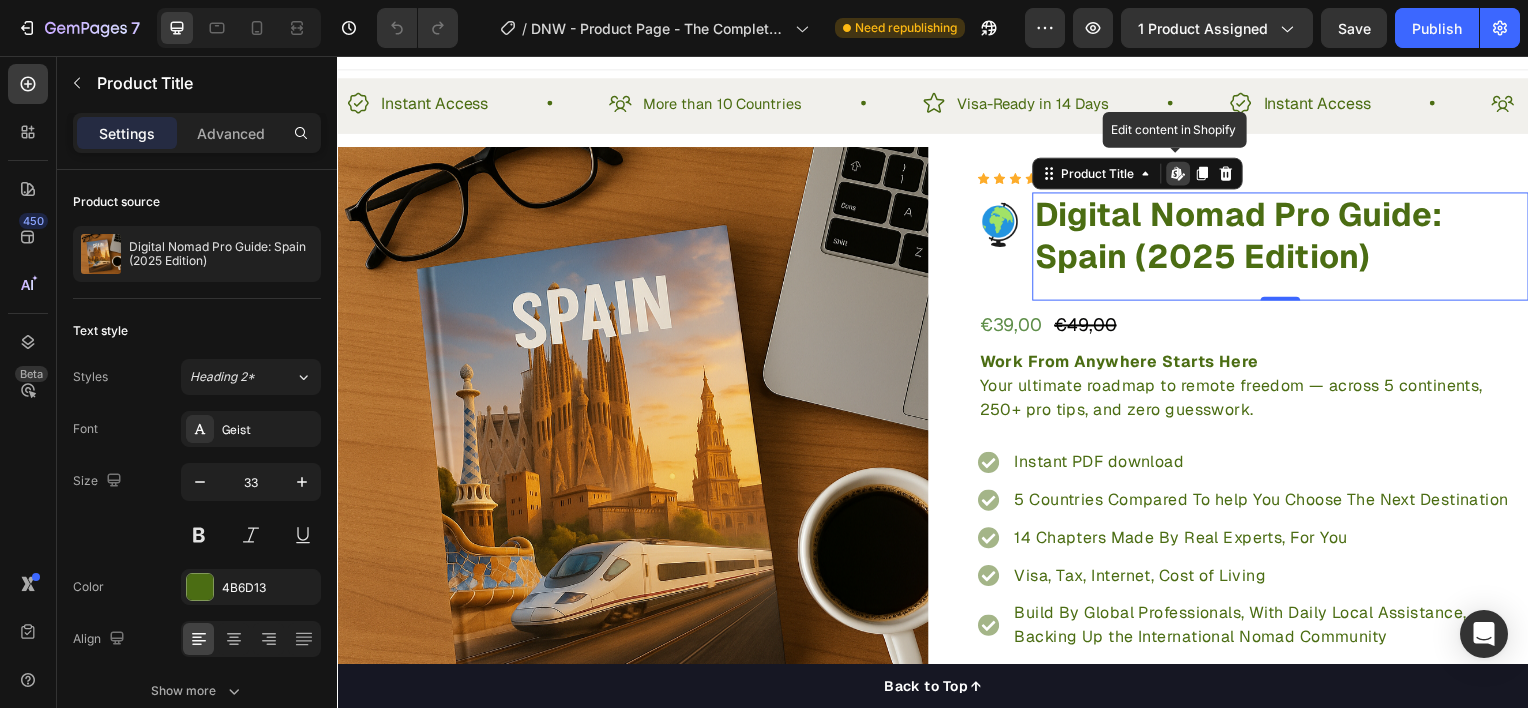 click 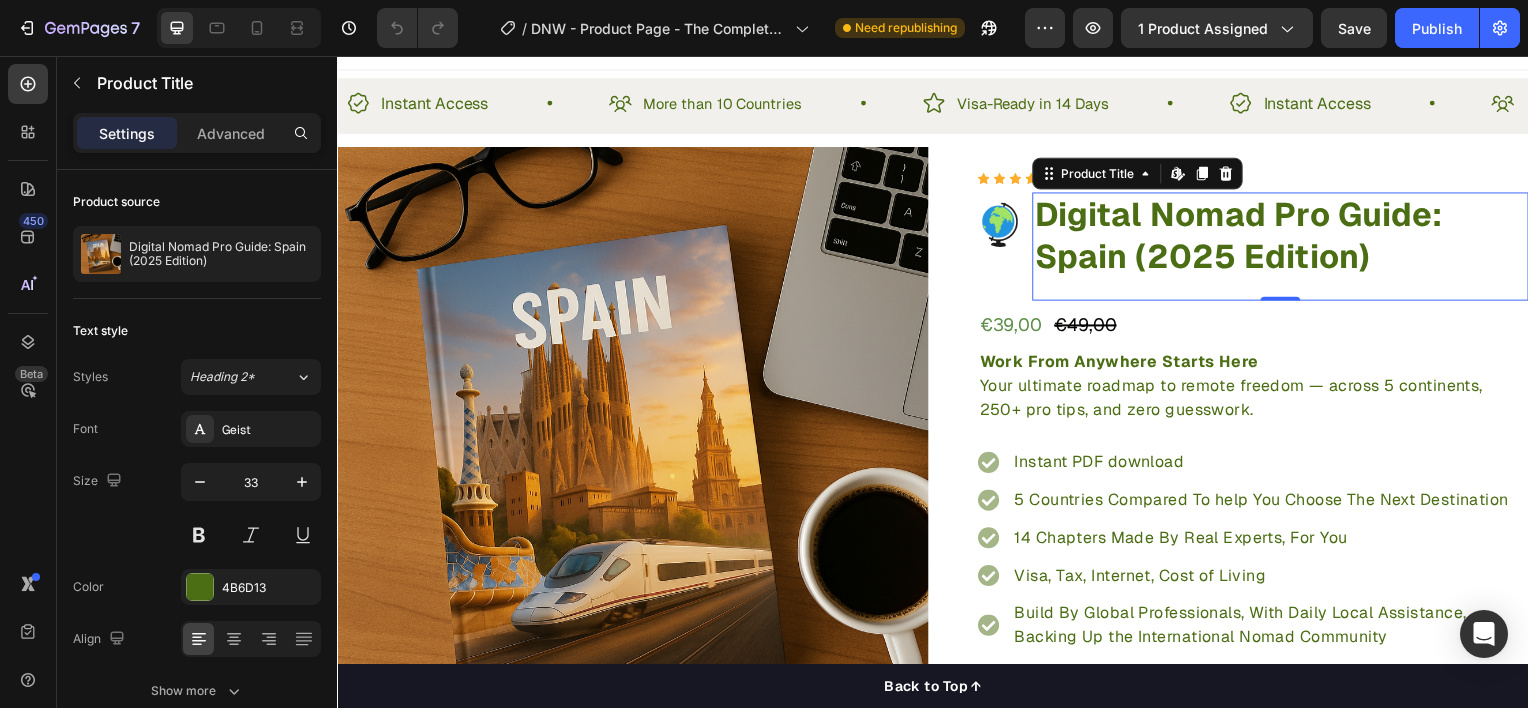 click on "Digital Nomad Pro Guide: Spain (2025 Edition)" at bounding box center [1287, 238] 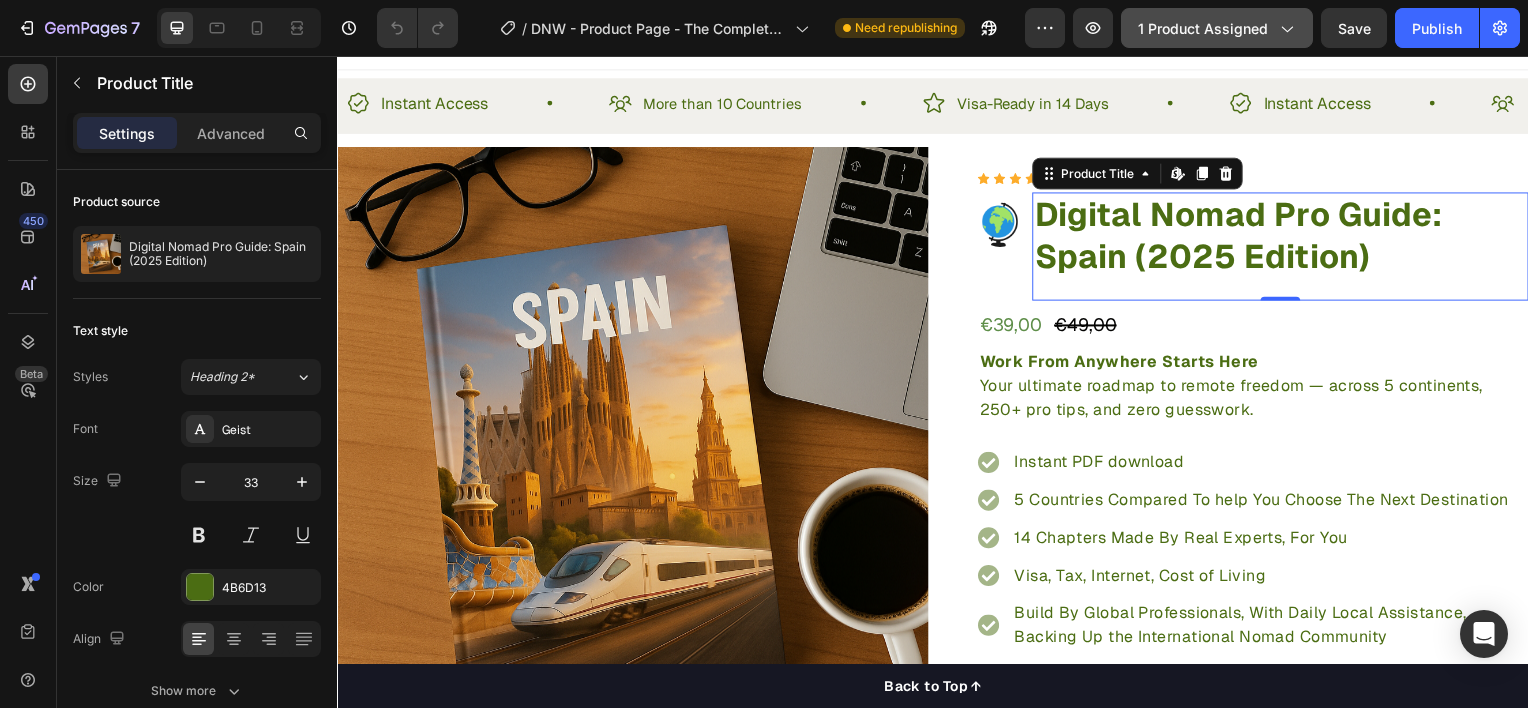 click on "1 product assigned" at bounding box center (1217, 28) 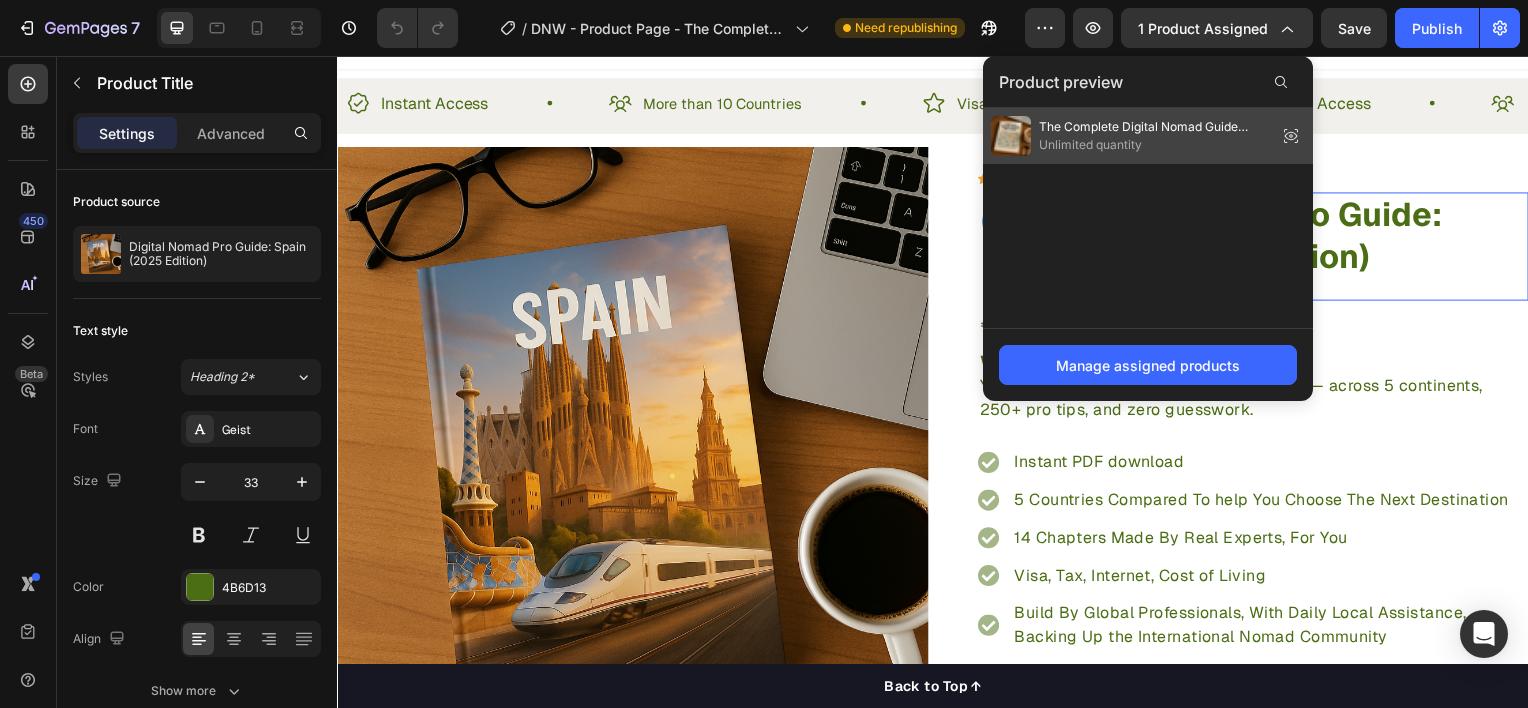 click 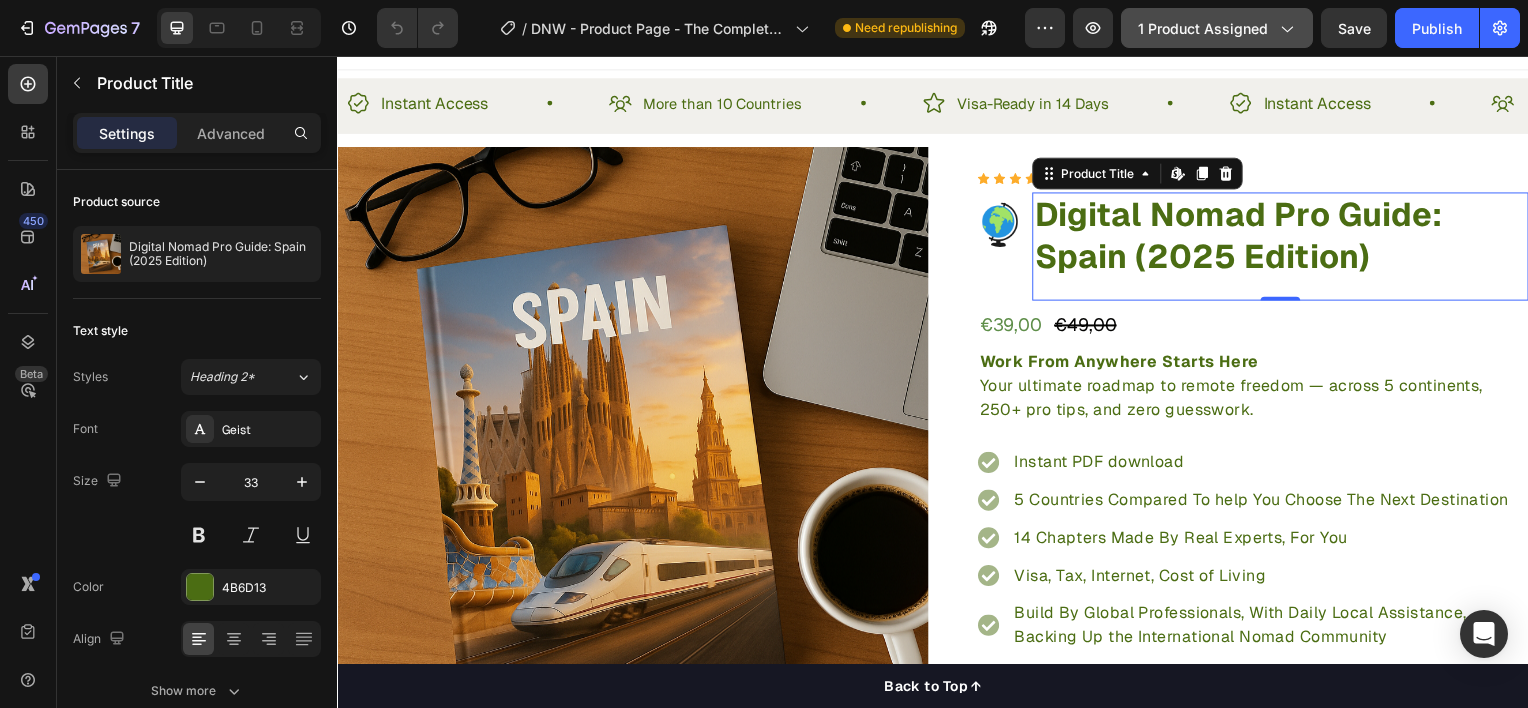 click 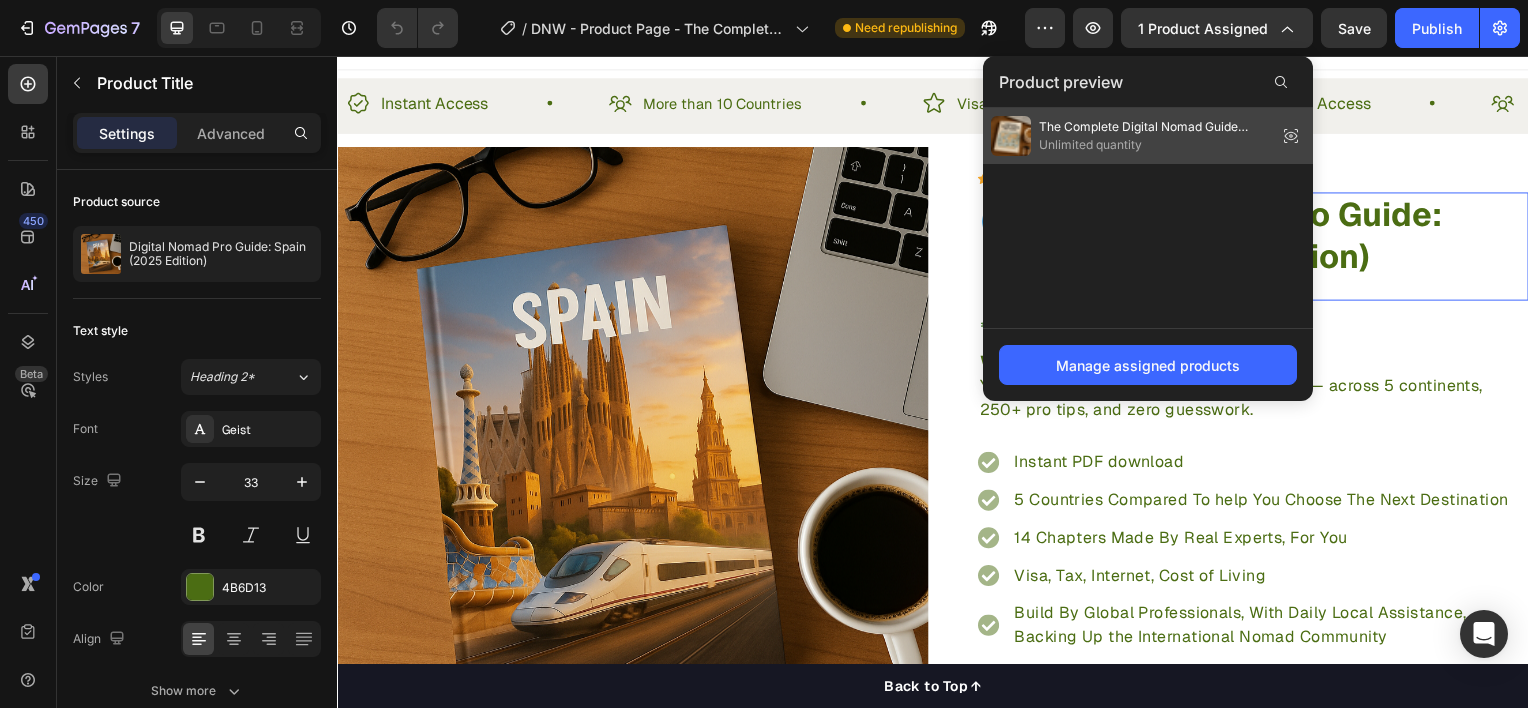 click 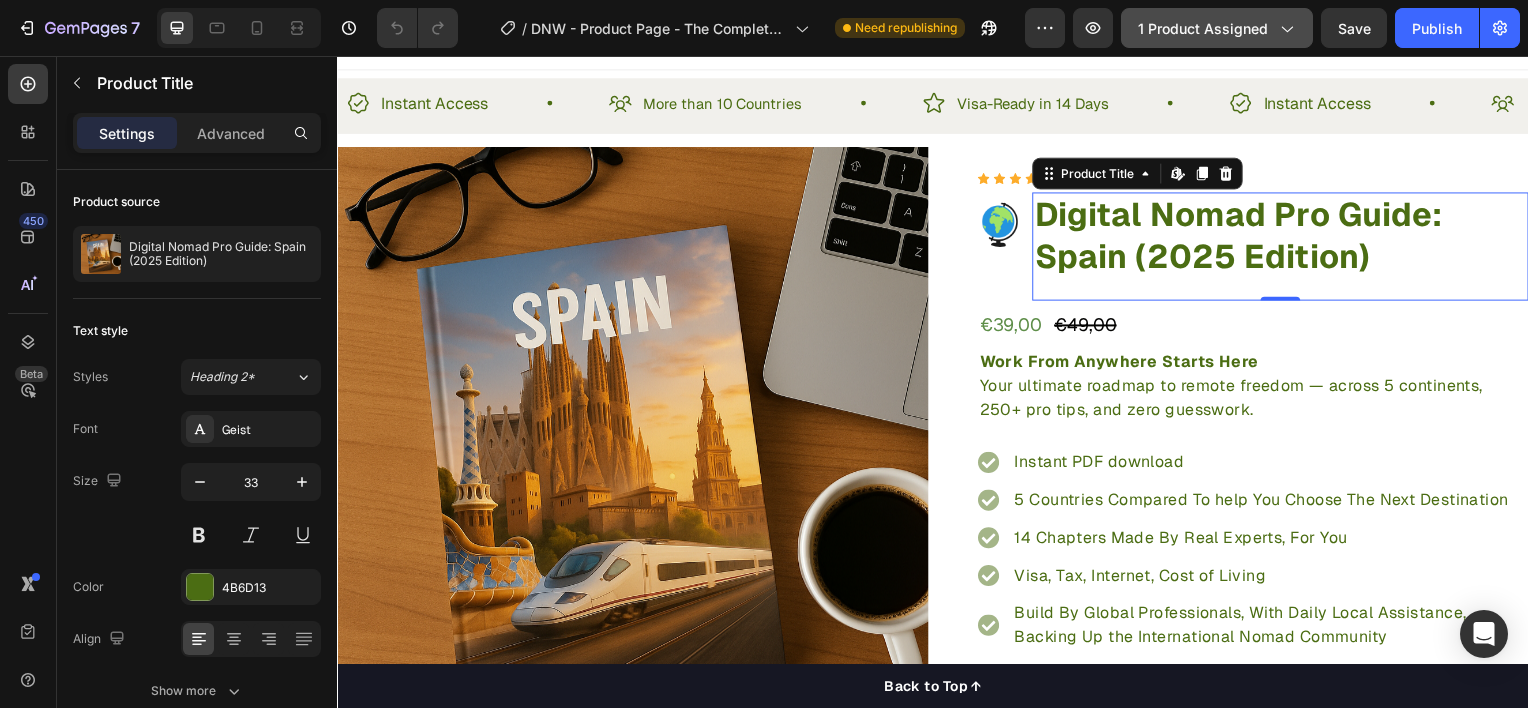 click 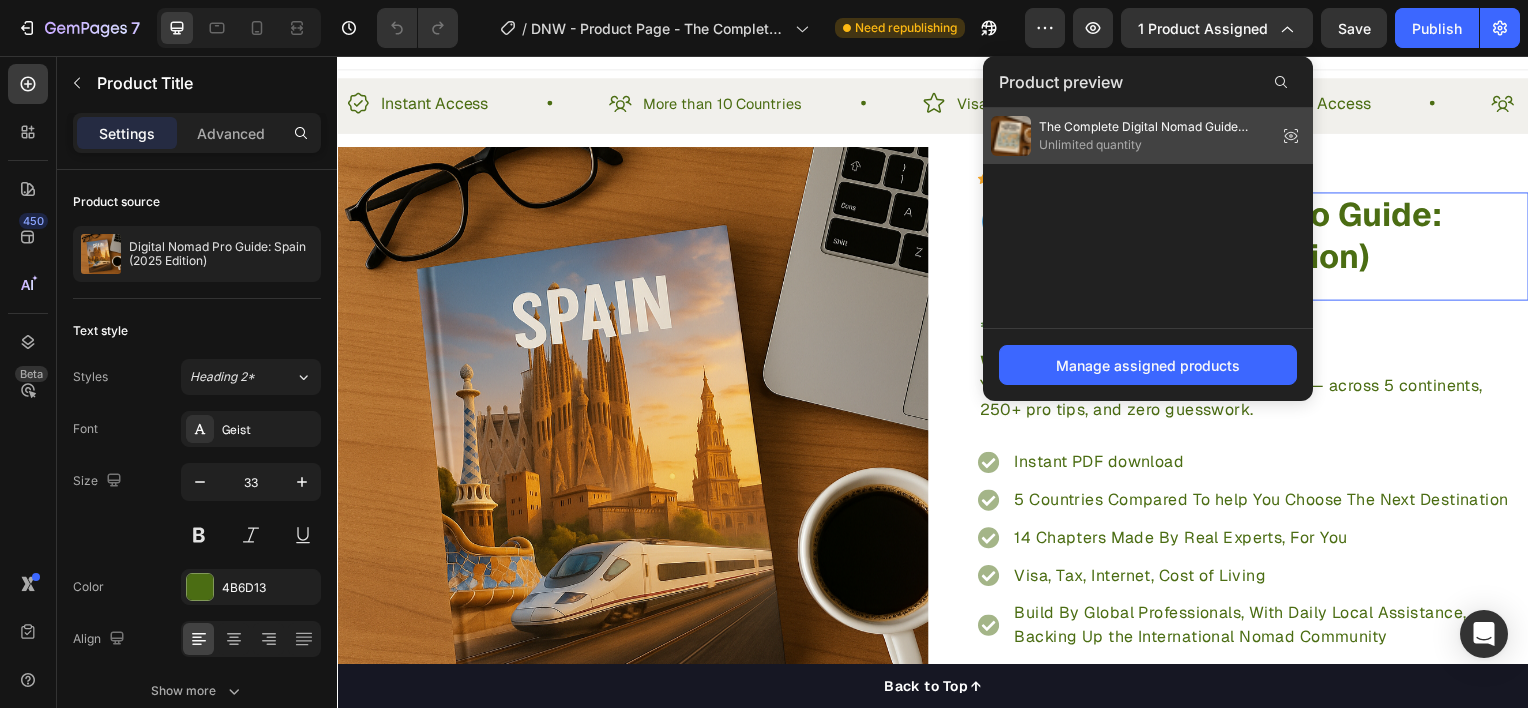 click on "The Complete Digital Nomad Guide (2025 Edition) (Copy)" at bounding box center [1154, 127] 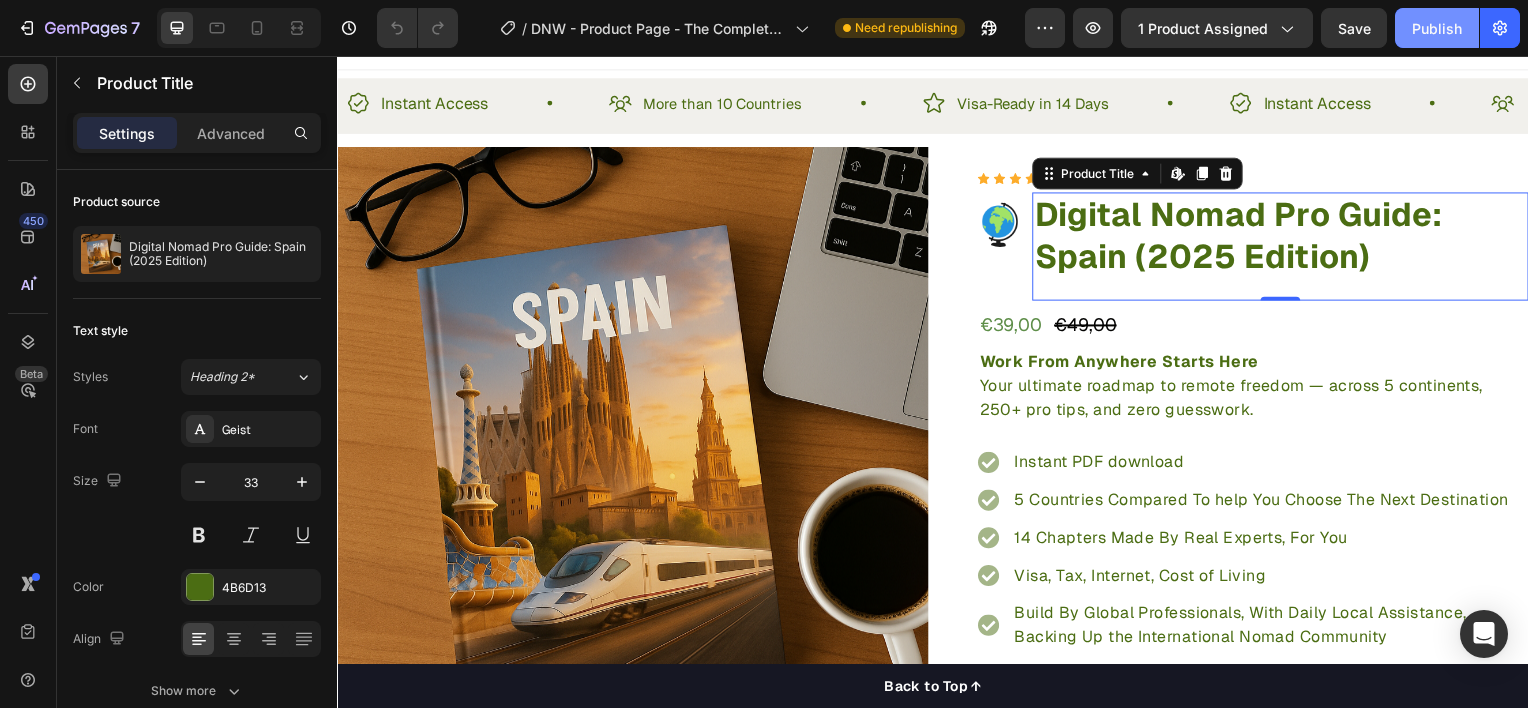 click on "Publish" at bounding box center [1437, 28] 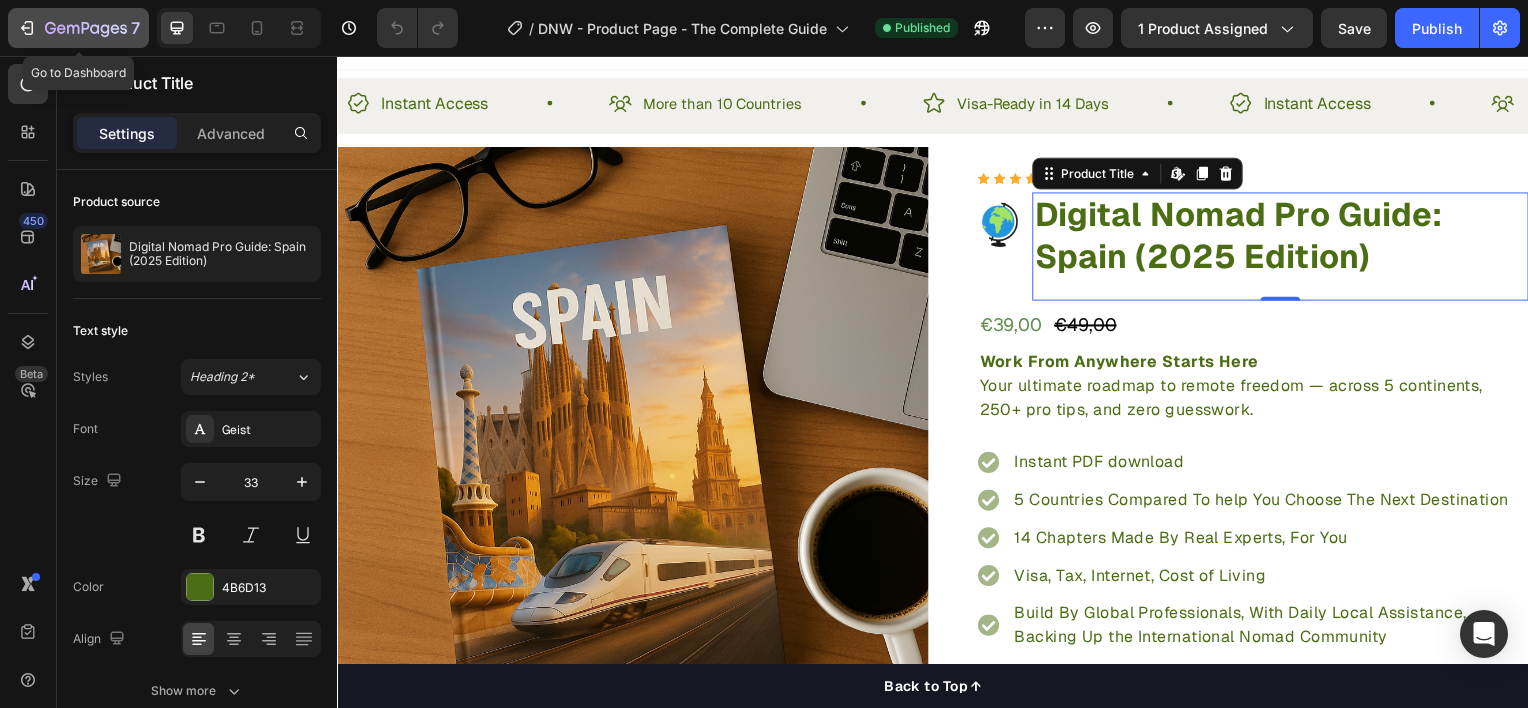 click 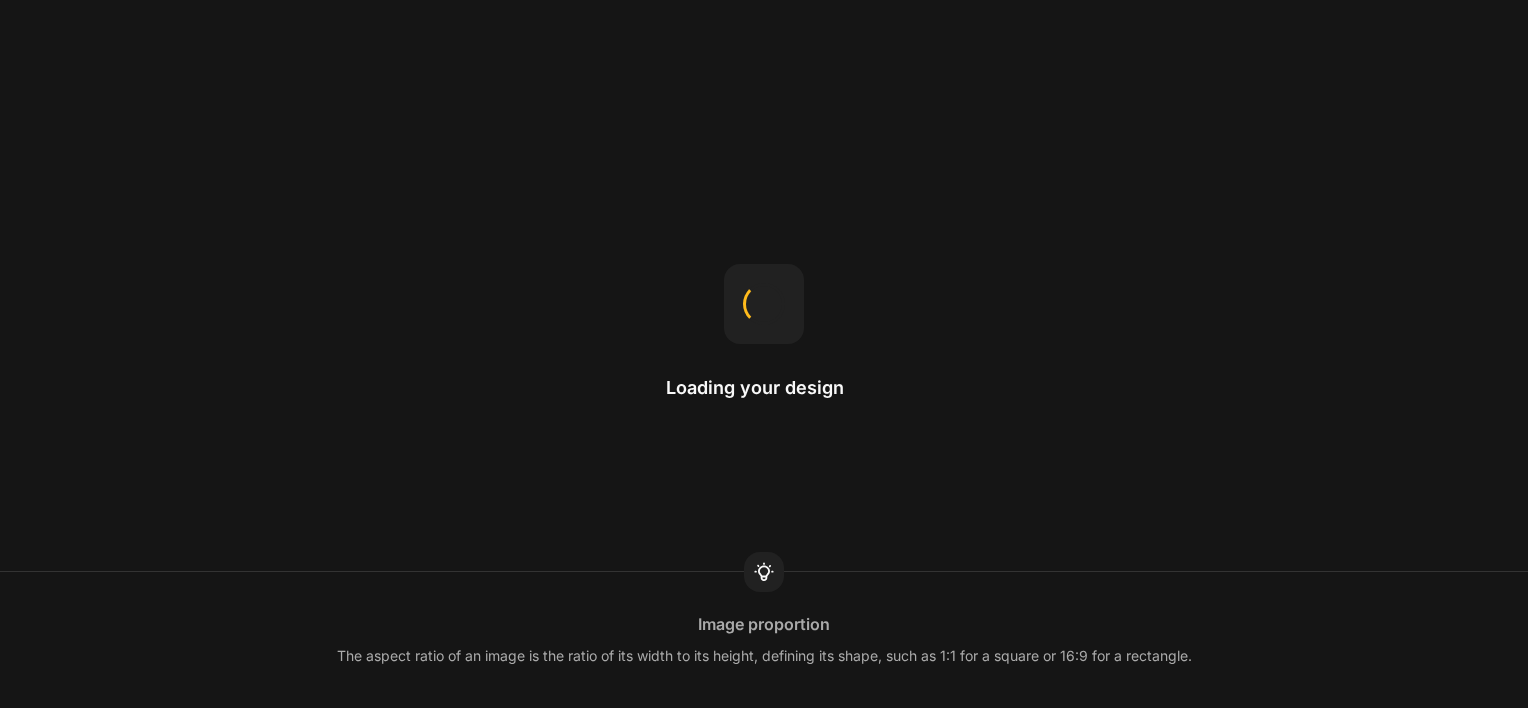 scroll, scrollTop: 0, scrollLeft: 0, axis: both 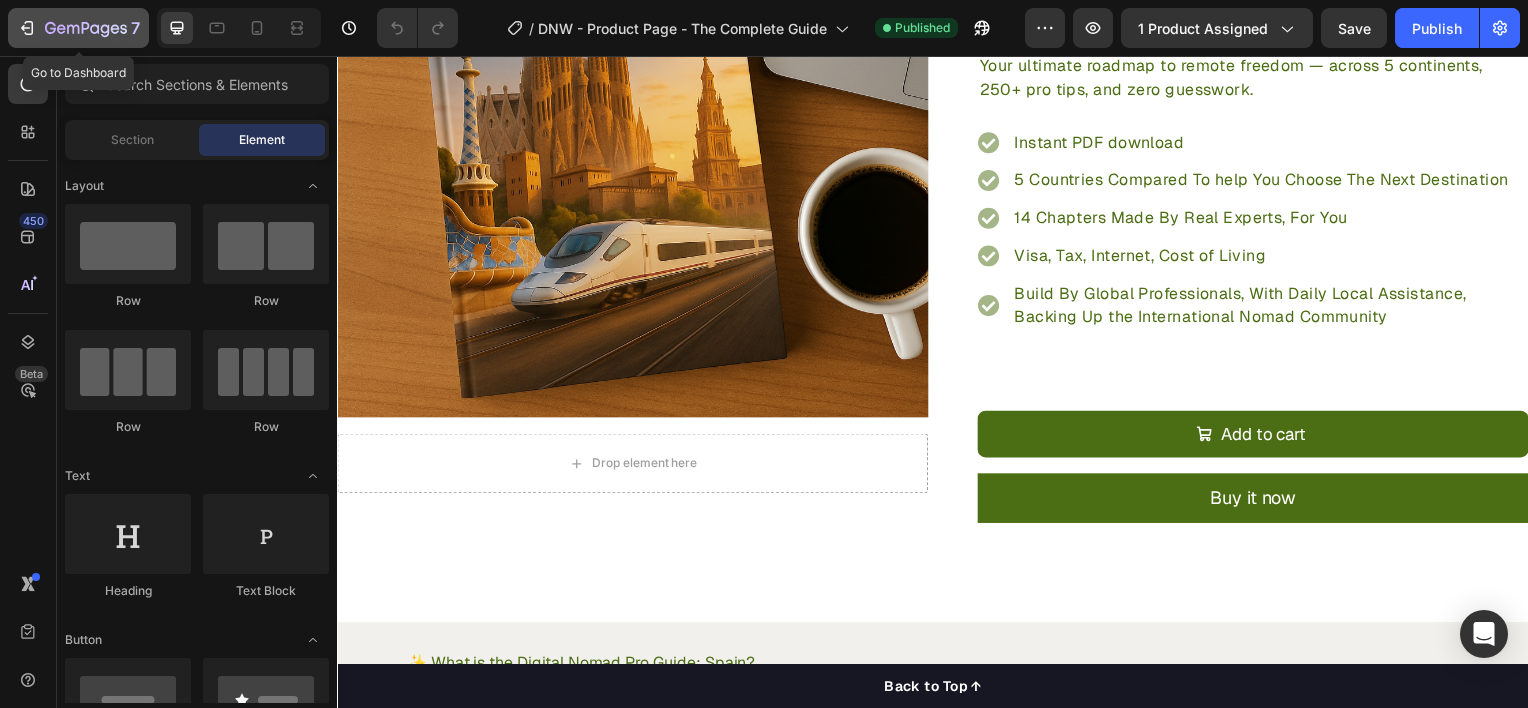 click on "7" 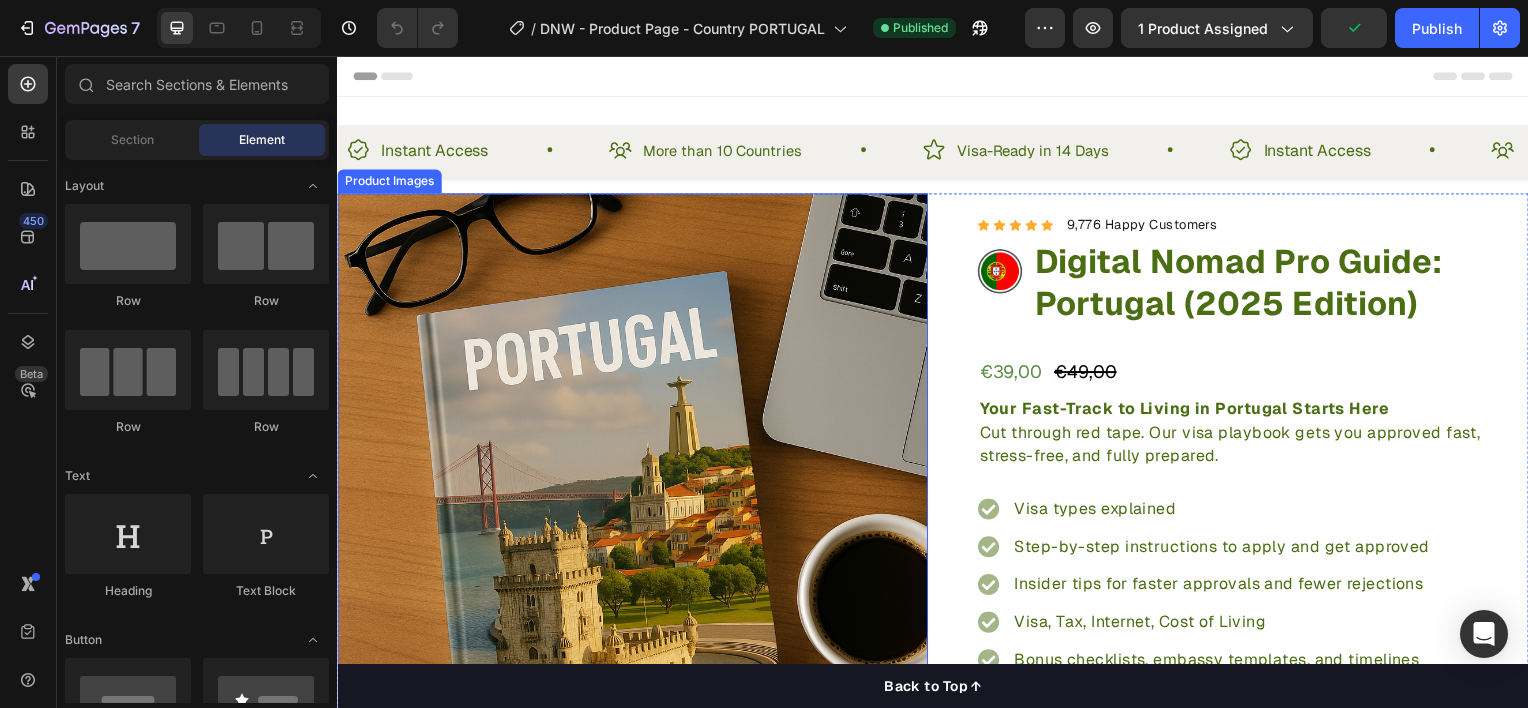 scroll, scrollTop: 0, scrollLeft: 0, axis: both 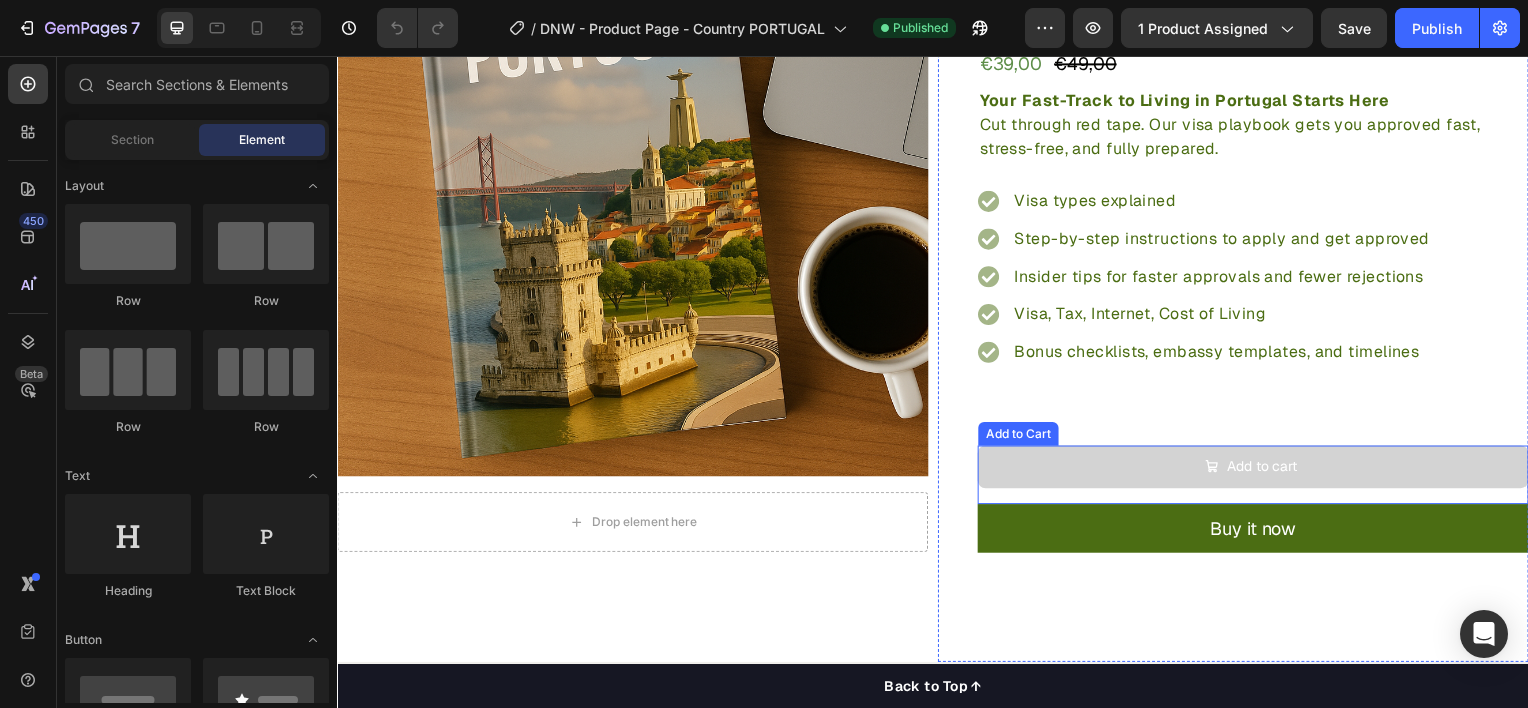 click on "Add to cart" at bounding box center (1259, 470) 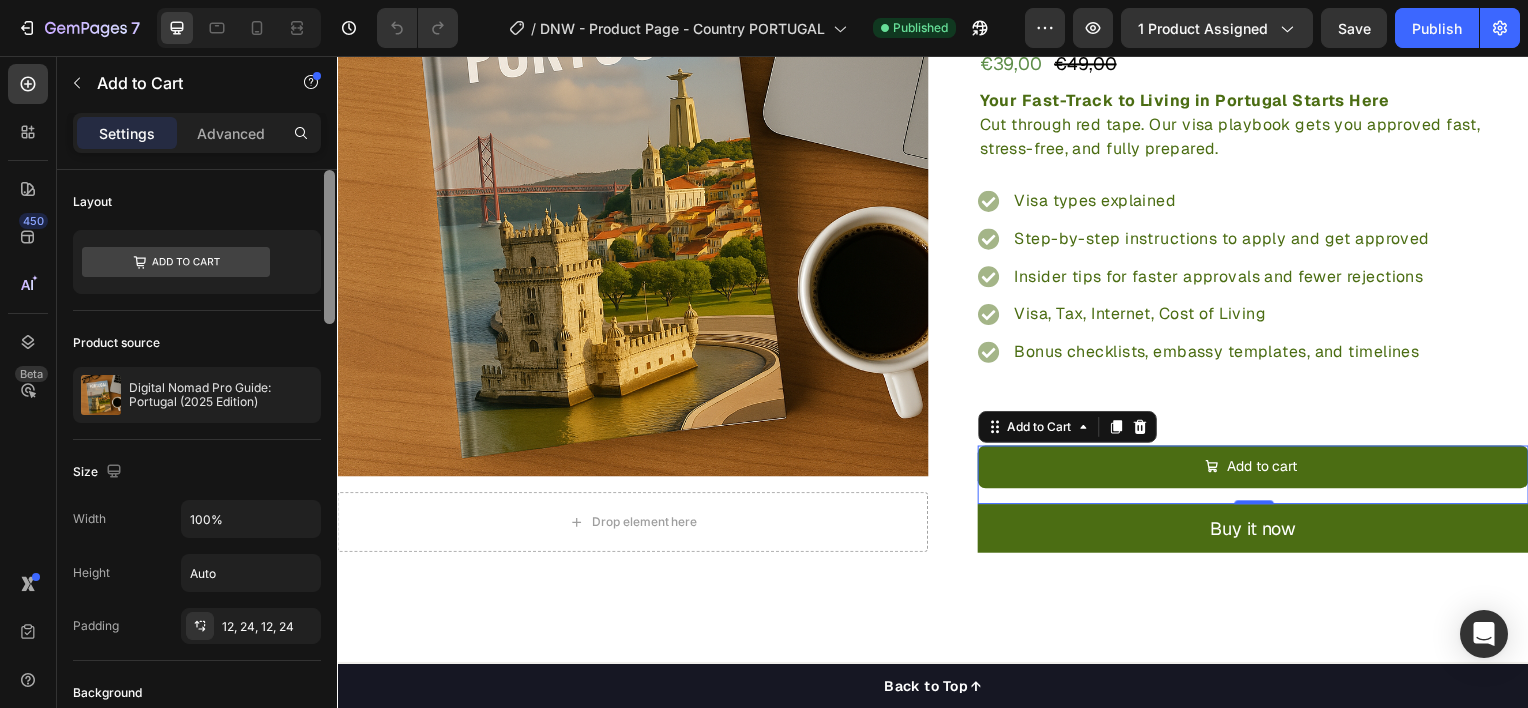 click at bounding box center [329, 467] 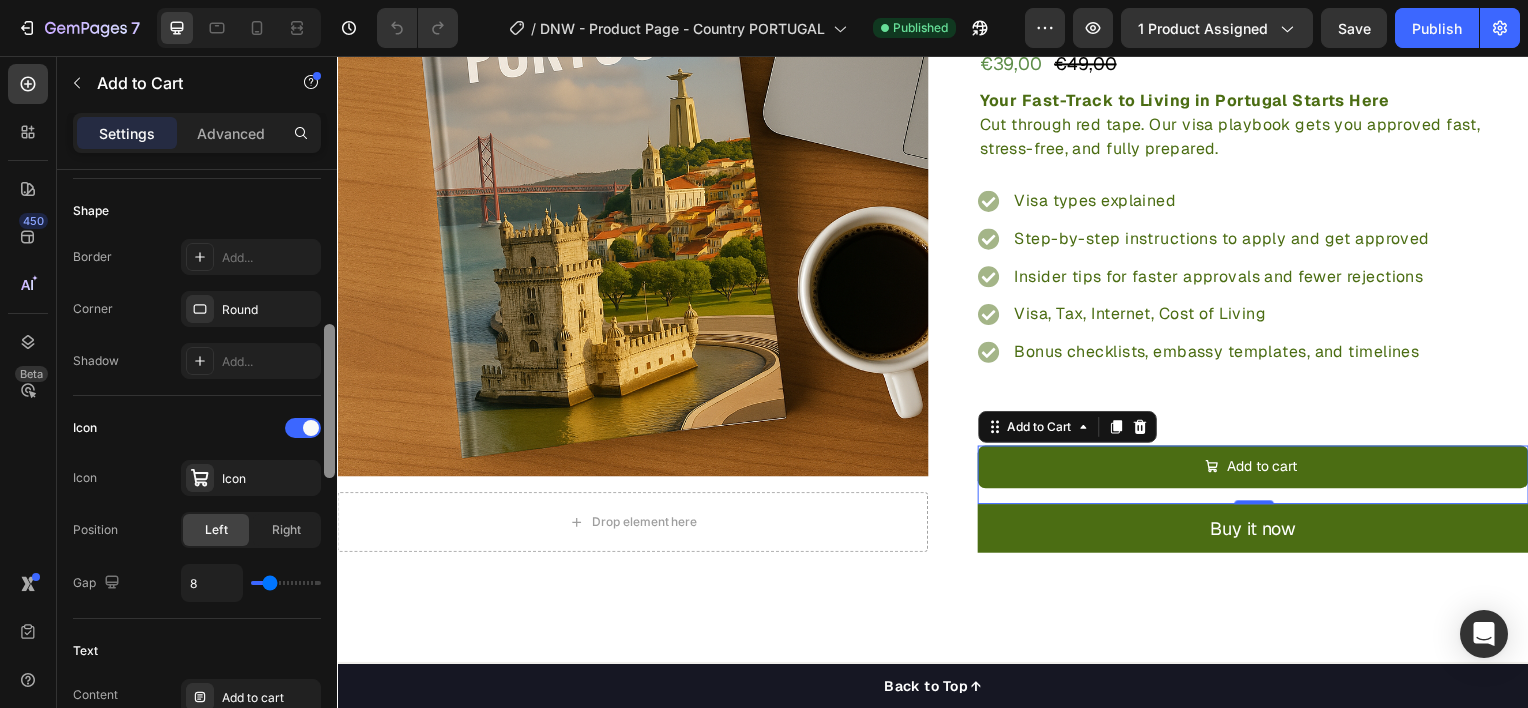 scroll, scrollTop: 1190, scrollLeft: 0, axis: vertical 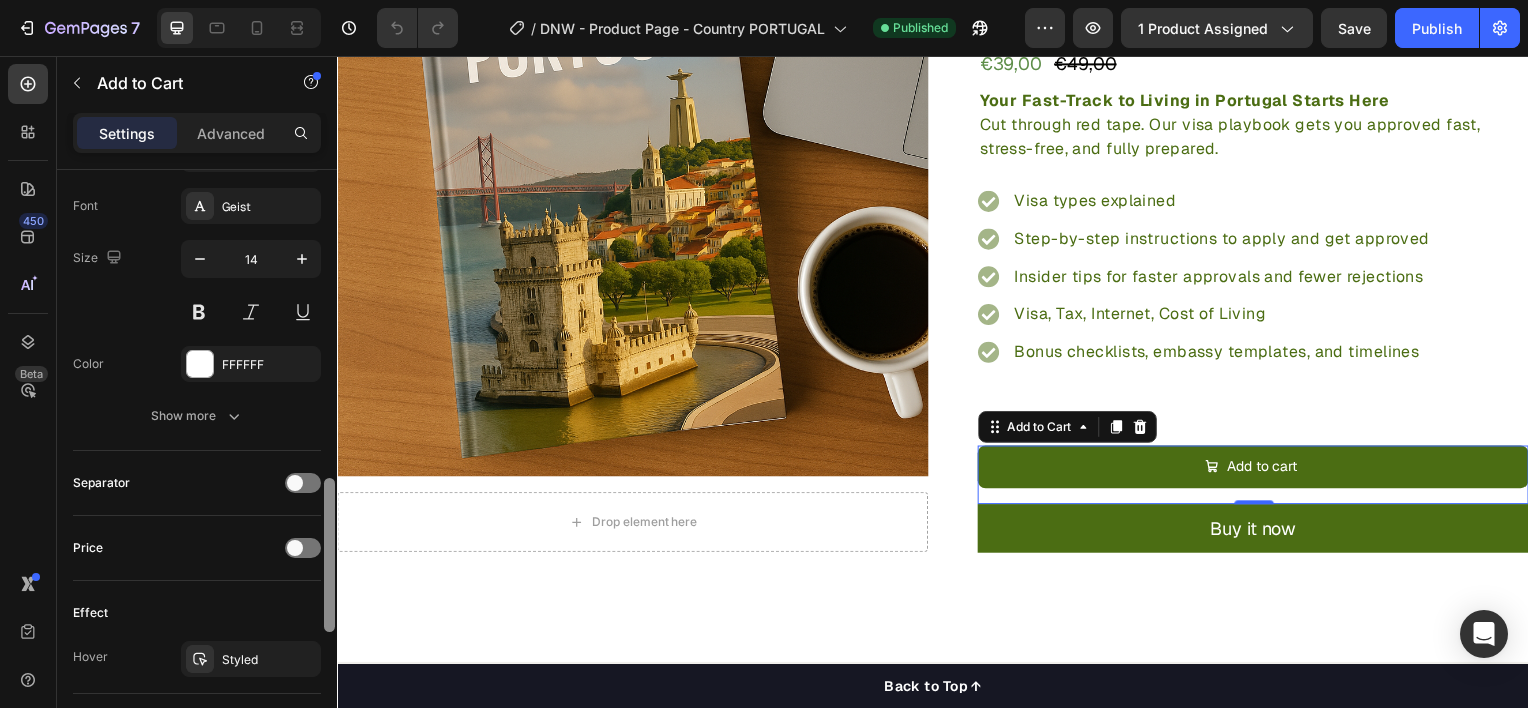 click at bounding box center (329, 467) 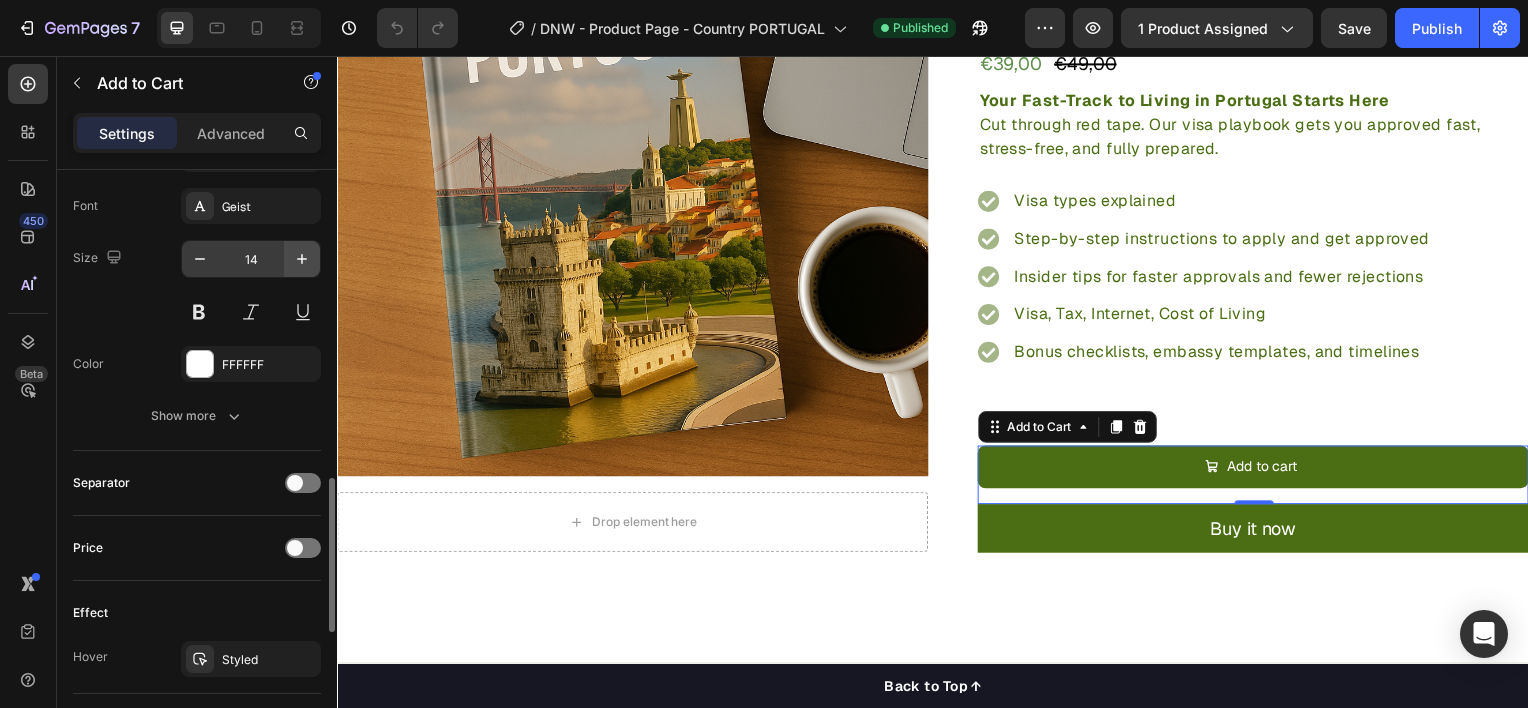 click at bounding box center (302, 259) 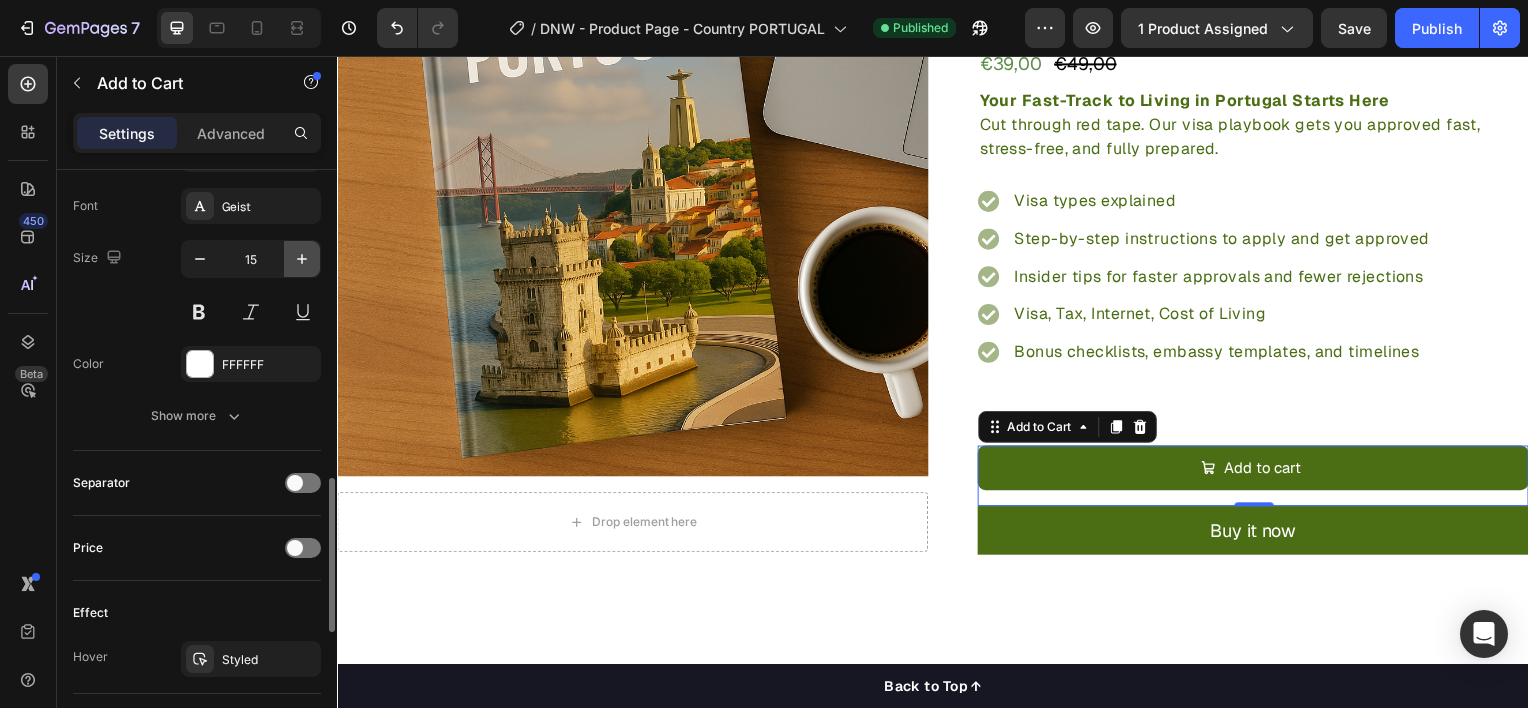 click 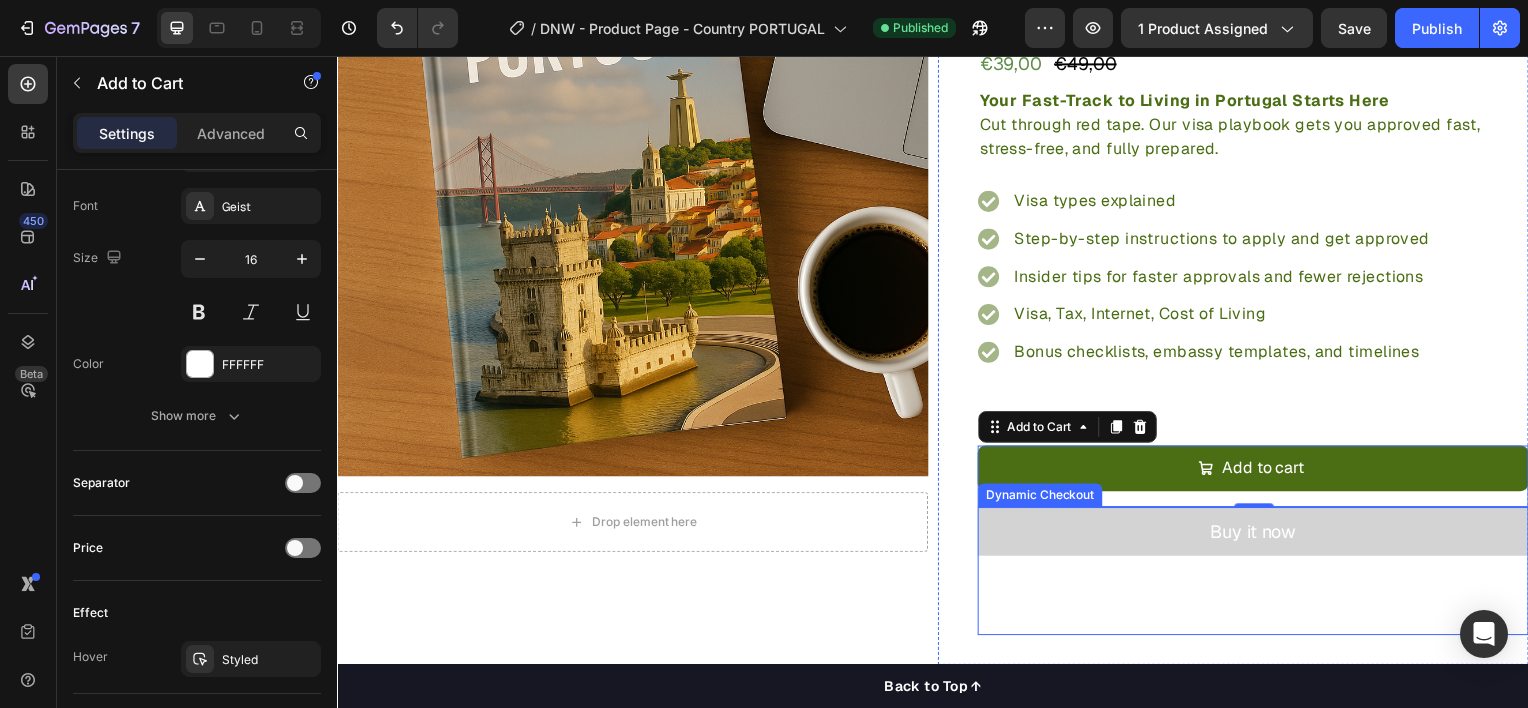 click on "Buy it now" at bounding box center (1259, 534) 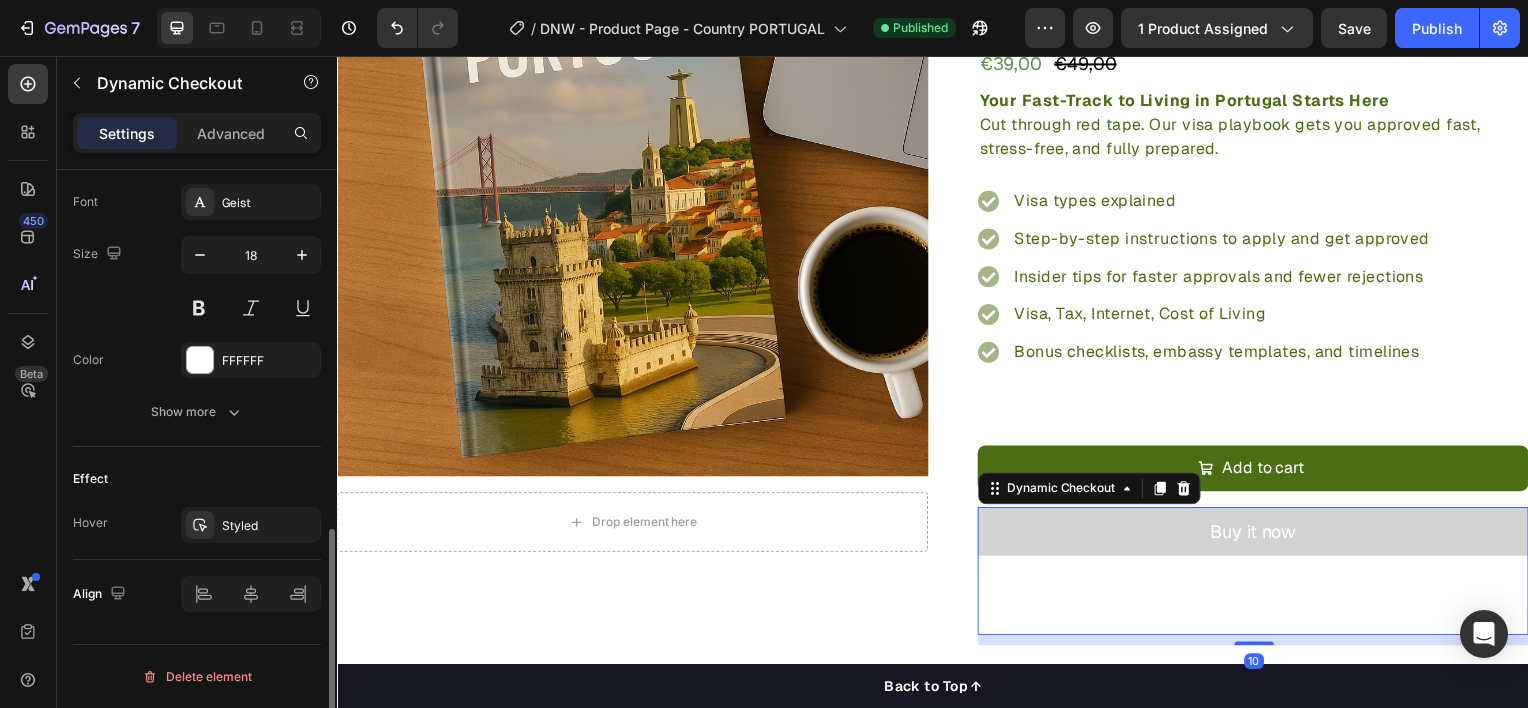 scroll, scrollTop: 0, scrollLeft: 0, axis: both 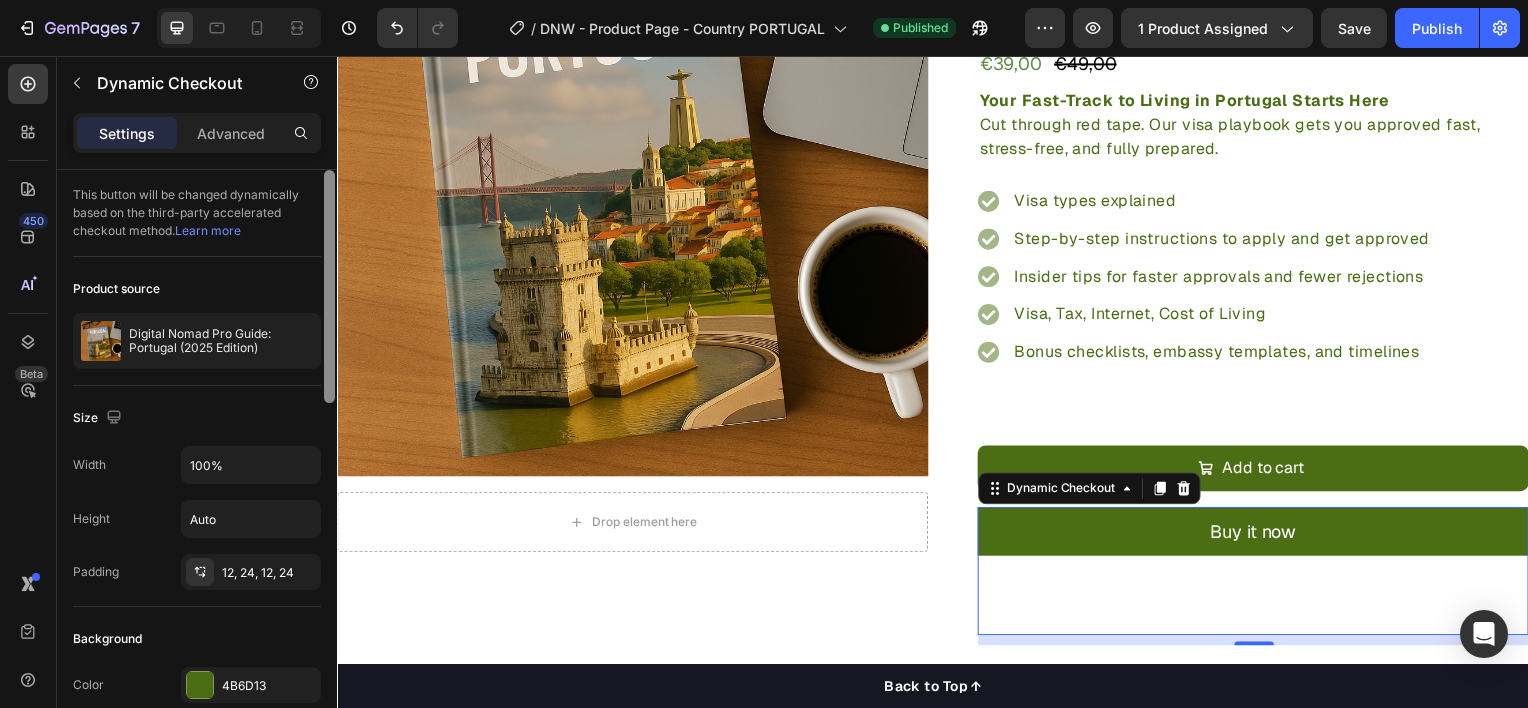 click at bounding box center (329, 467) 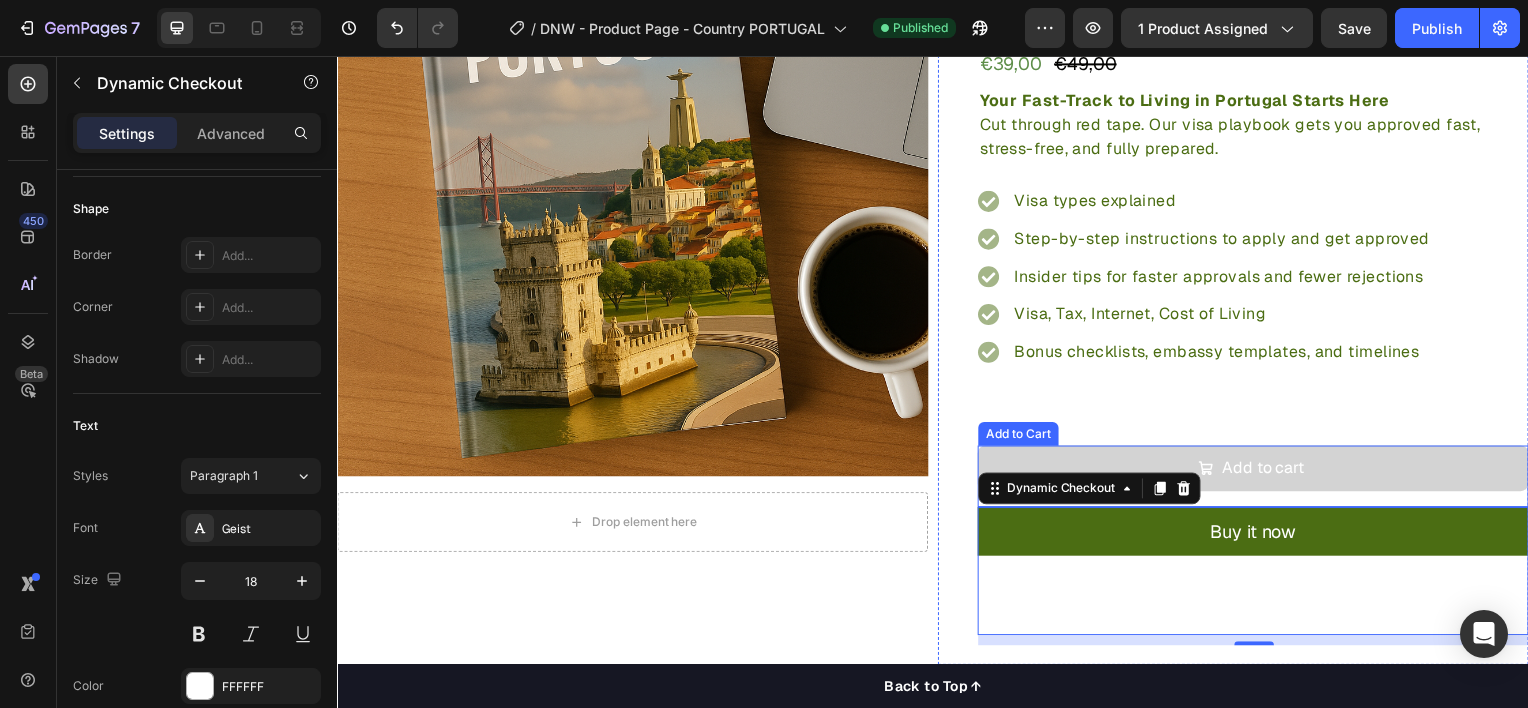 click on "Add to cart" at bounding box center [1259, 471] 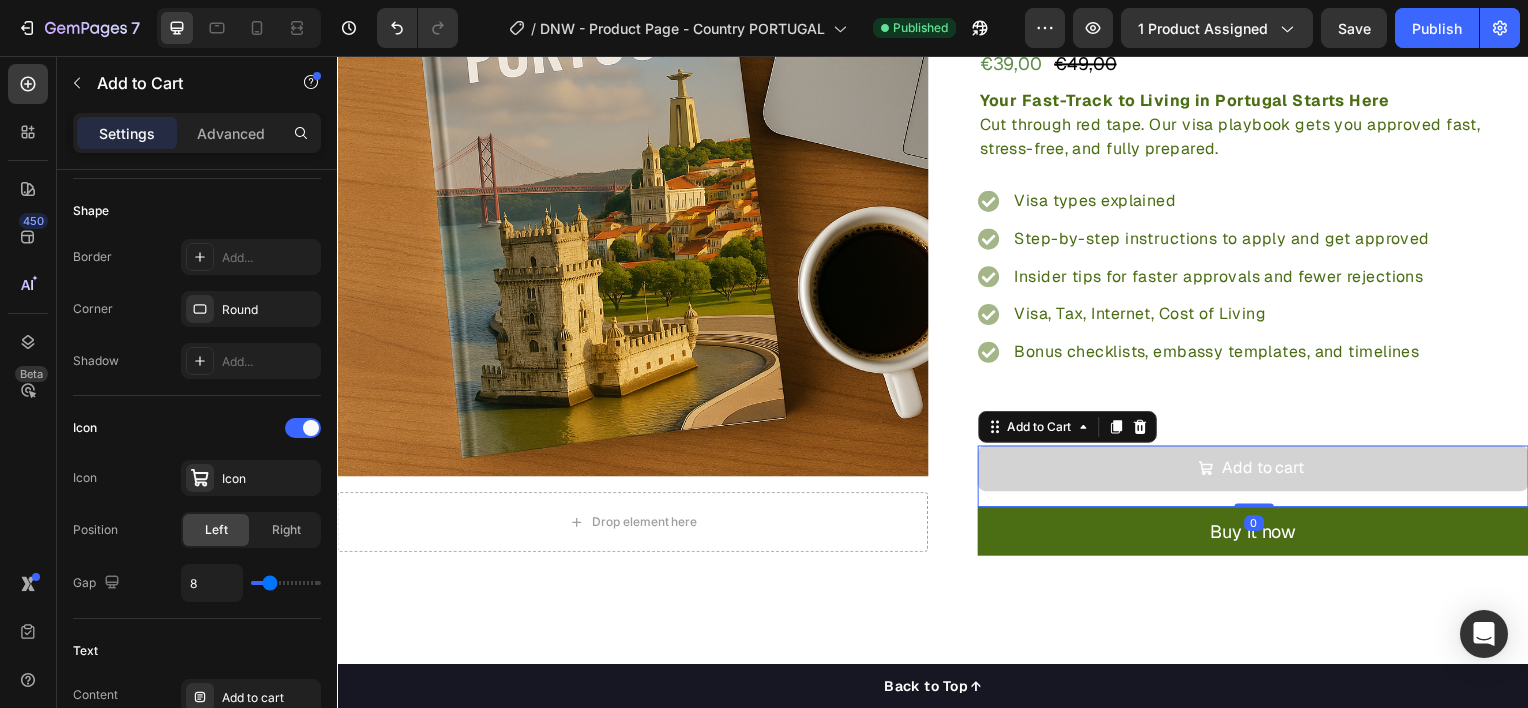 scroll, scrollTop: 0, scrollLeft: 0, axis: both 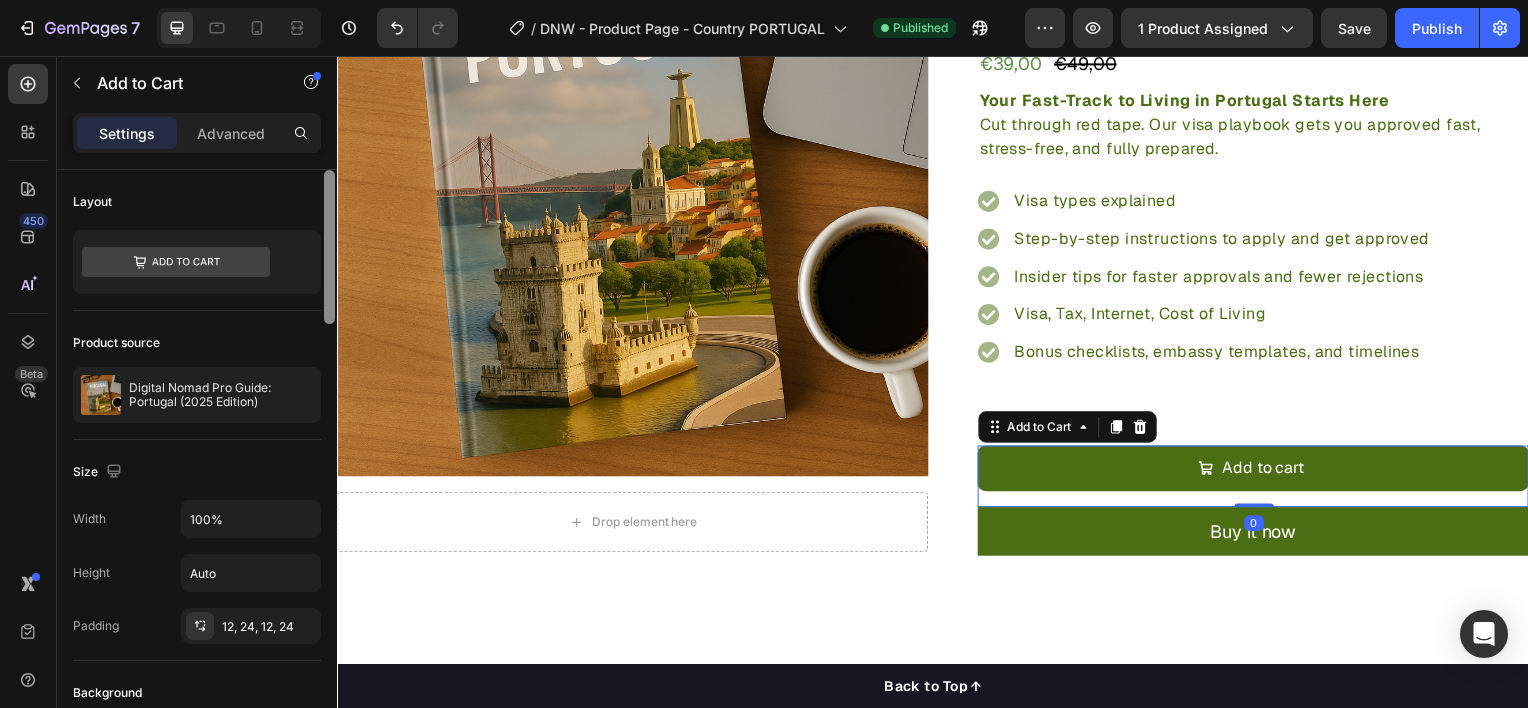 click at bounding box center (329, 467) 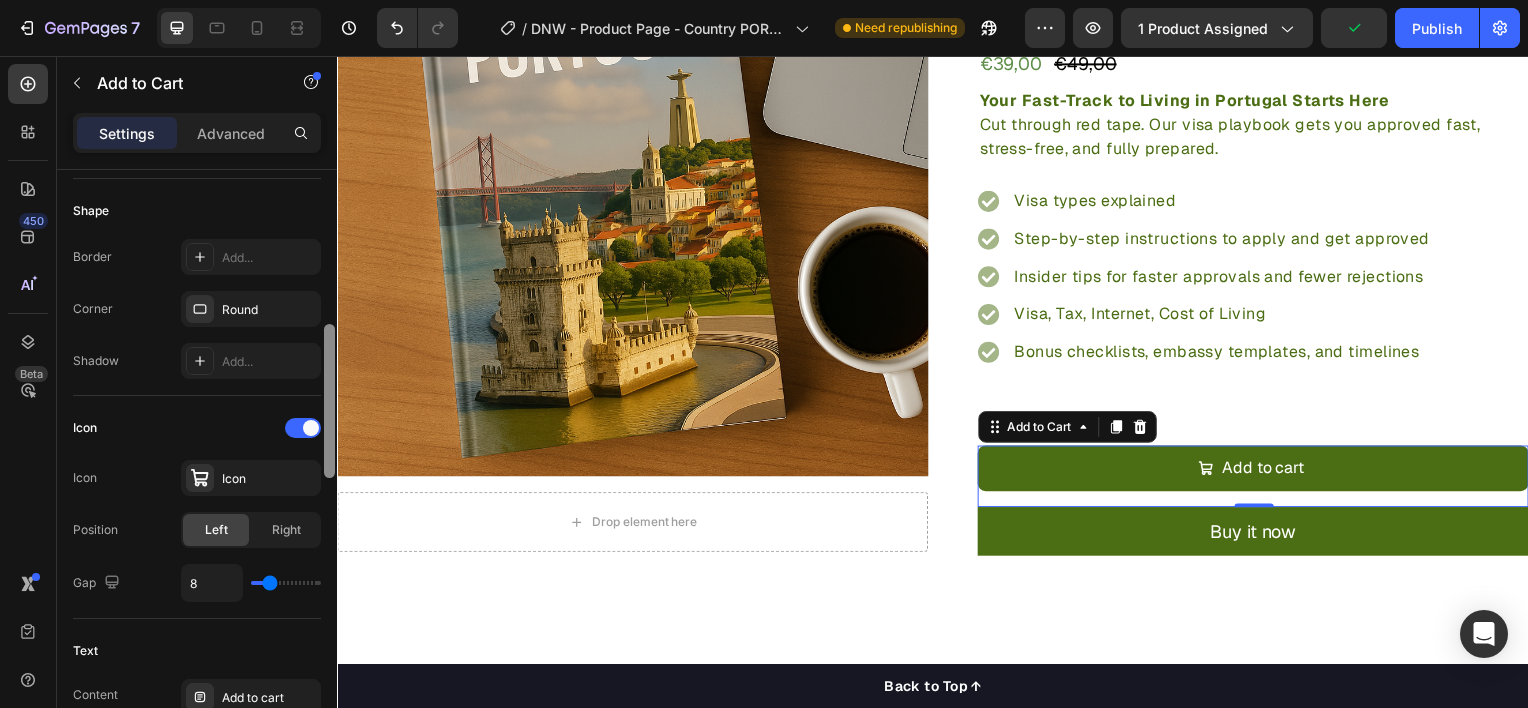 click at bounding box center (329, 467) 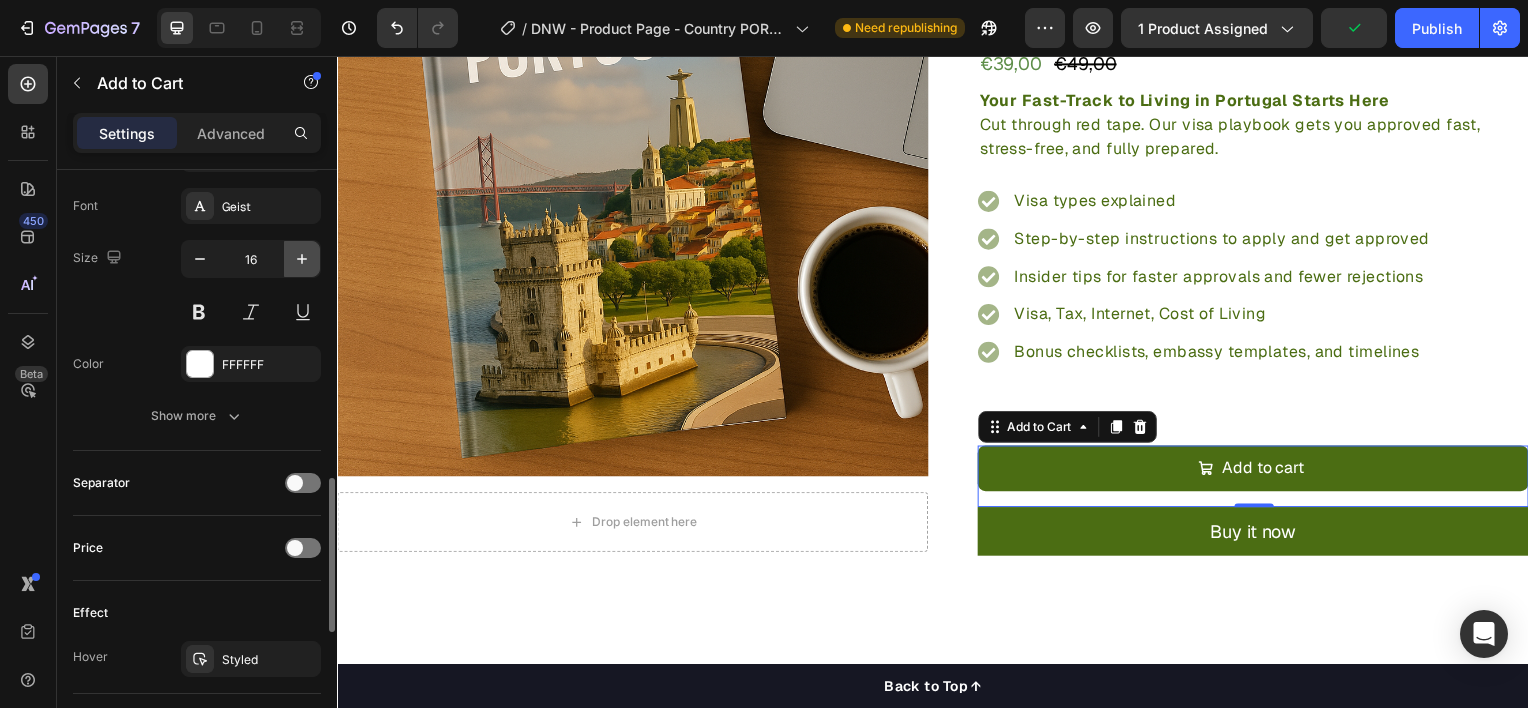 click 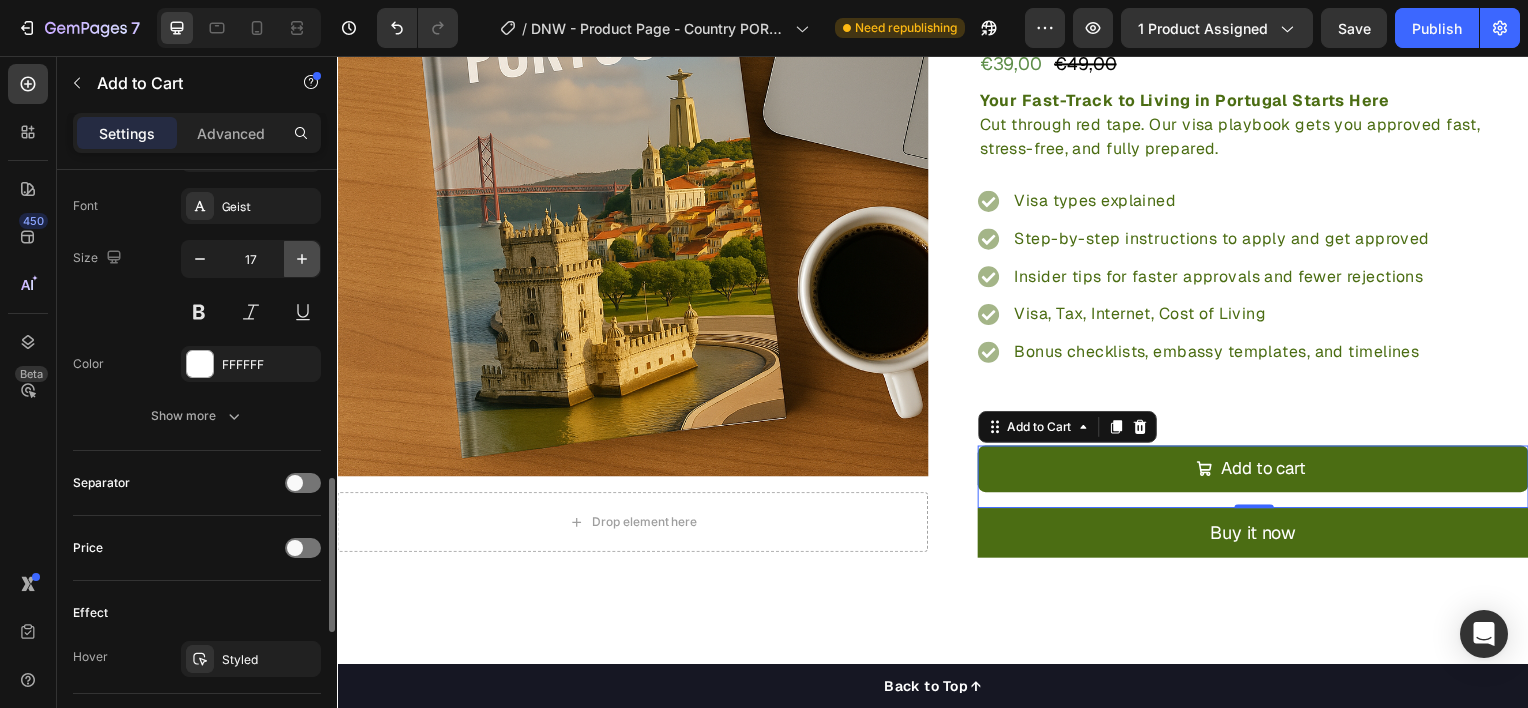 click 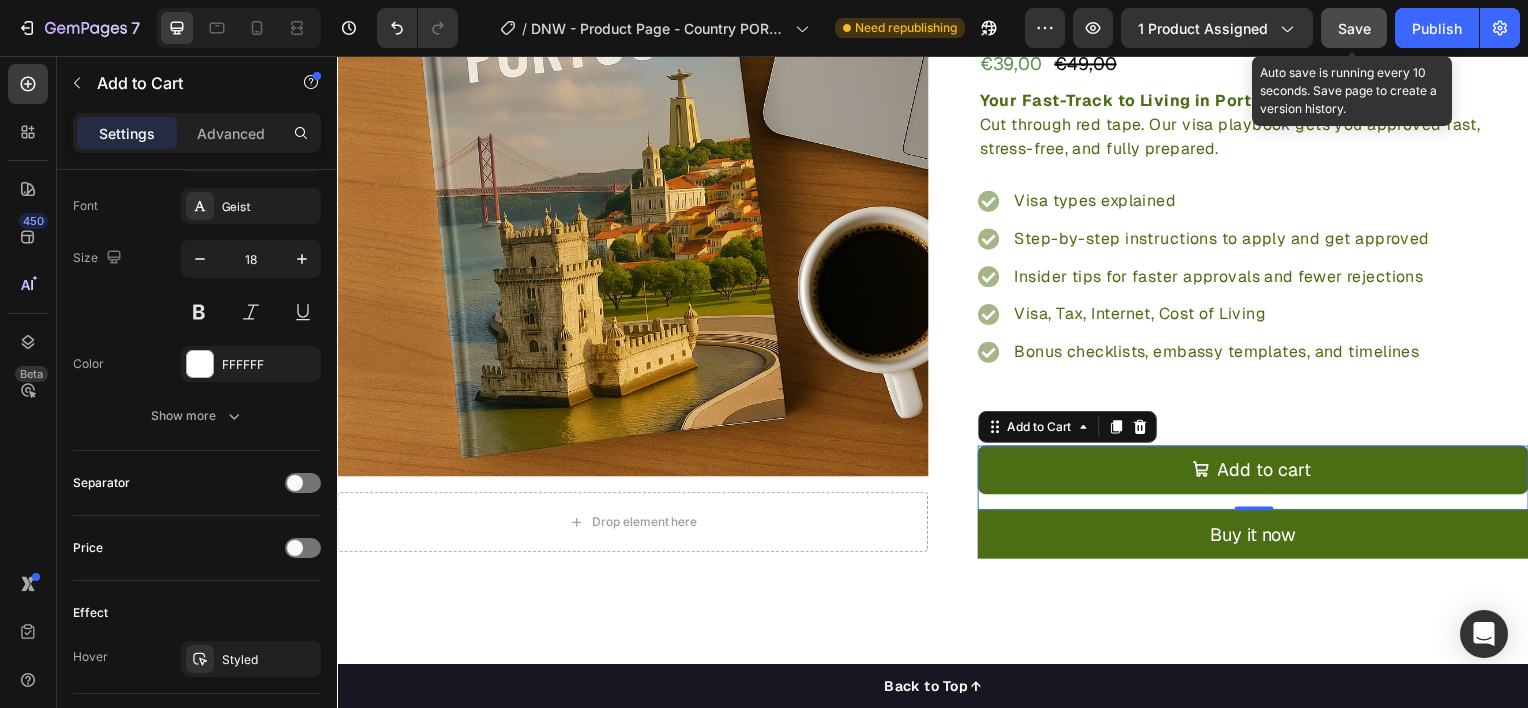 click on "Save" 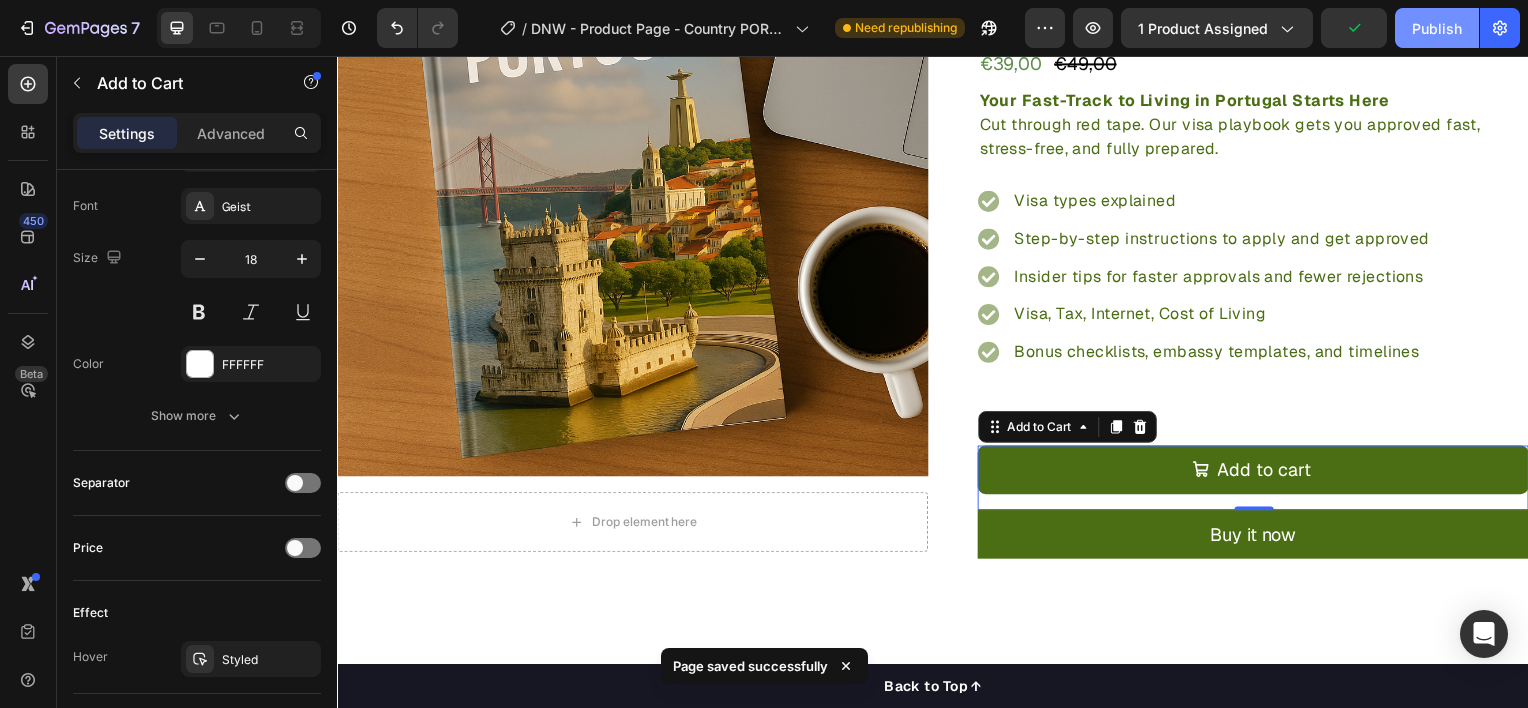click on "Publish" at bounding box center [1437, 28] 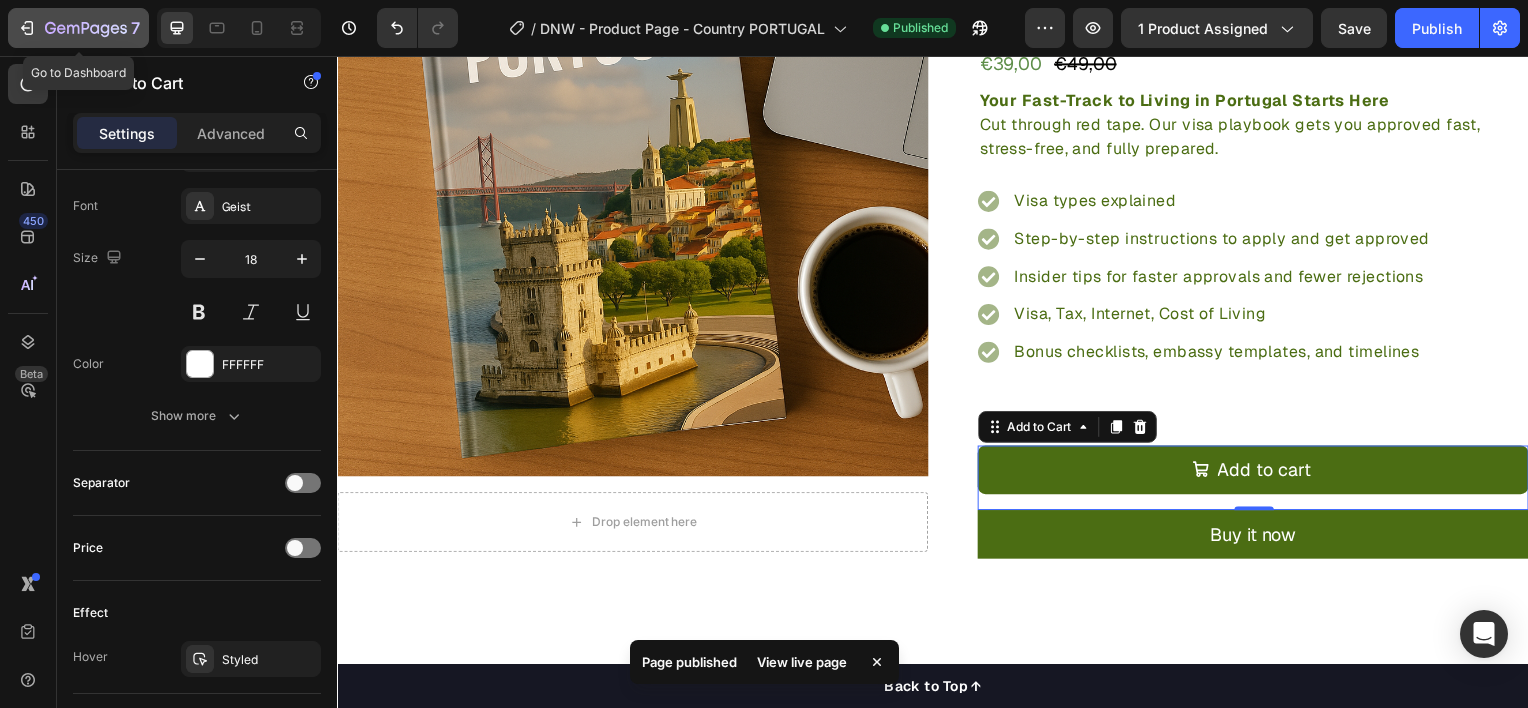 click on "7" 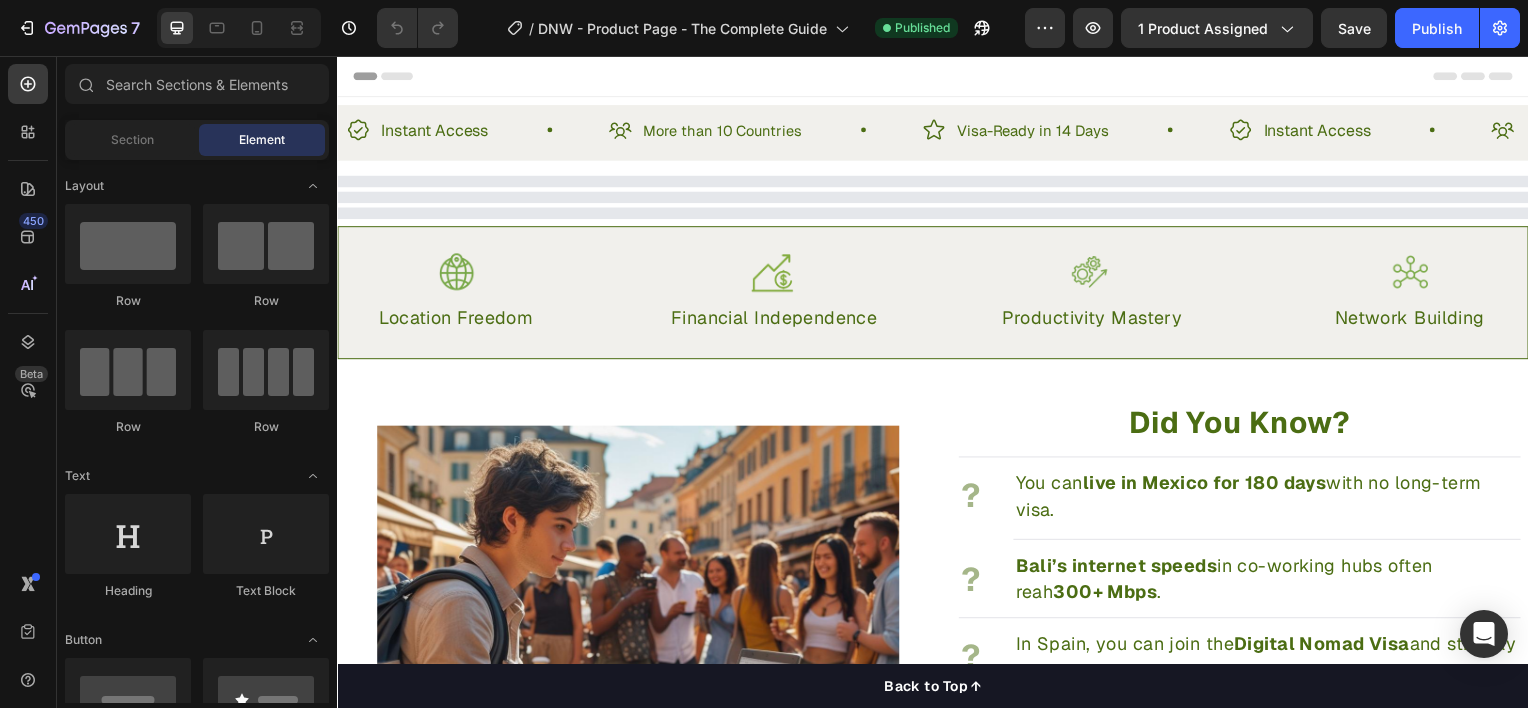 scroll, scrollTop: 0, scrollLeft: 0, axis: both 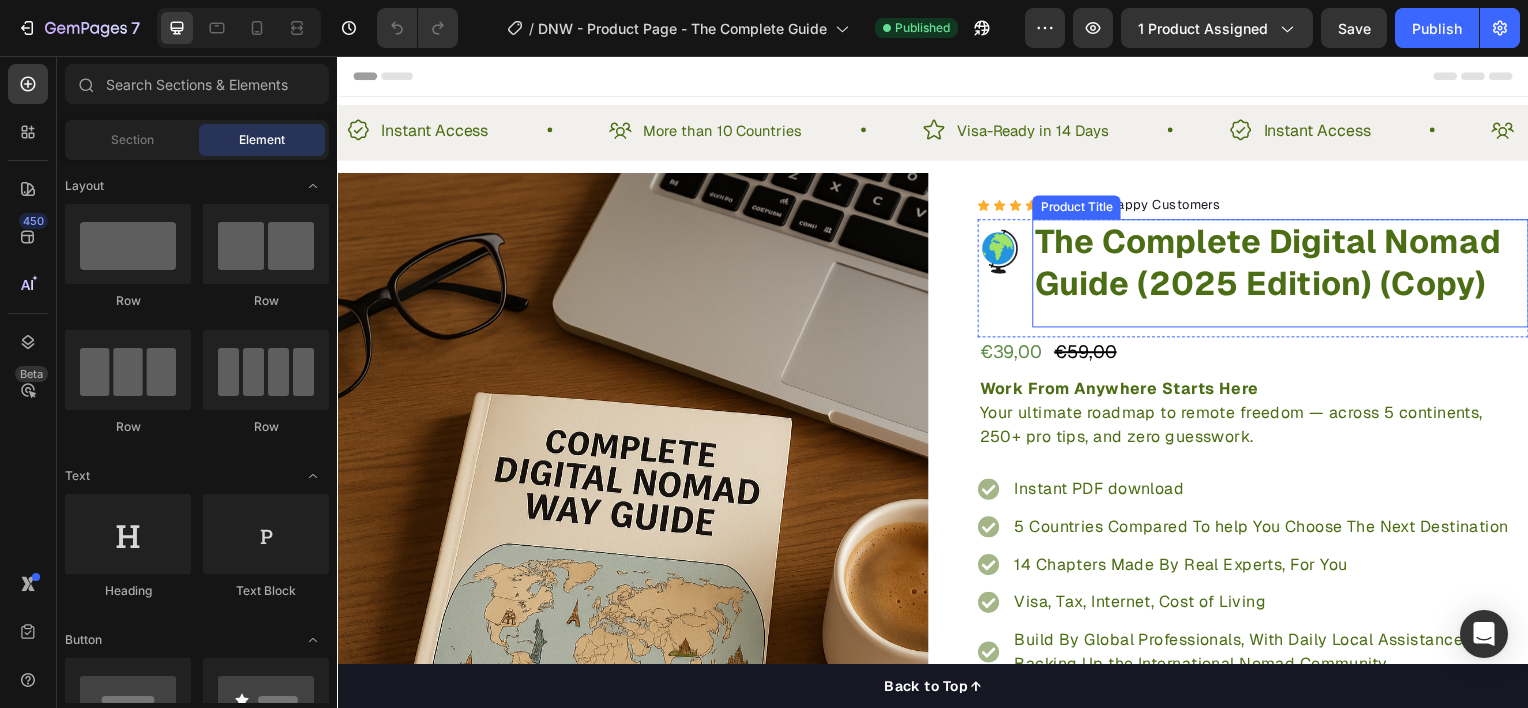 click on "The Complete Digital Nomad Guide (2025 Edition) (Copy)" at bounding box center [1287, 265] 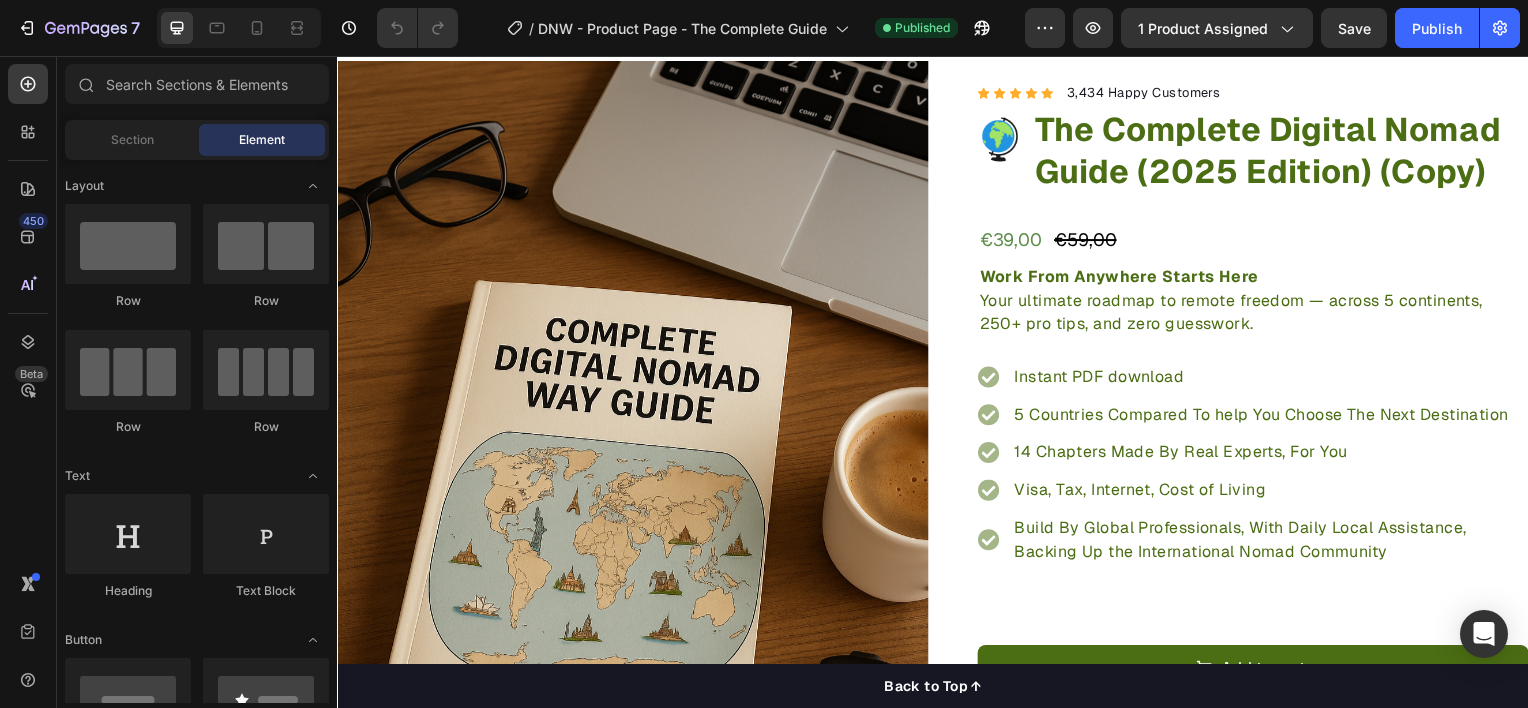scroll, scrollTop: 0, scrollLeft: 0, axis: both 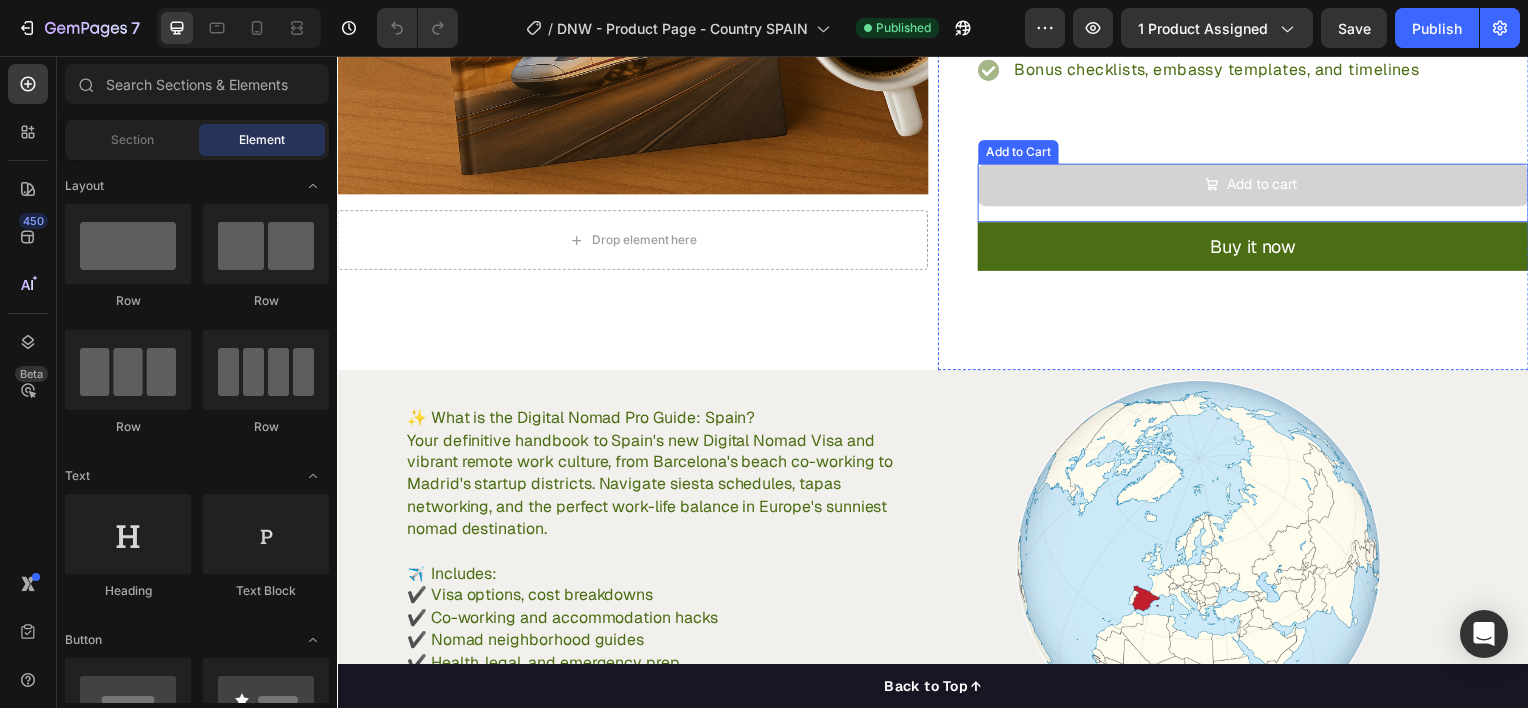 click on "Add to cart" at bounding box center (1259, 186) 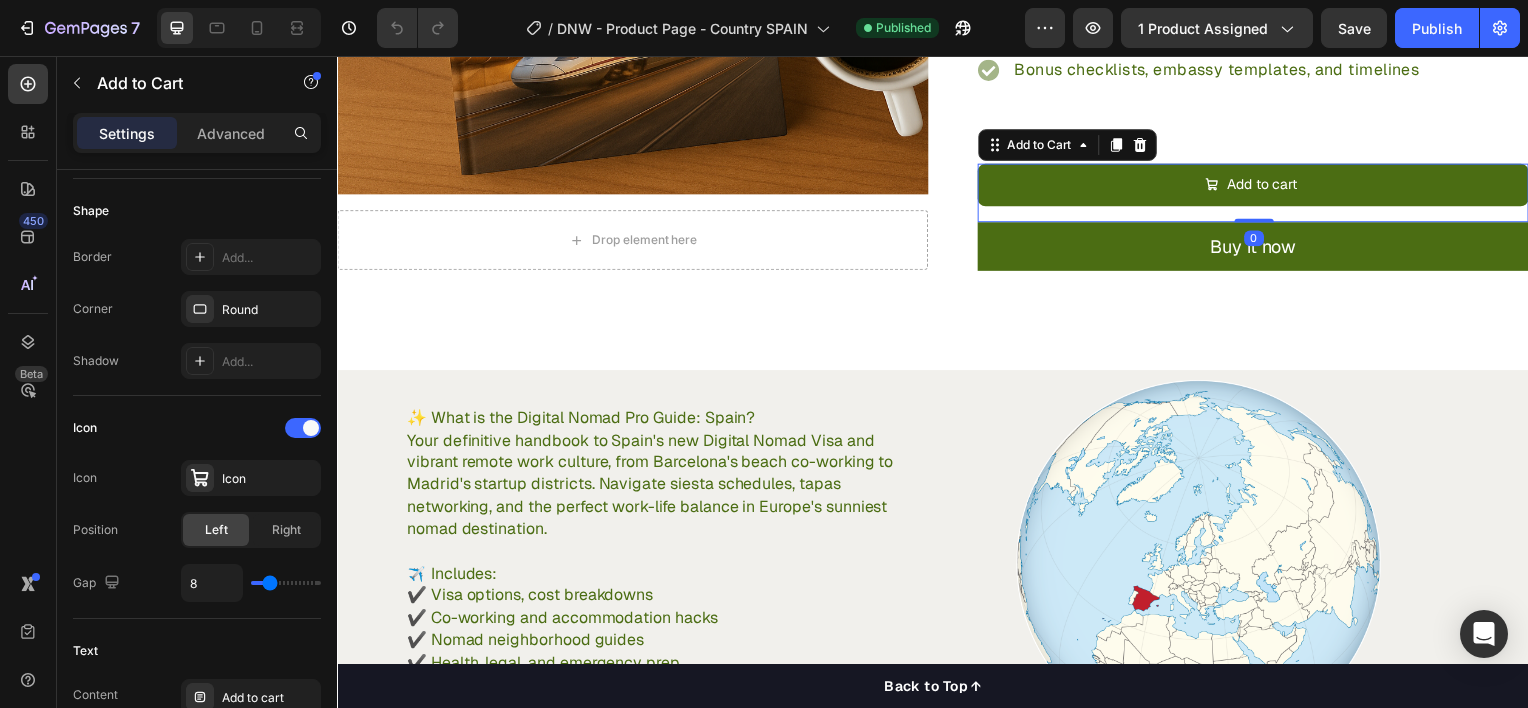 click at bounding box center (329, -128) 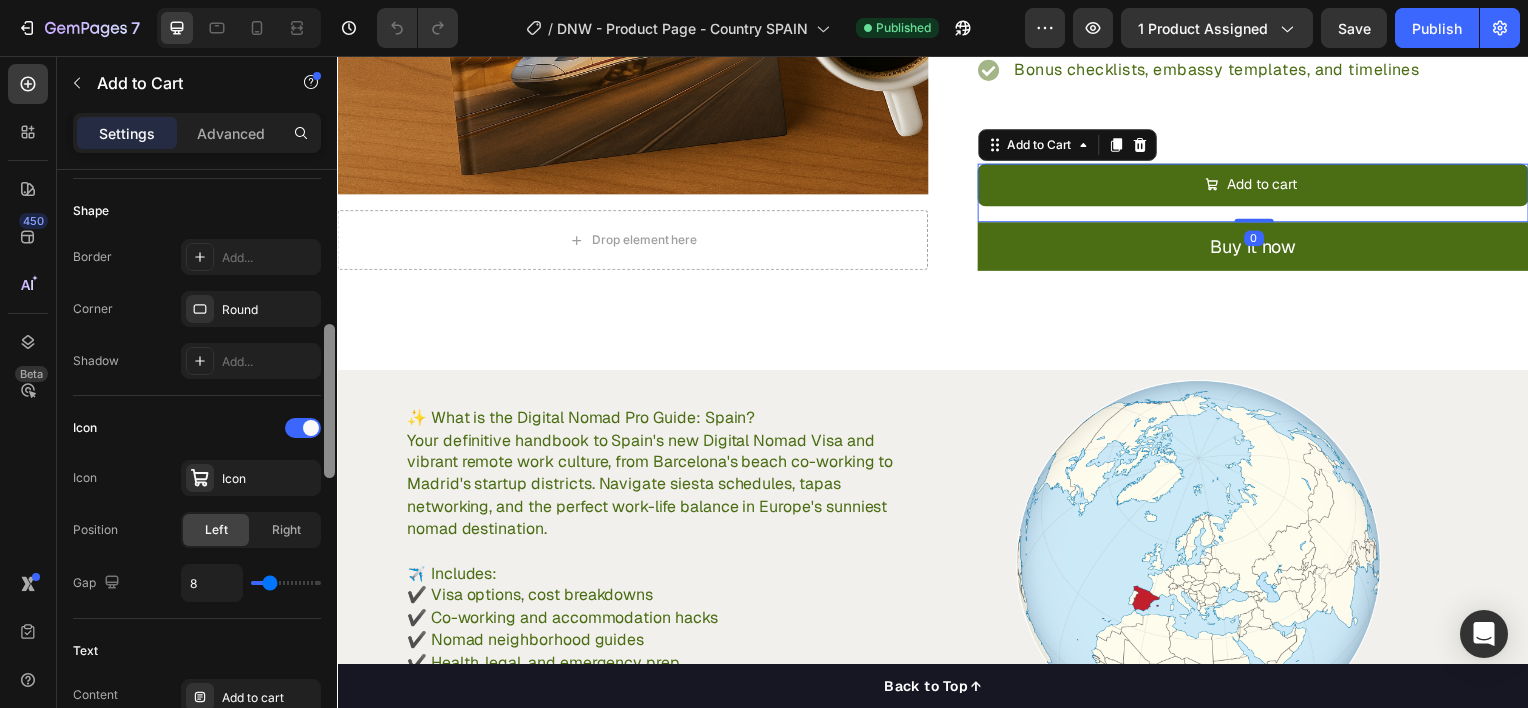 click at bounding box center (329, 467) 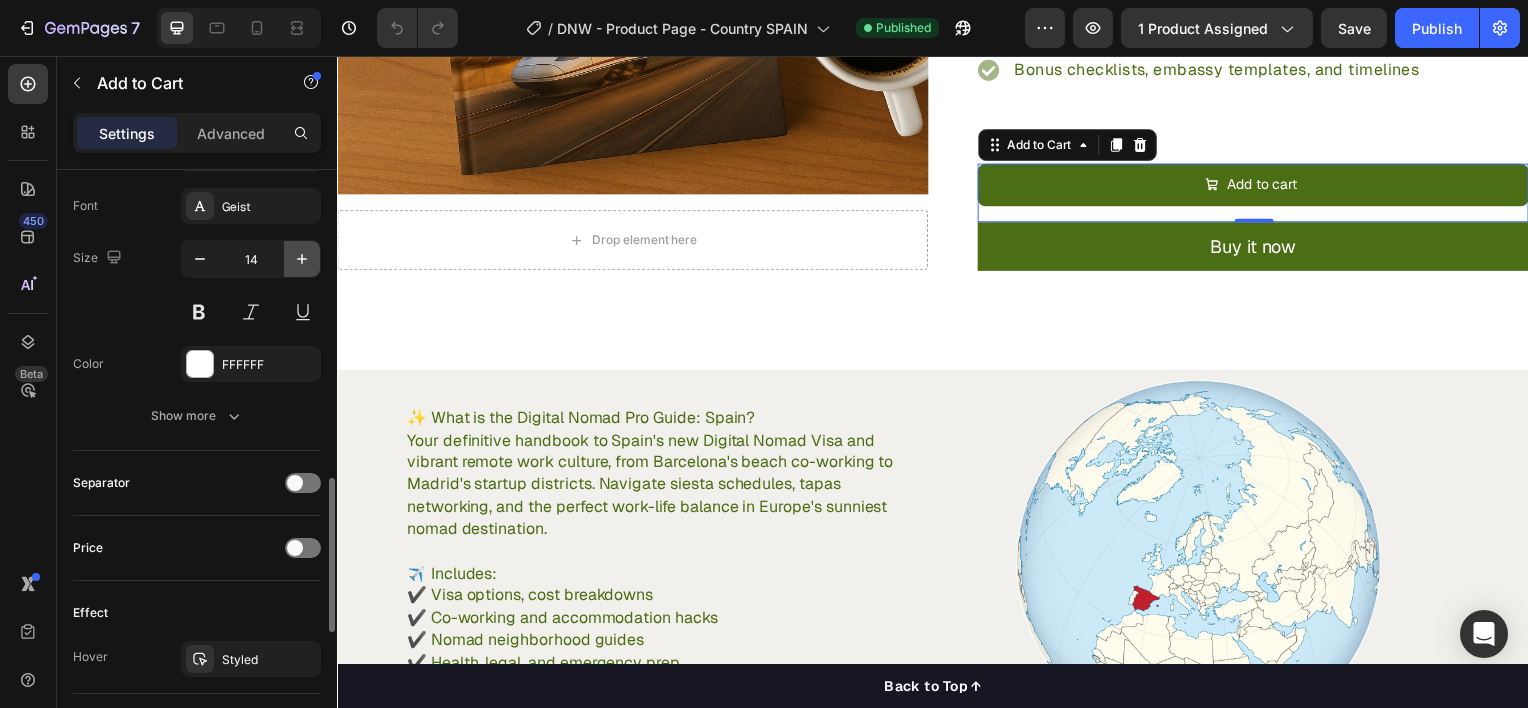 click 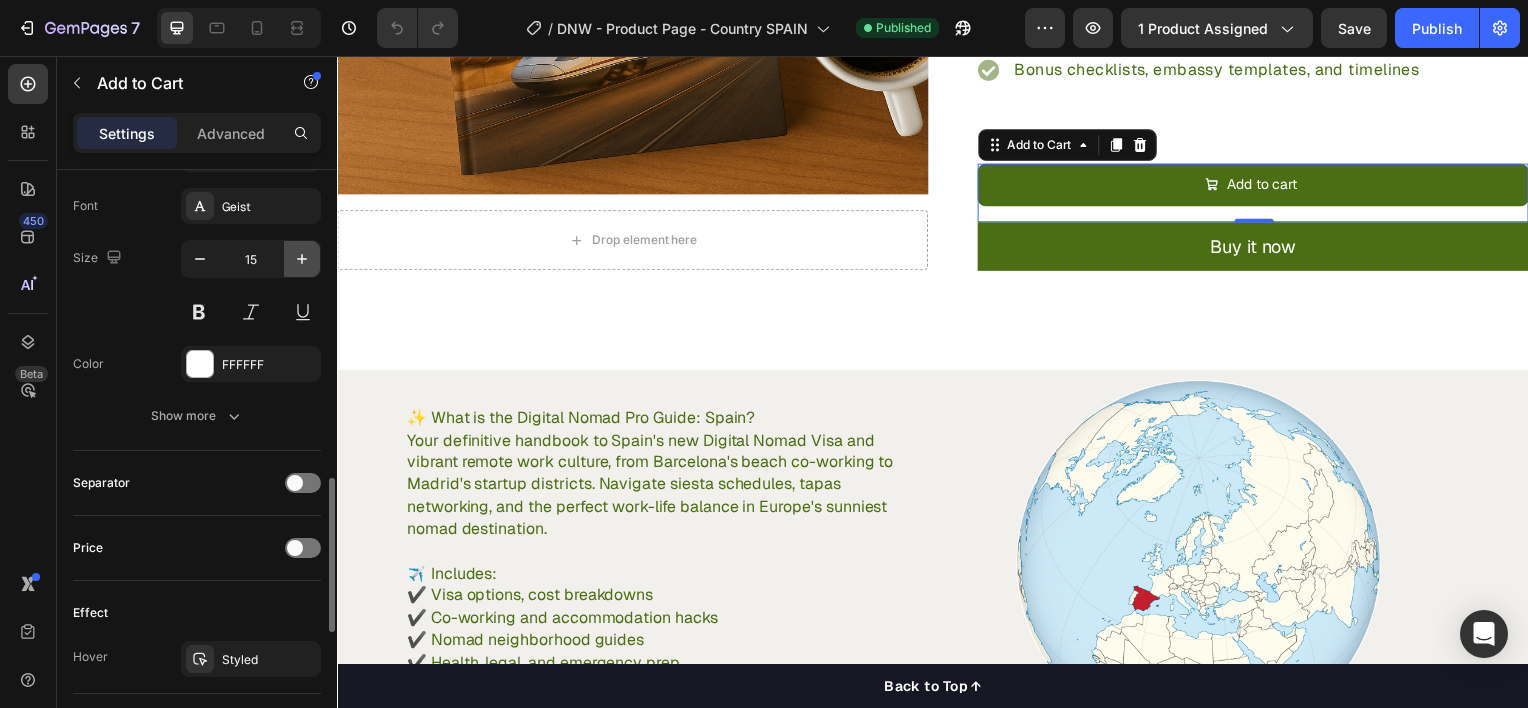 click 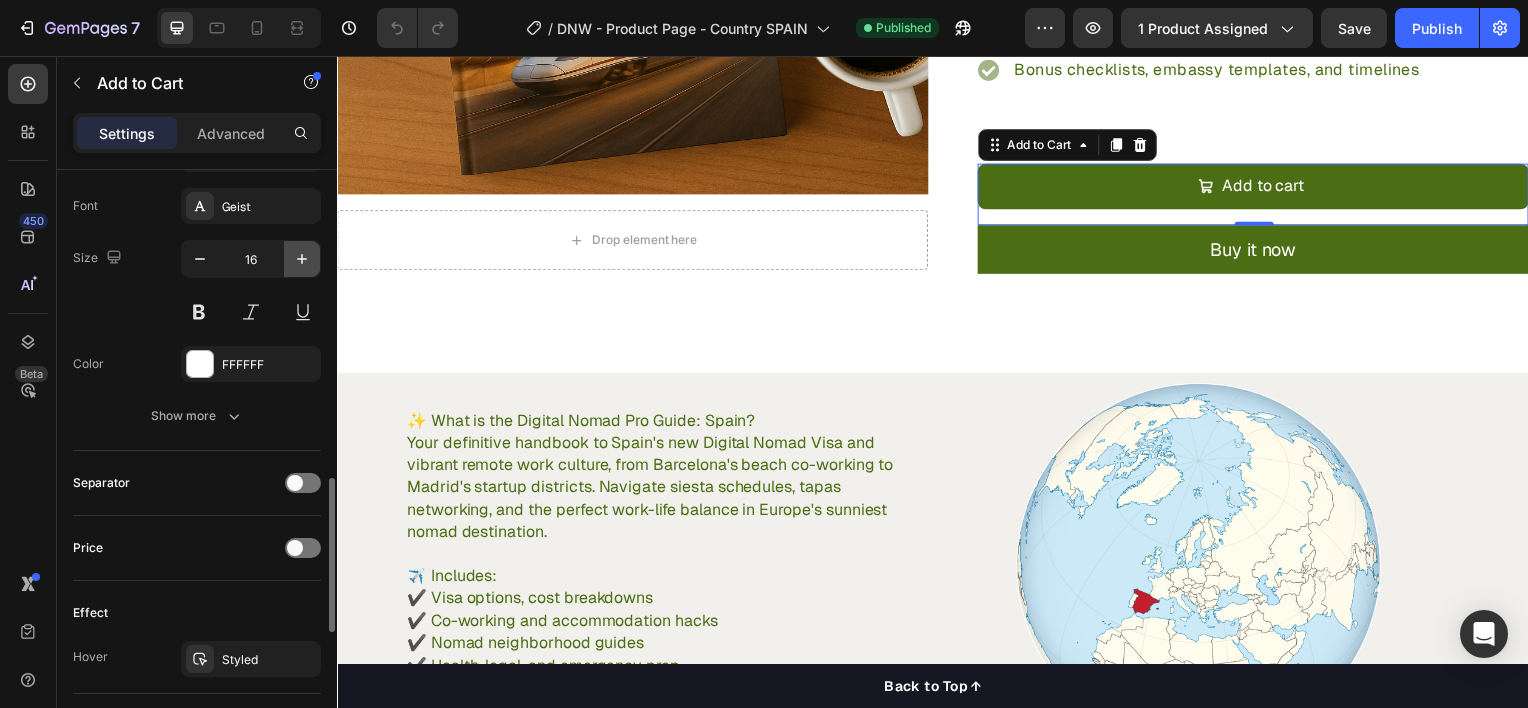 click 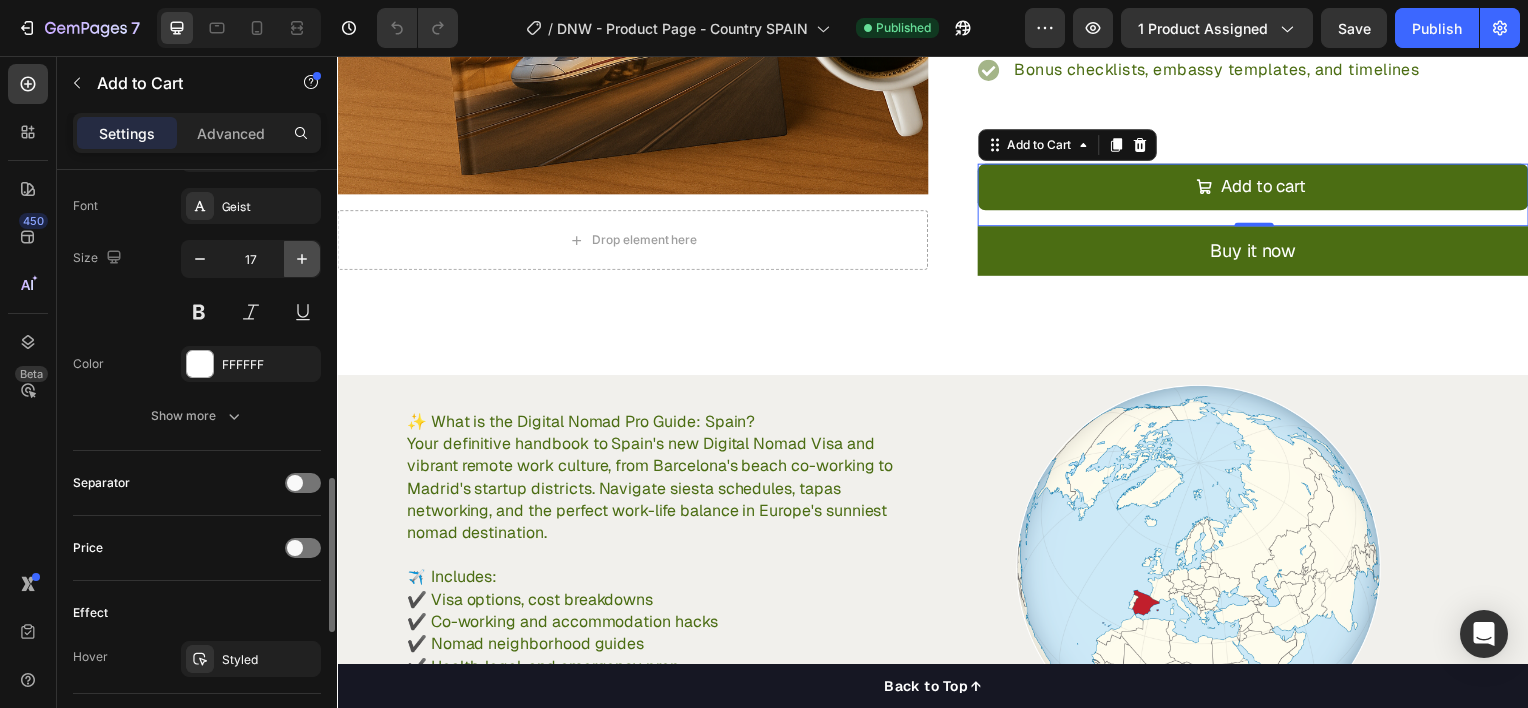 click 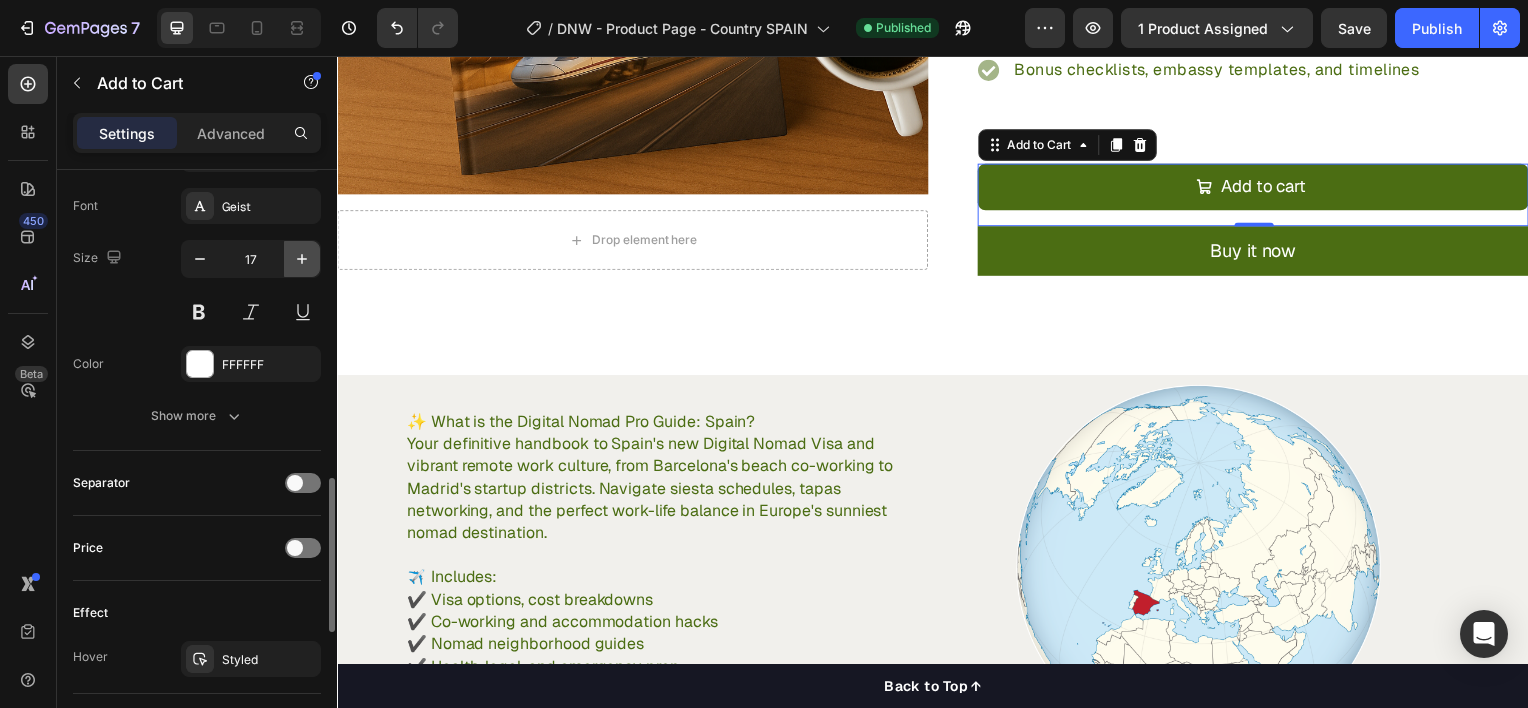 type on "18" 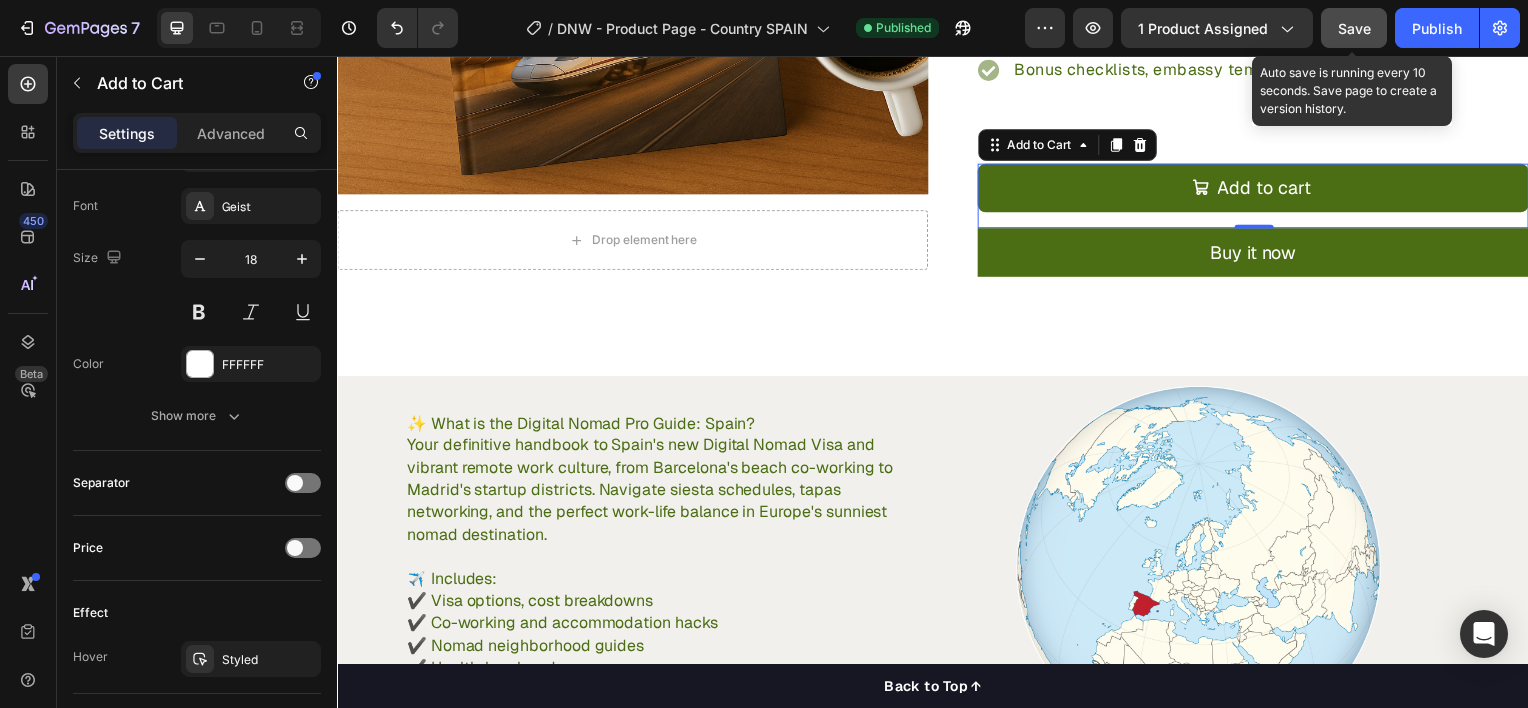 click on "Save" at bounding box center (1354, 28) 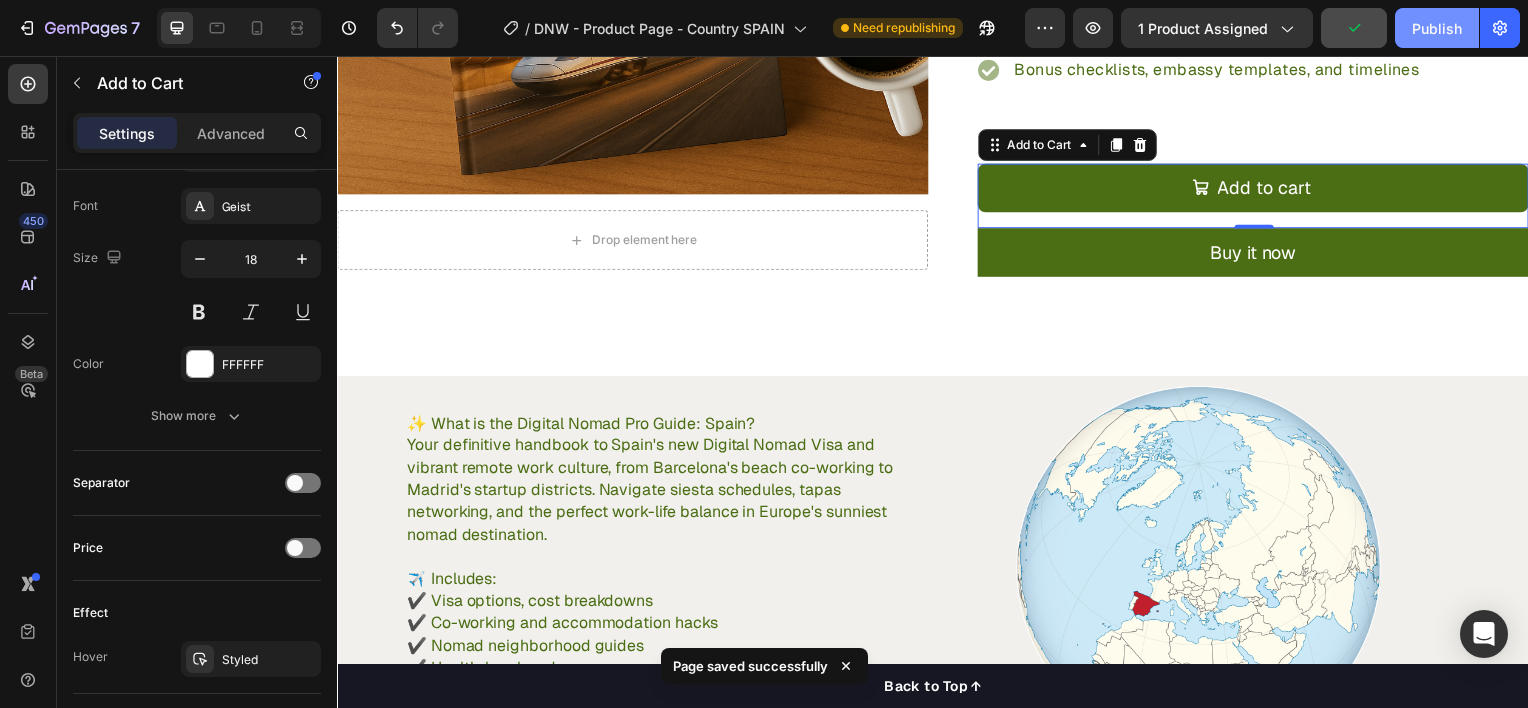 click on "Publish" at bounding box center (1437, 28) 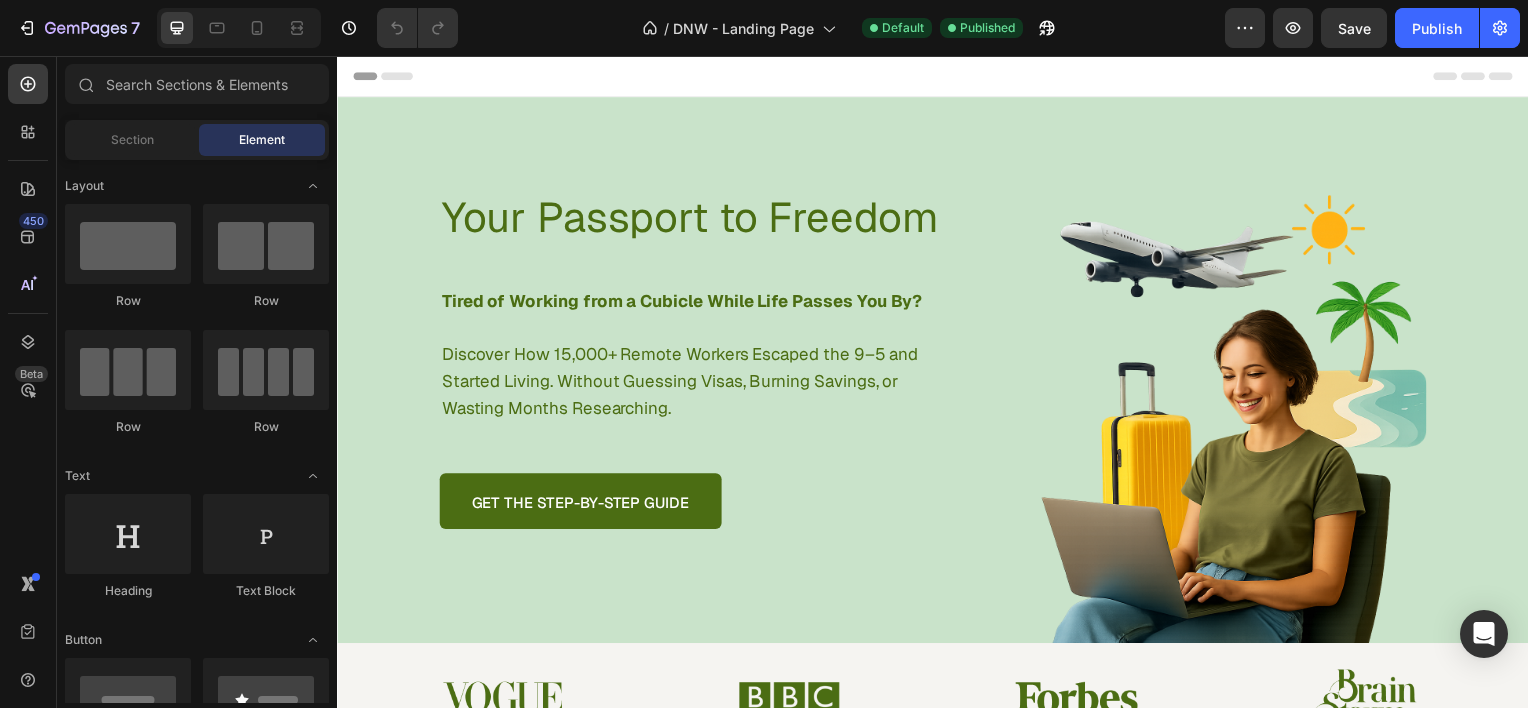 scroll, scrollTop: 0, scrollLeft: 0, axis: both 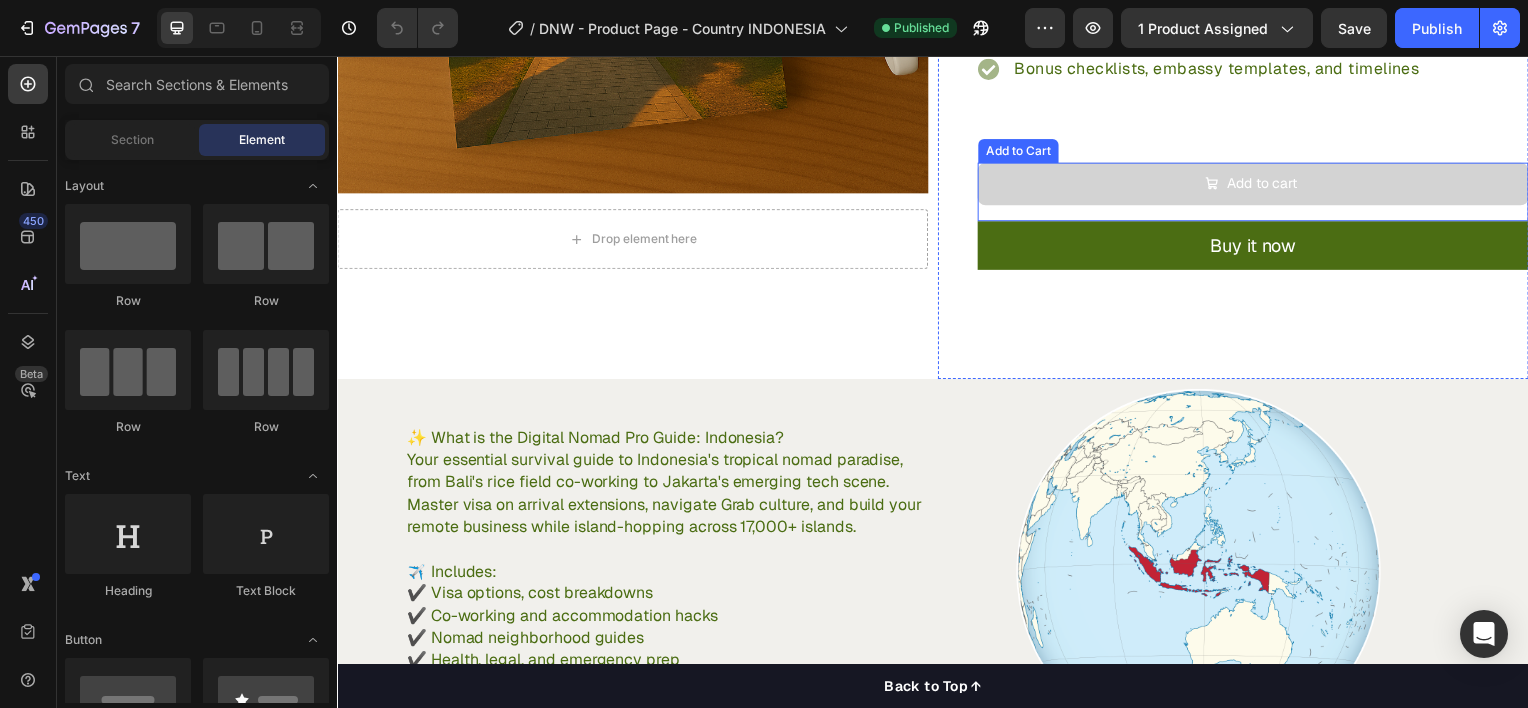 click on "Add to cart" at bounding box center (1257, 185) 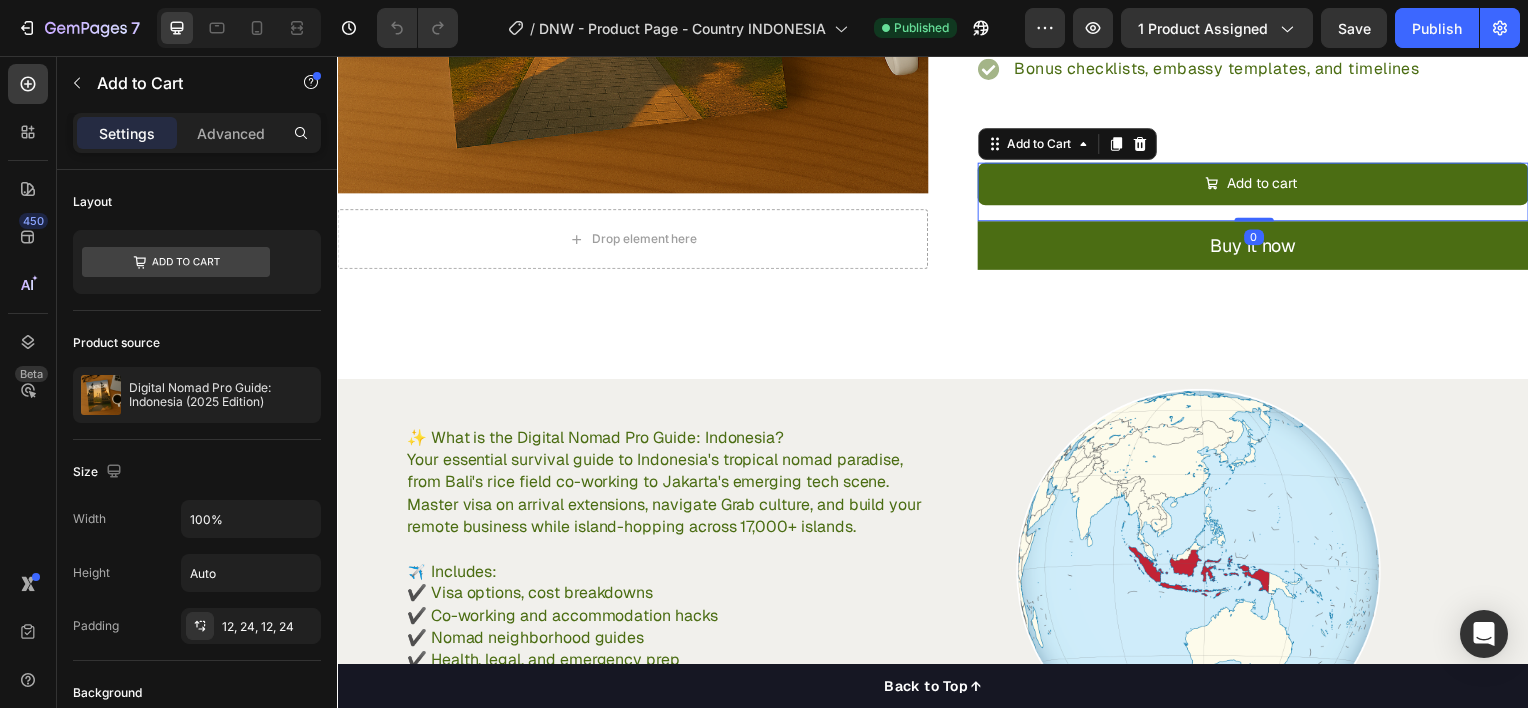scroll, scrollTop: 595, scrollLeft: 0, axis: vertical 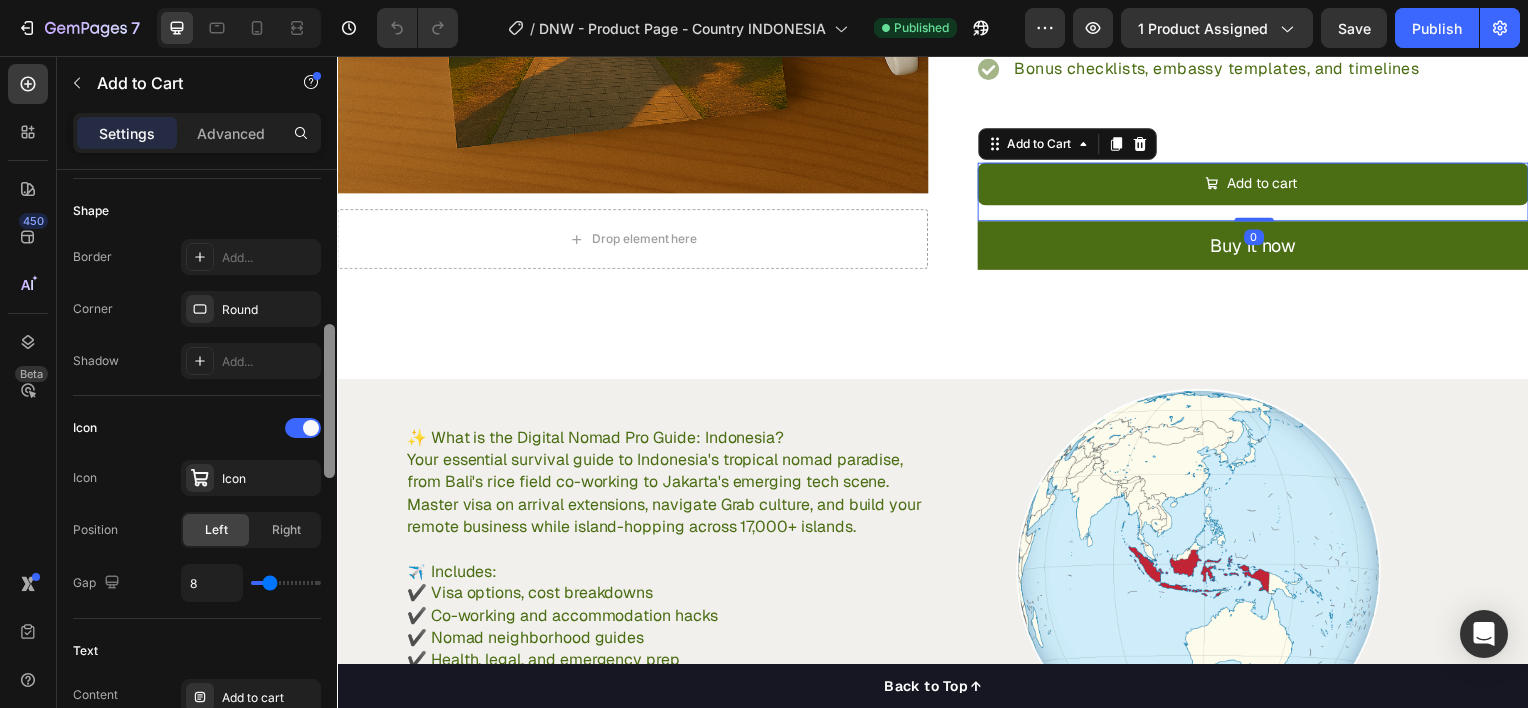 click at bounding box center (329, 467) 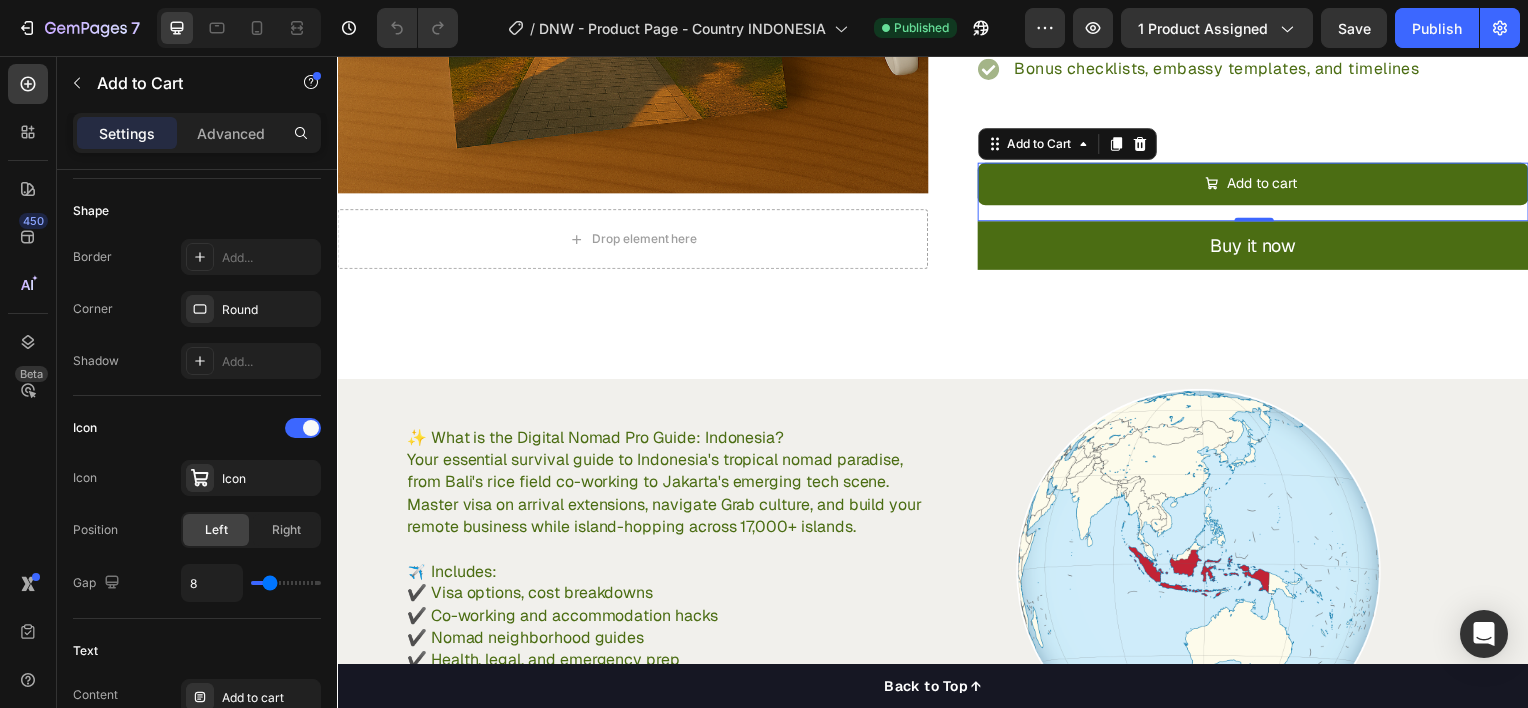 scroll, scrollTop: 1190, scrollLeft: 0, axis: vertical 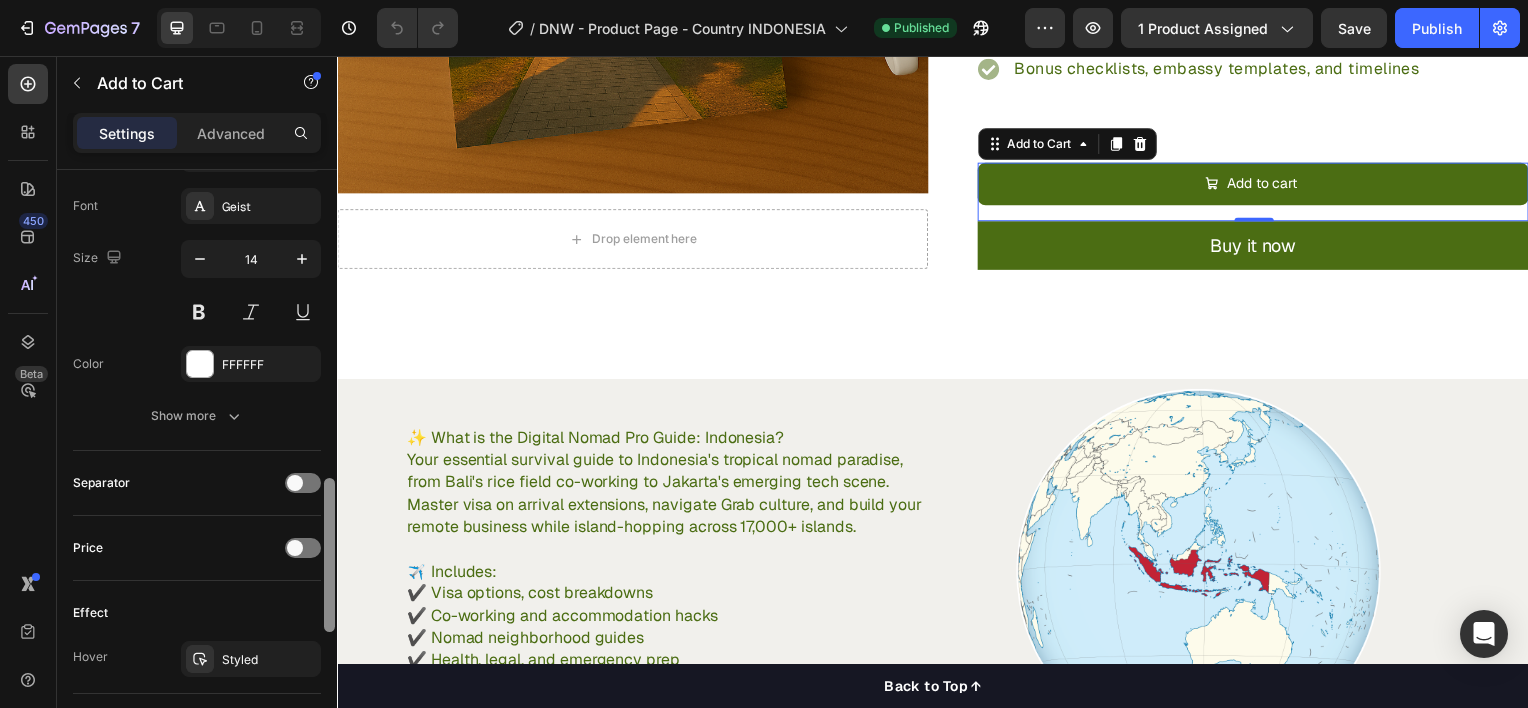click at bounding box center (329, 467) 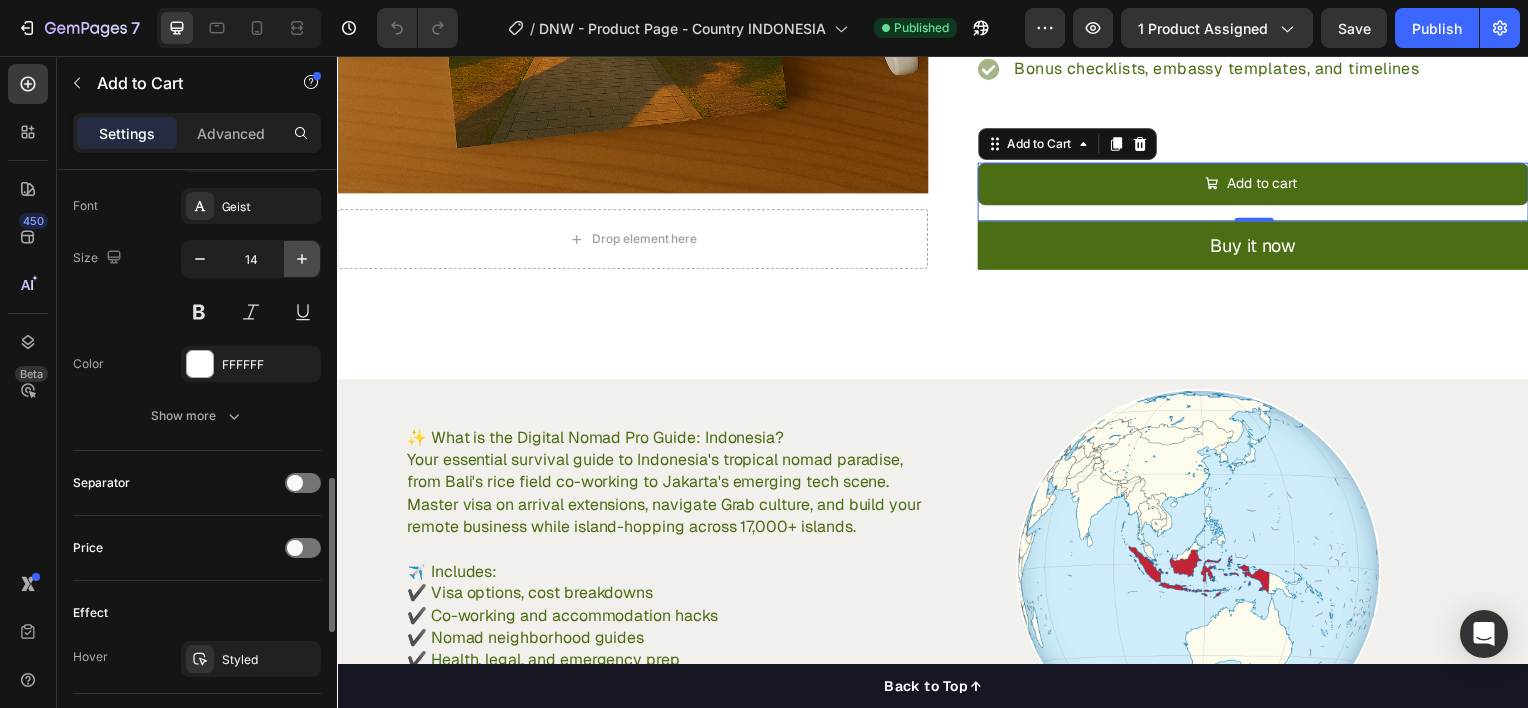 click at bounding box center [302, 259] 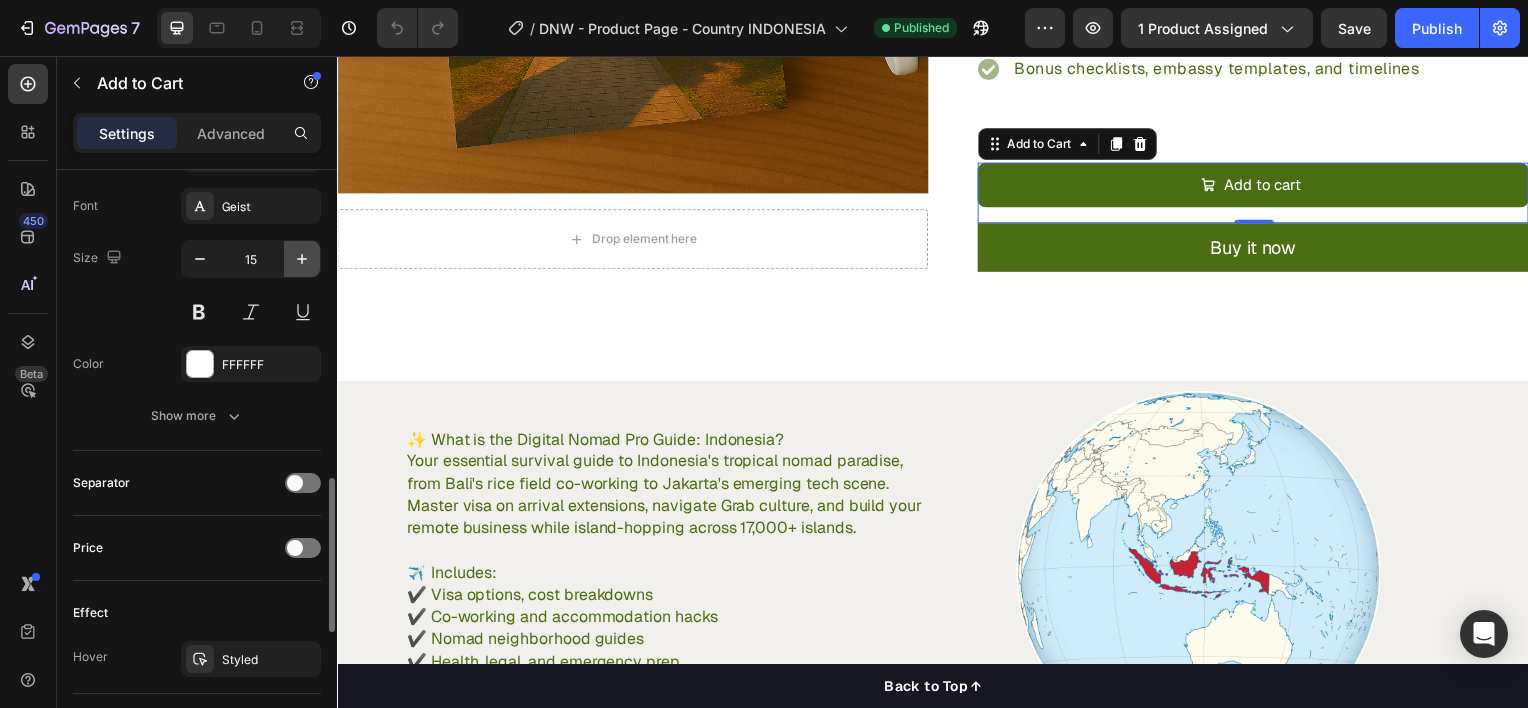 click at bounding box center [302, 259] 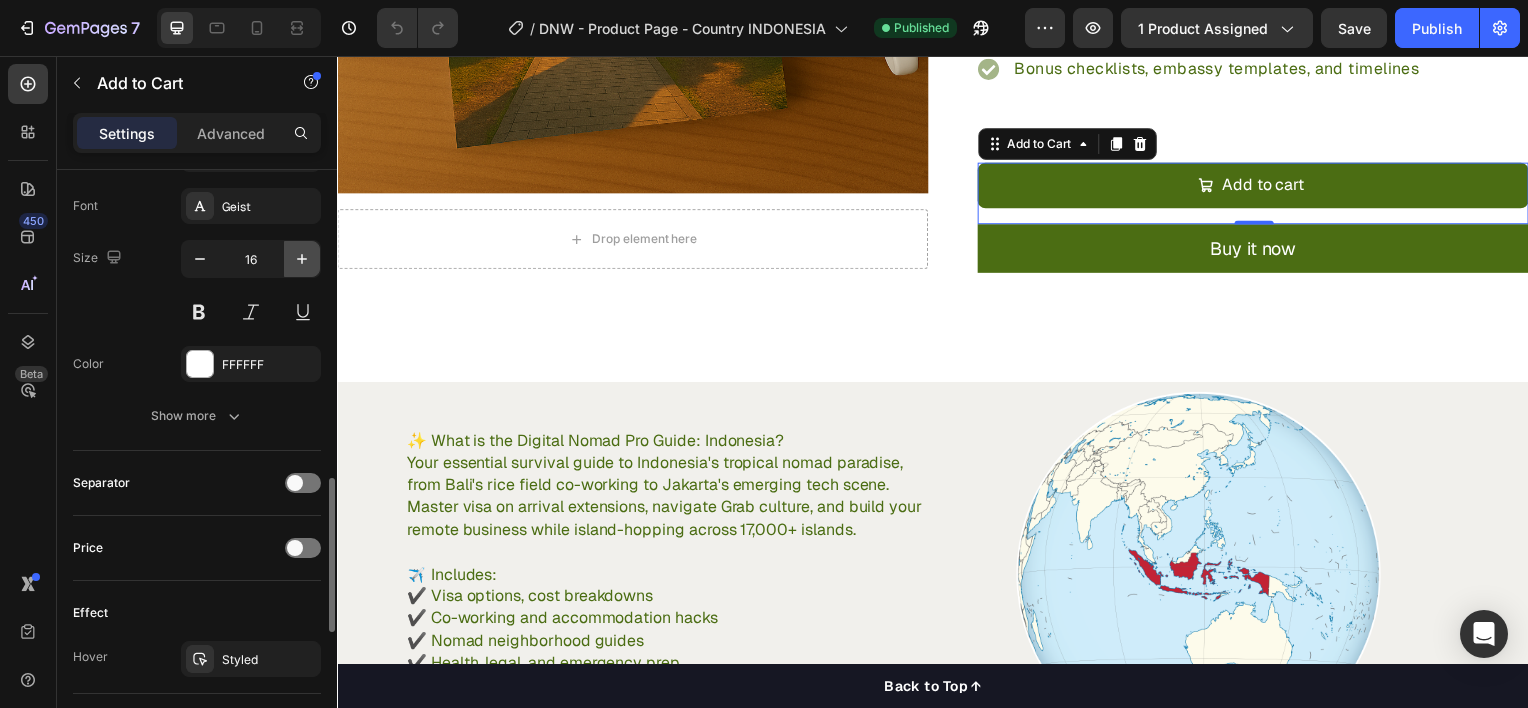 click at bounding box center (302, 259) 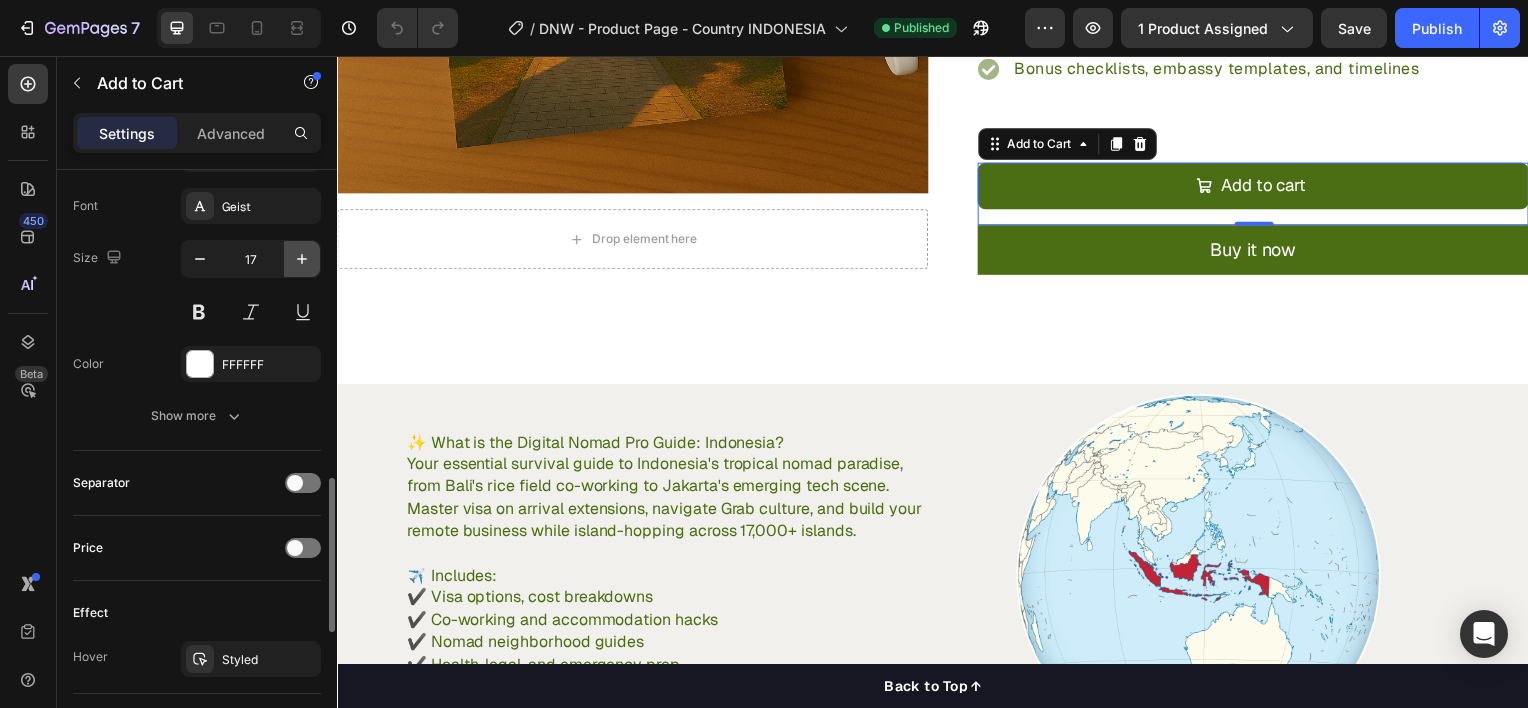 click at bounding box center (302, 259) 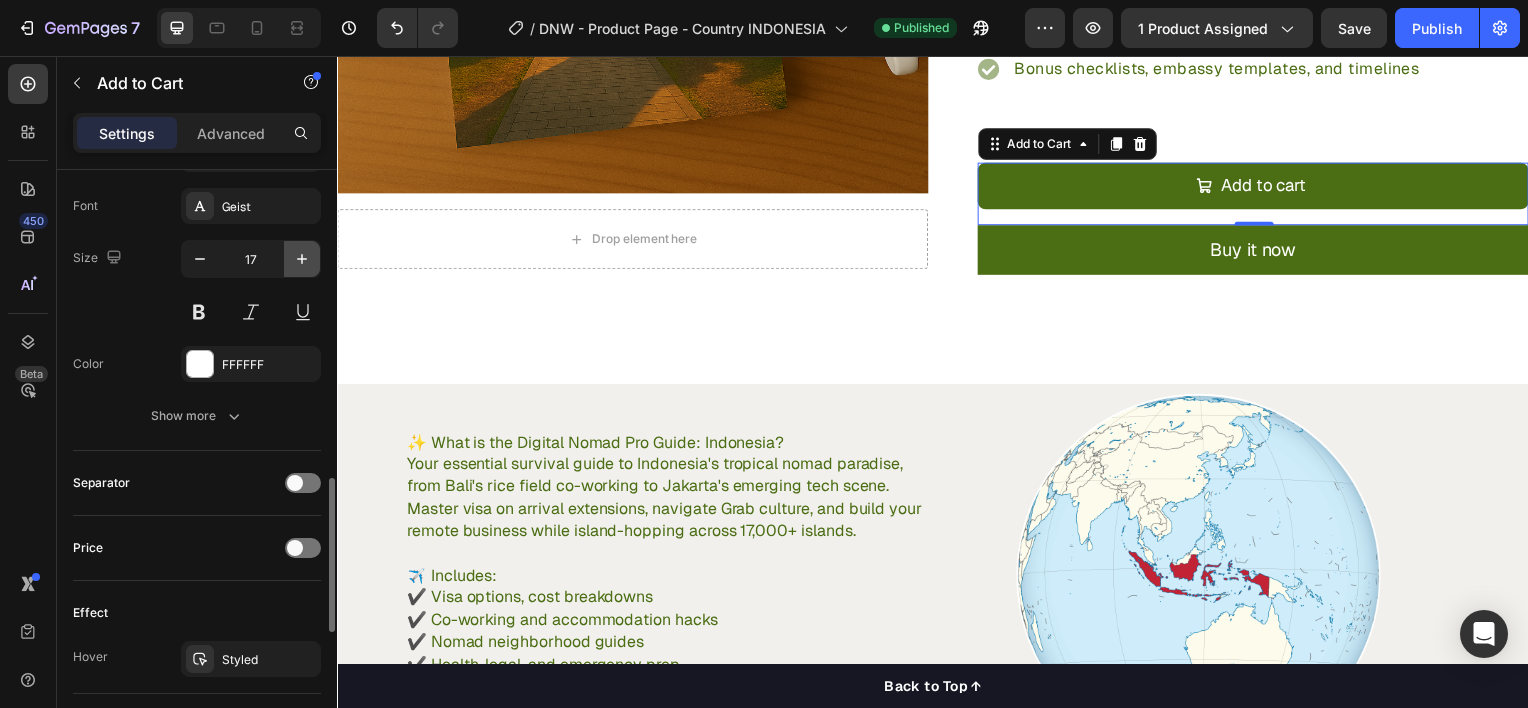 type on "18" 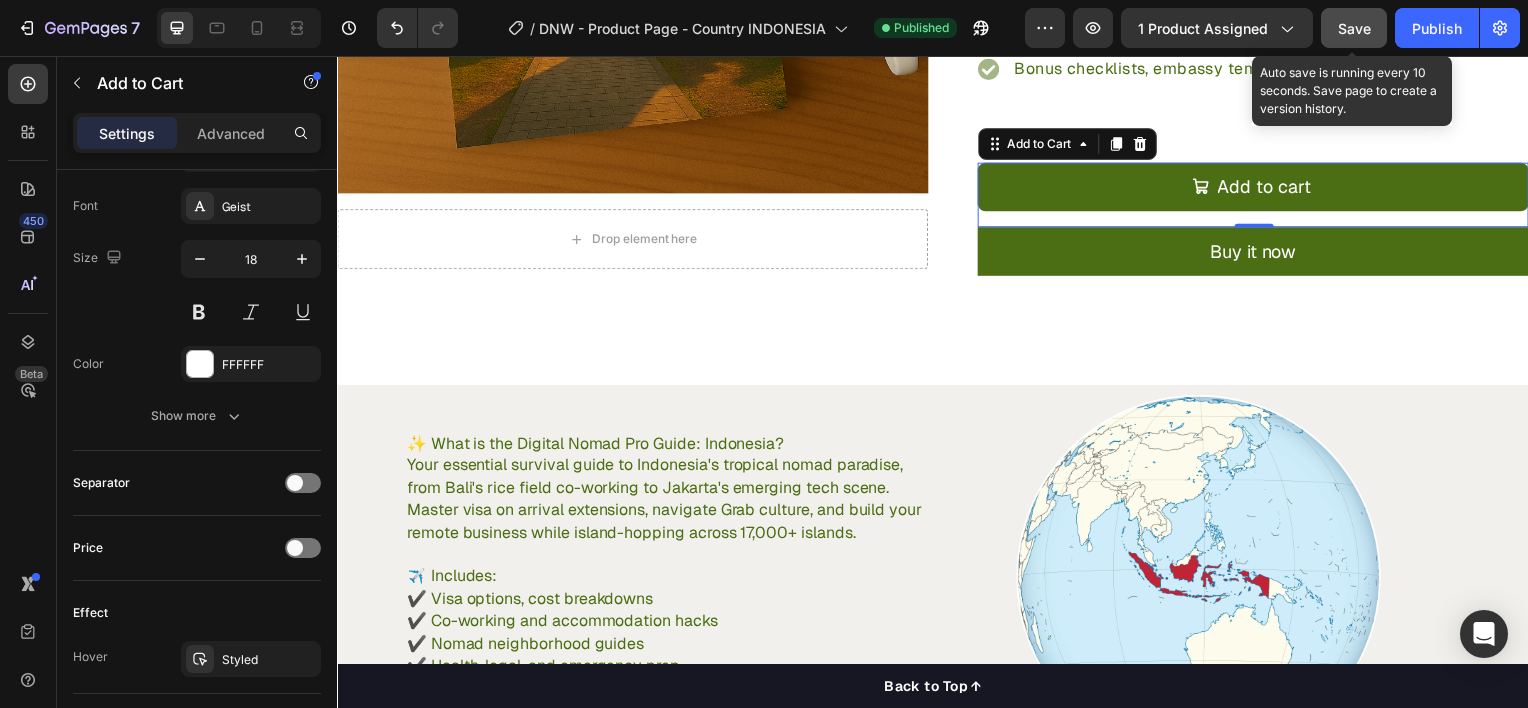 click on "Save" at bounding box center [1354, 28] 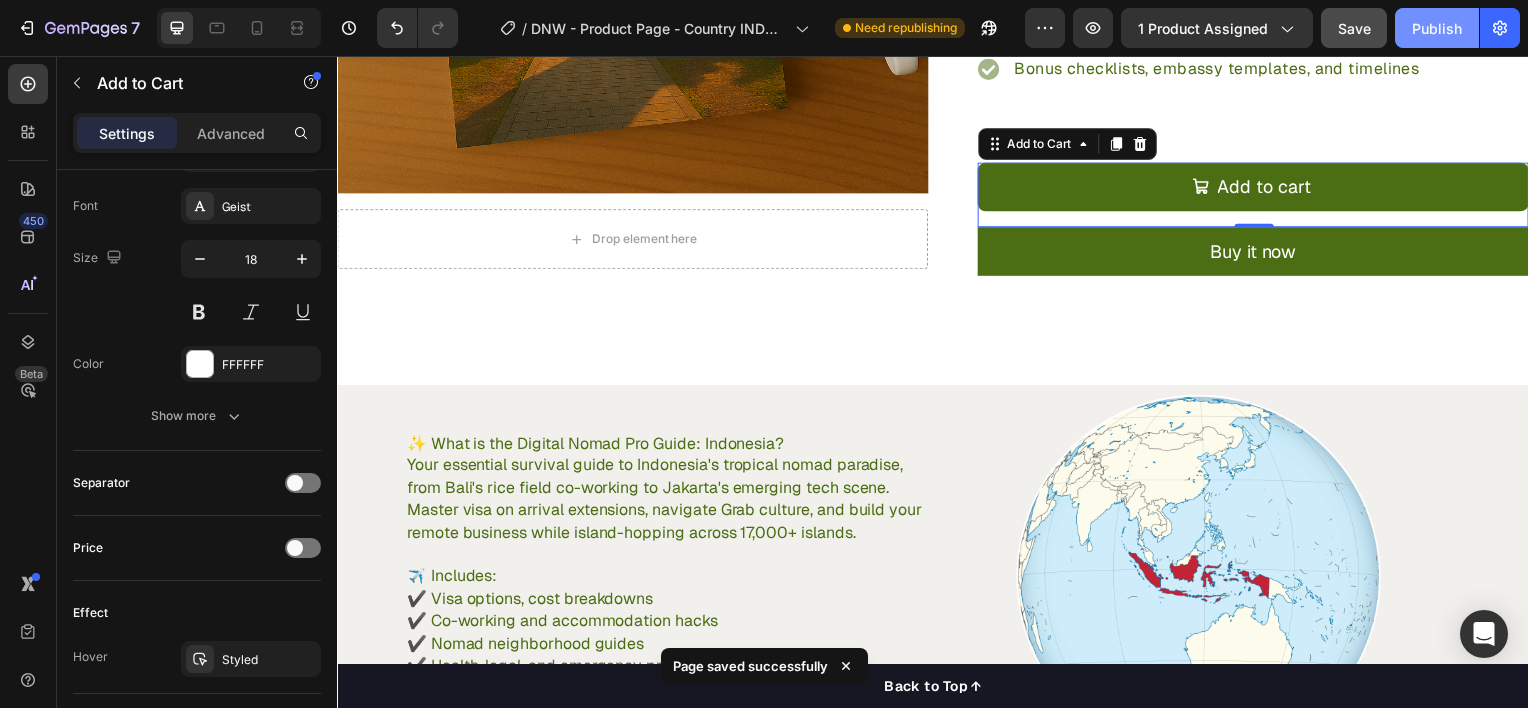 click on "Publish" 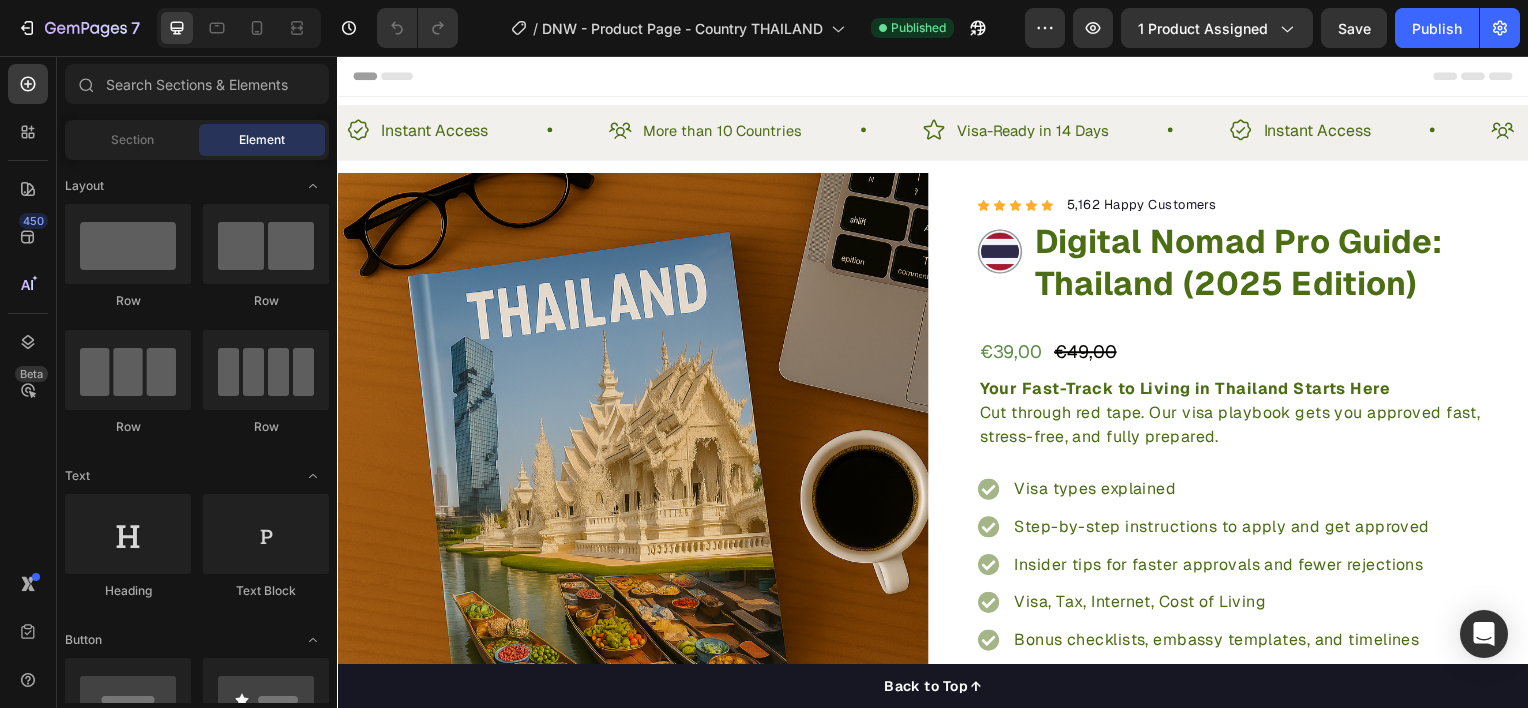 scroll, scrollTop: 0, scrollLeft: 0, axis: both 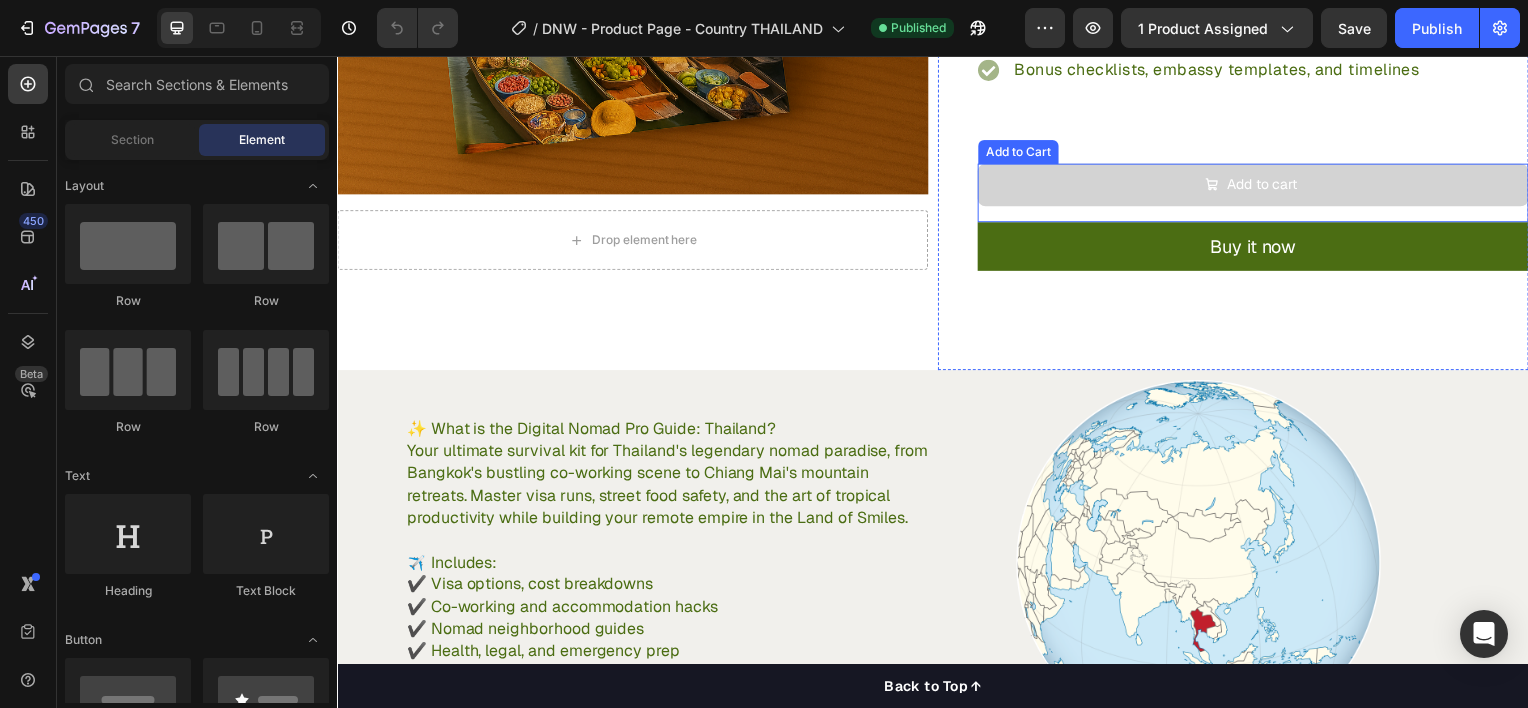click on "Add to cart" at bounding box center [1259, 186] 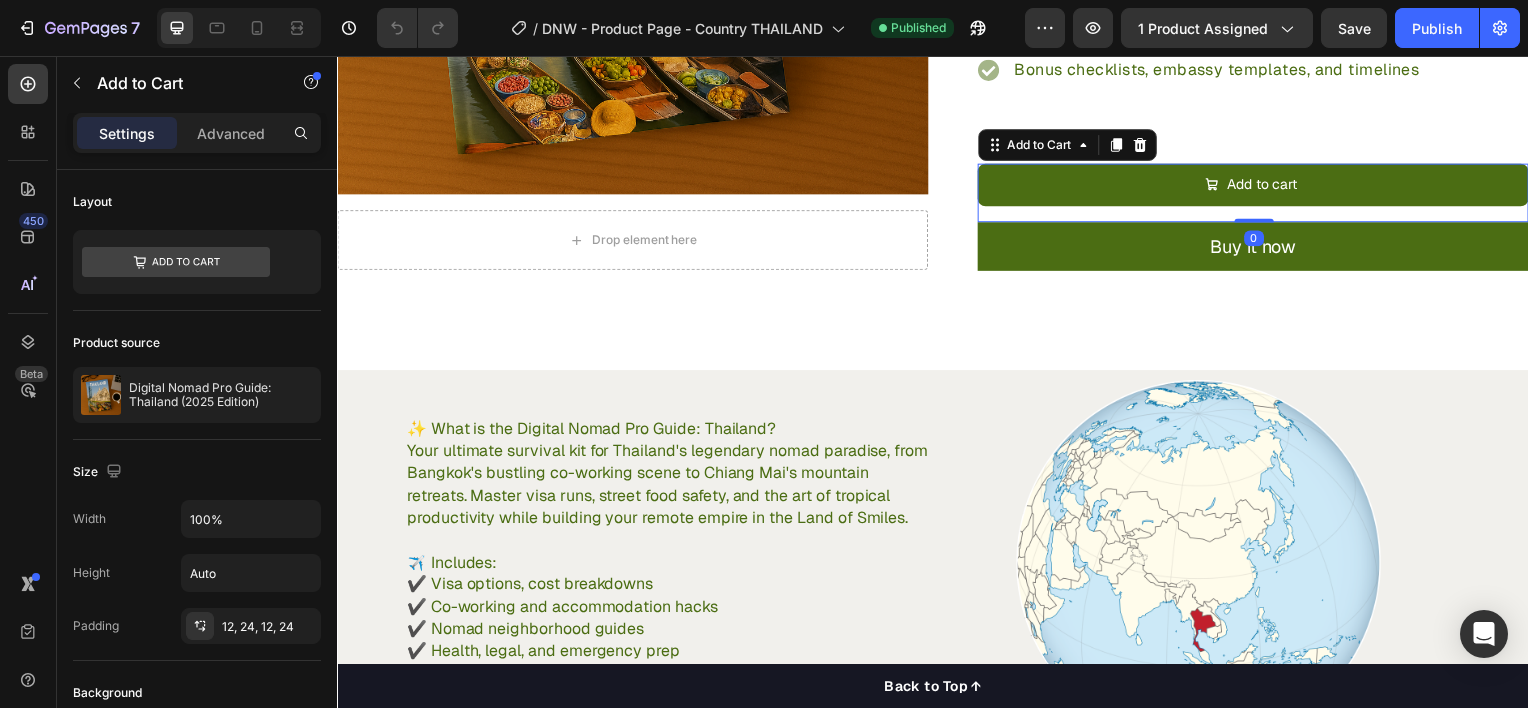 click at bounding box center [329, 1062] 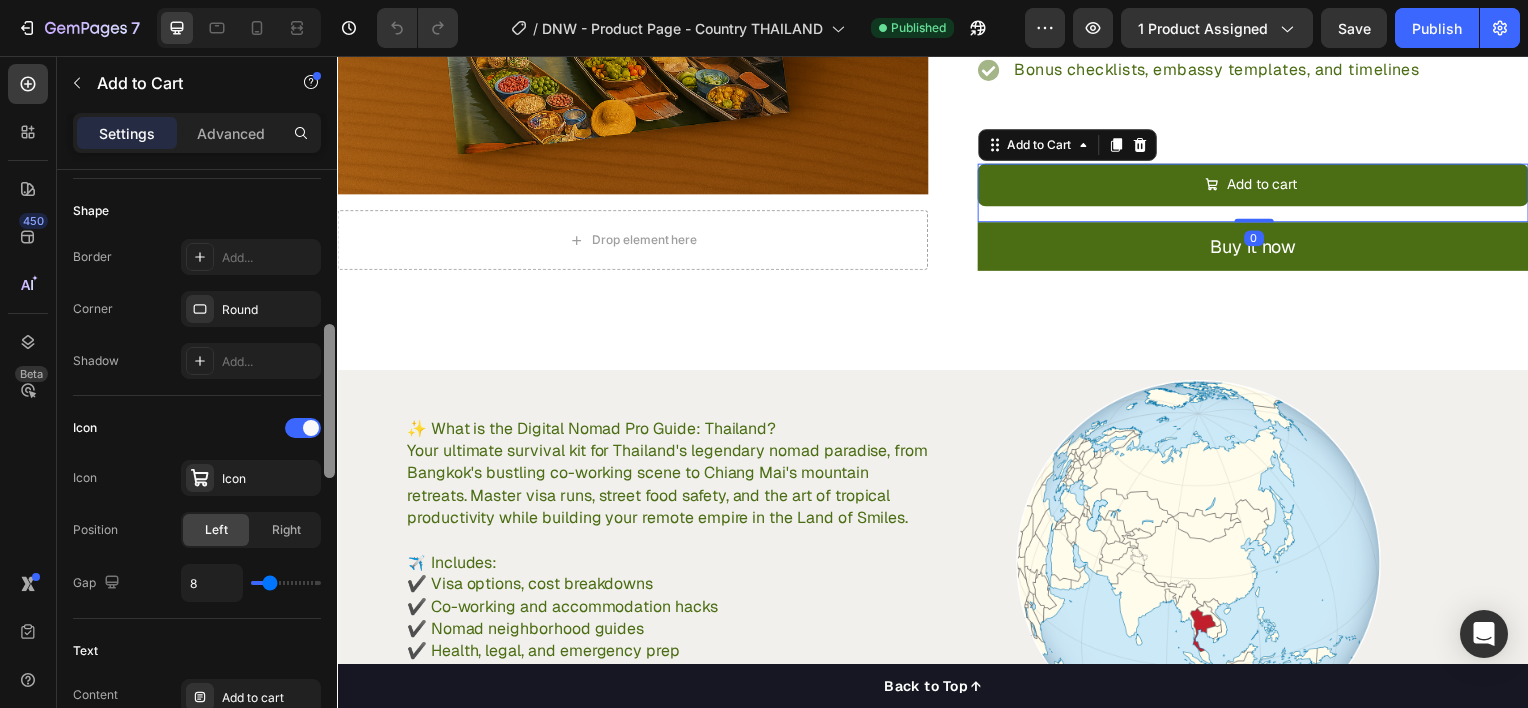 click at bounding box center (329, 467) 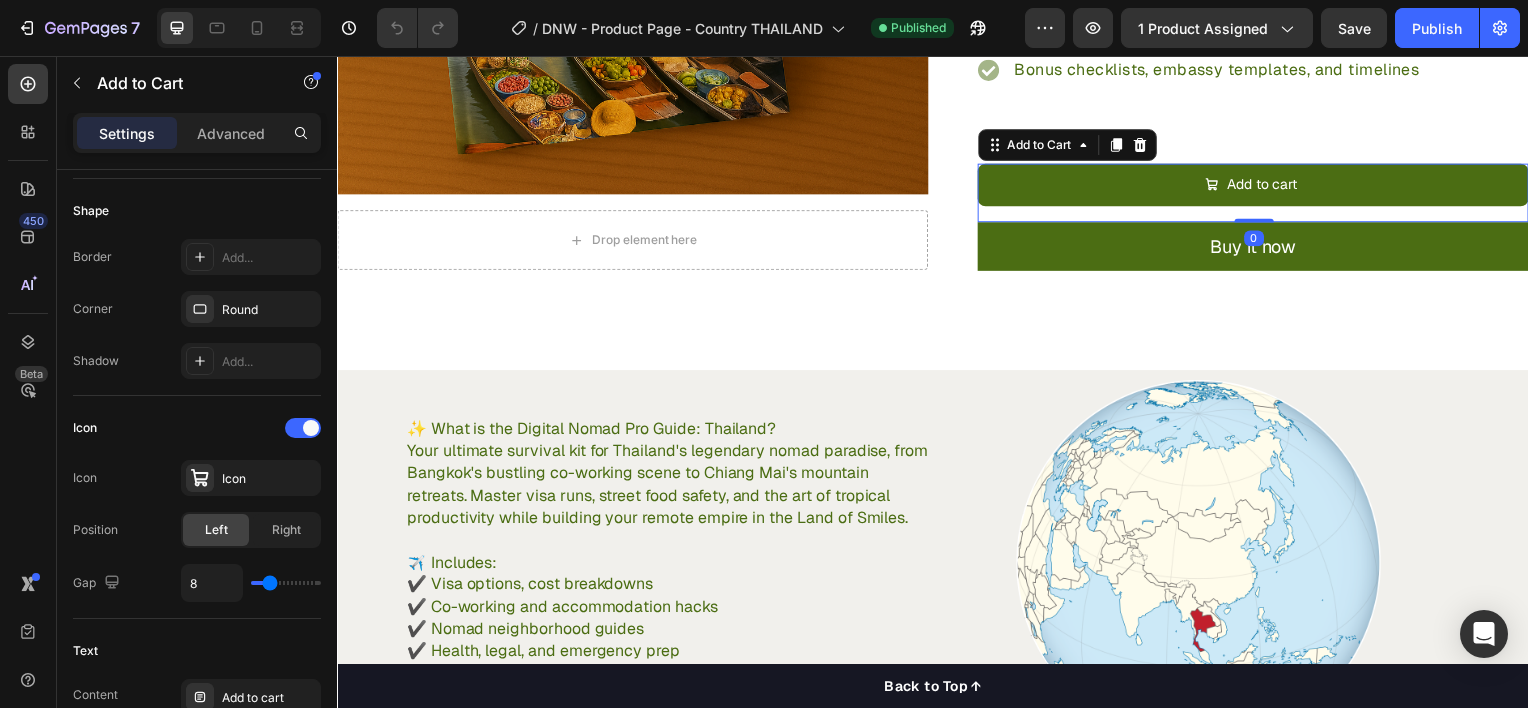 scroll, scrollTop: 1190, scrollLeft: 0, axis: vertical 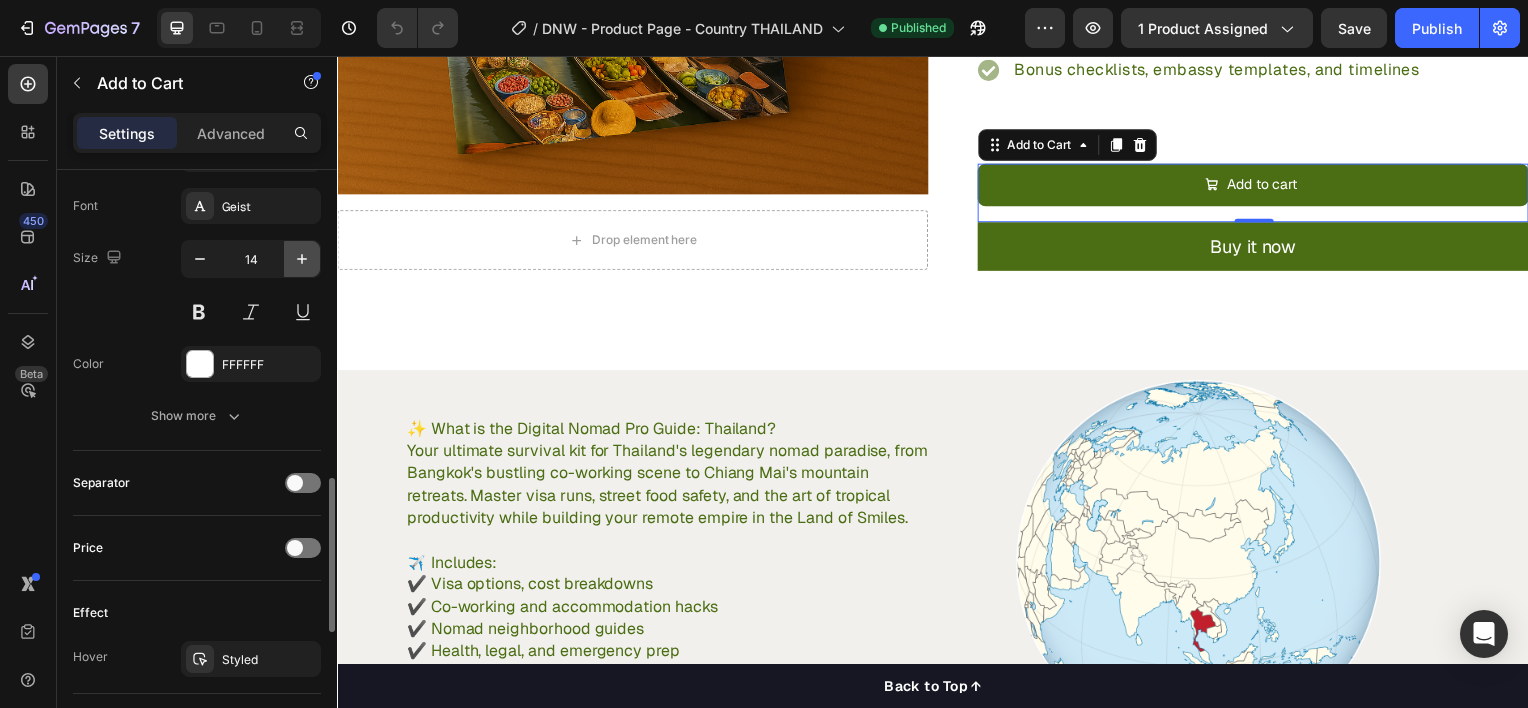 click 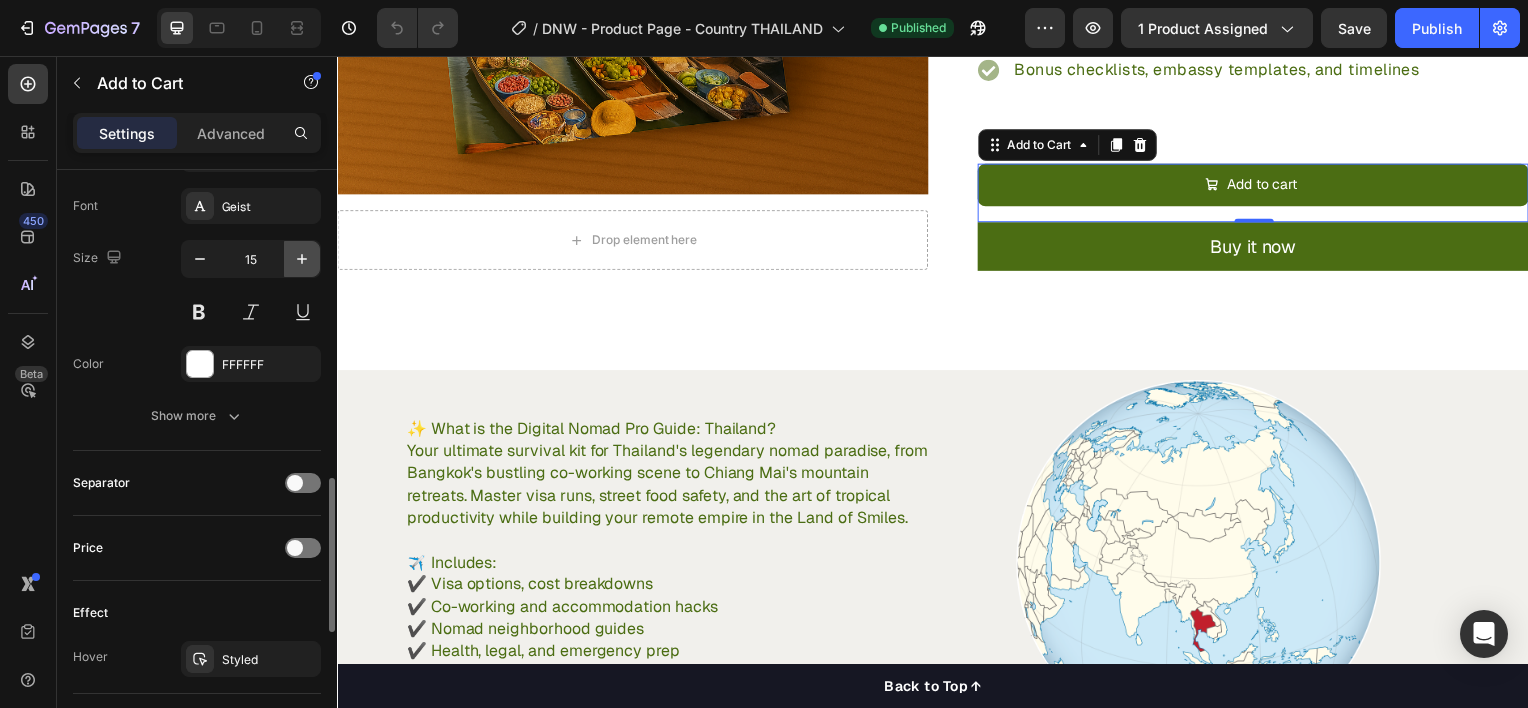 click 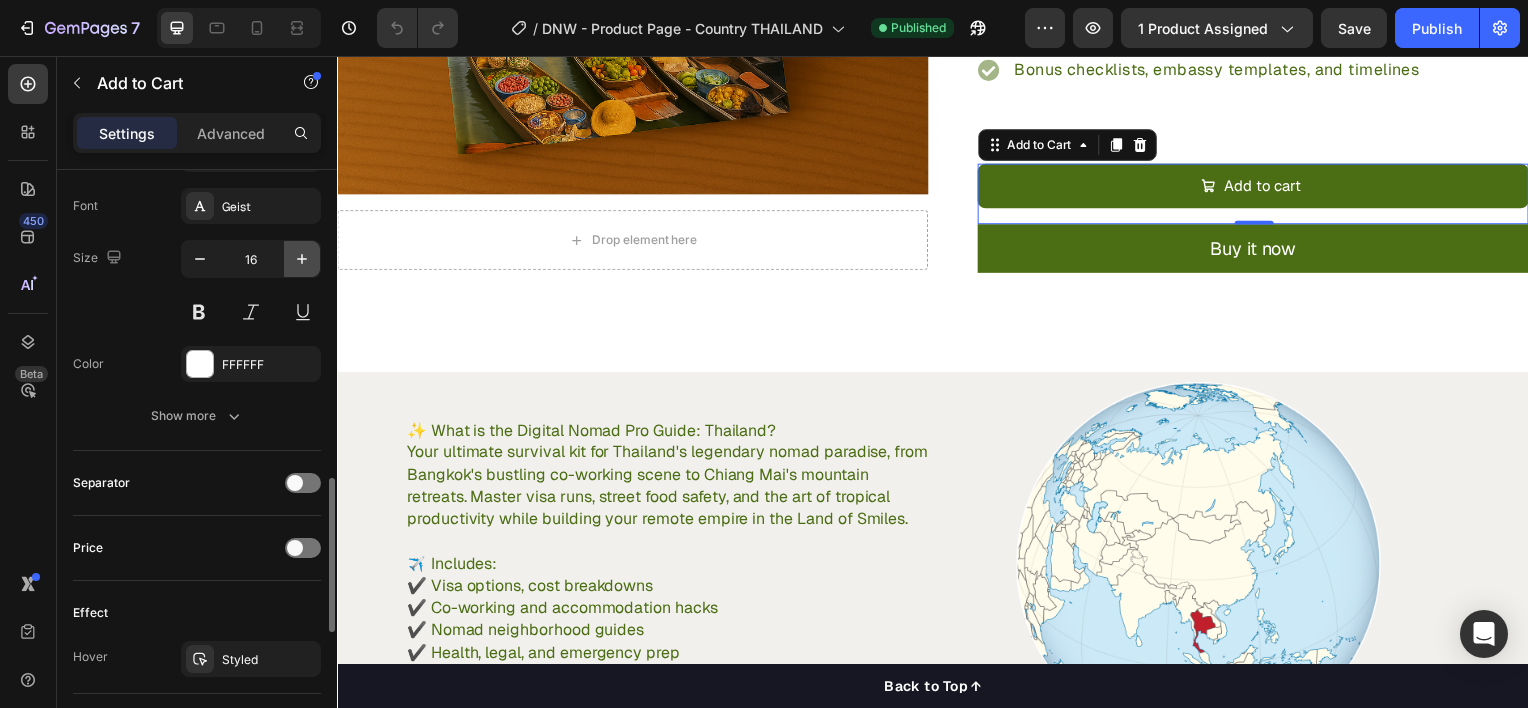 click 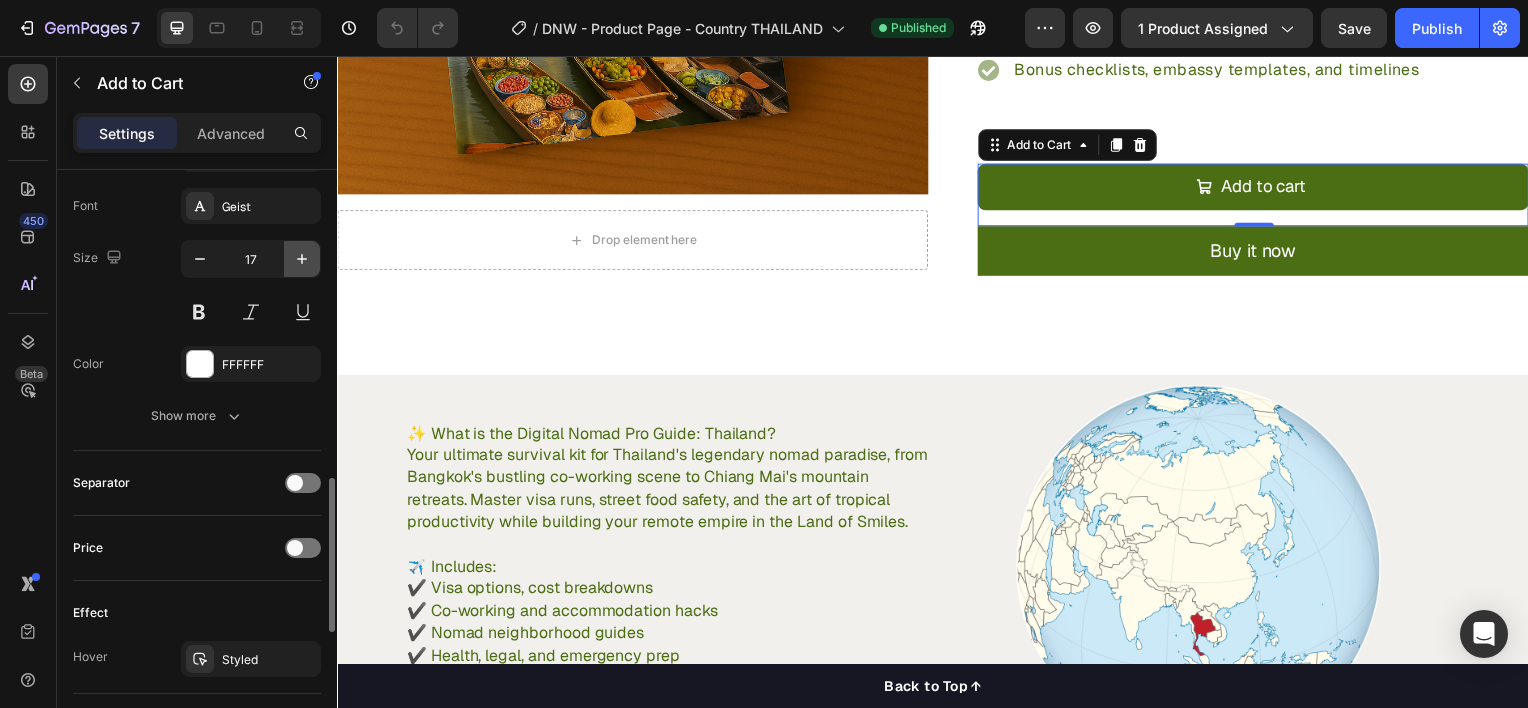 click 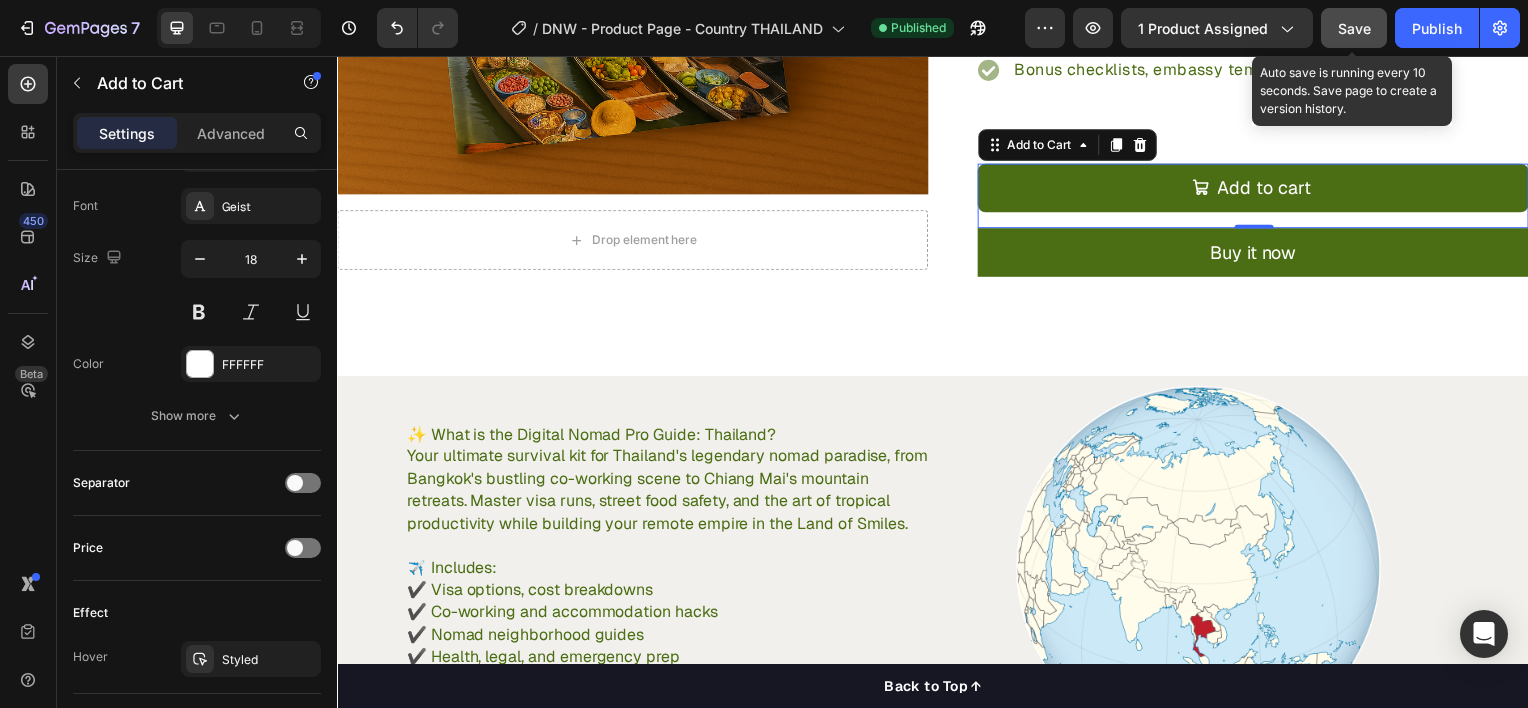 click on "Save" 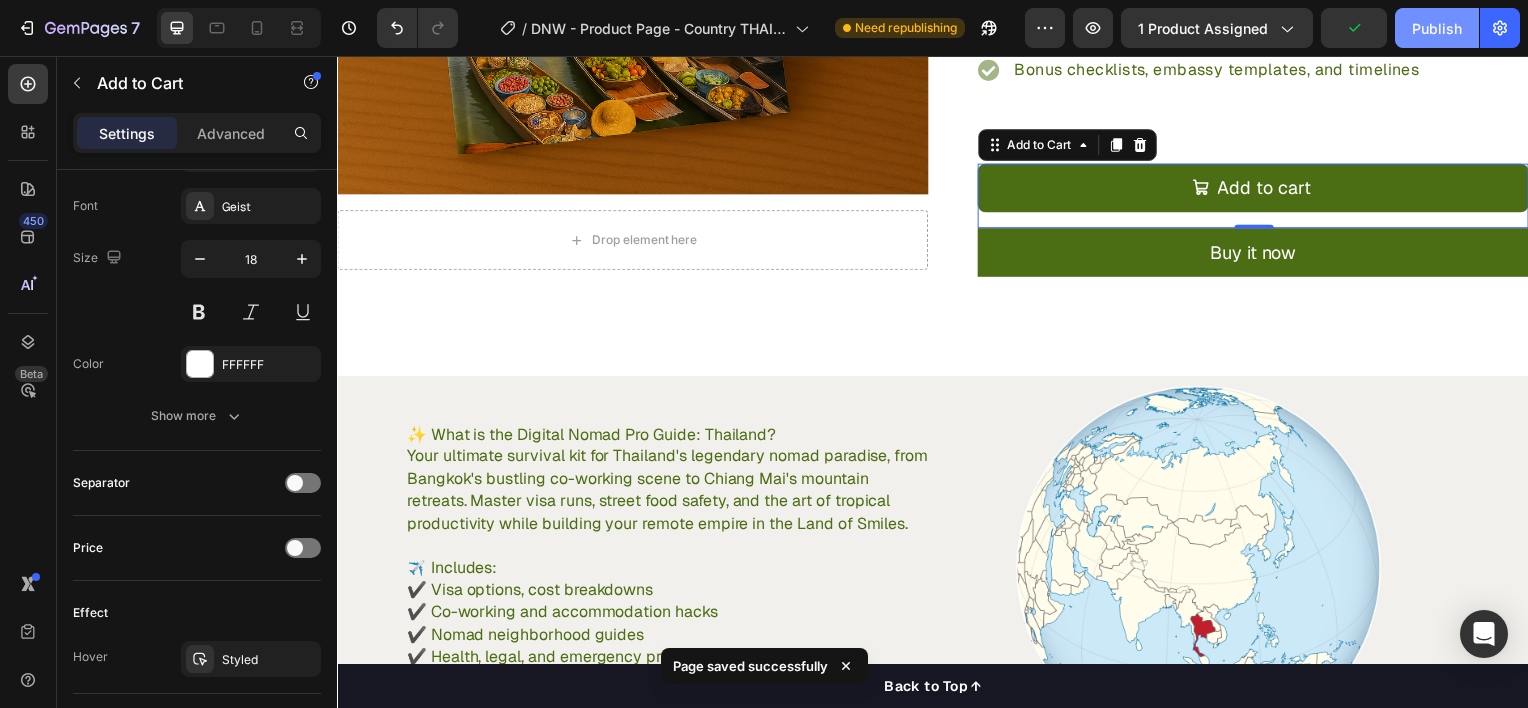 click on "Publish" at bounding box center (1437, 28) 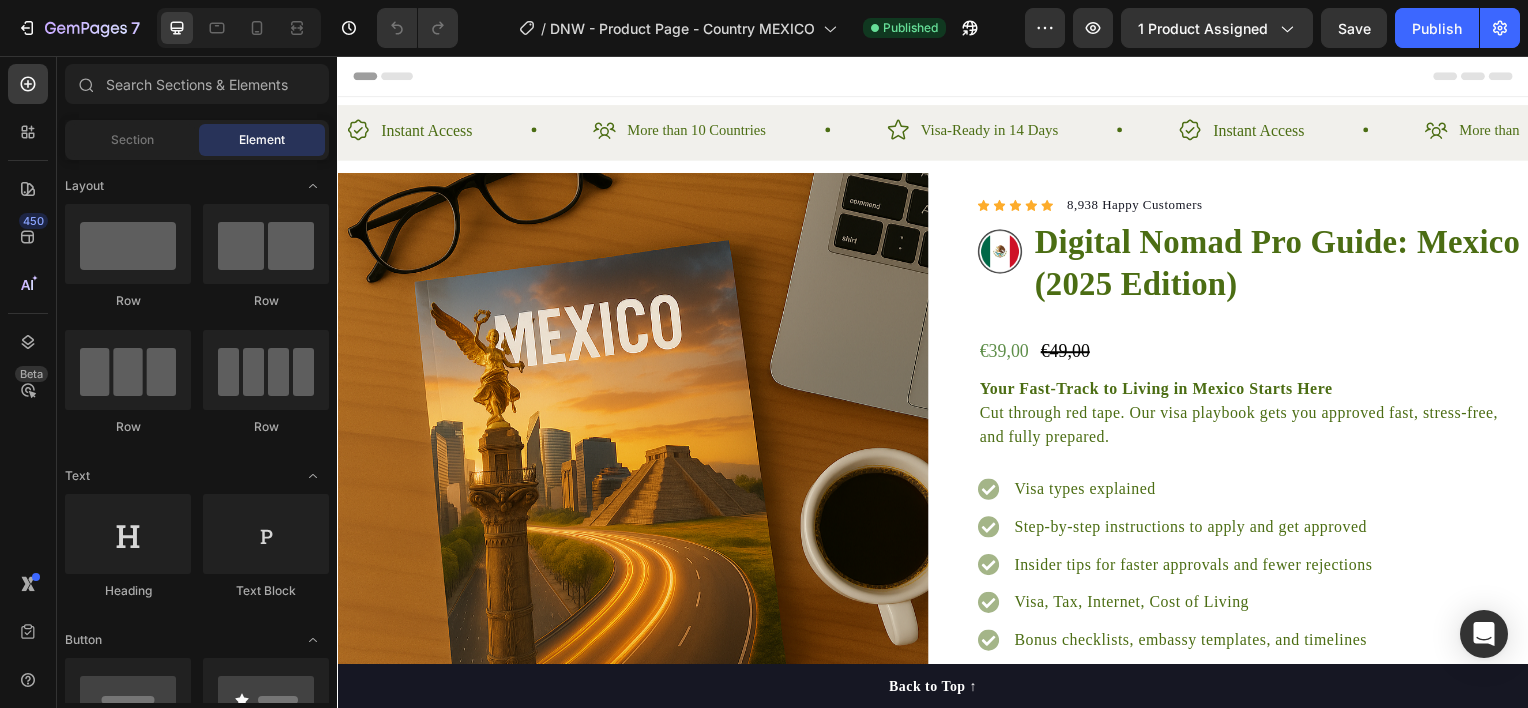 scroll, scrollTop: 0, scrollLeft: 0, axis: both 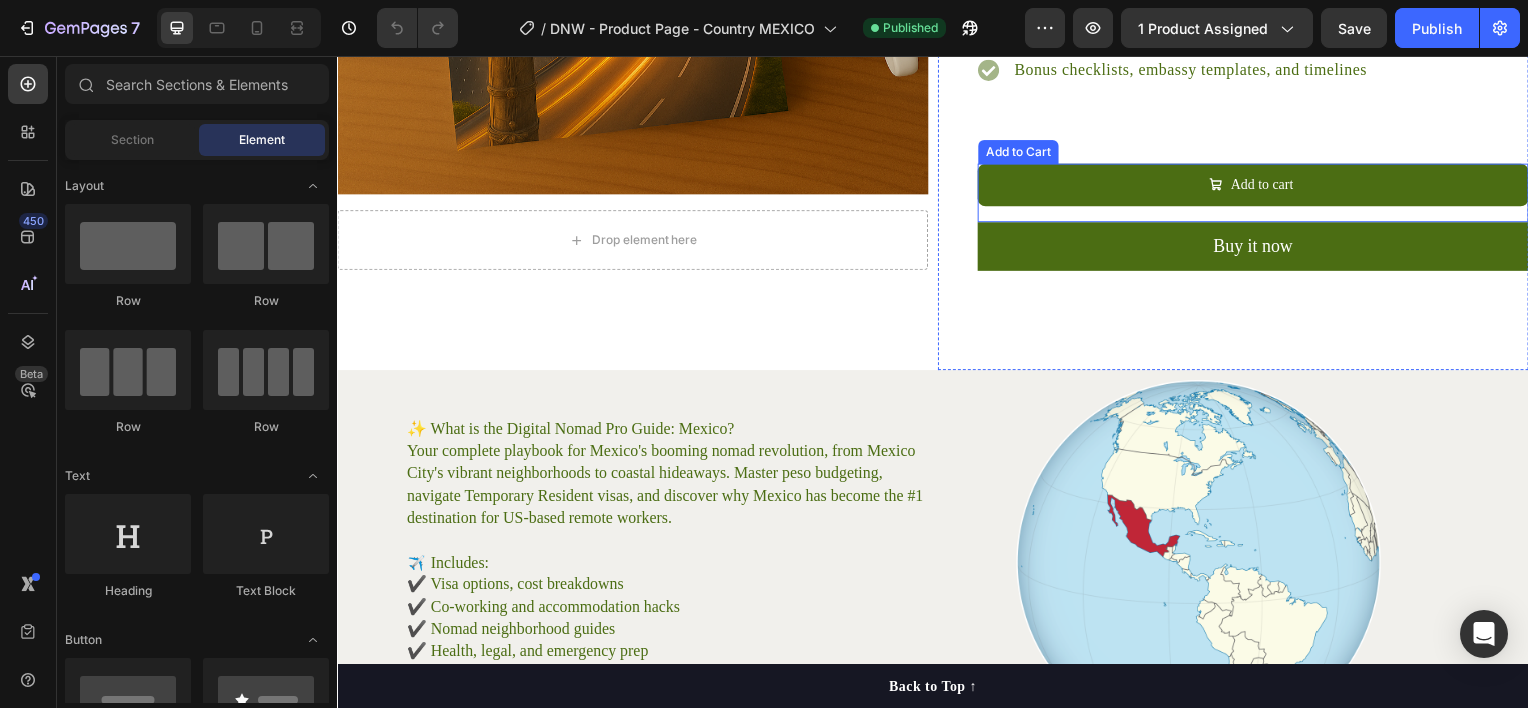 click on "Add to cart" at bounding box center (1259, 186) 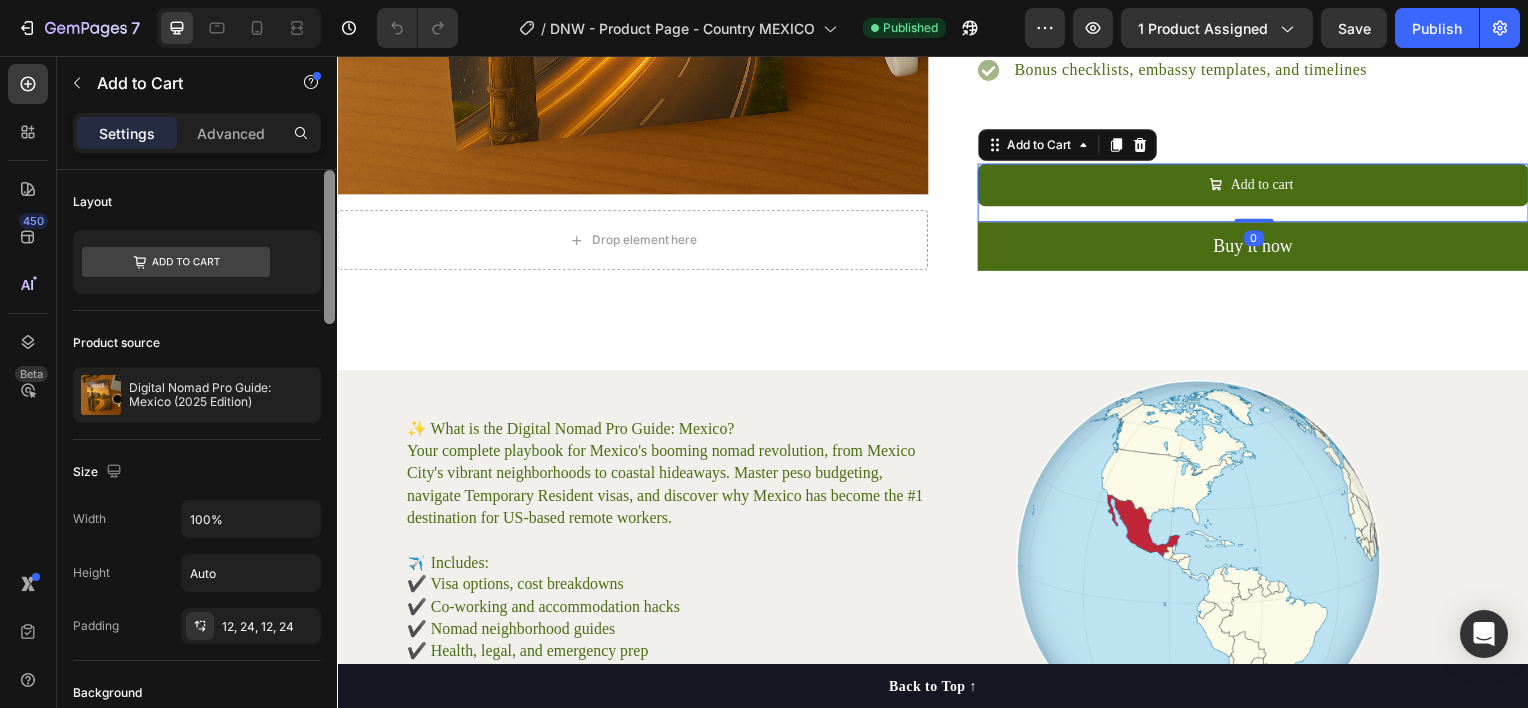 click at bounding box center [329, 467] 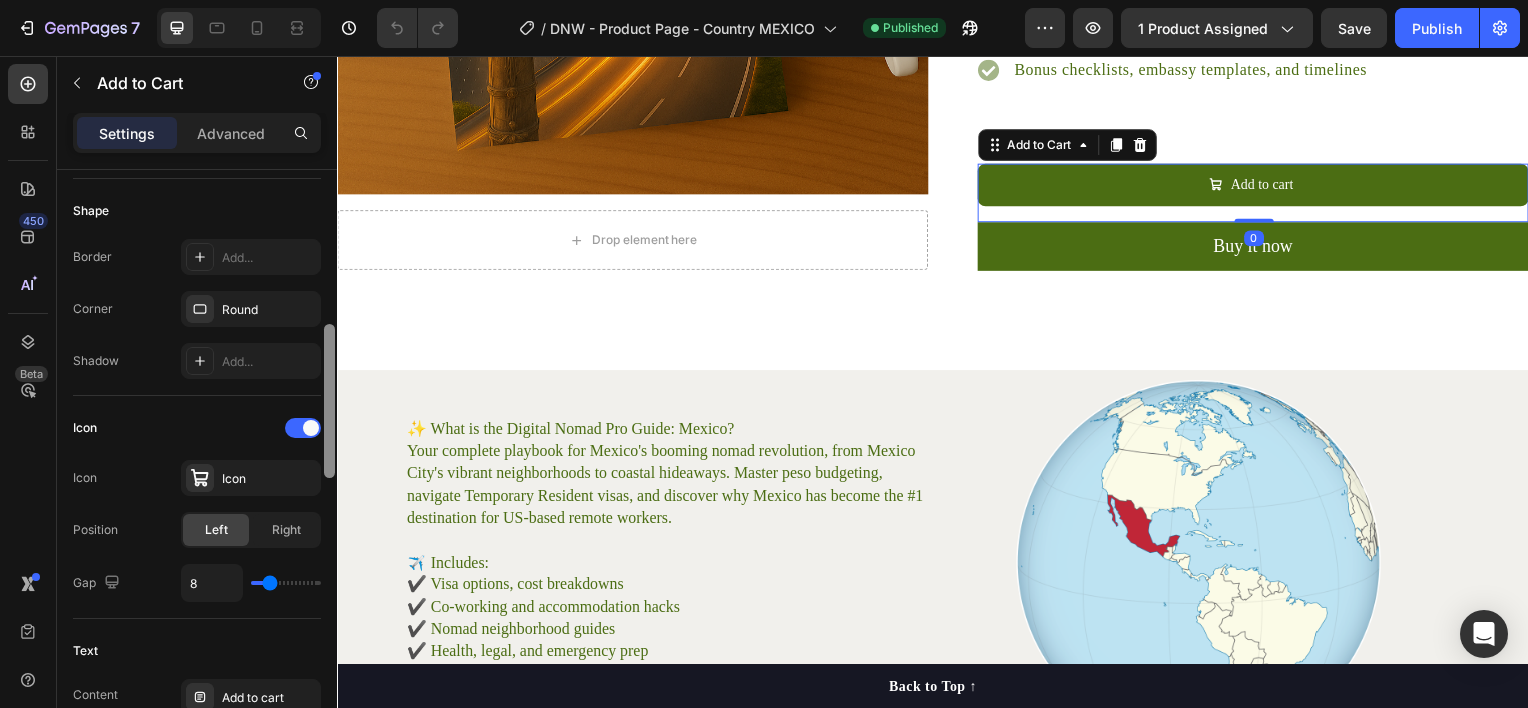 click at bounding box center [329, 401] 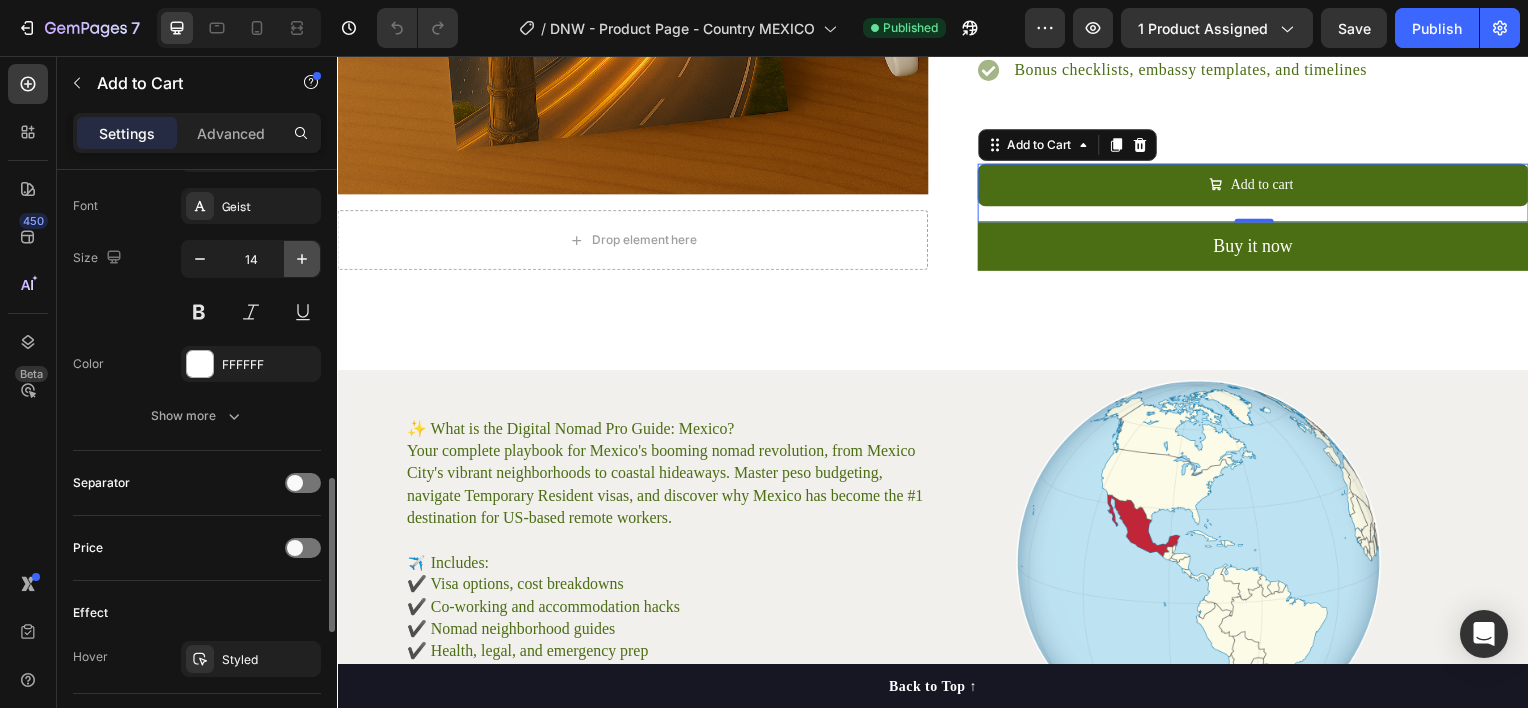 click 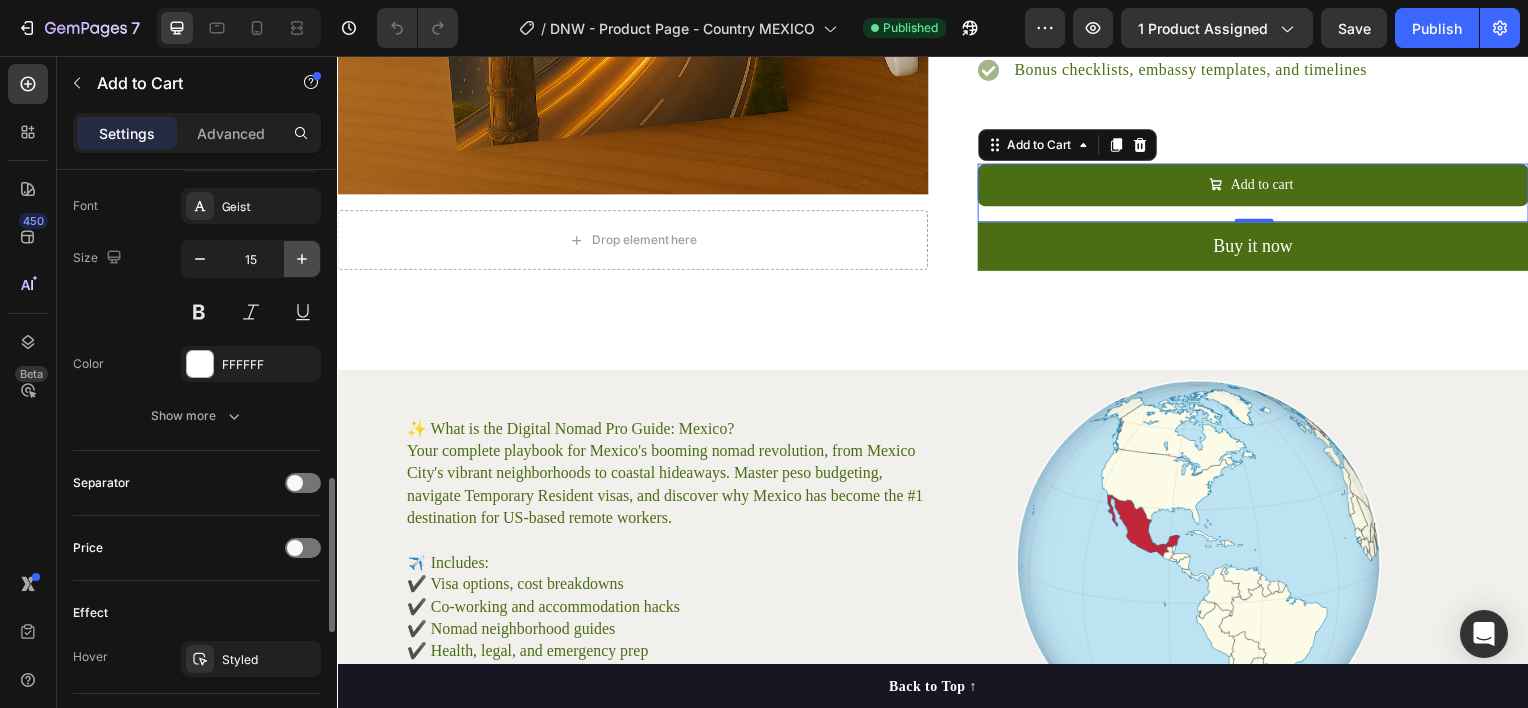 click 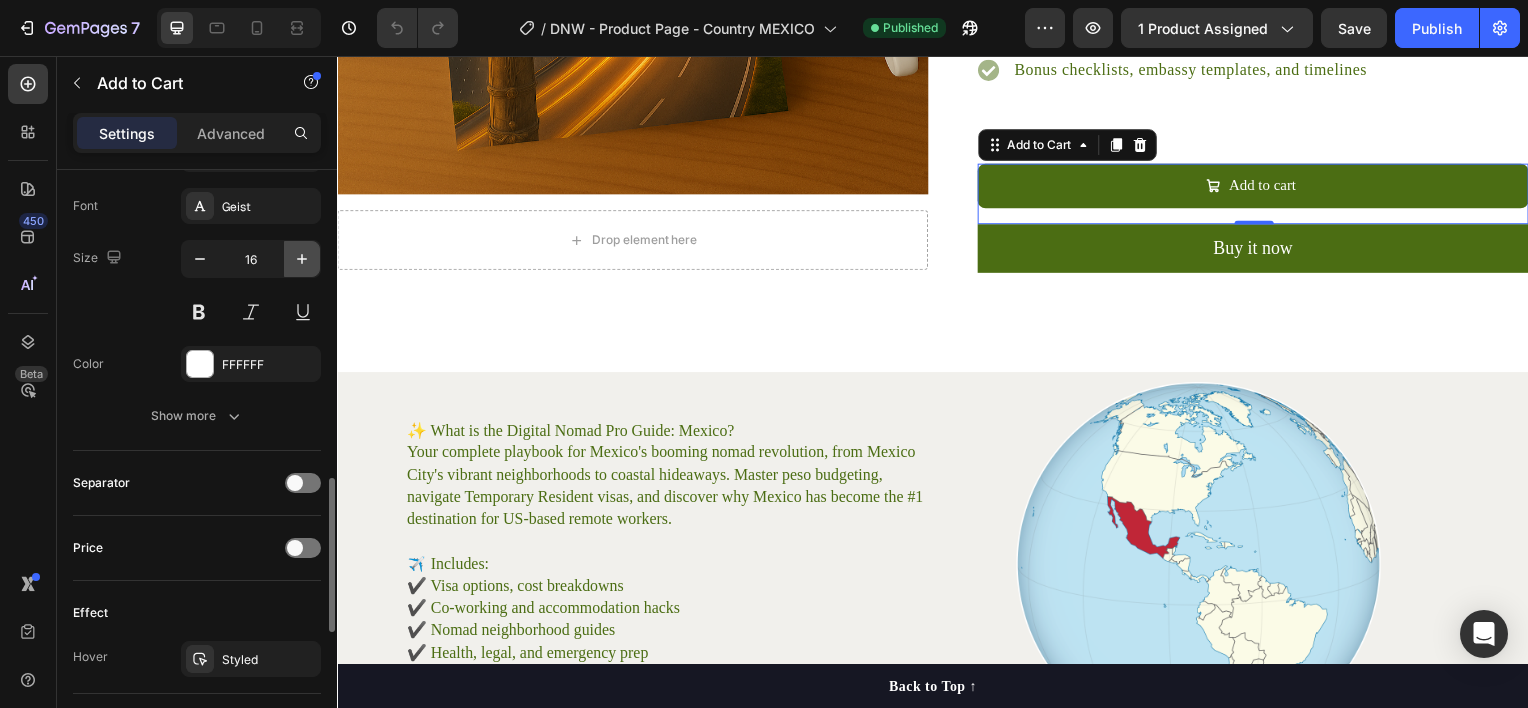 click 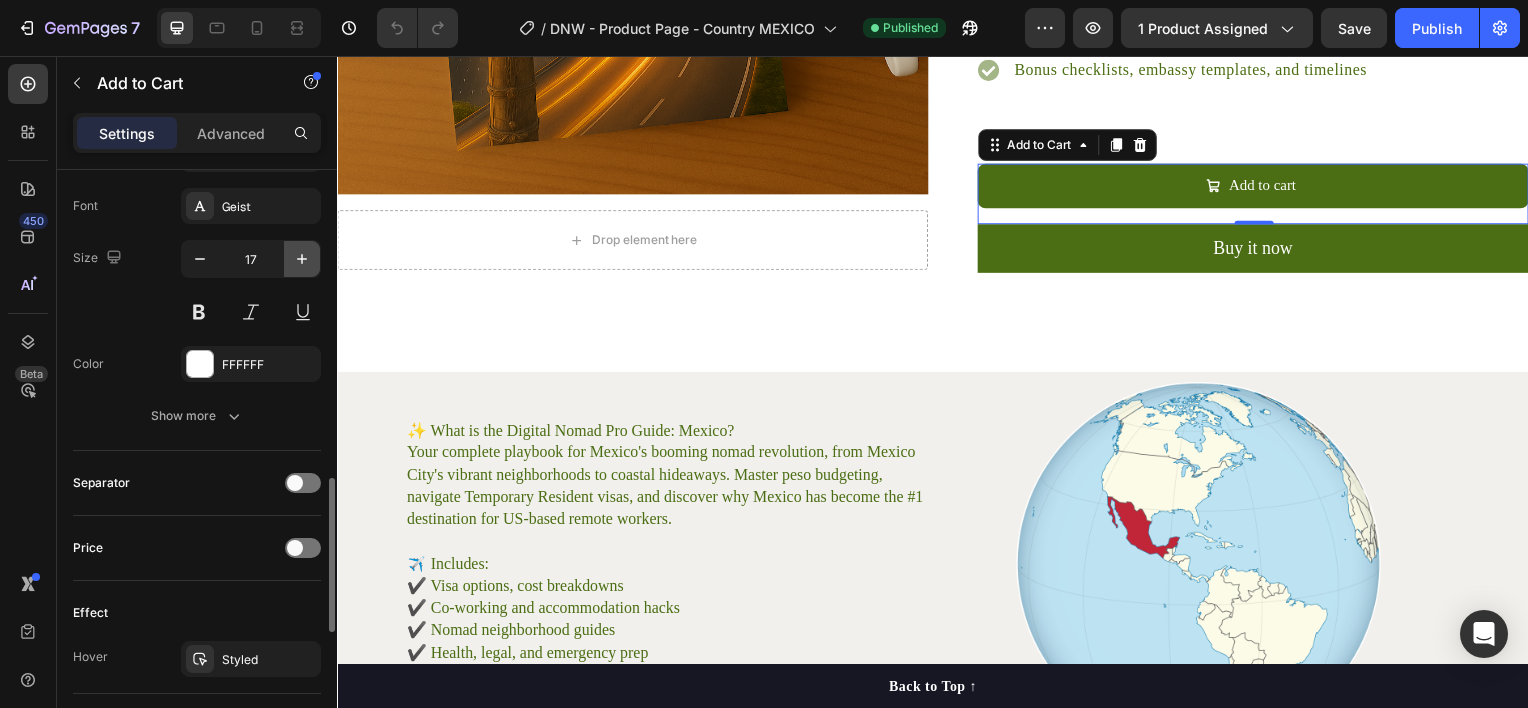 click 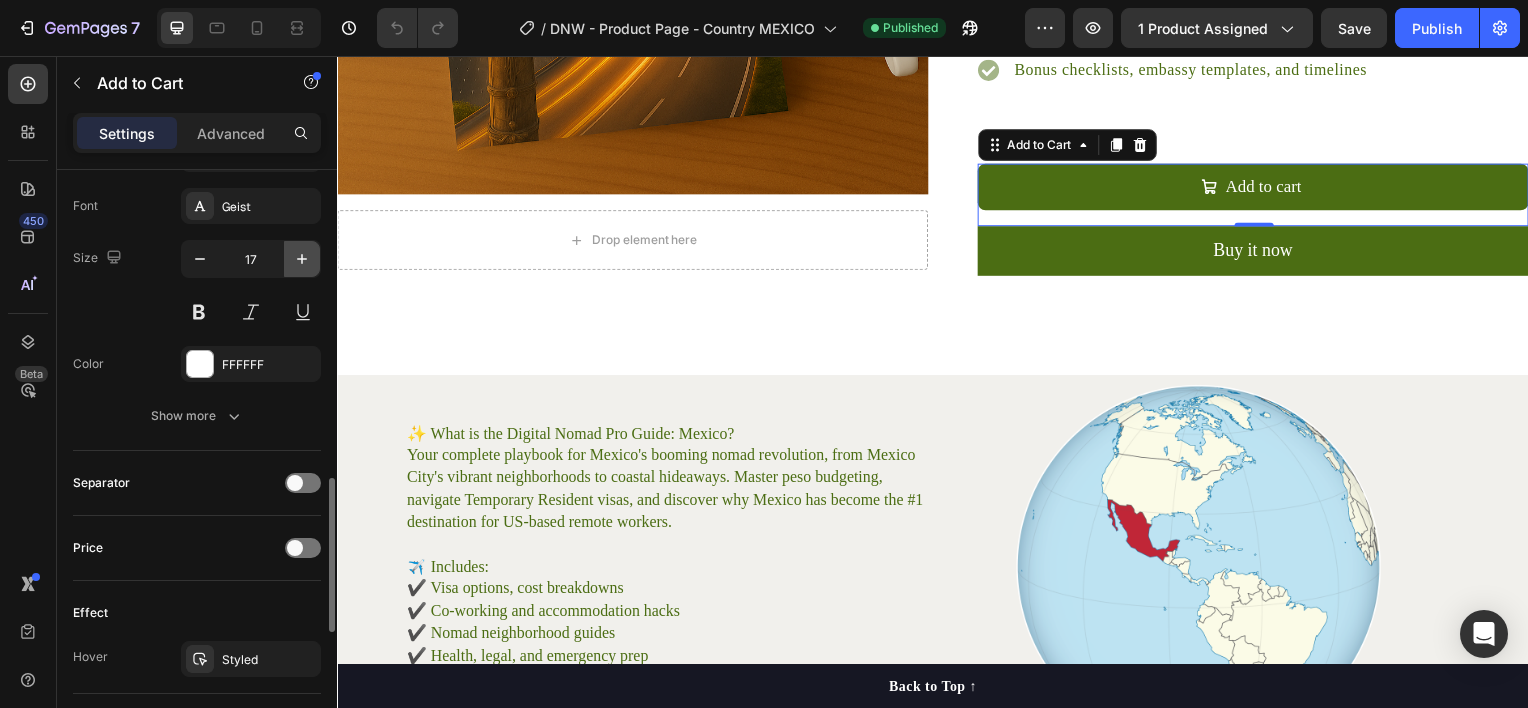 type on "18" 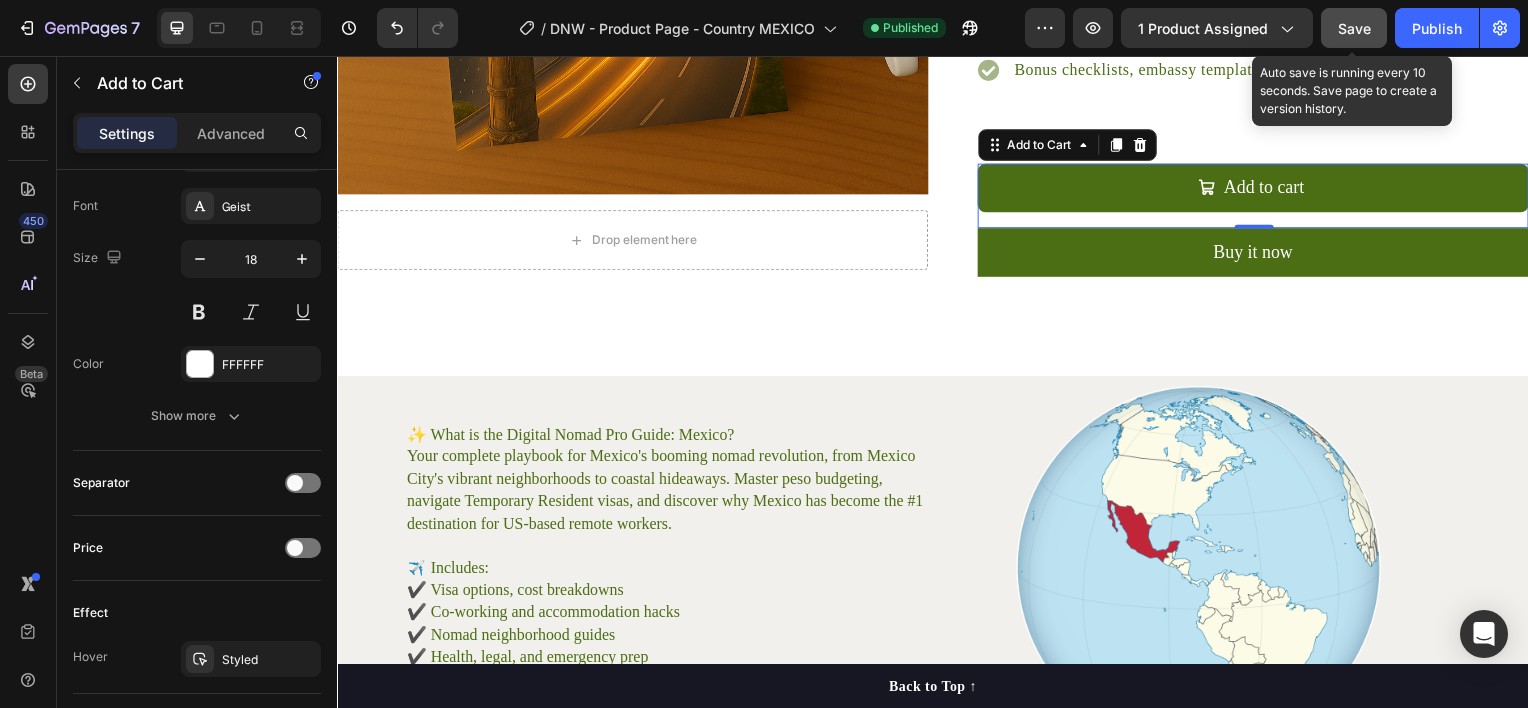 click on "Save" at bounding box center (1354, 28) 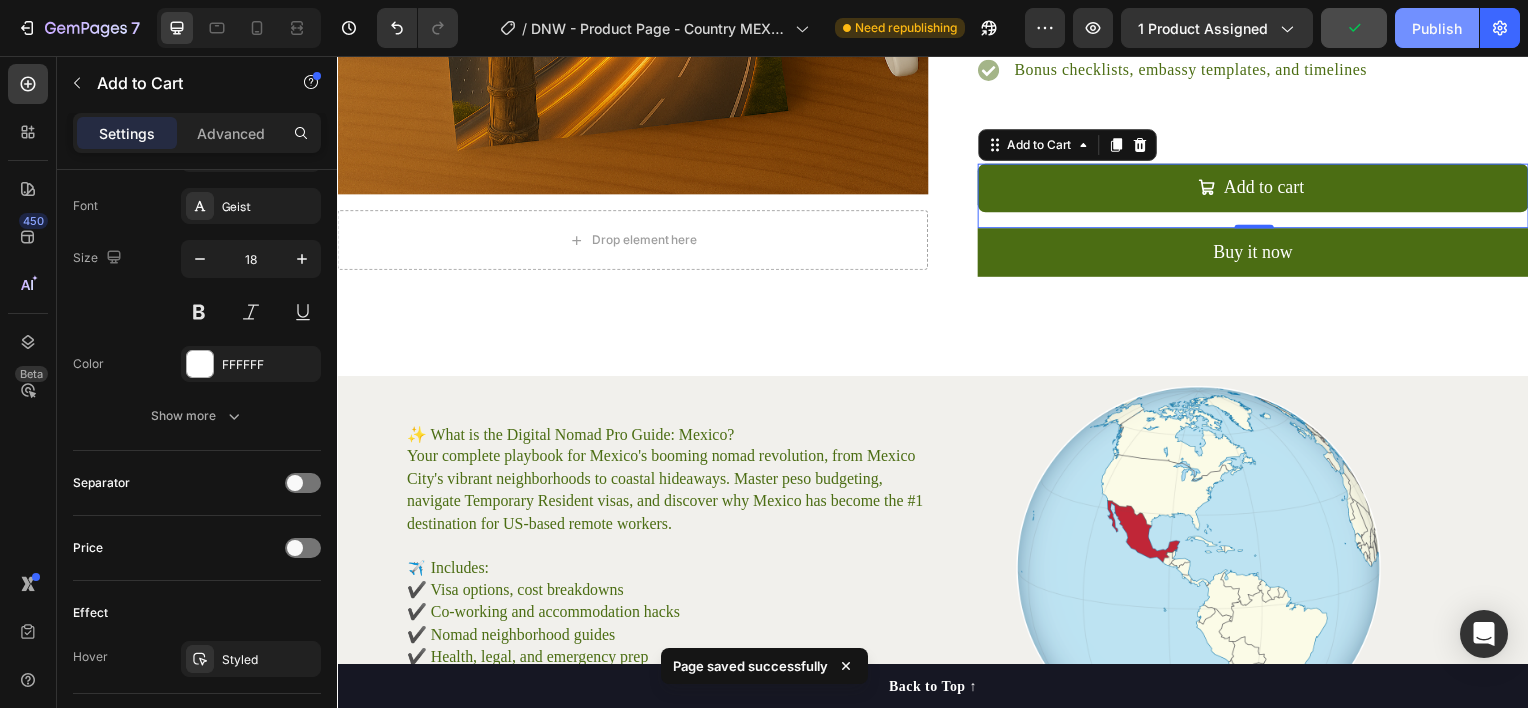 click on "Publish" at bounding box center [1437, 28] 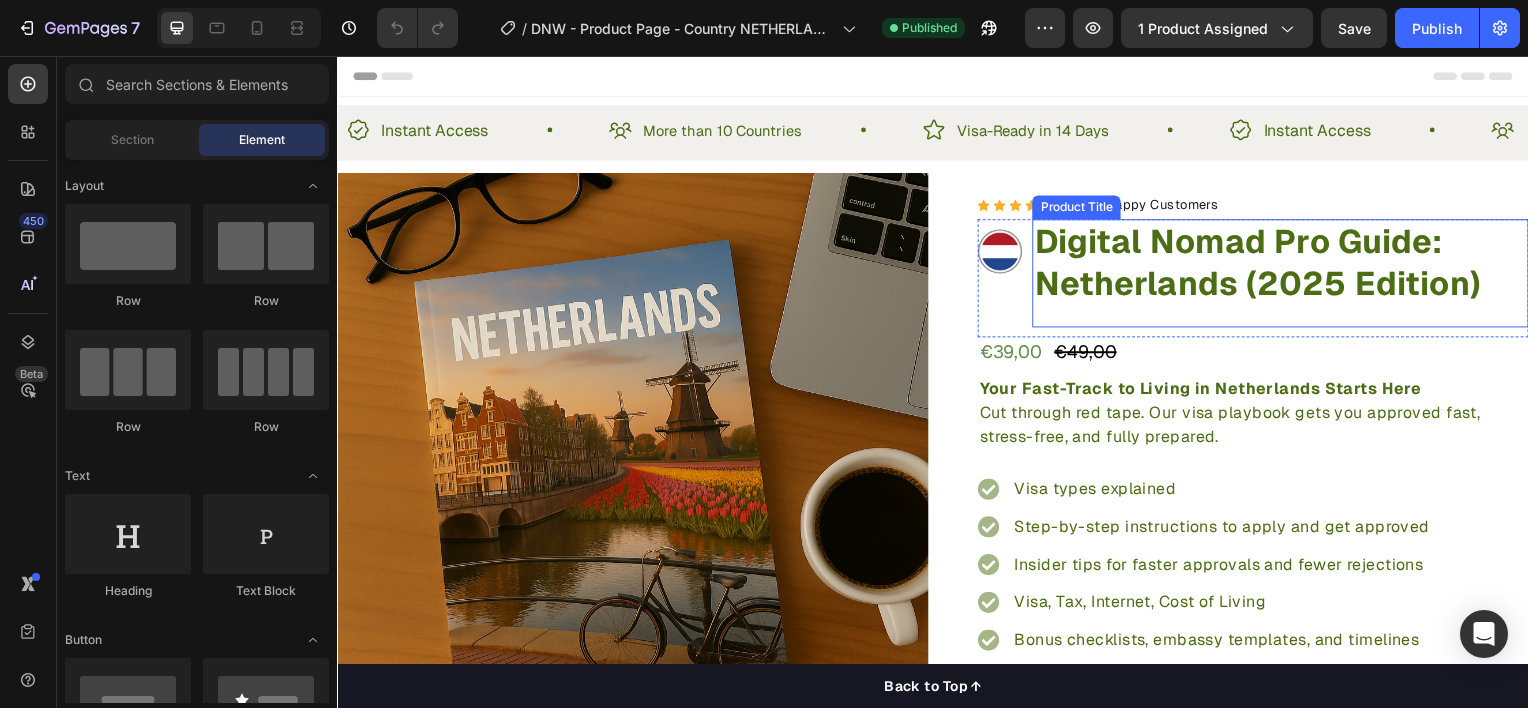 scroll, scrollTop: 0, scrollLeft: 0, axis: both 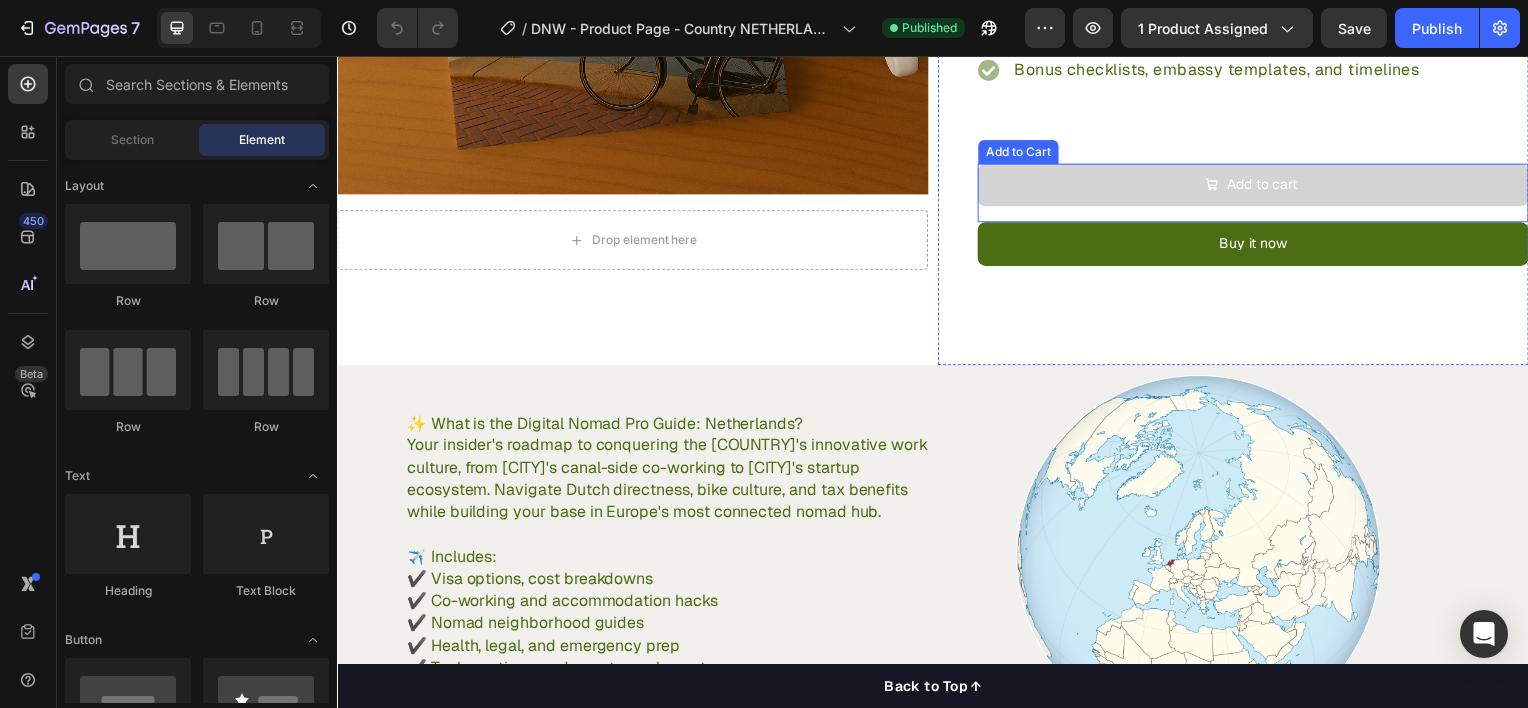 click on "Add to cart" at bounding box center [1259, 186] 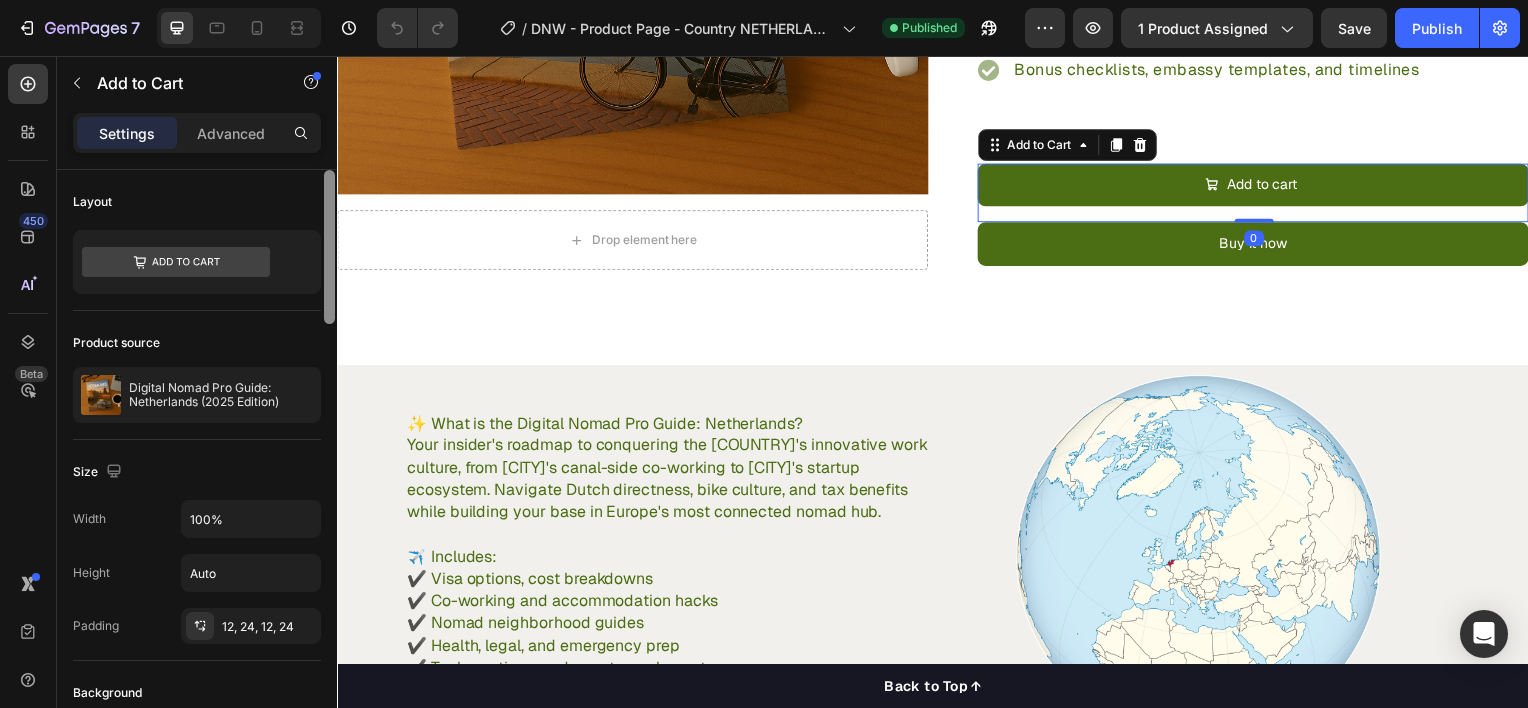 scroll, scrollTop: 595, scrollLeft: 0, axis: vertical 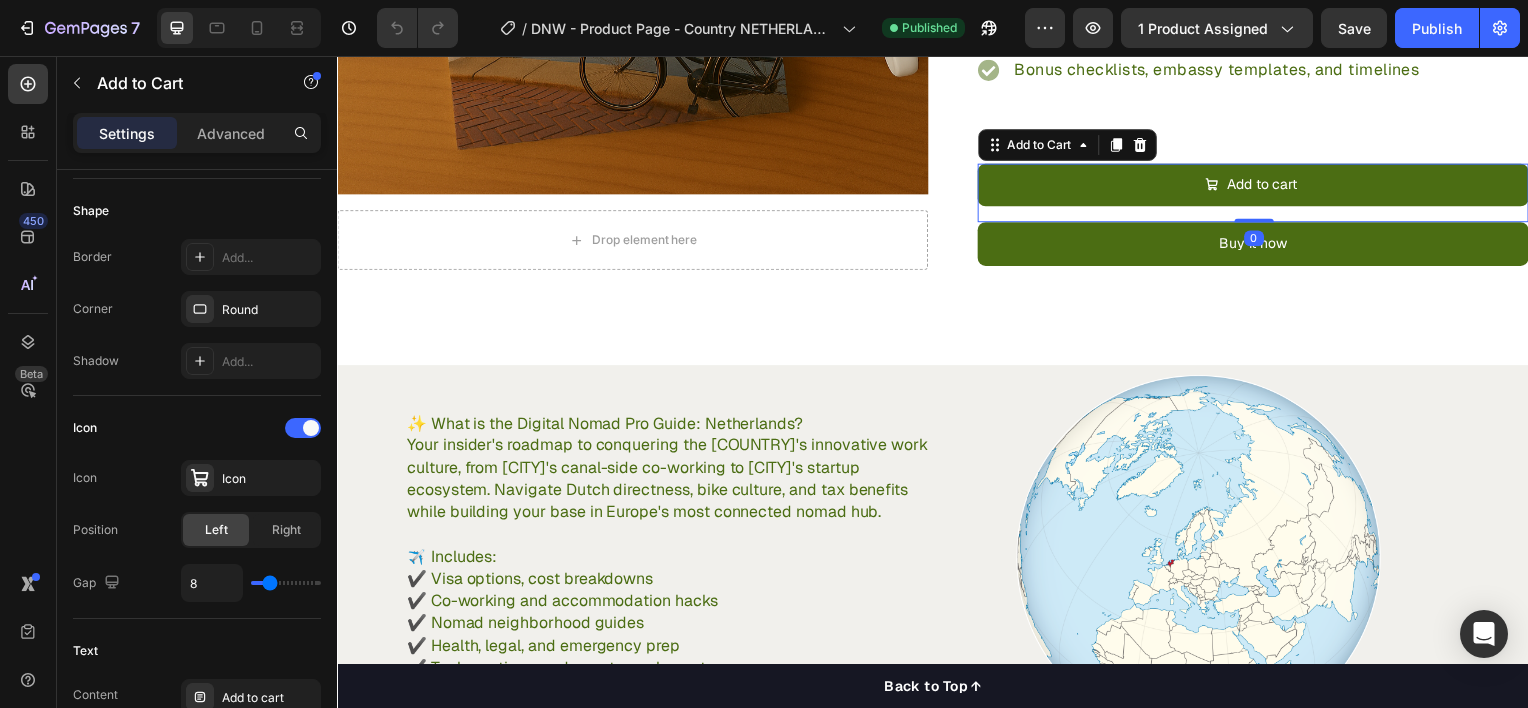 click at bounding box center (329, -128) 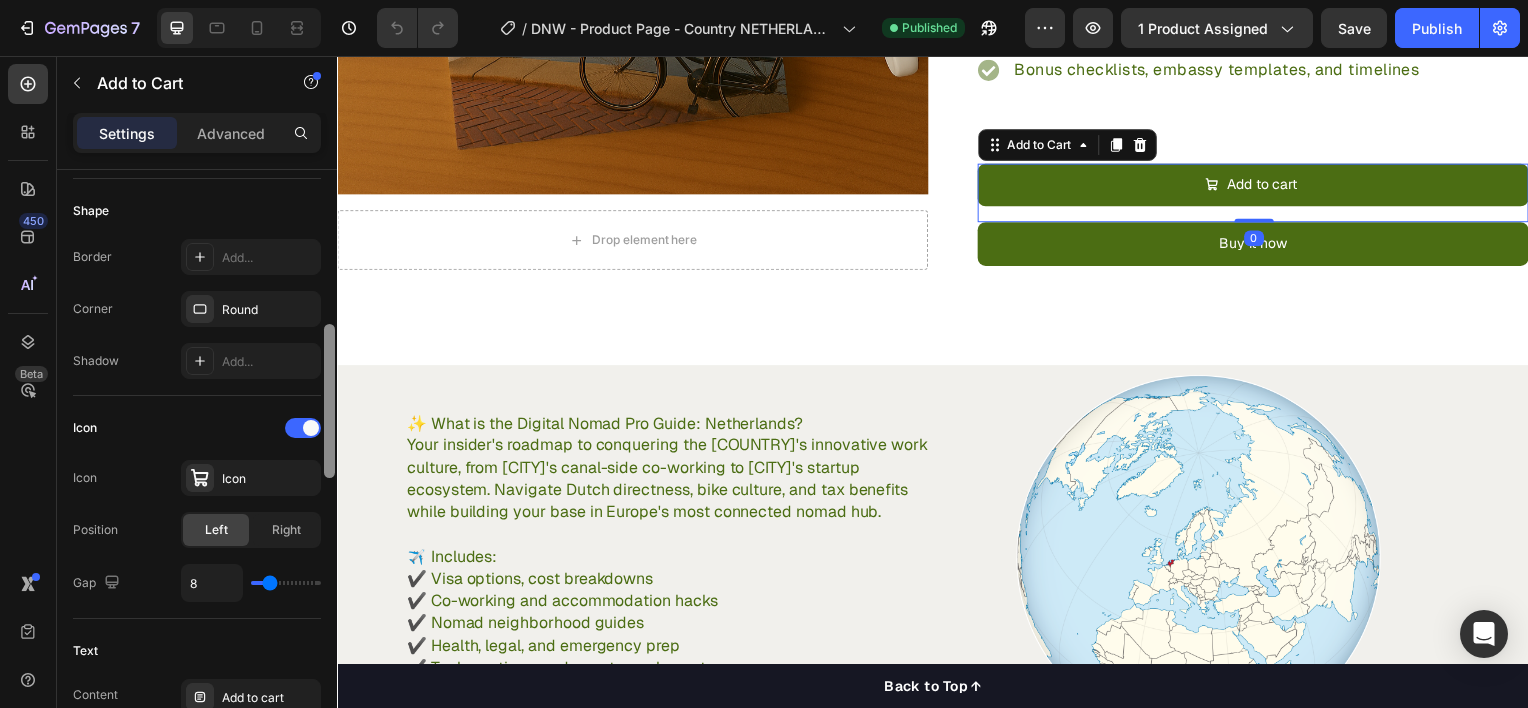 click at bounding box center (329, 401) 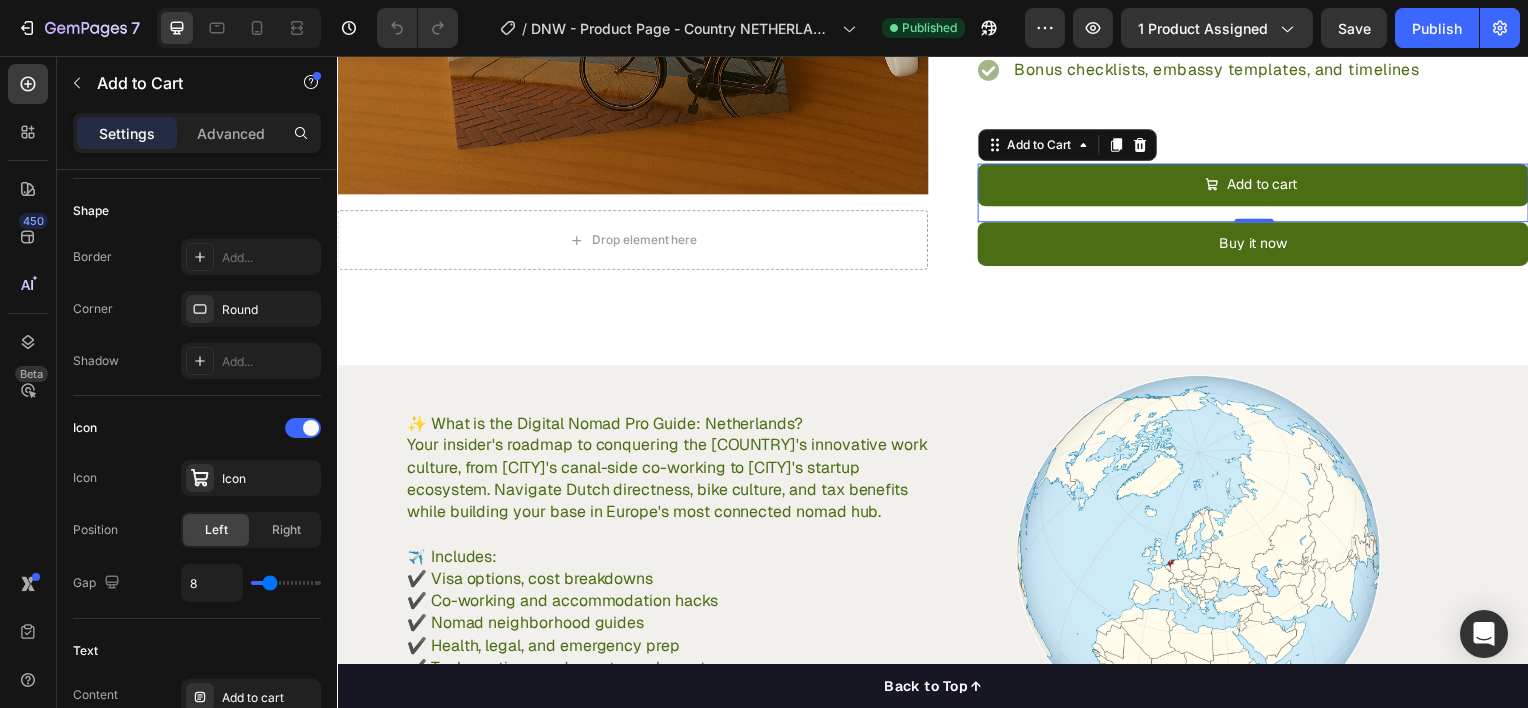 click at bounding box center [329, 1062] 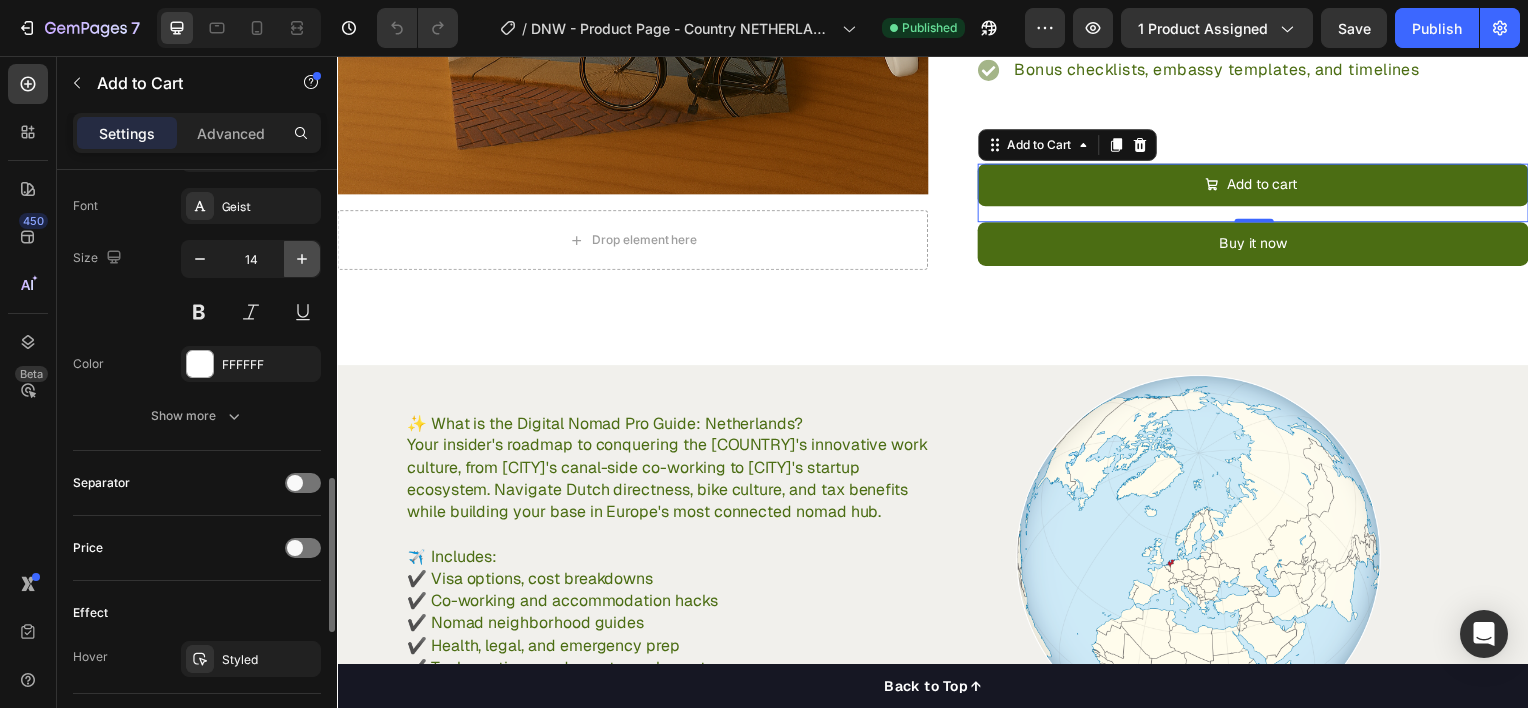 click 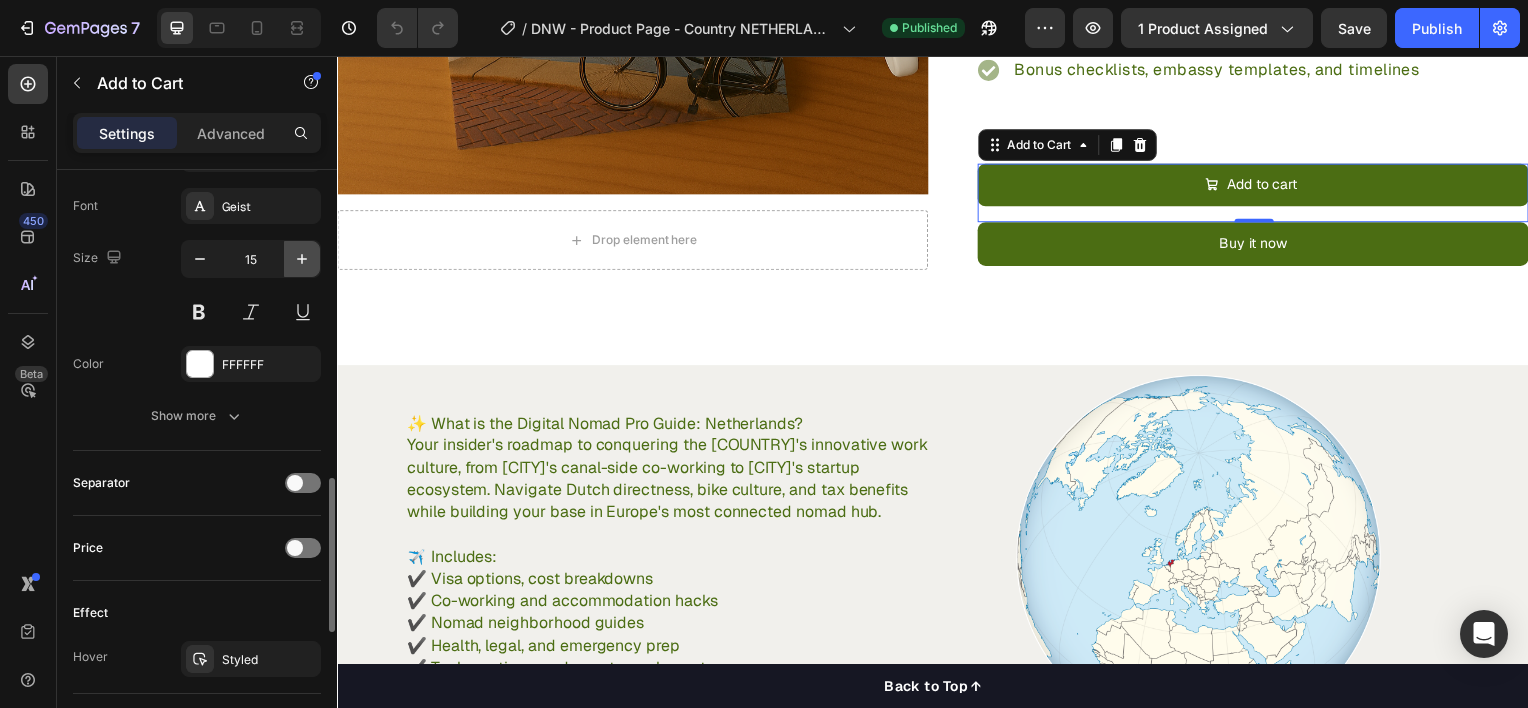 click 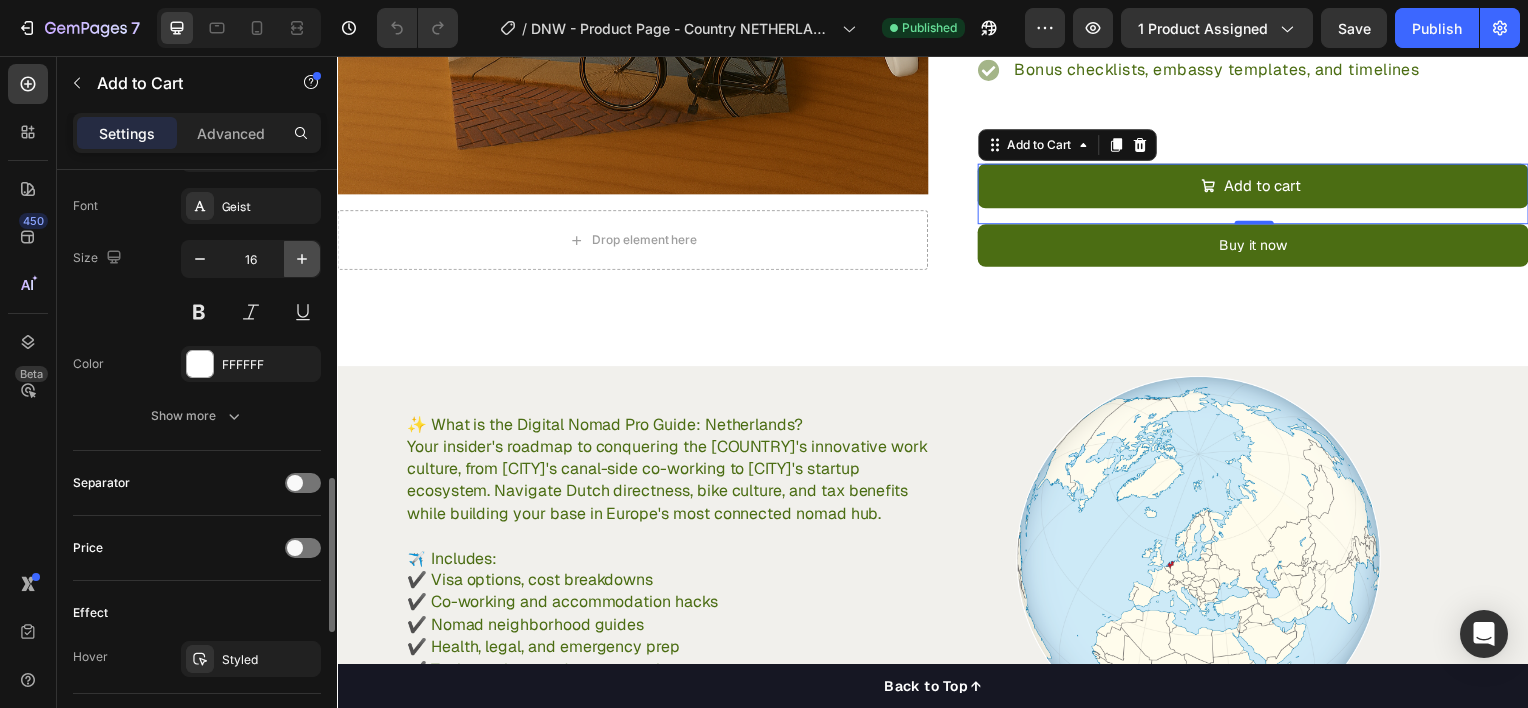 click 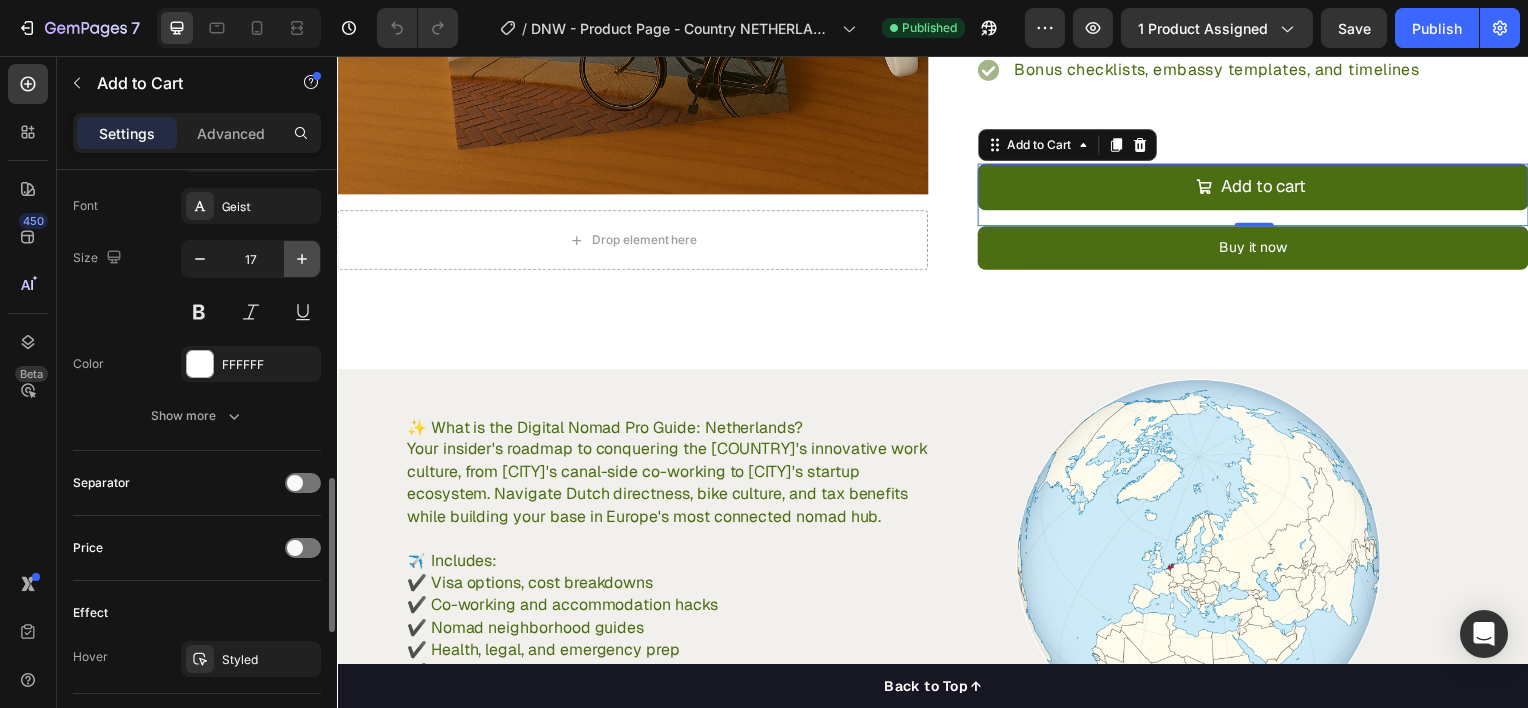 click 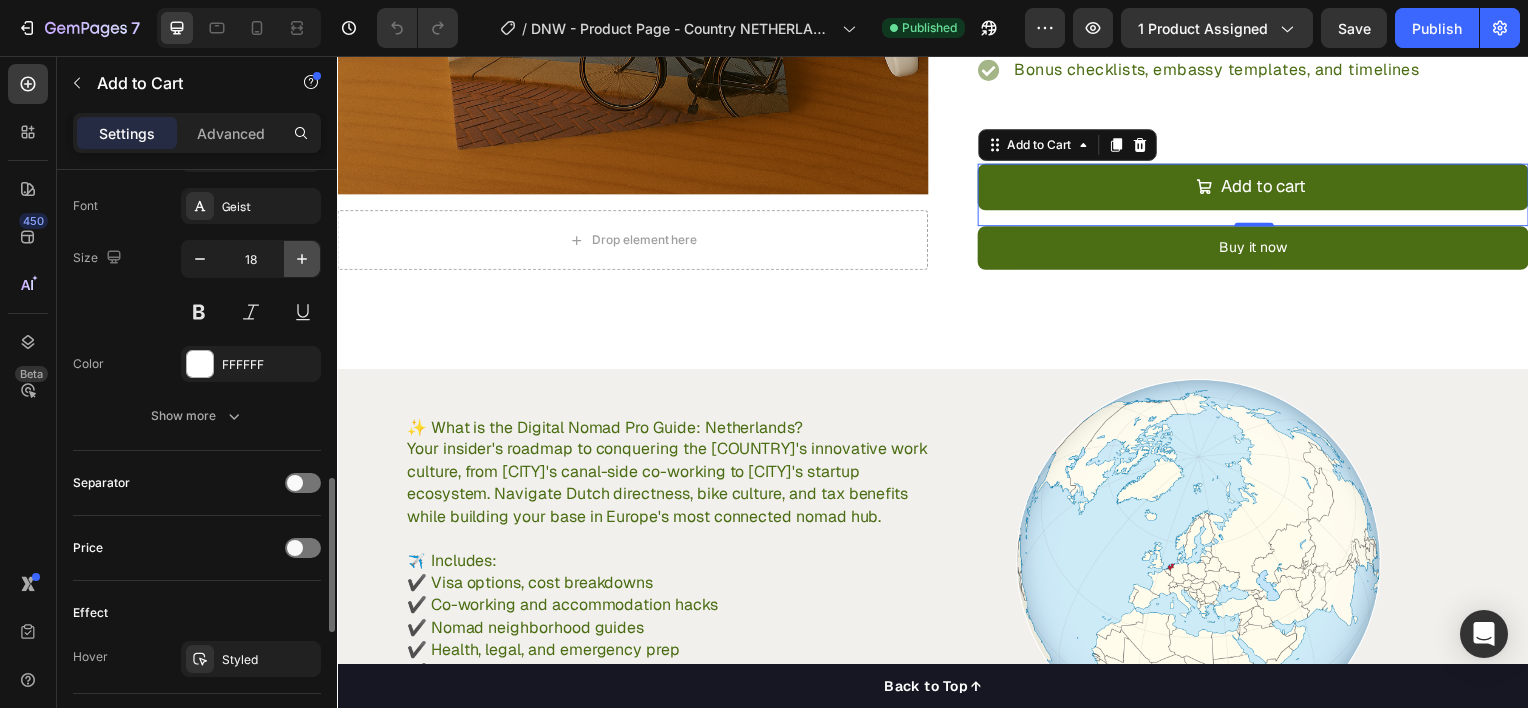 click 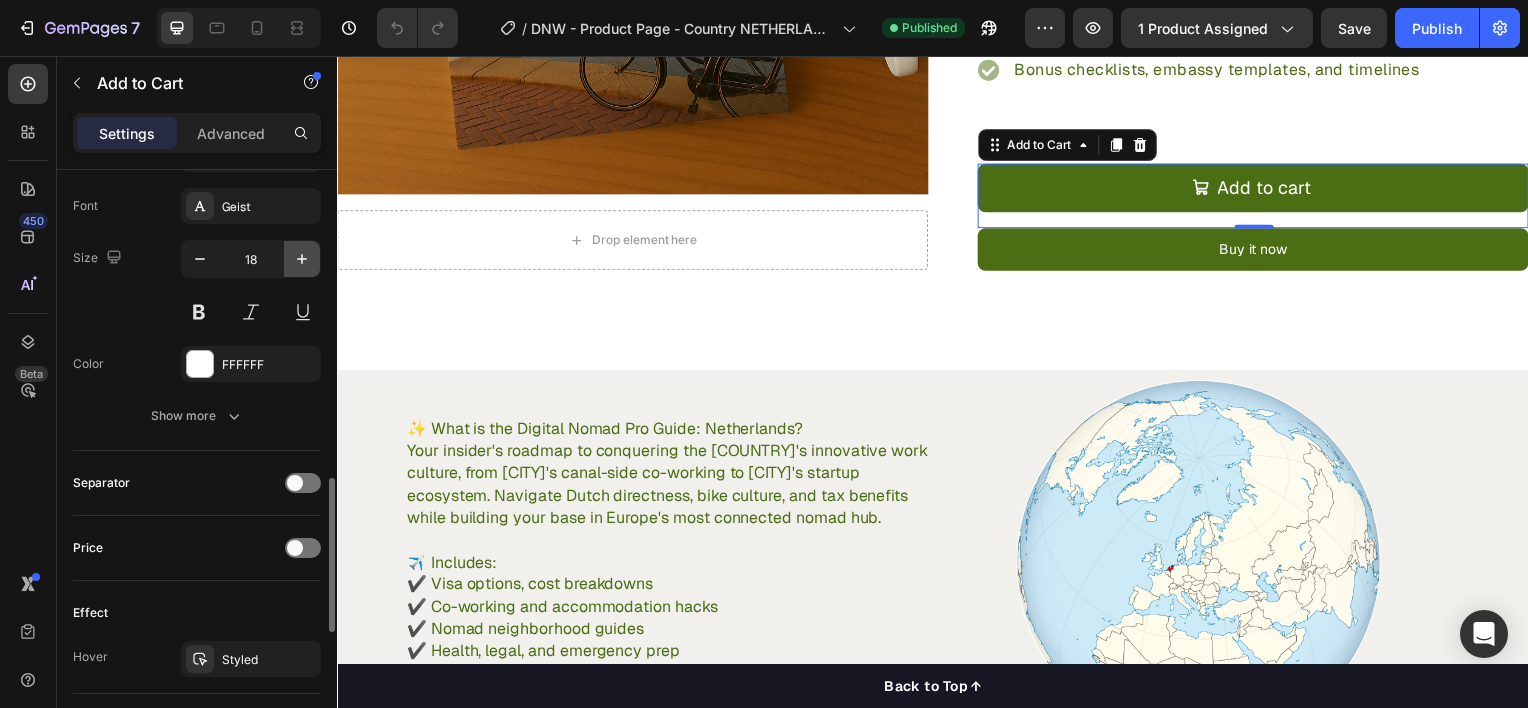 type on "19" 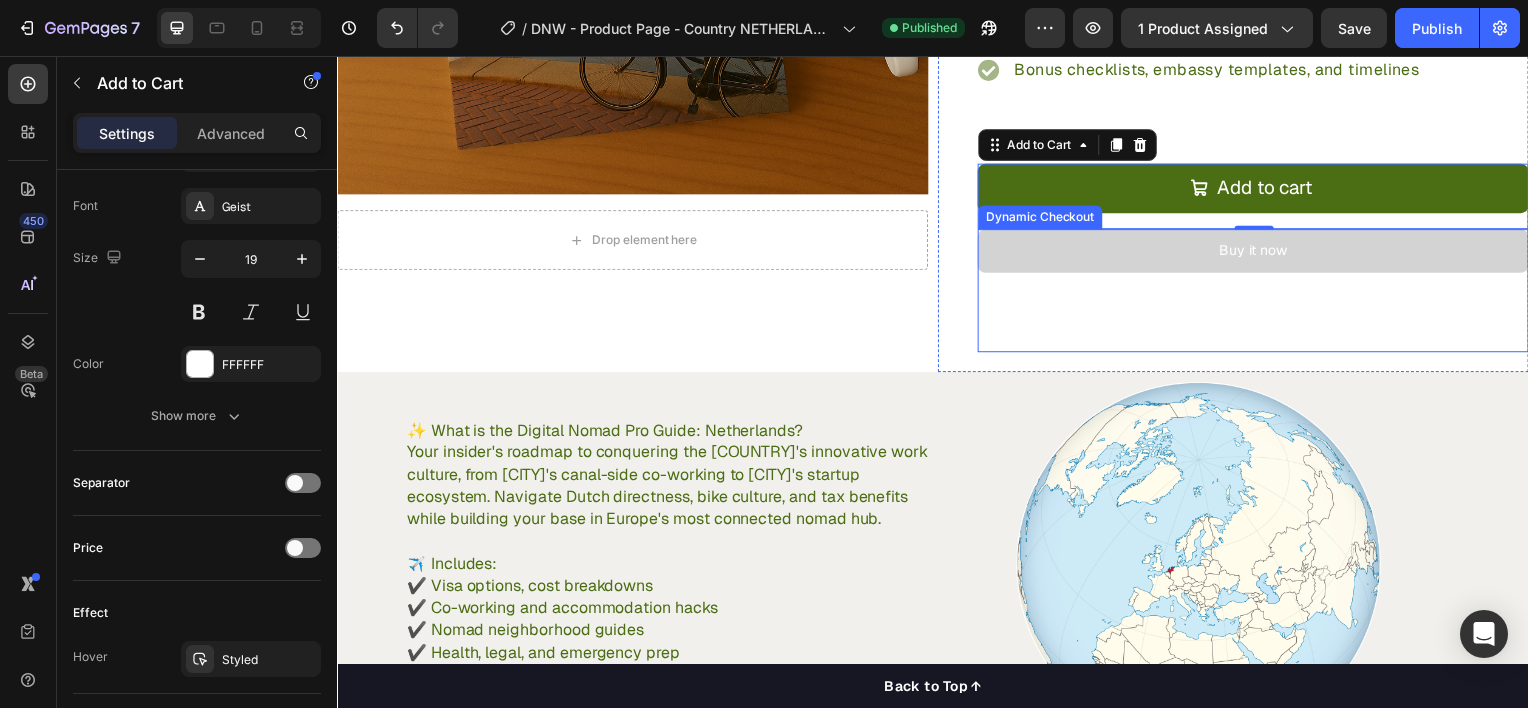 click on "Buy it now" at bounding box center (1259, 252) 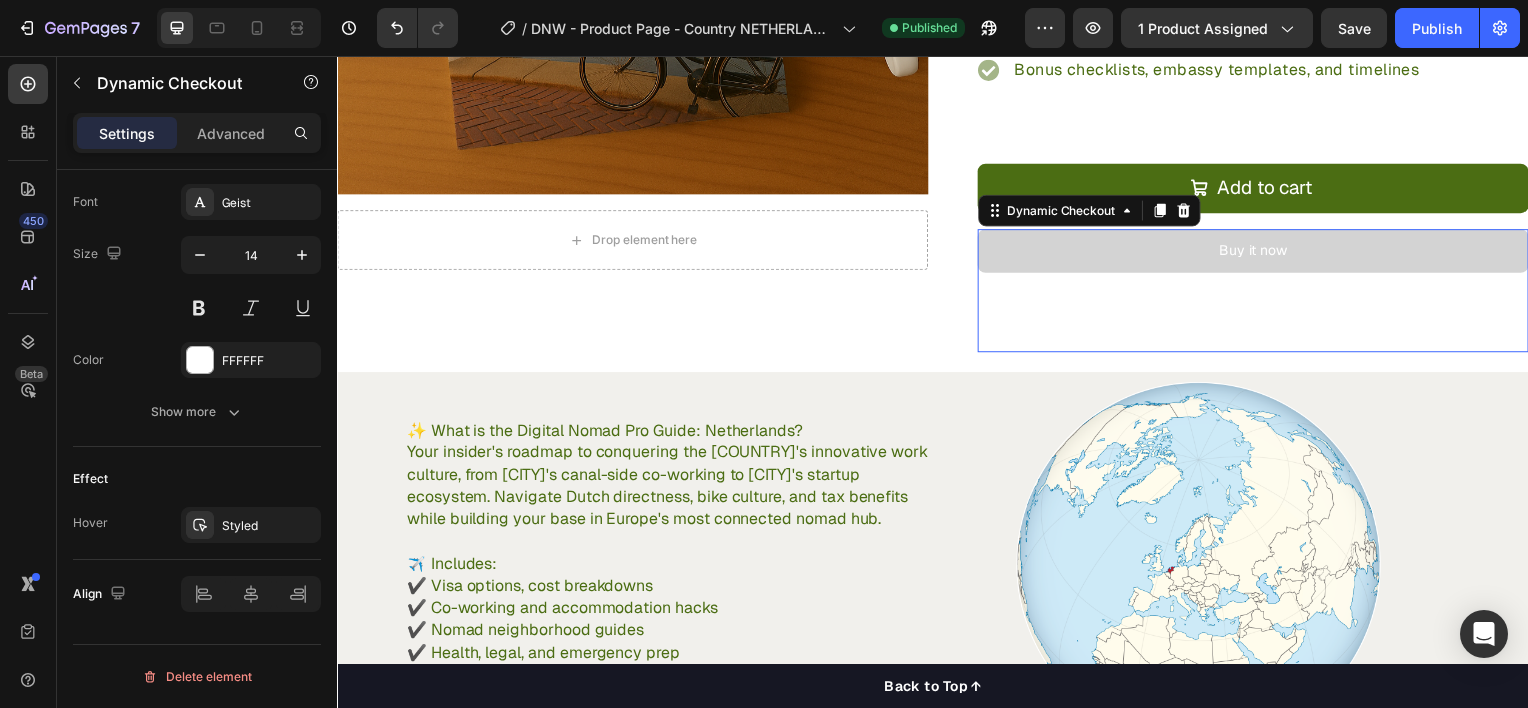 scroll, scrollTop: 0, scrollLeft: 0, axis: both 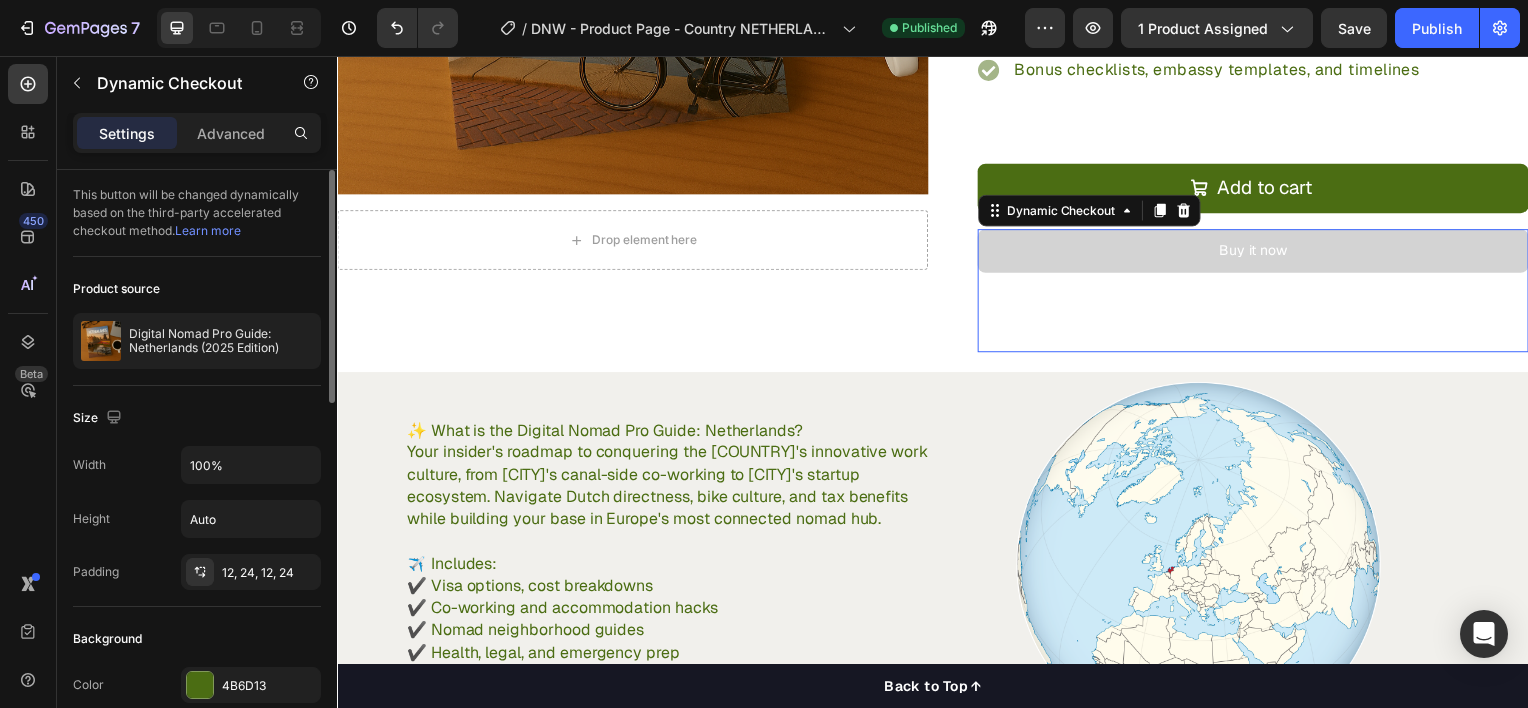 click on "Buy it now" at bounding box center (1259, 252) 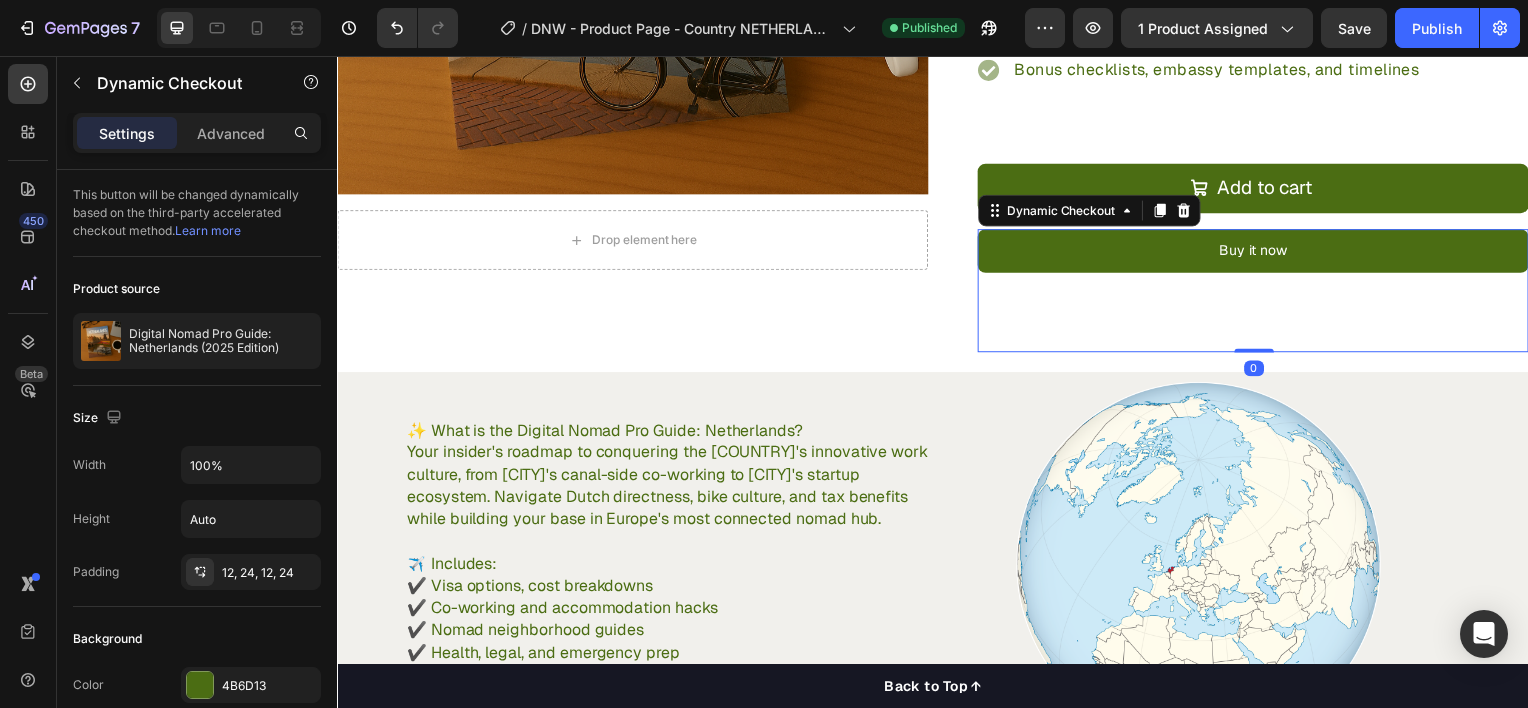 click at bounding box center (329, 1062) 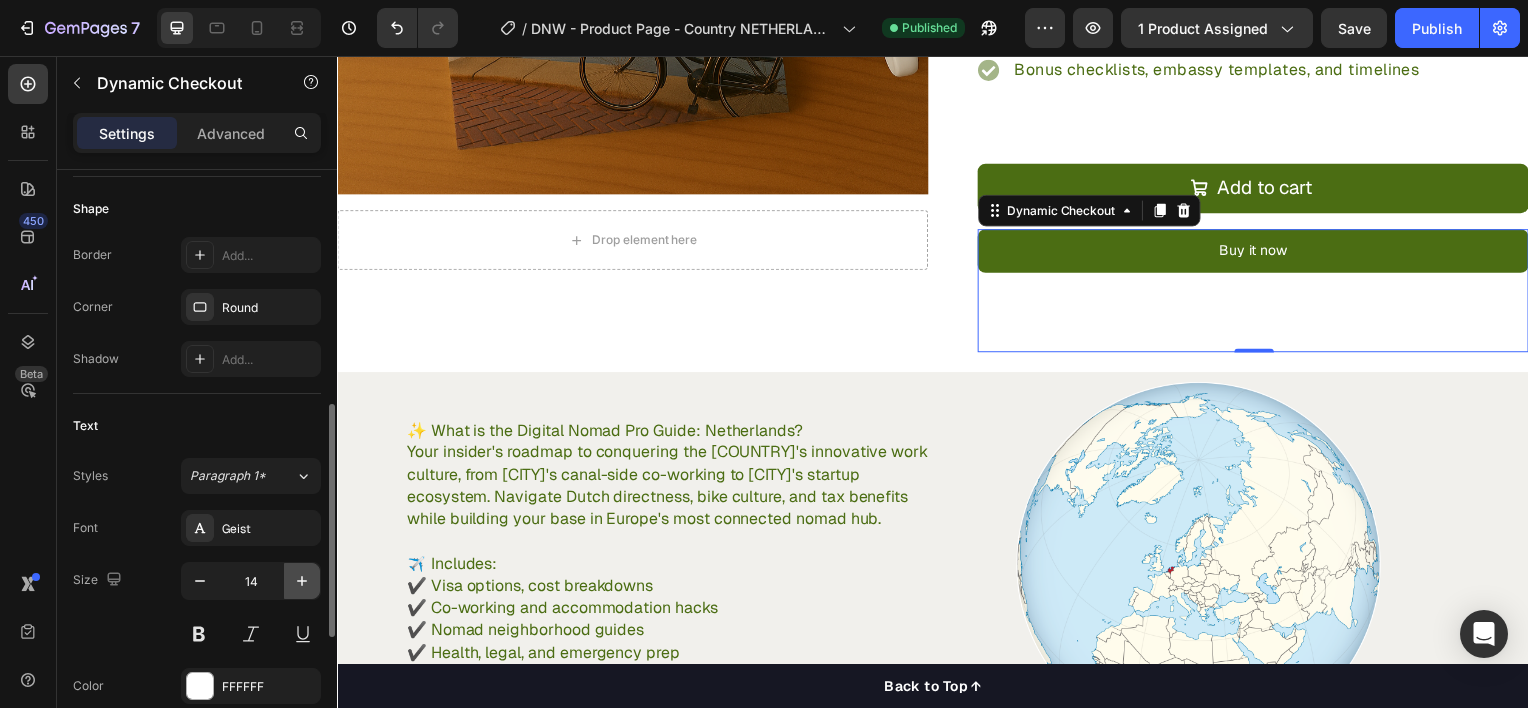 click 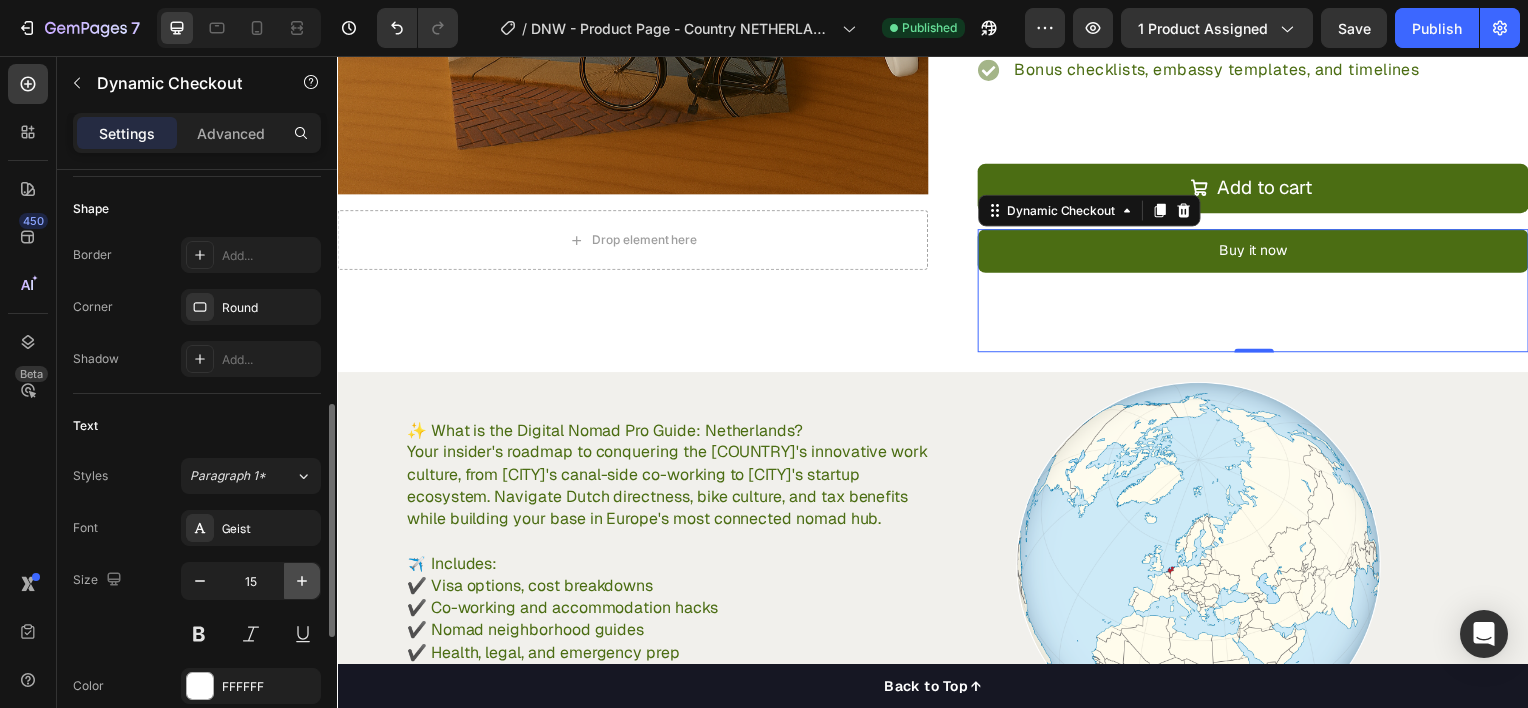 click 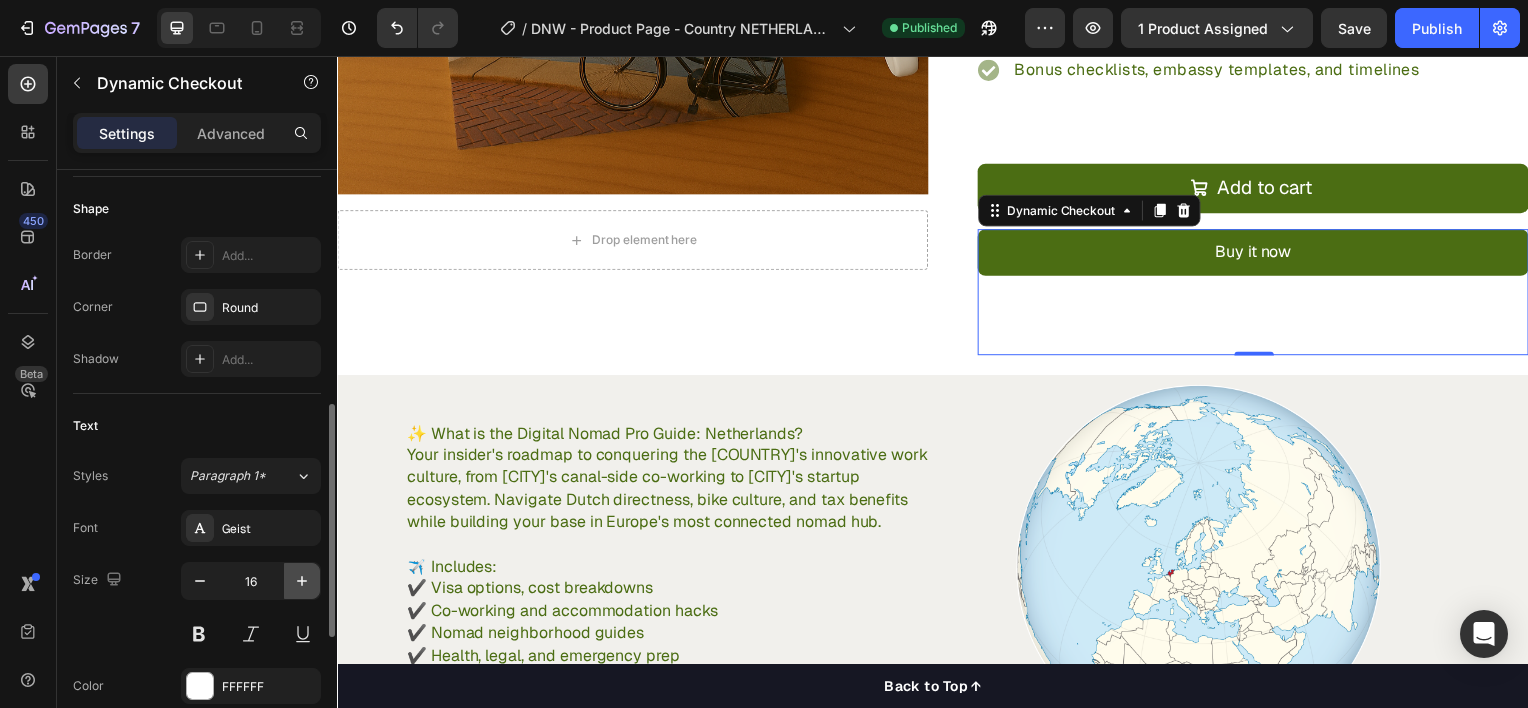 click 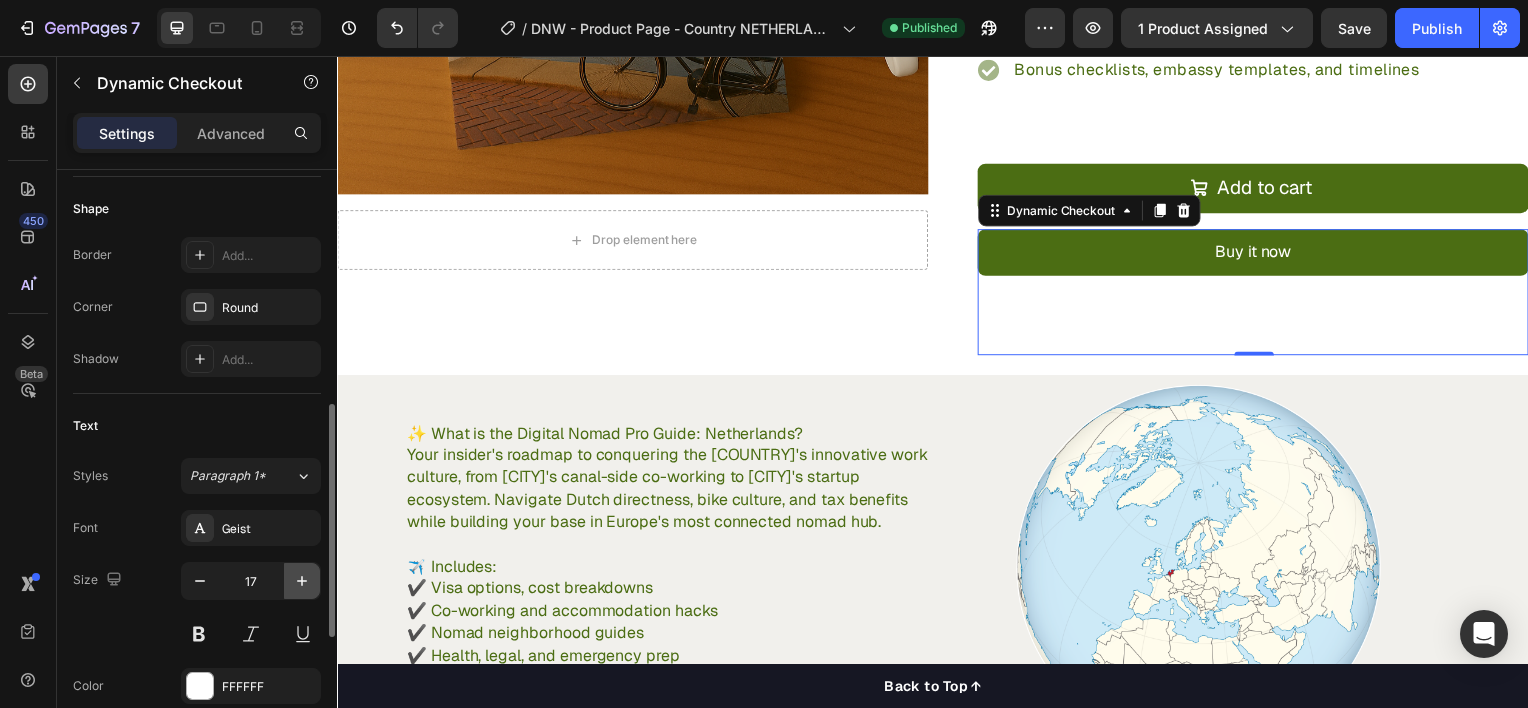 click 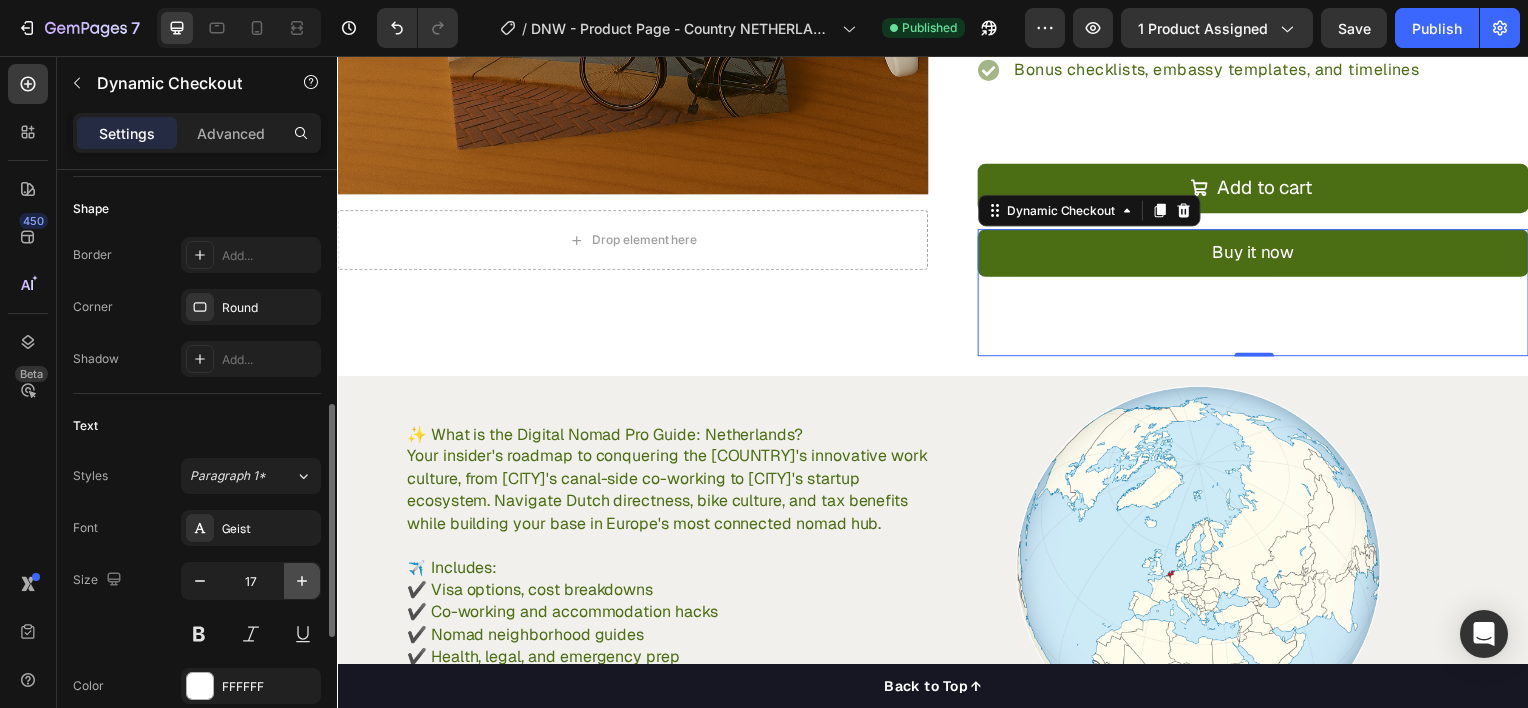 type on "18" 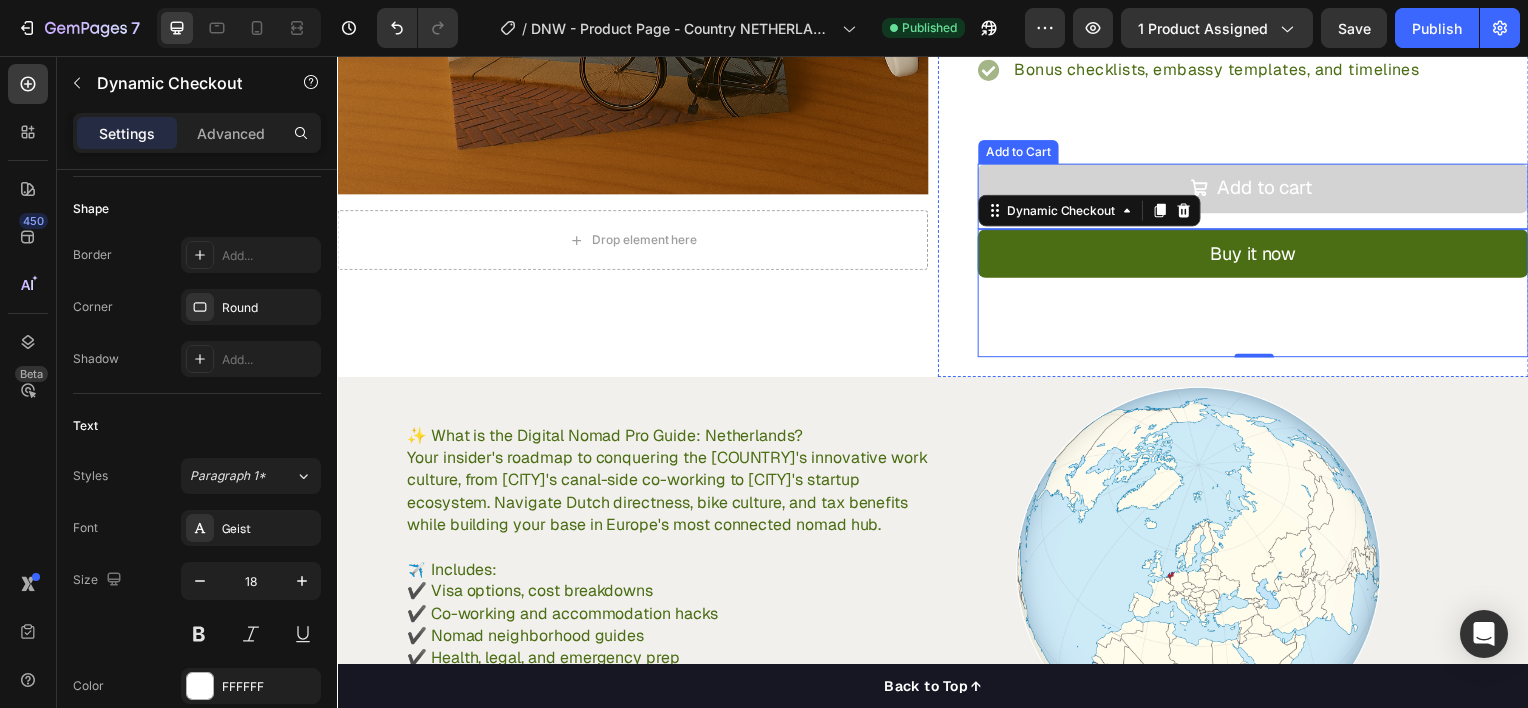 click on "Add to cart" at bounding box center (1259, 189) 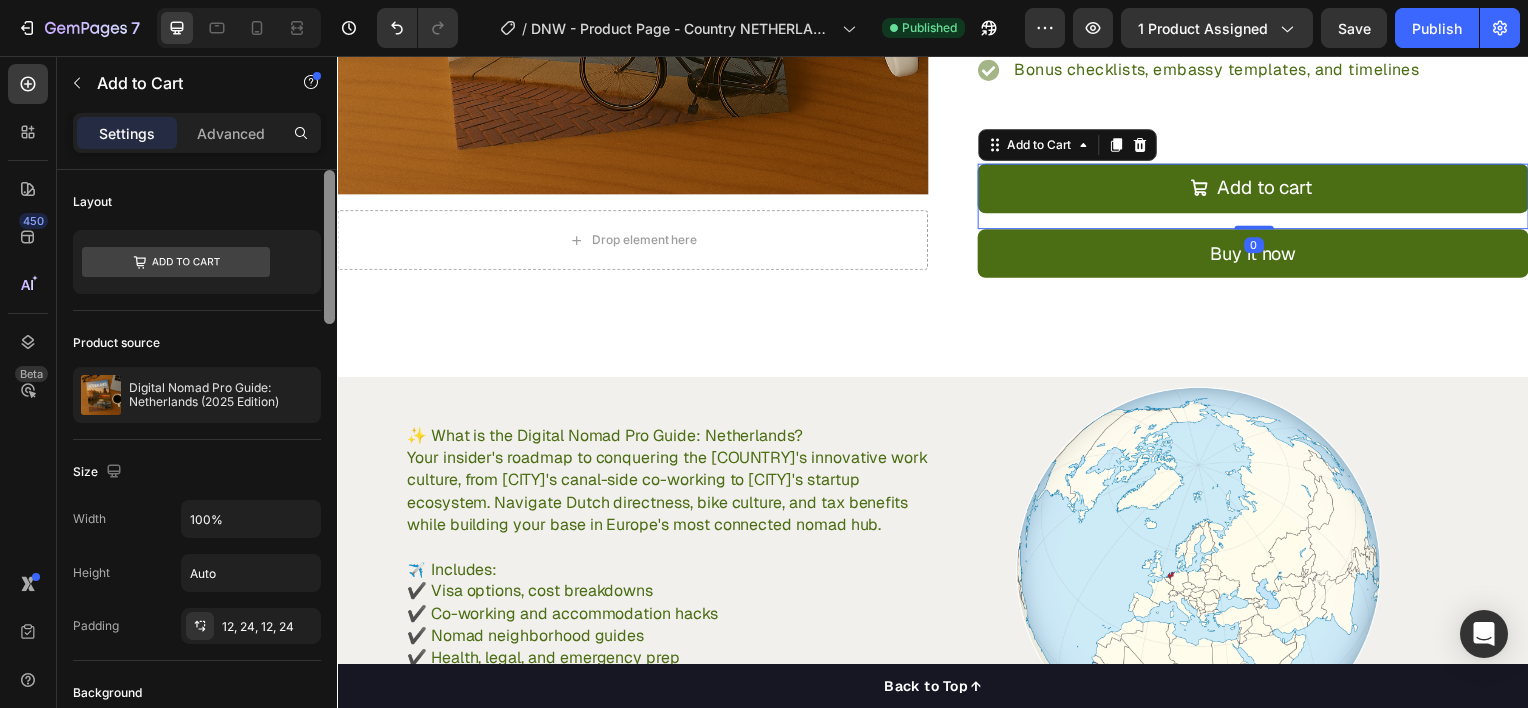 scroll, scrollTop: 595, scrollLeft: 0, axis: vertical 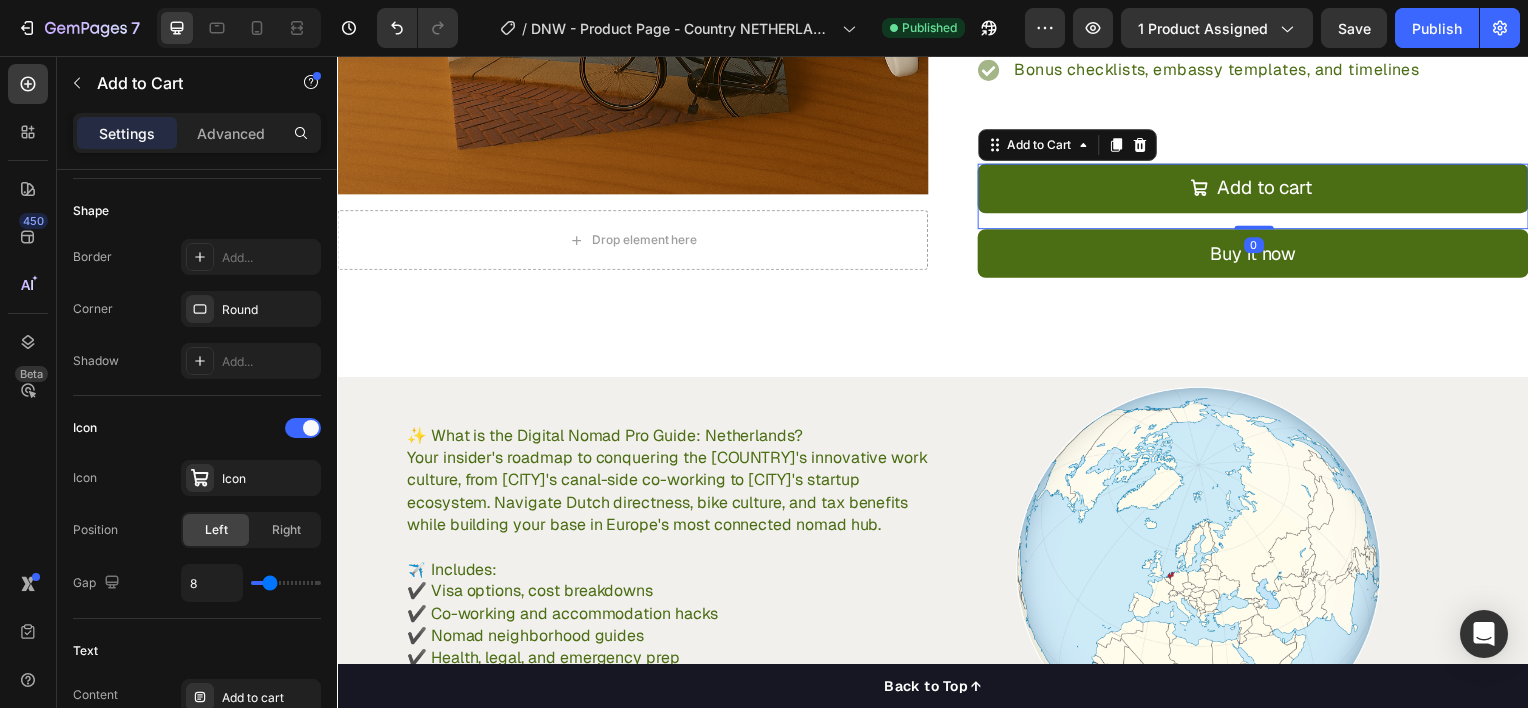 click at bounding box center [329, -128] 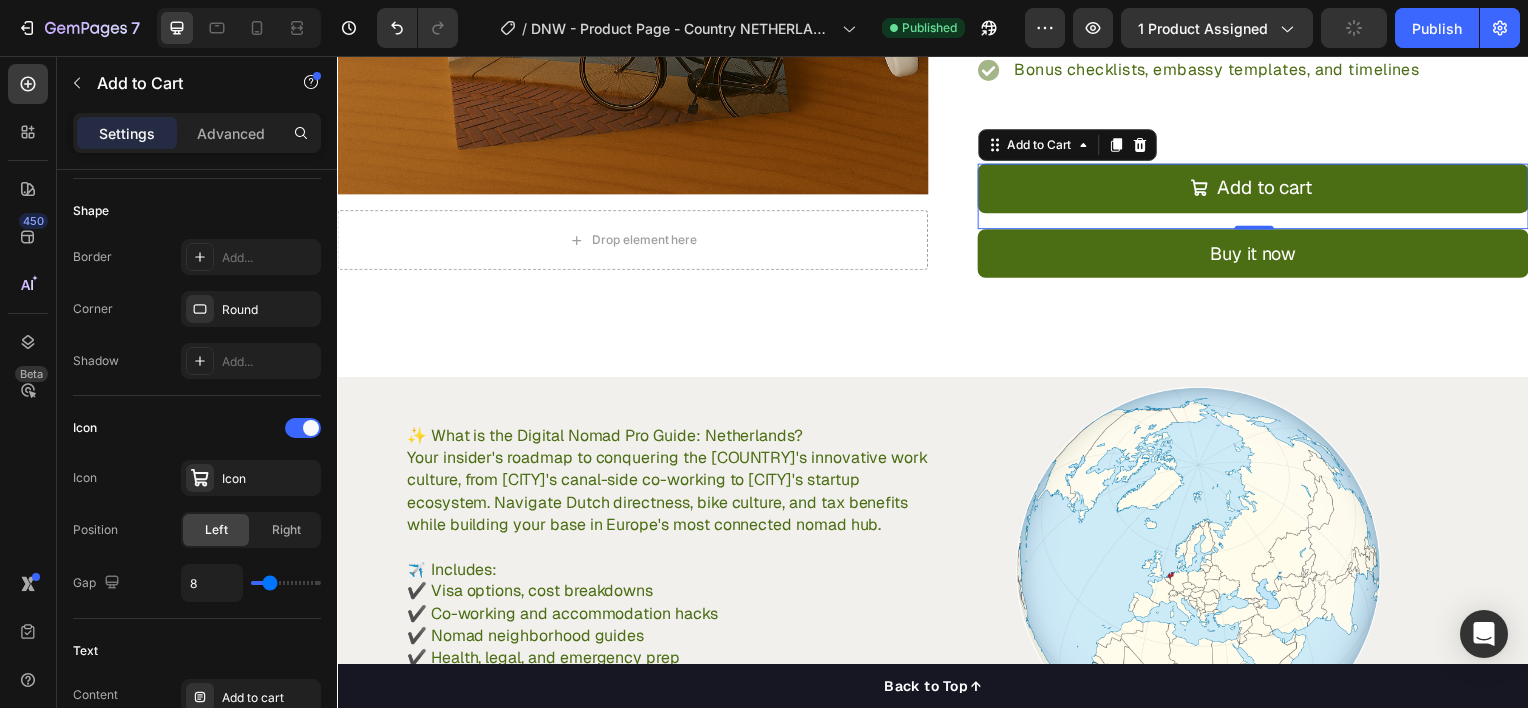 click at bounding box center (329, 1062) 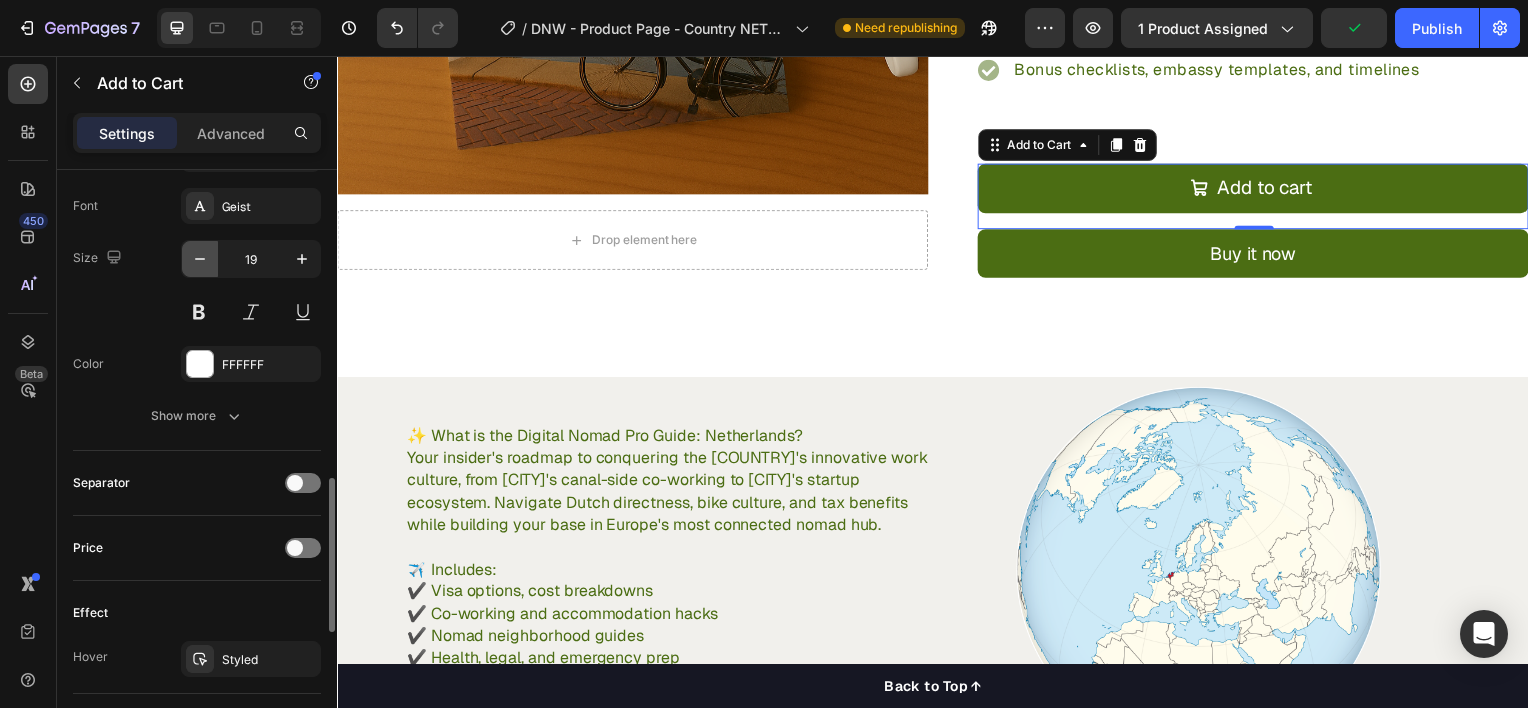 click 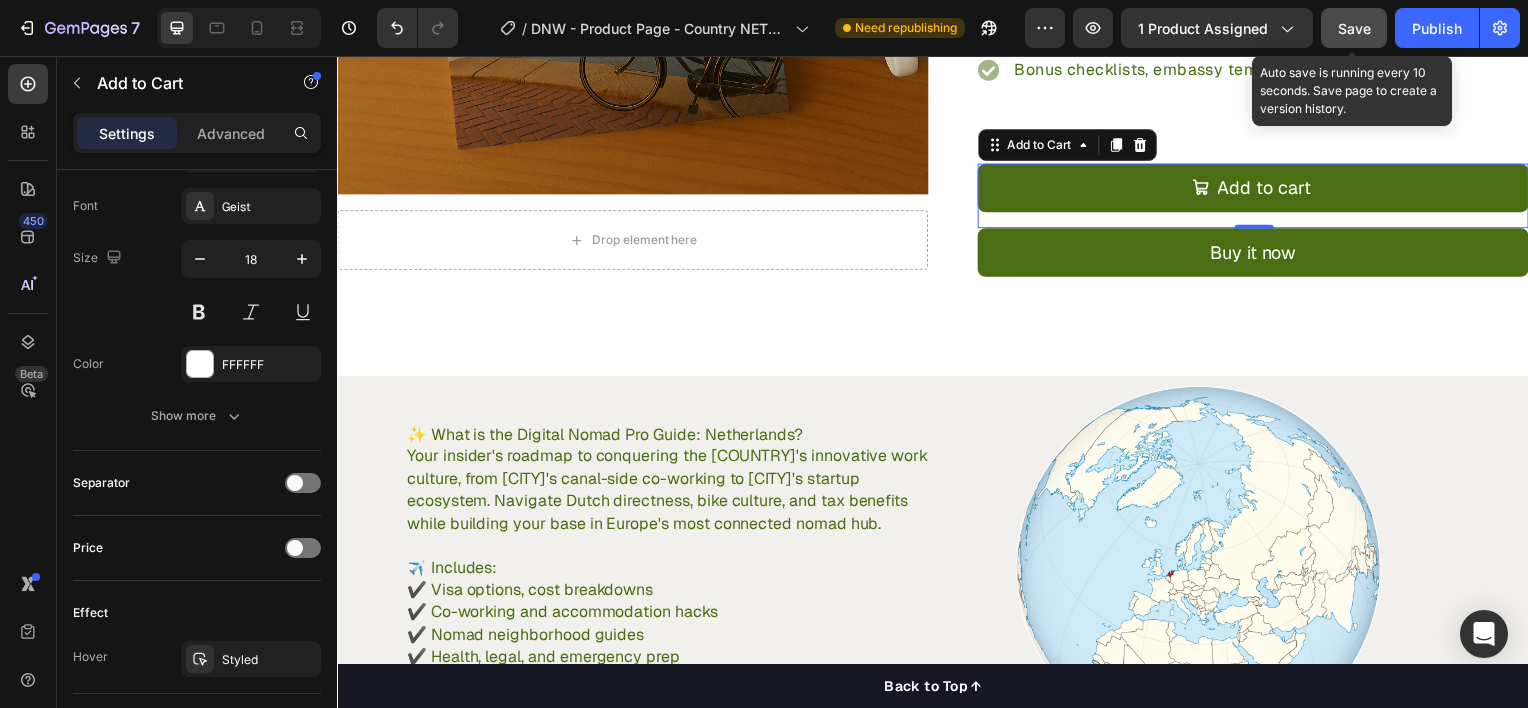 click on "Save" at bounding box center [1354, 28] 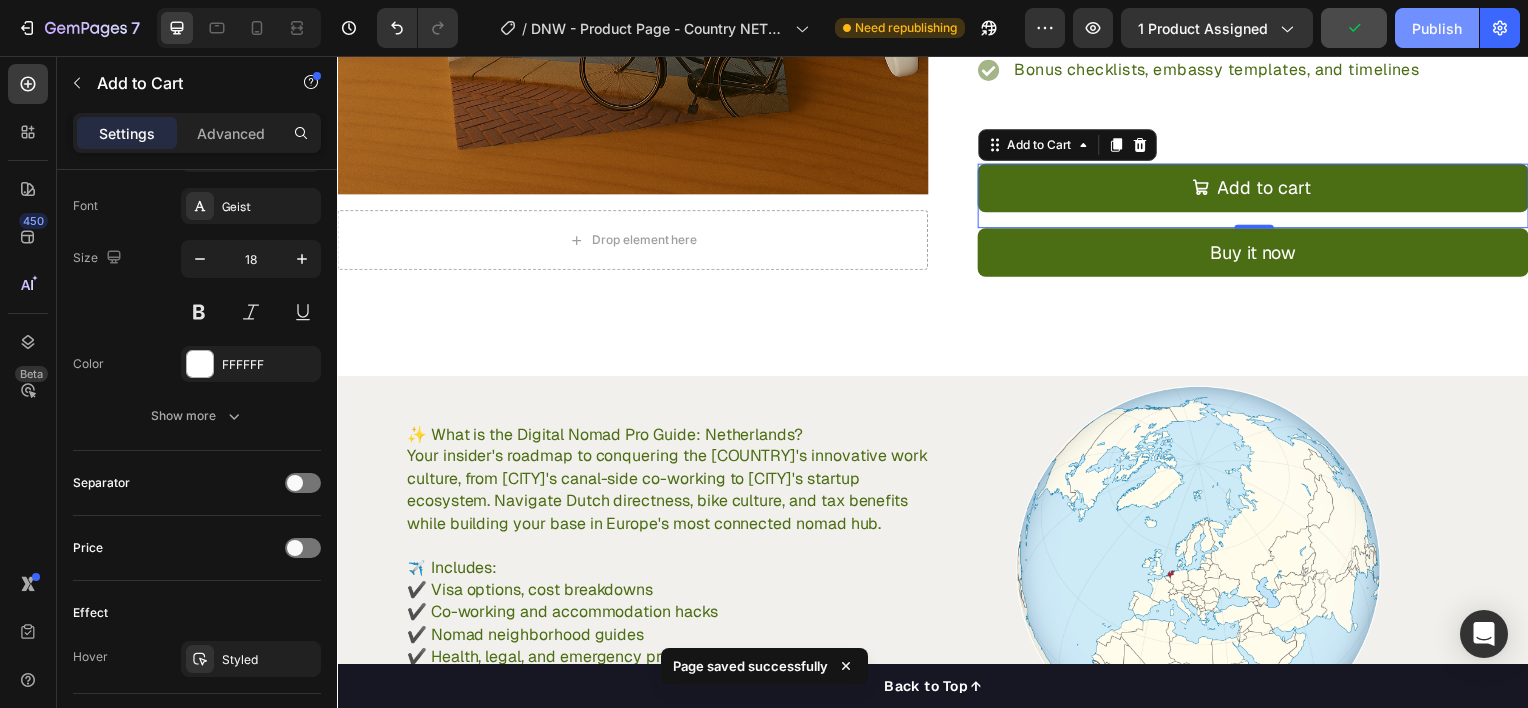 click on "Publish" at bounding box center [1437, 28] 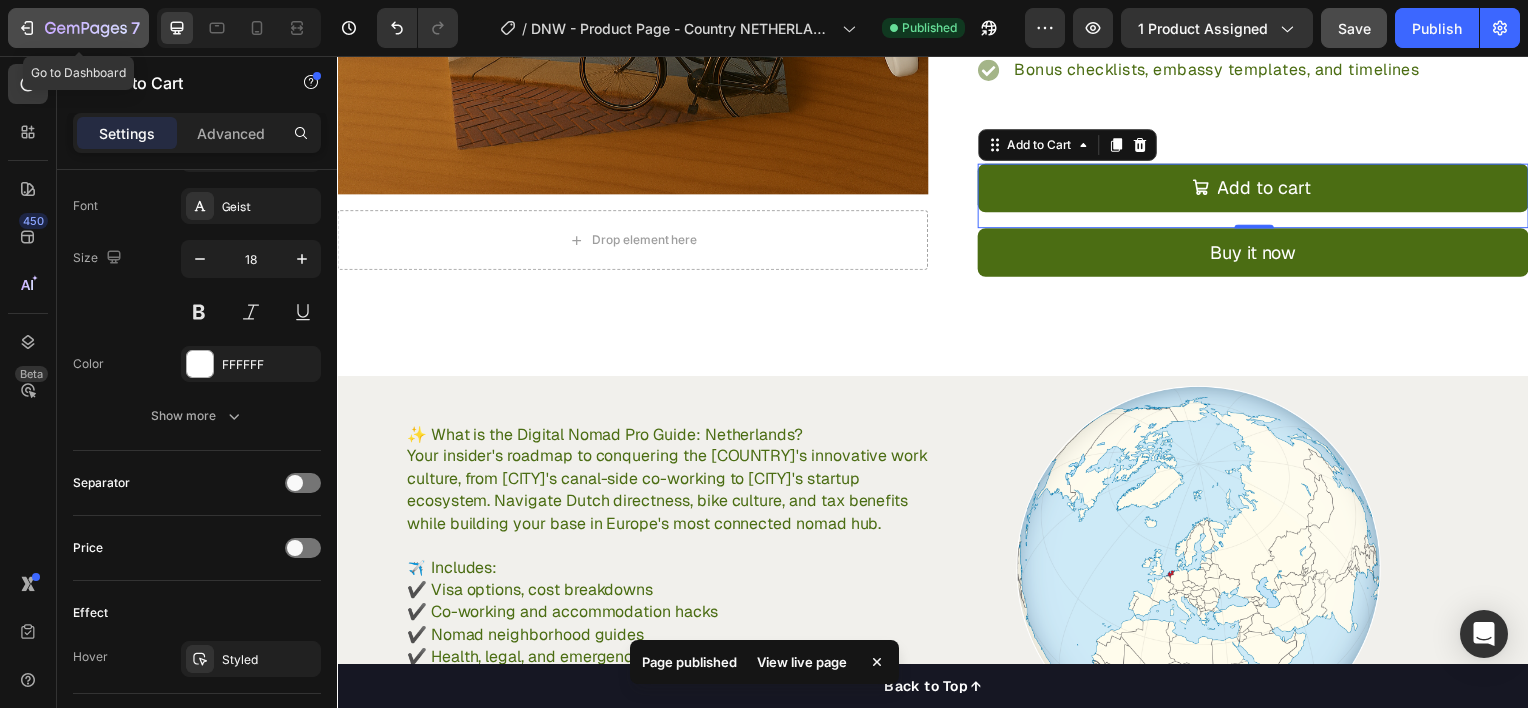 click 